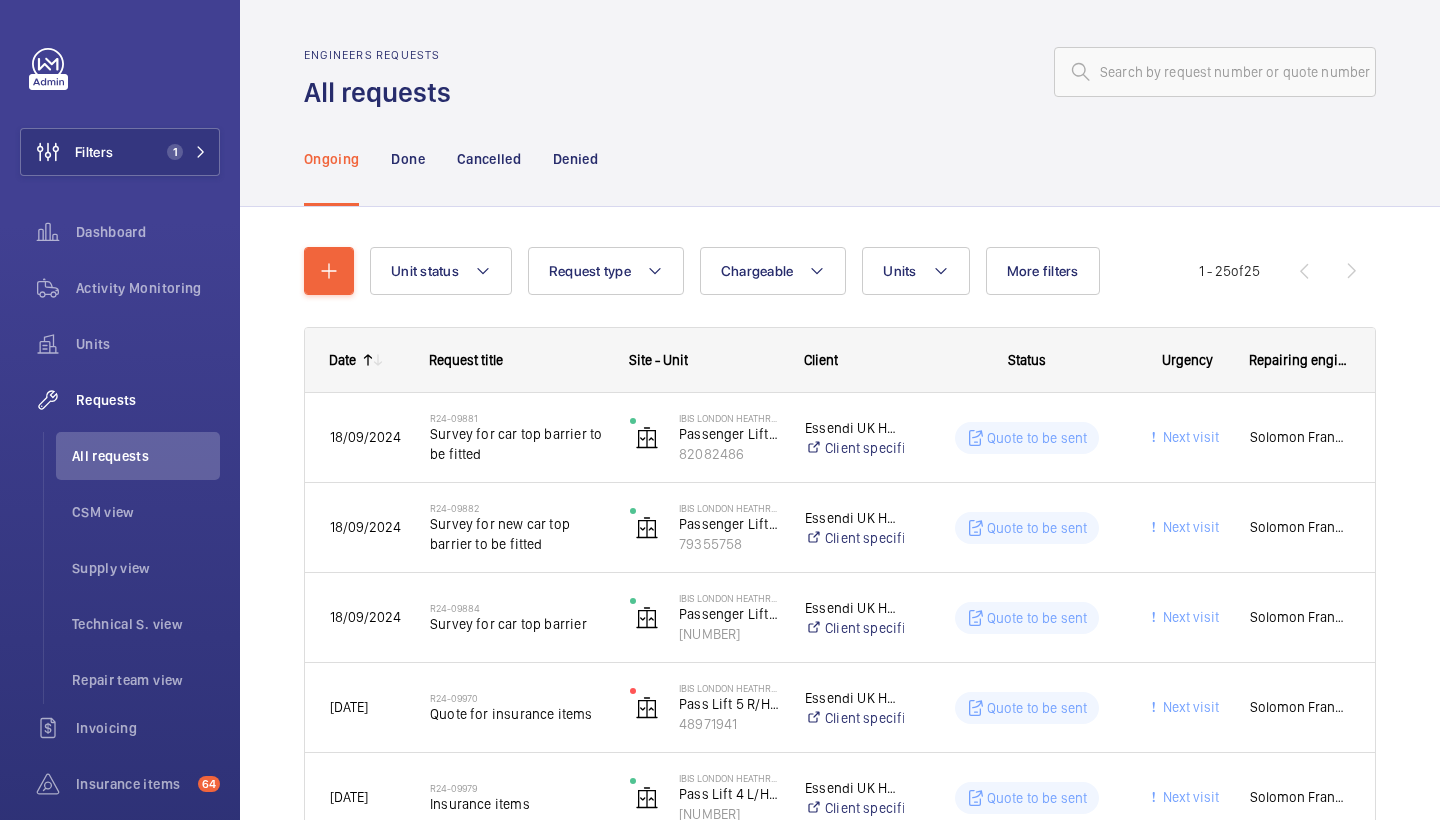 scroll, scrollTop: 0, scrollLeft: 0, axis: both 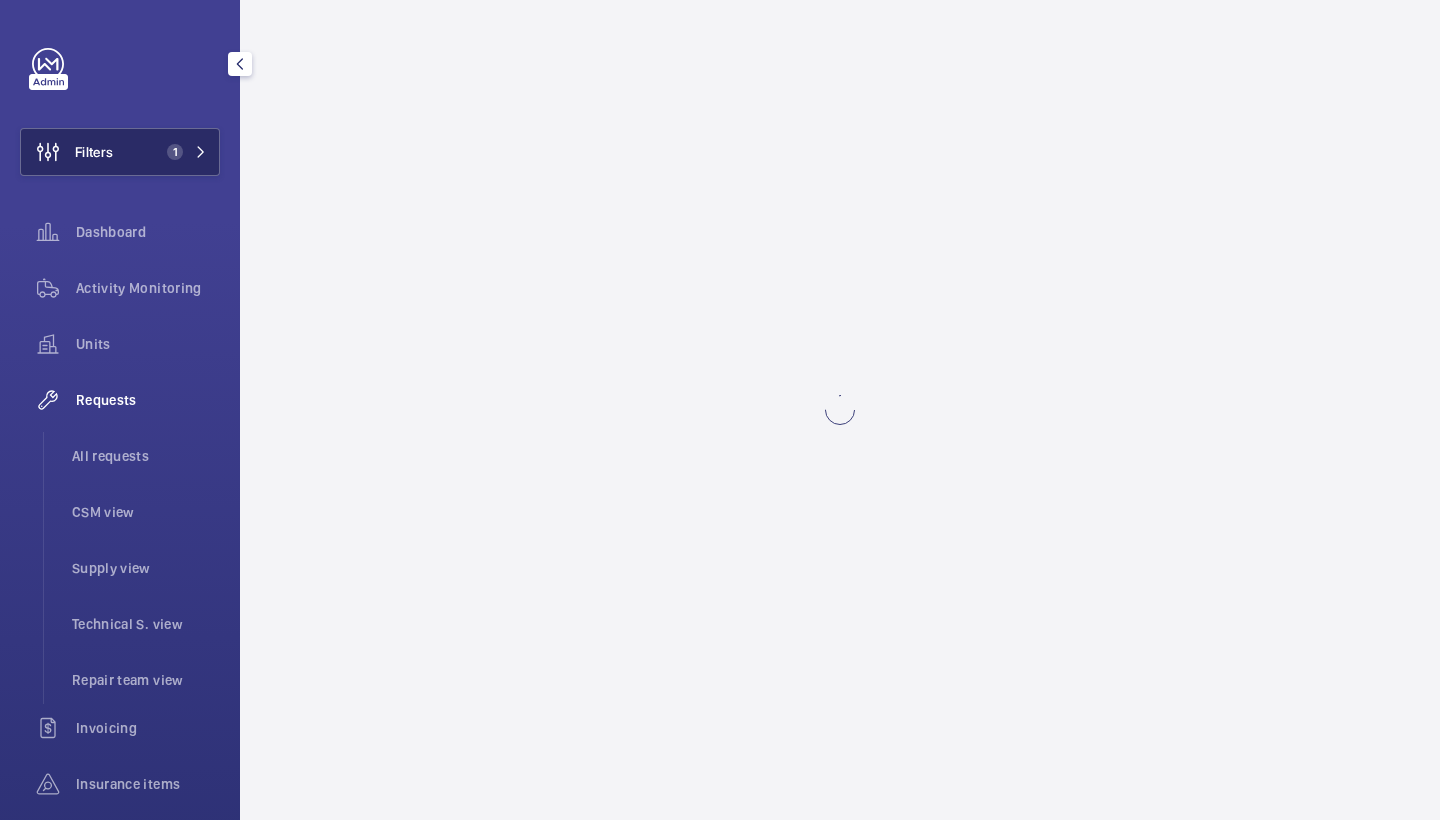 click on "1" 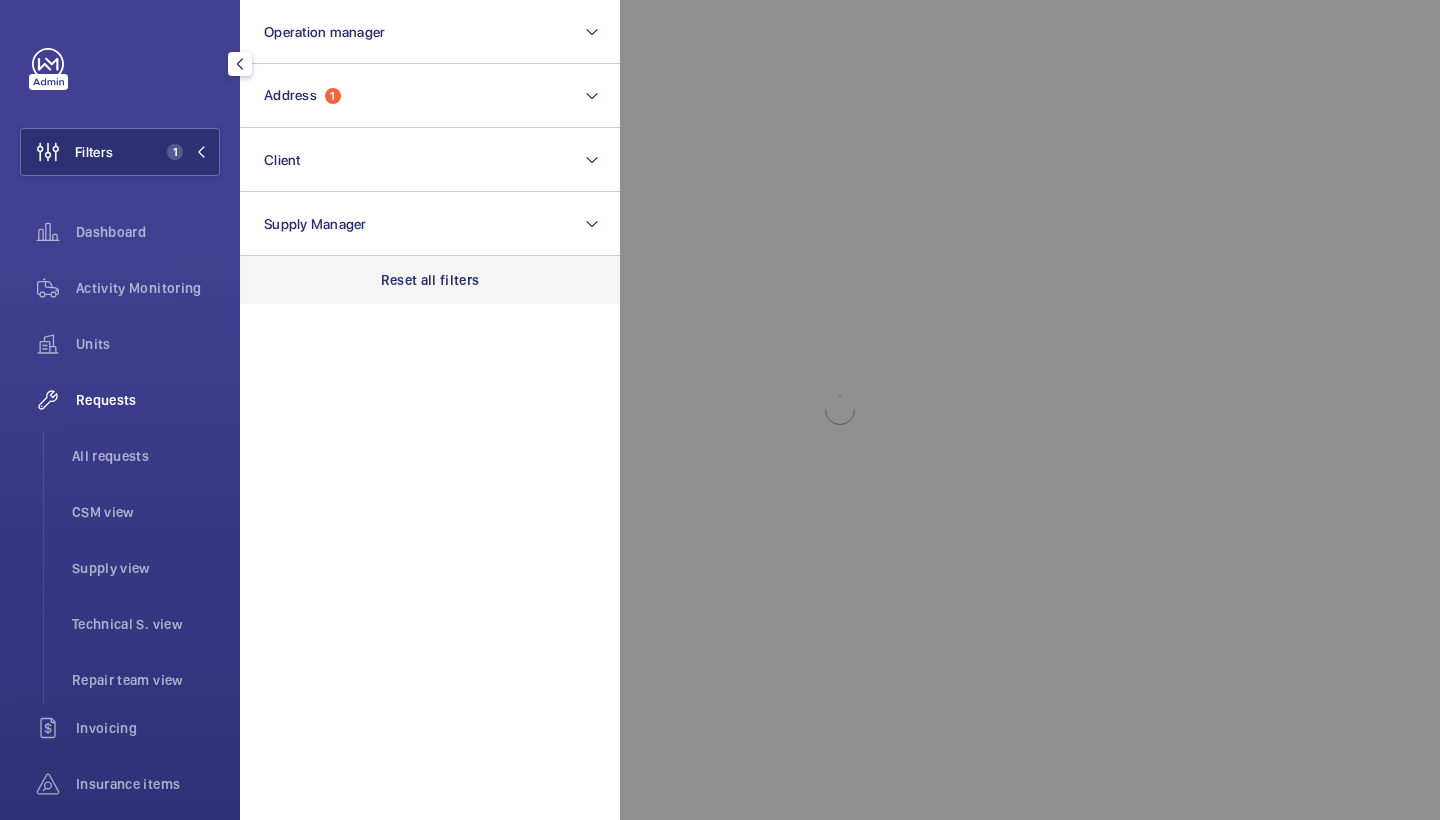 click on "Reset all filters" 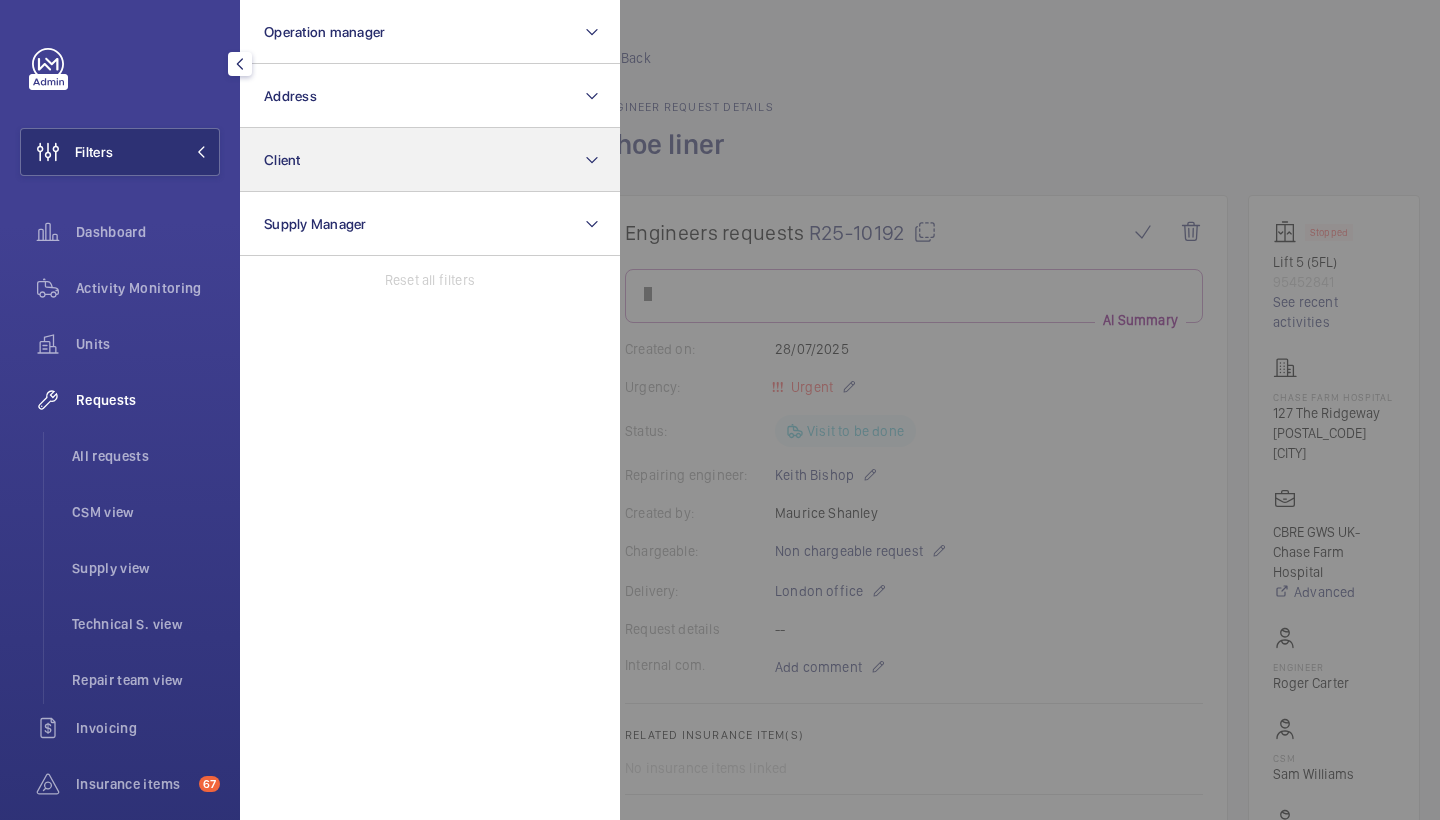 click on "Client" 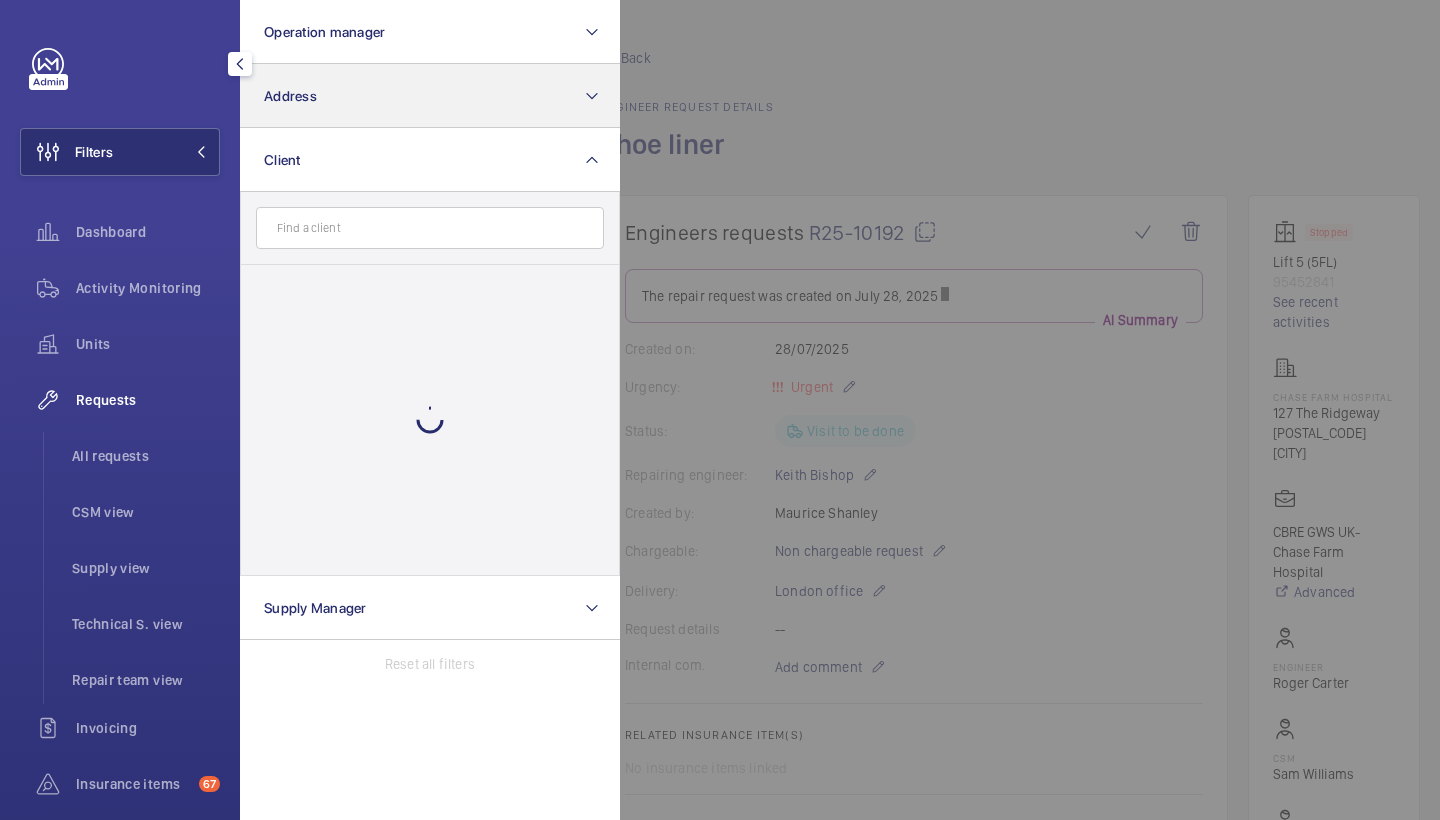 click on "Address" 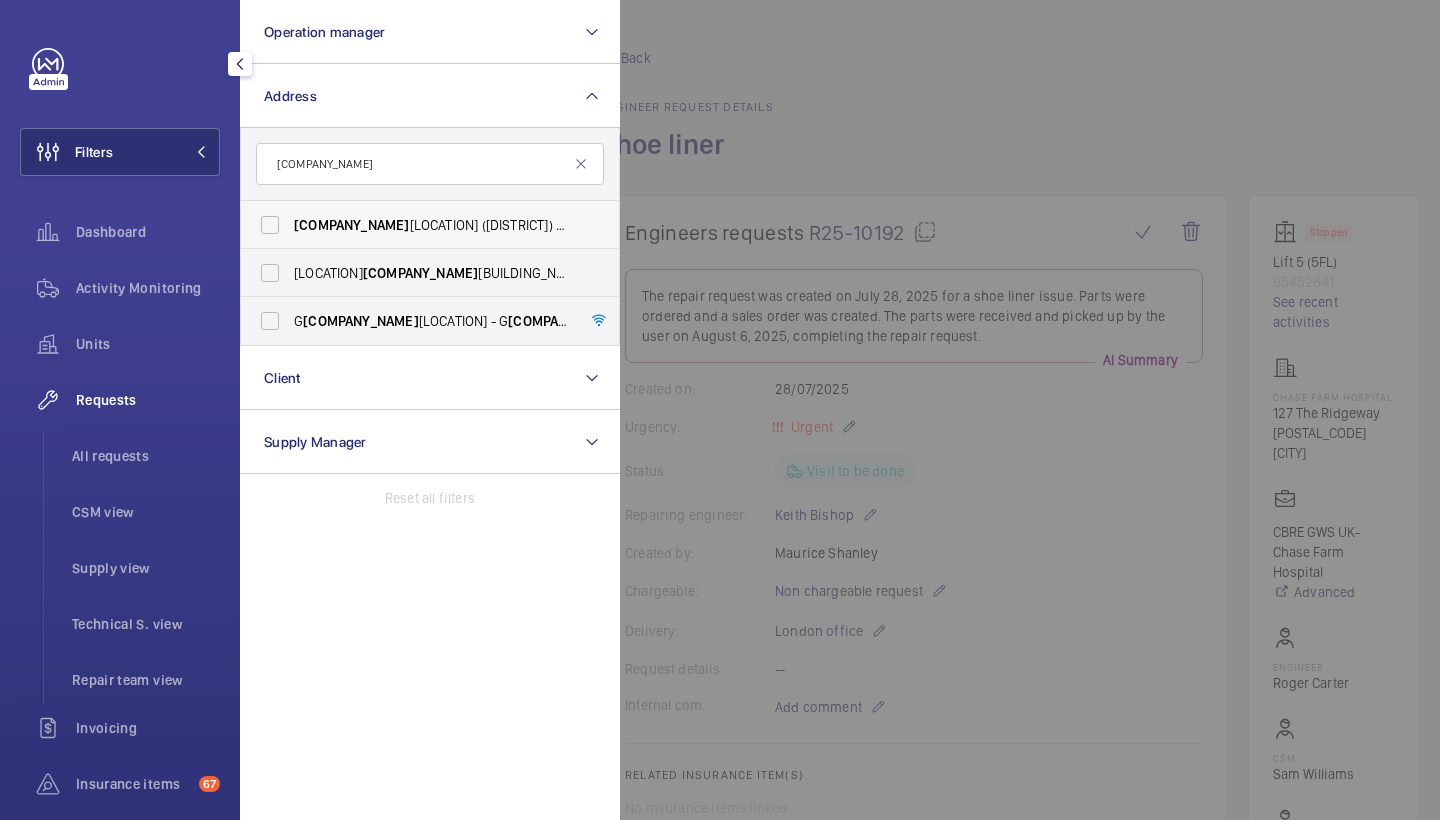 type on "audi" 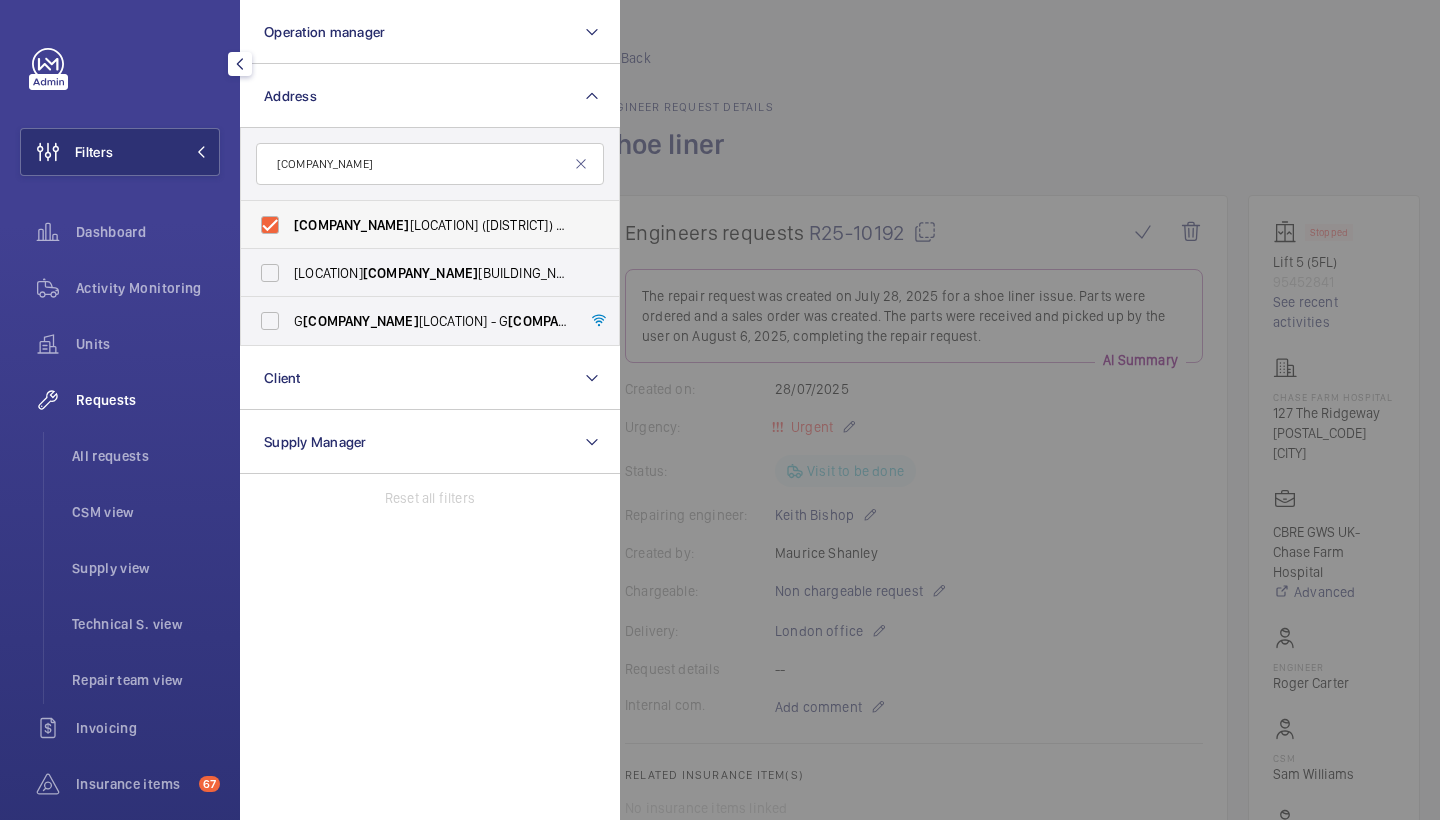 checkbox on "true" 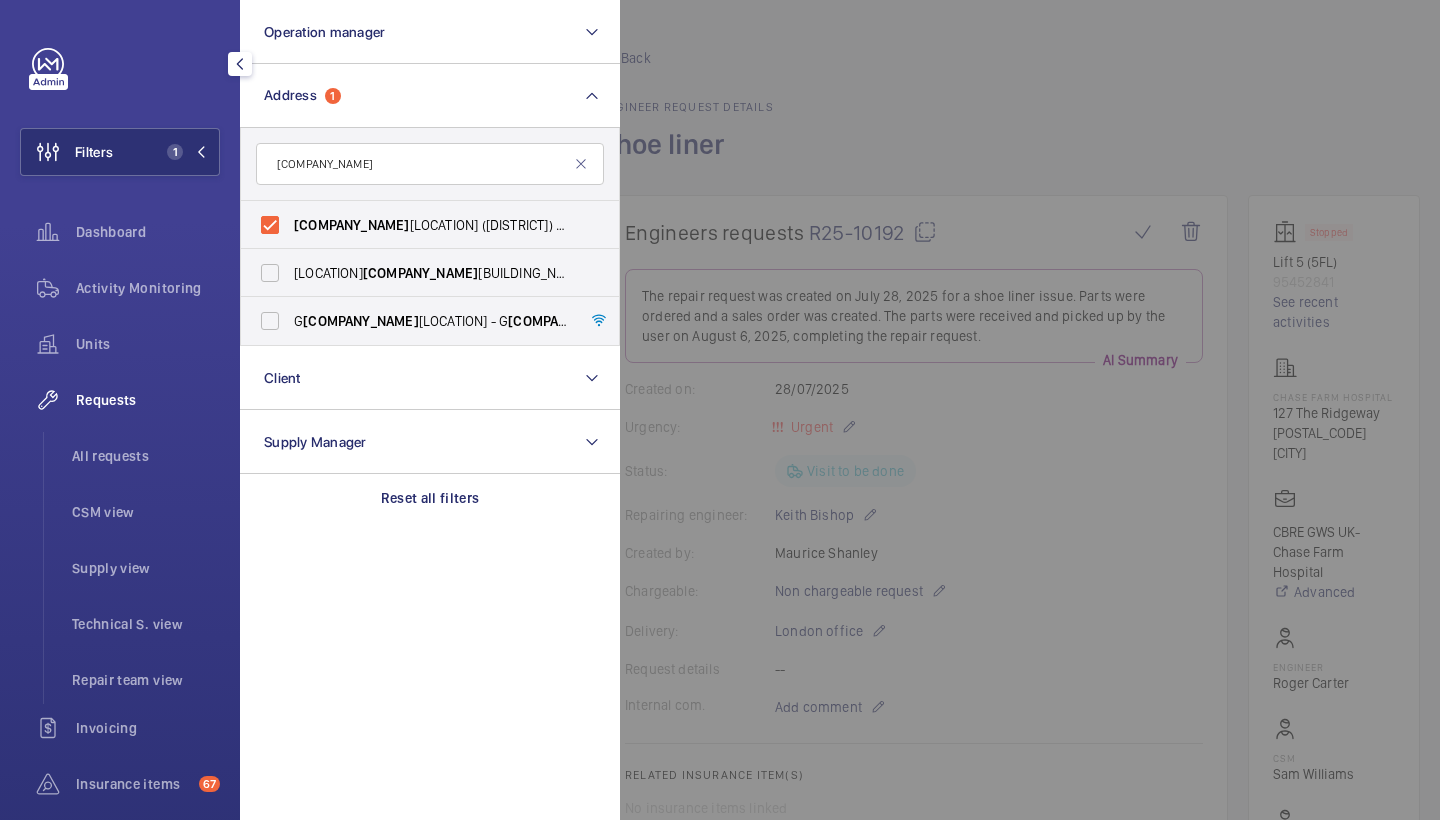 click 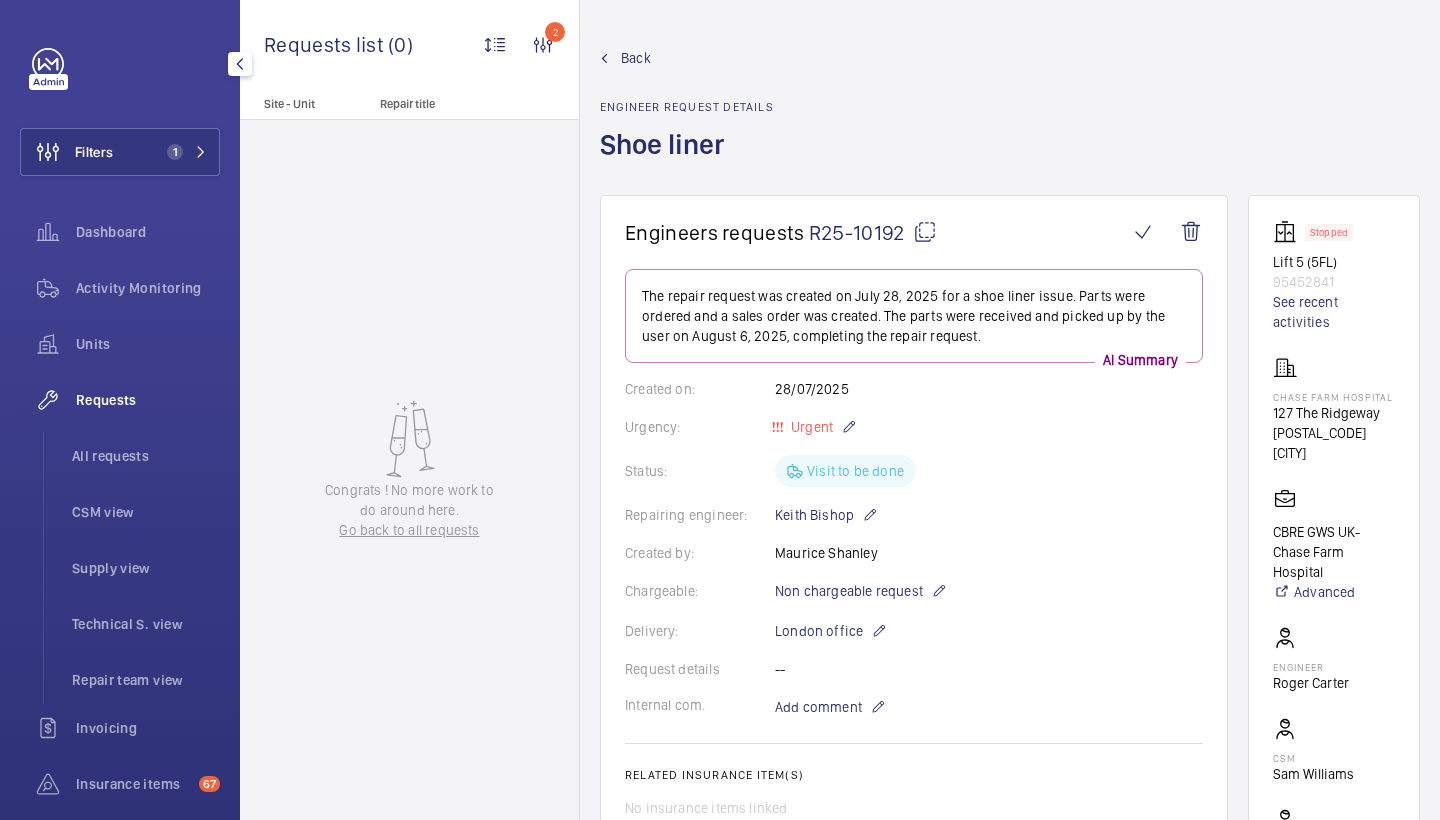 click on "Requests" 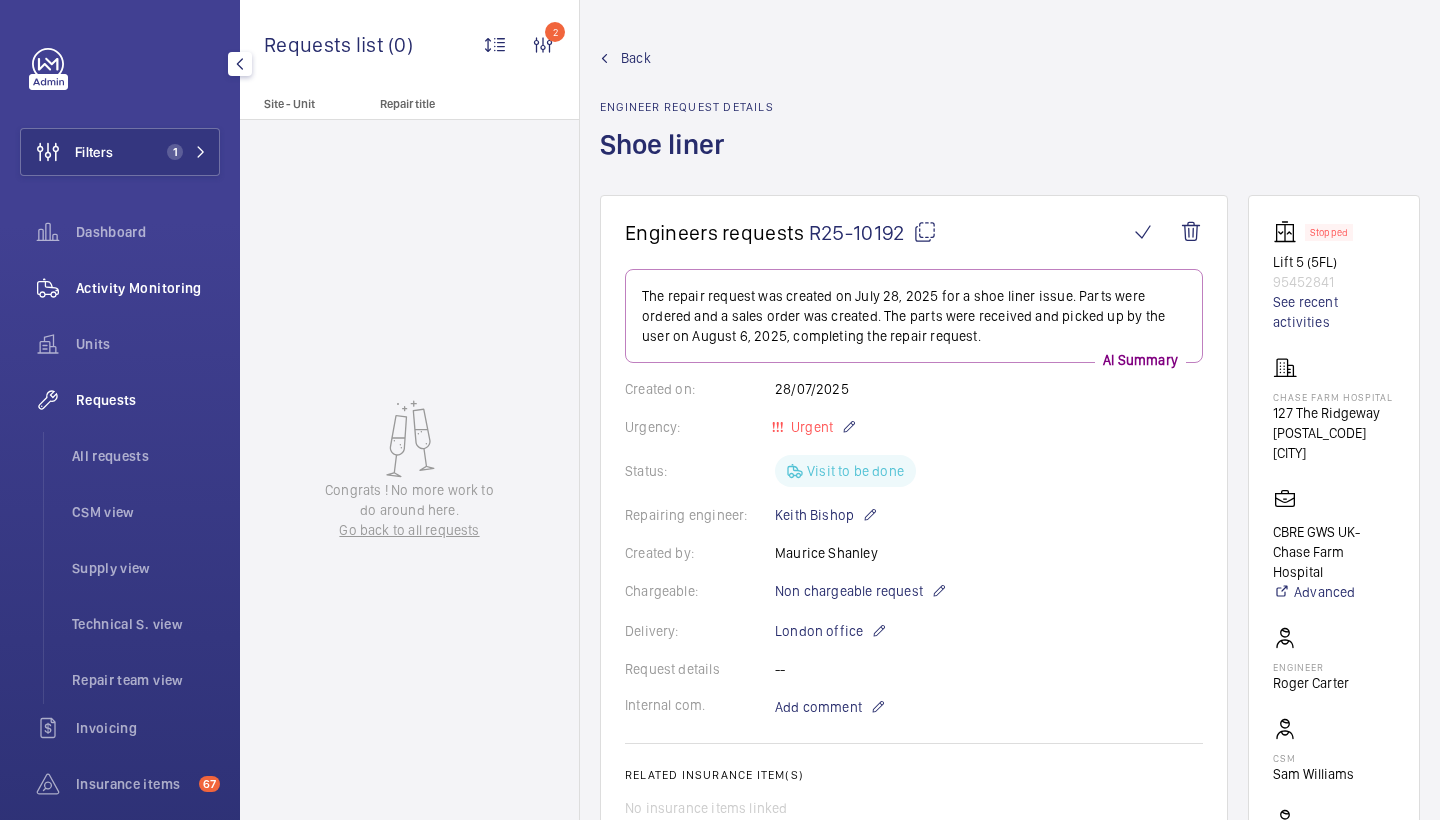 click on "Activity Monitoring" 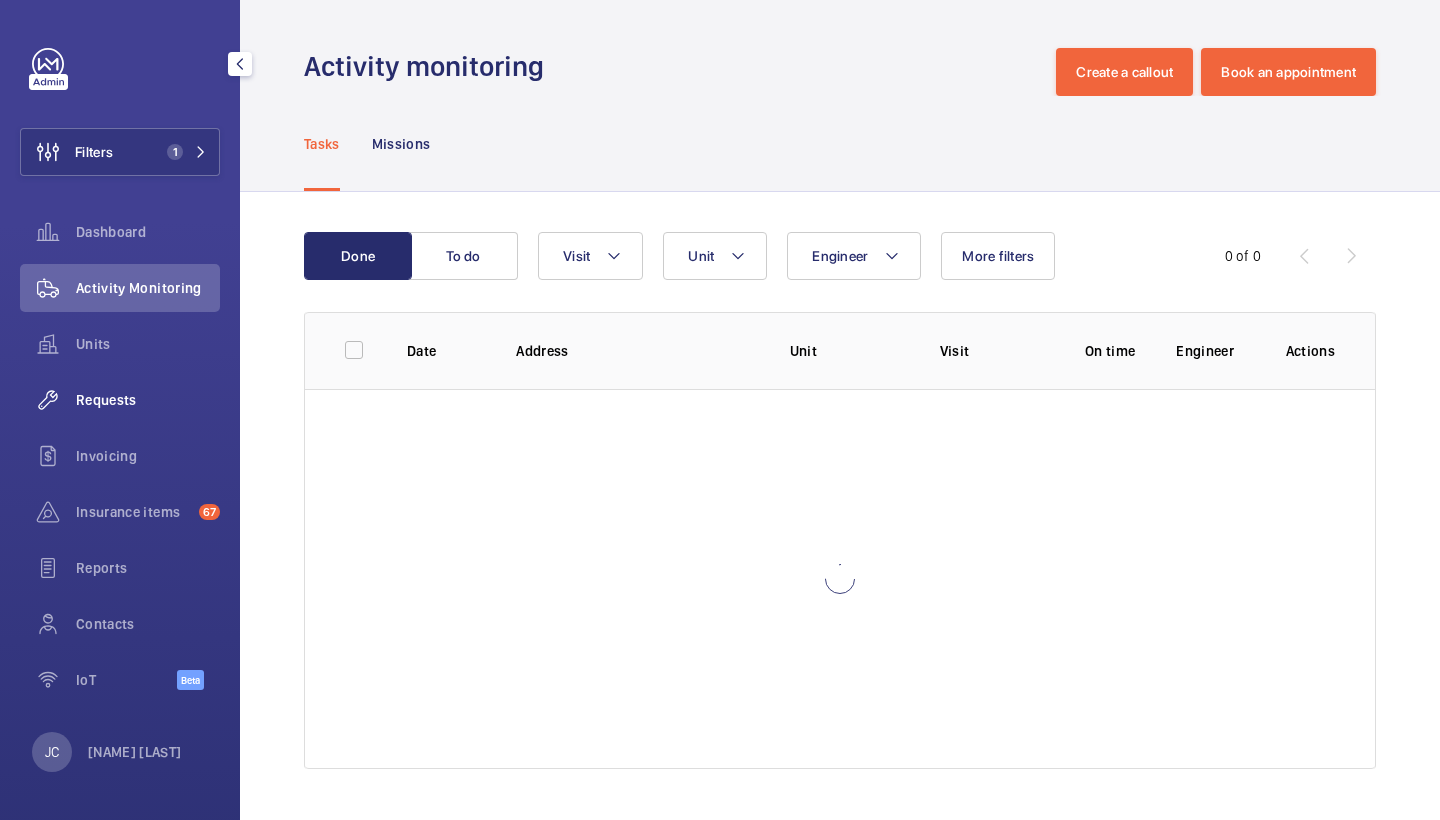 click on "Requests" 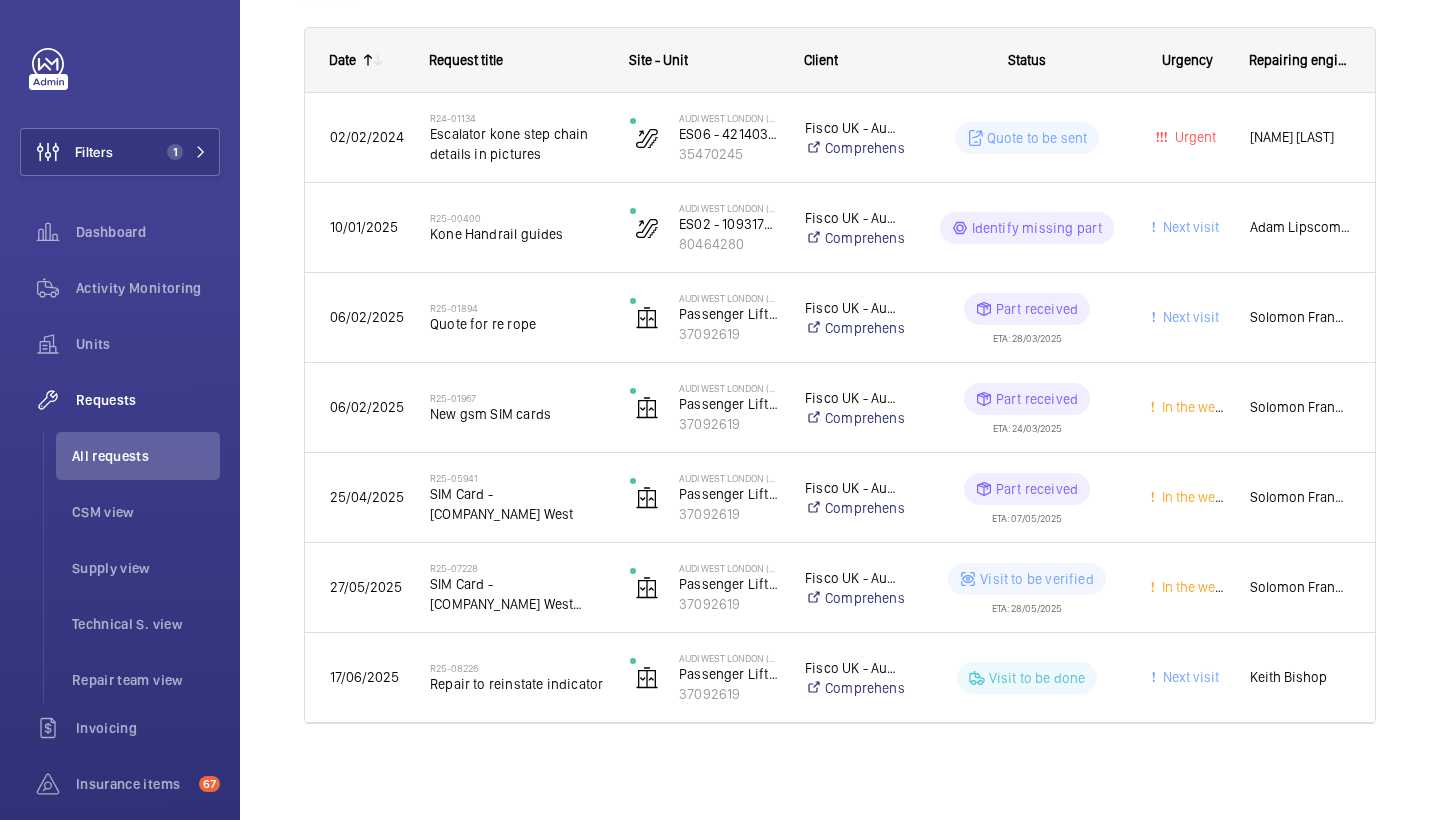 scroll, scrollTop: 300, scrollLeft: 0, axis: vertical 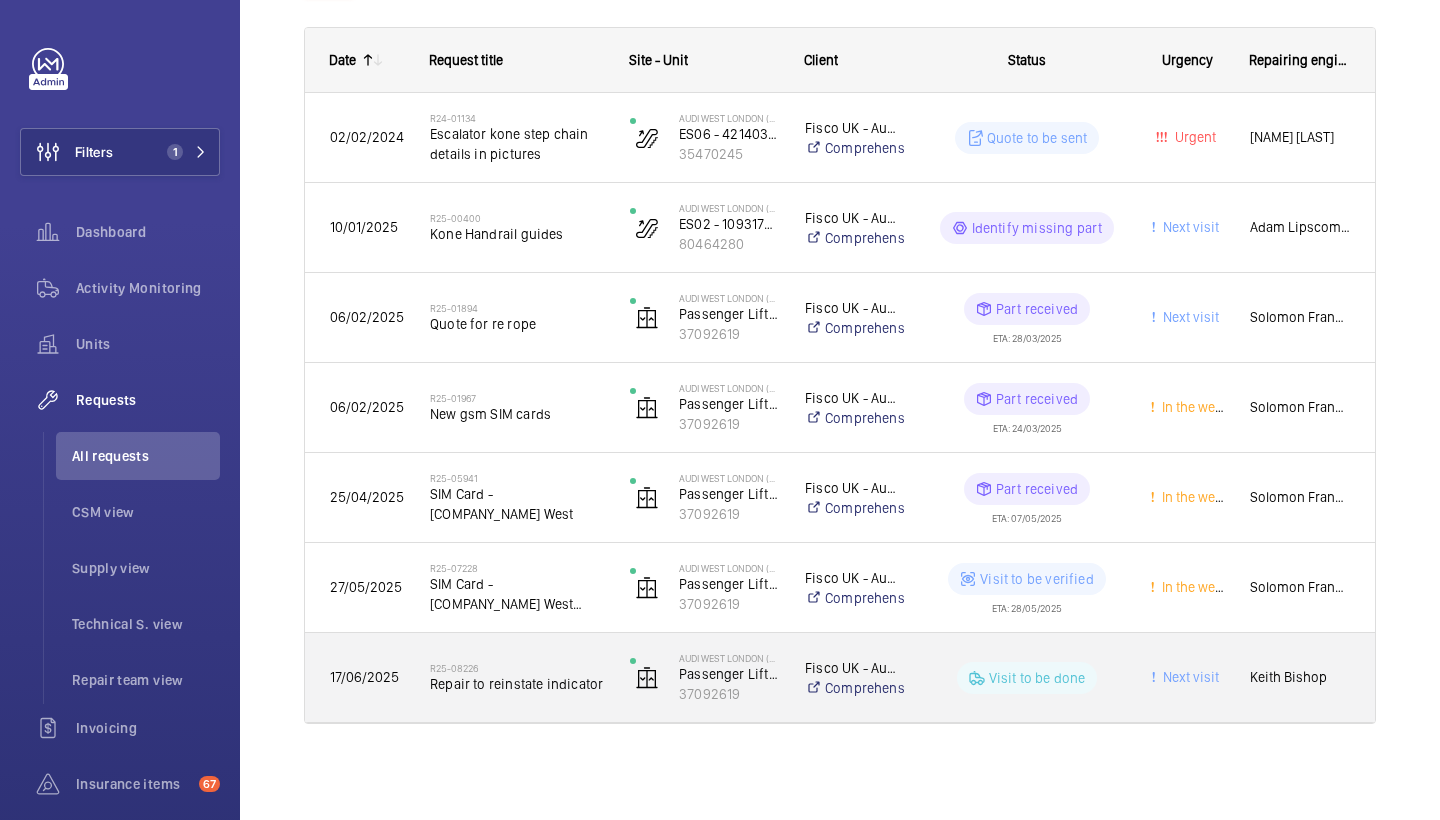 click on "R25-08226   Repair to reinstate indicator" 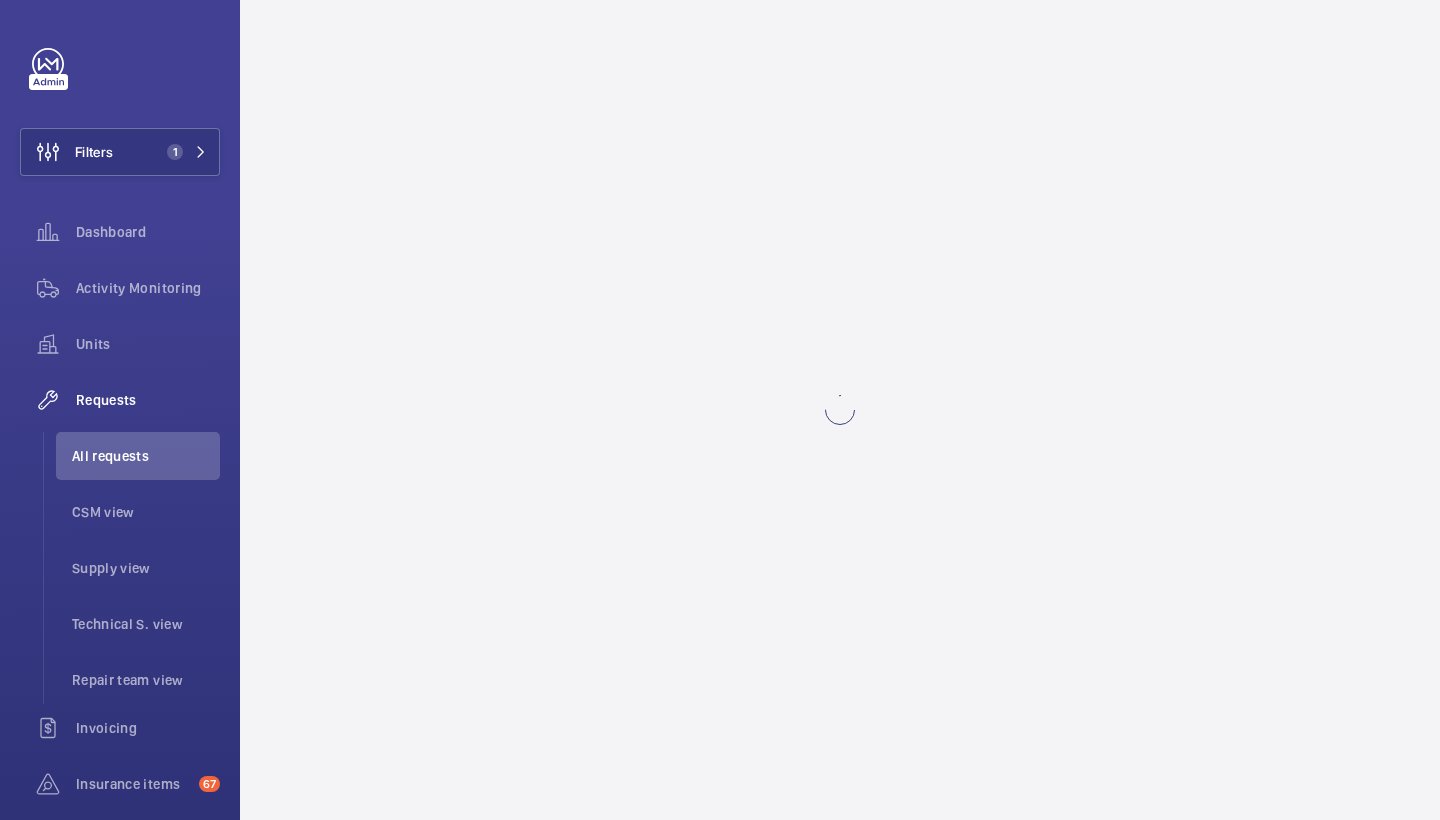 scroll, scrollTop: 0, scrollLeft: 0, axis: both 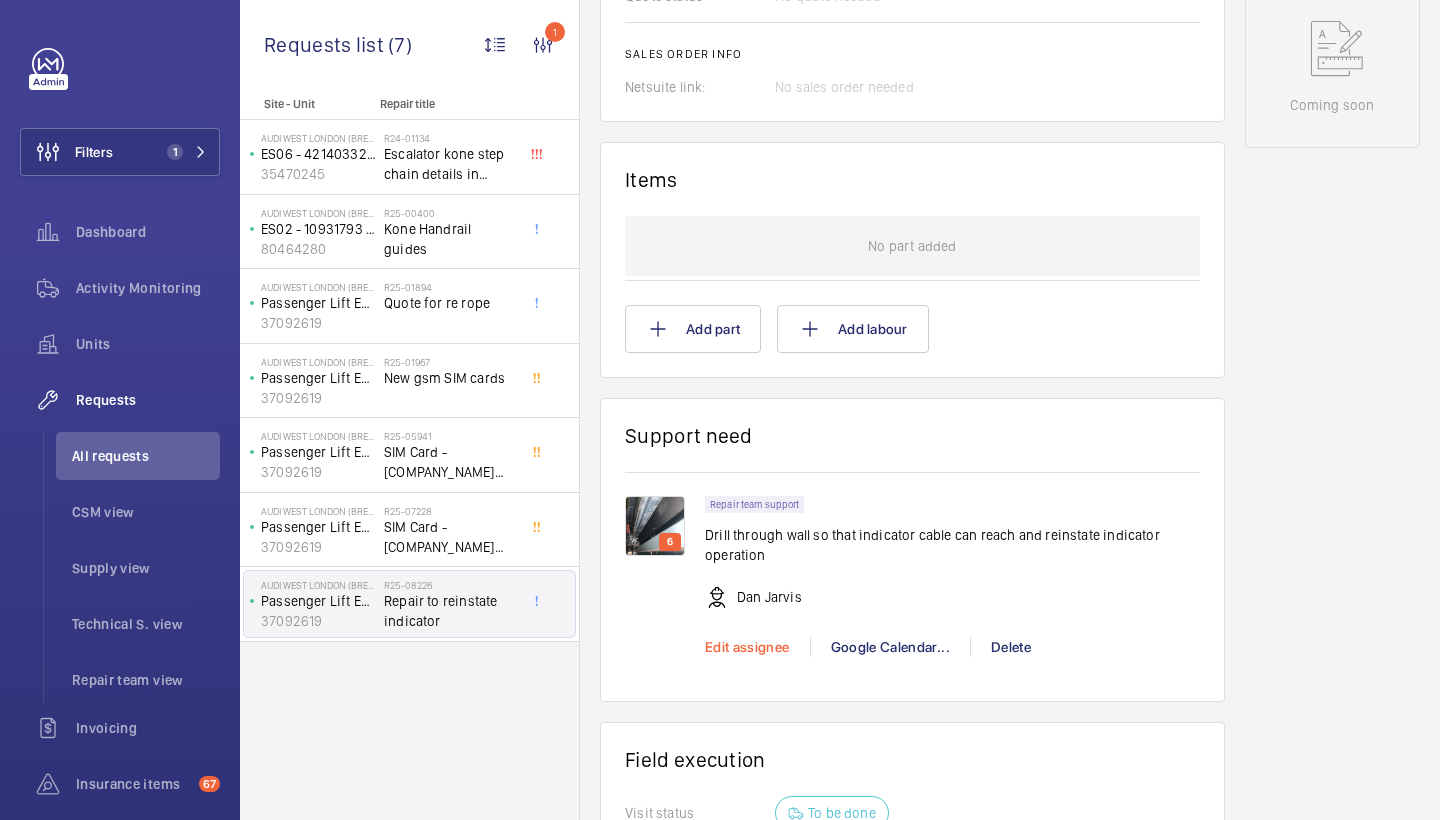 click on "Edit assignee" 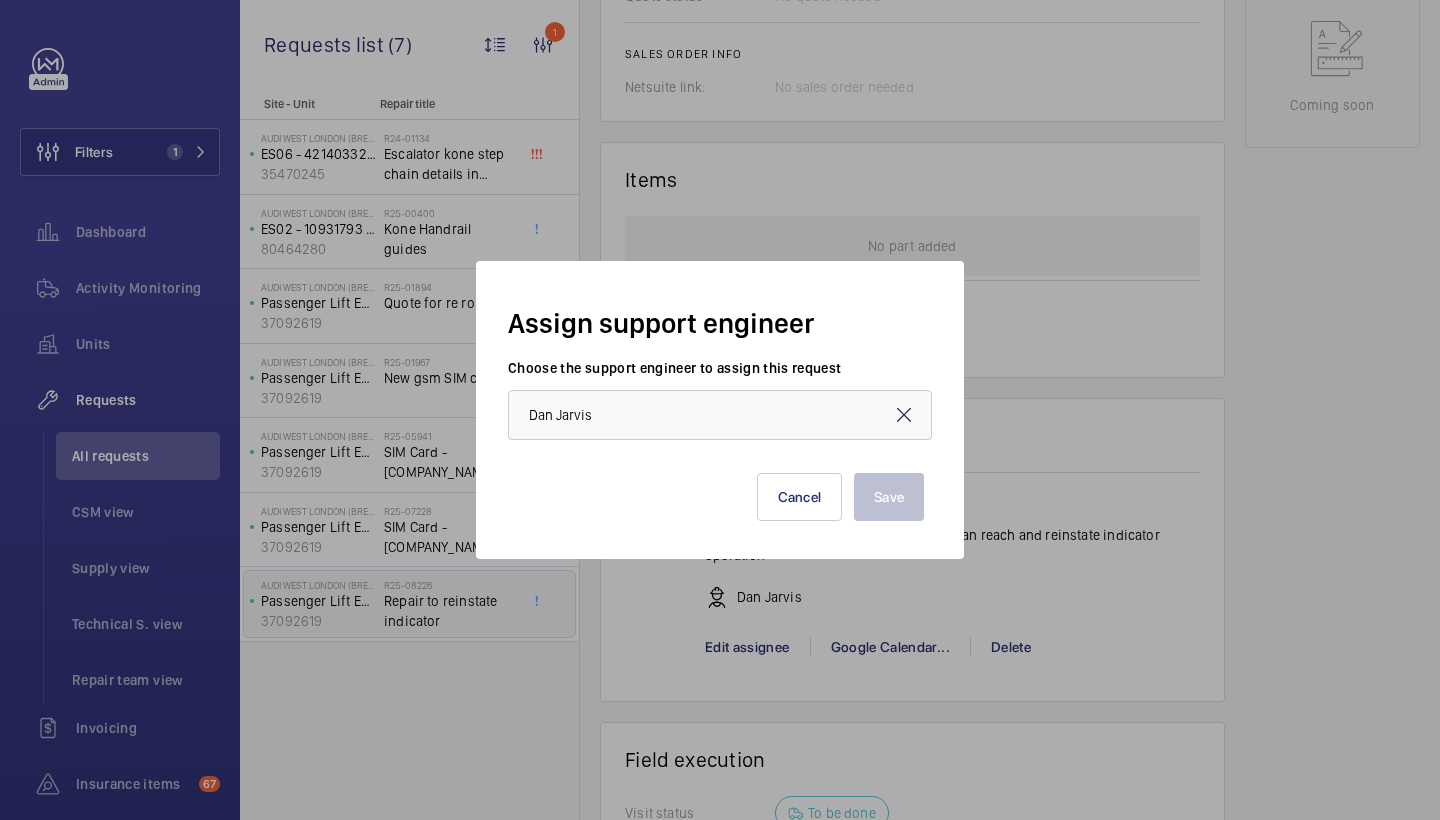 click 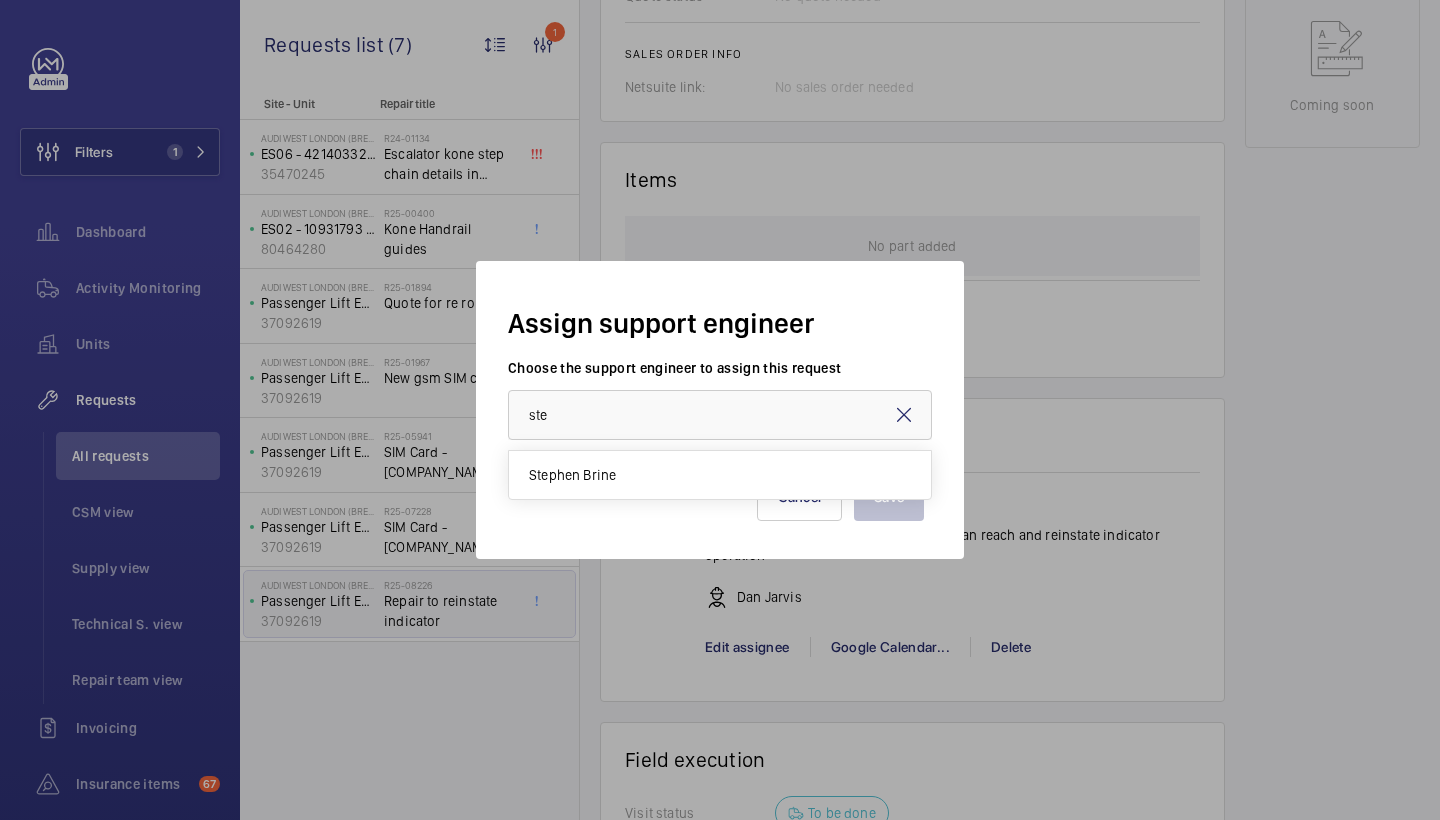 click on "Stephen Brine" at bounding box center [720, 475] 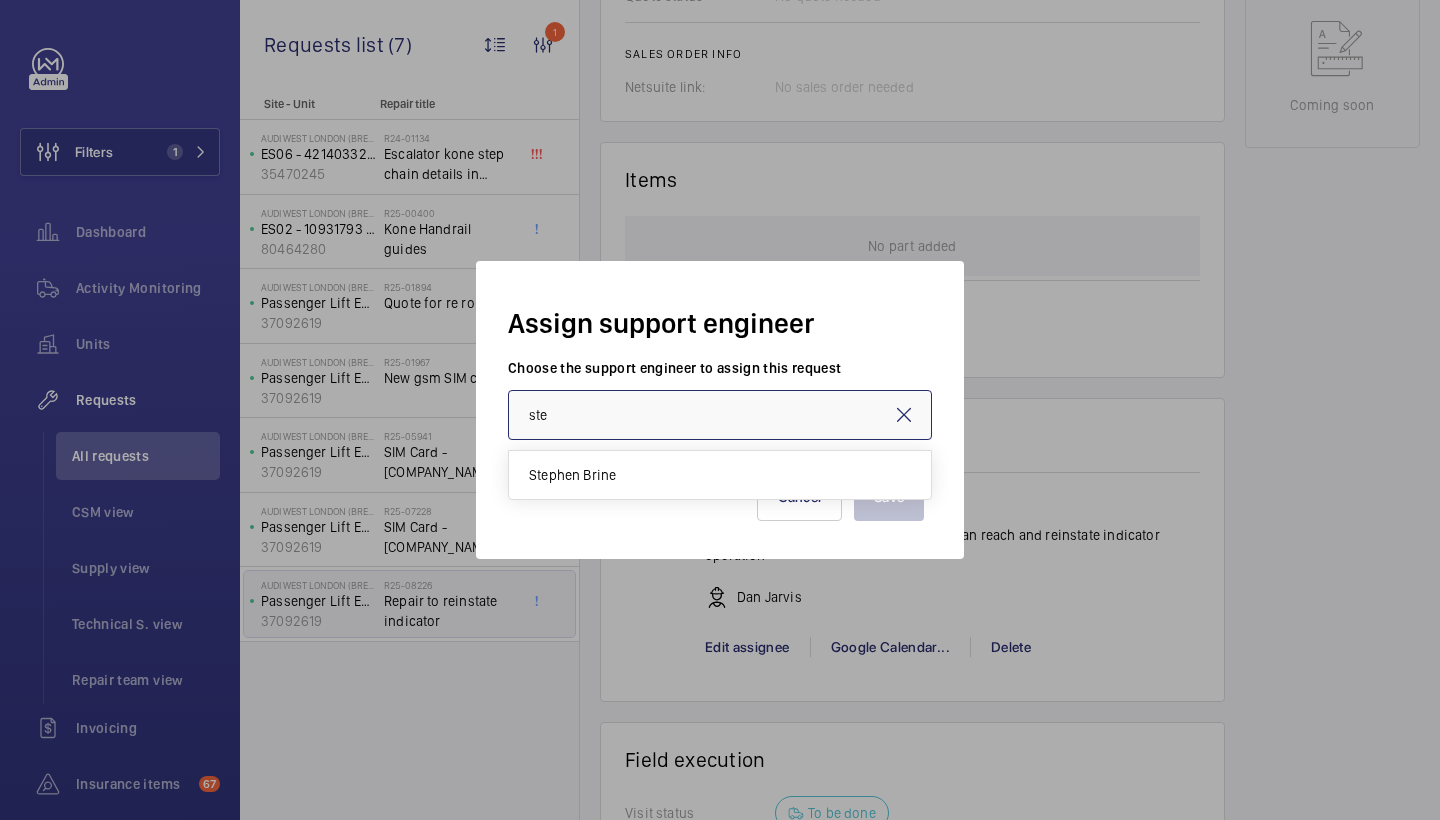 type on "Stephen Brine" 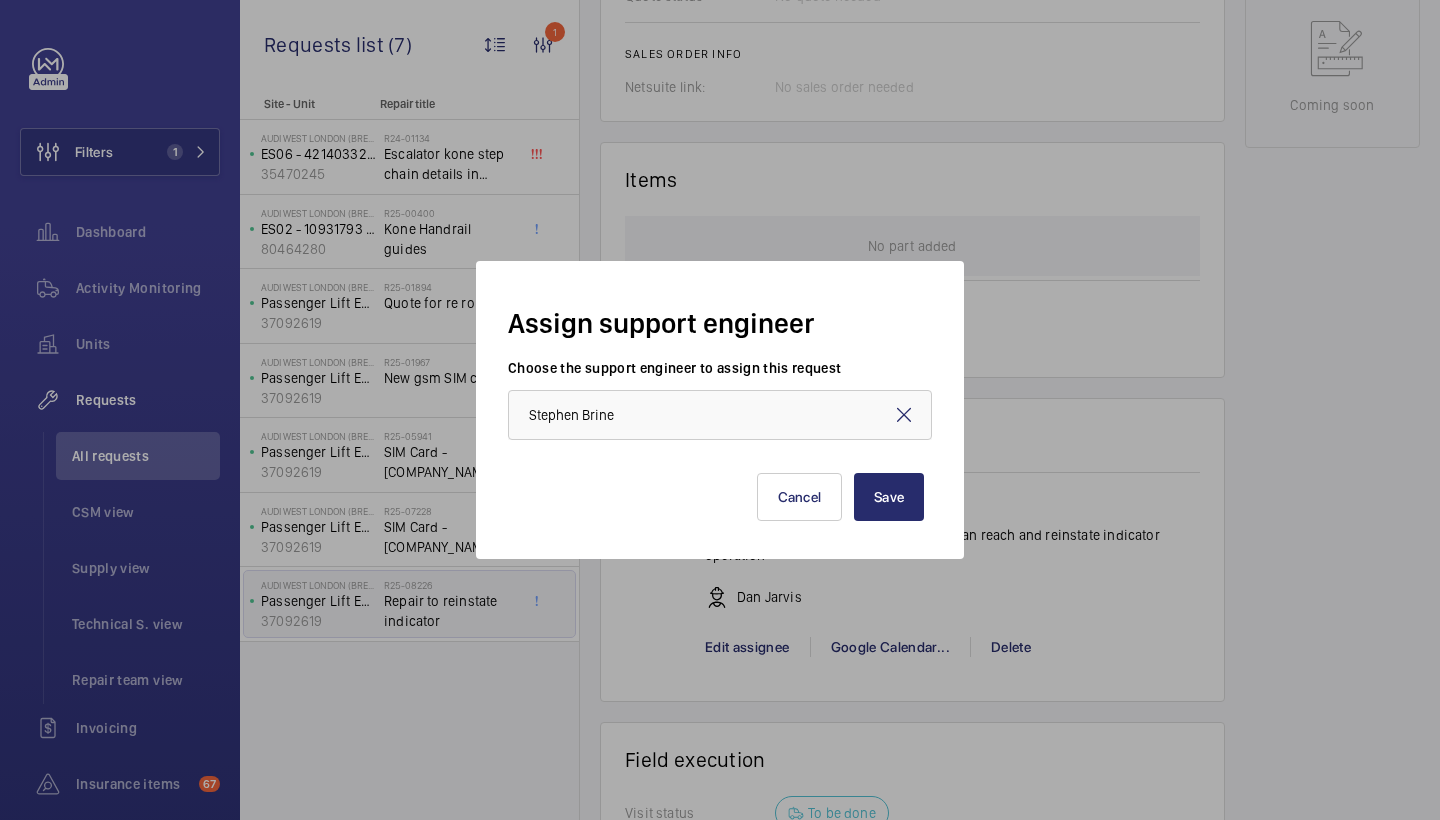 click on "Save  Cancel" at bounding box center (720, 481) 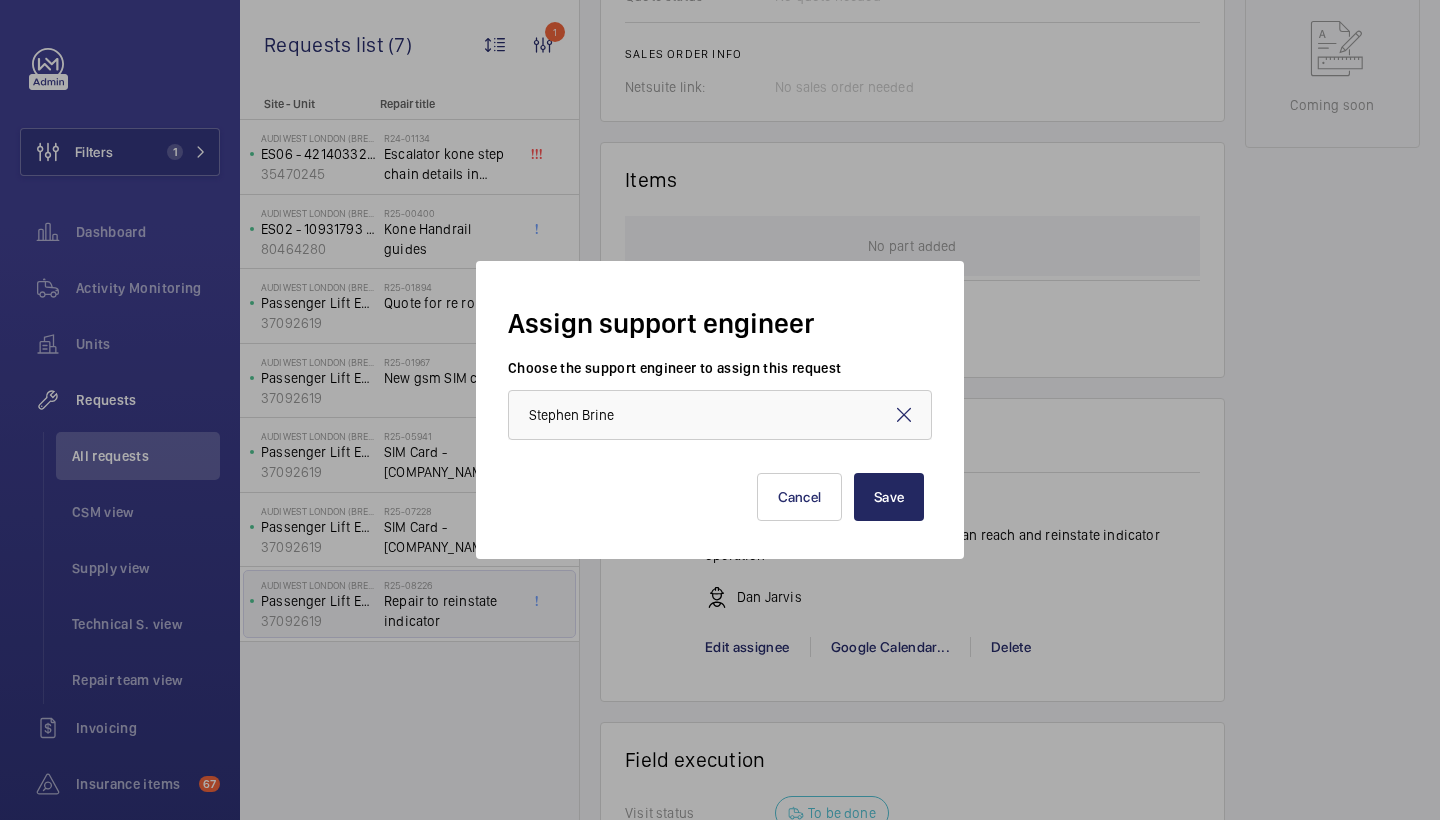 click on "Save" at bounding box center [889, 497] 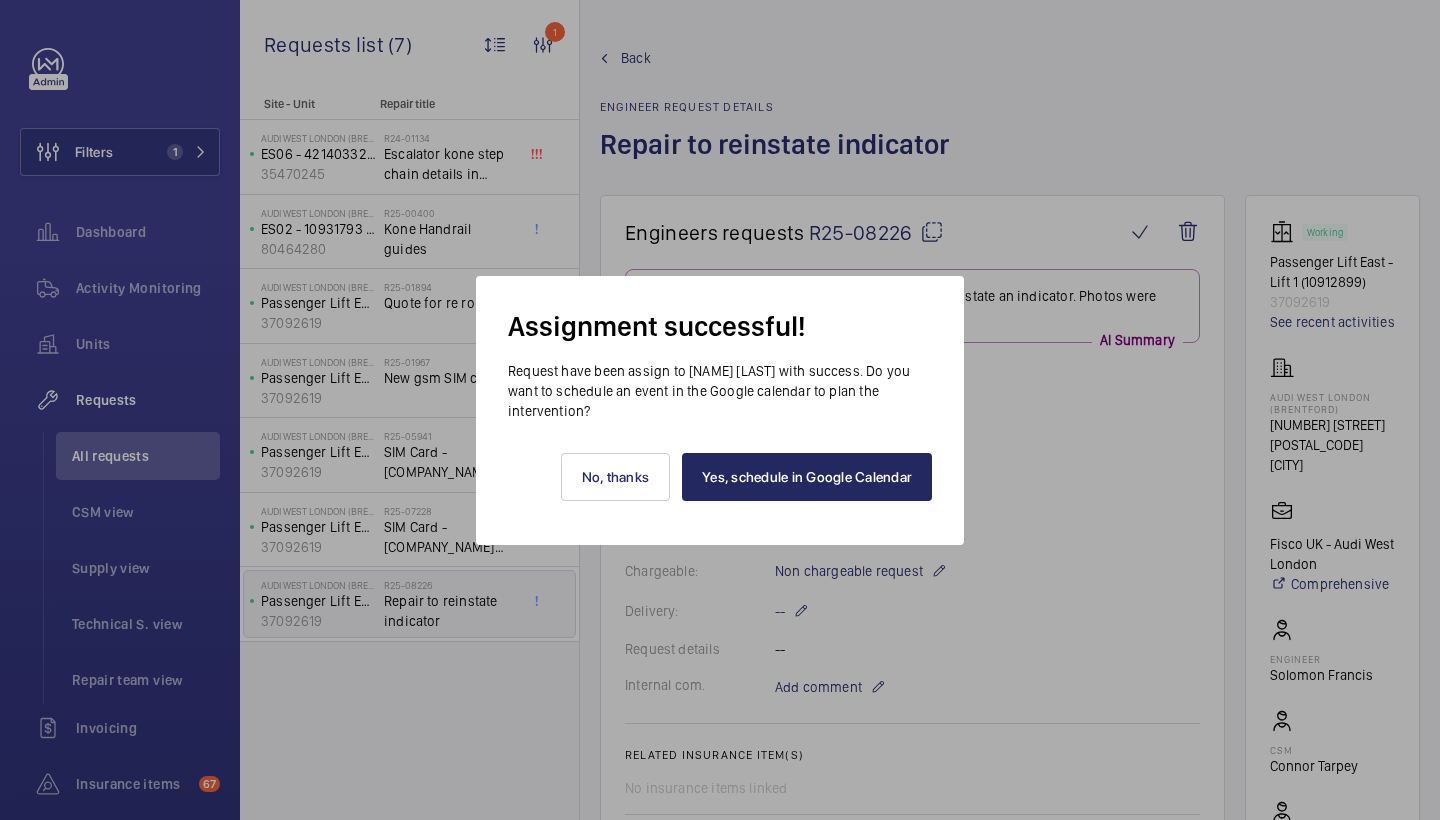 click on "Yes, schedule in Google Calendar" at bounding box center [807, 477] 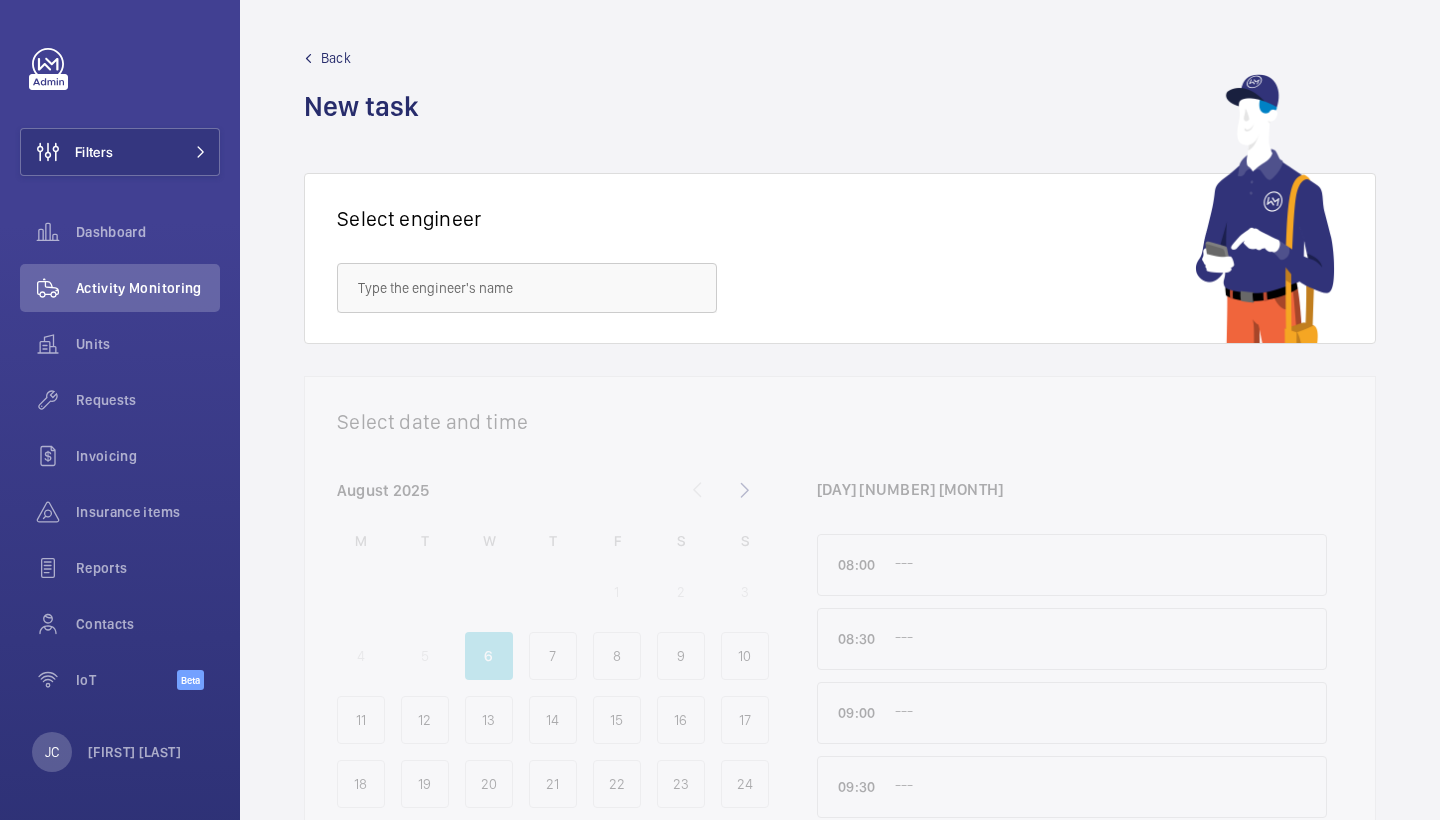 scroll, scrollTop: 0, scrollLeft: 0, axis: both 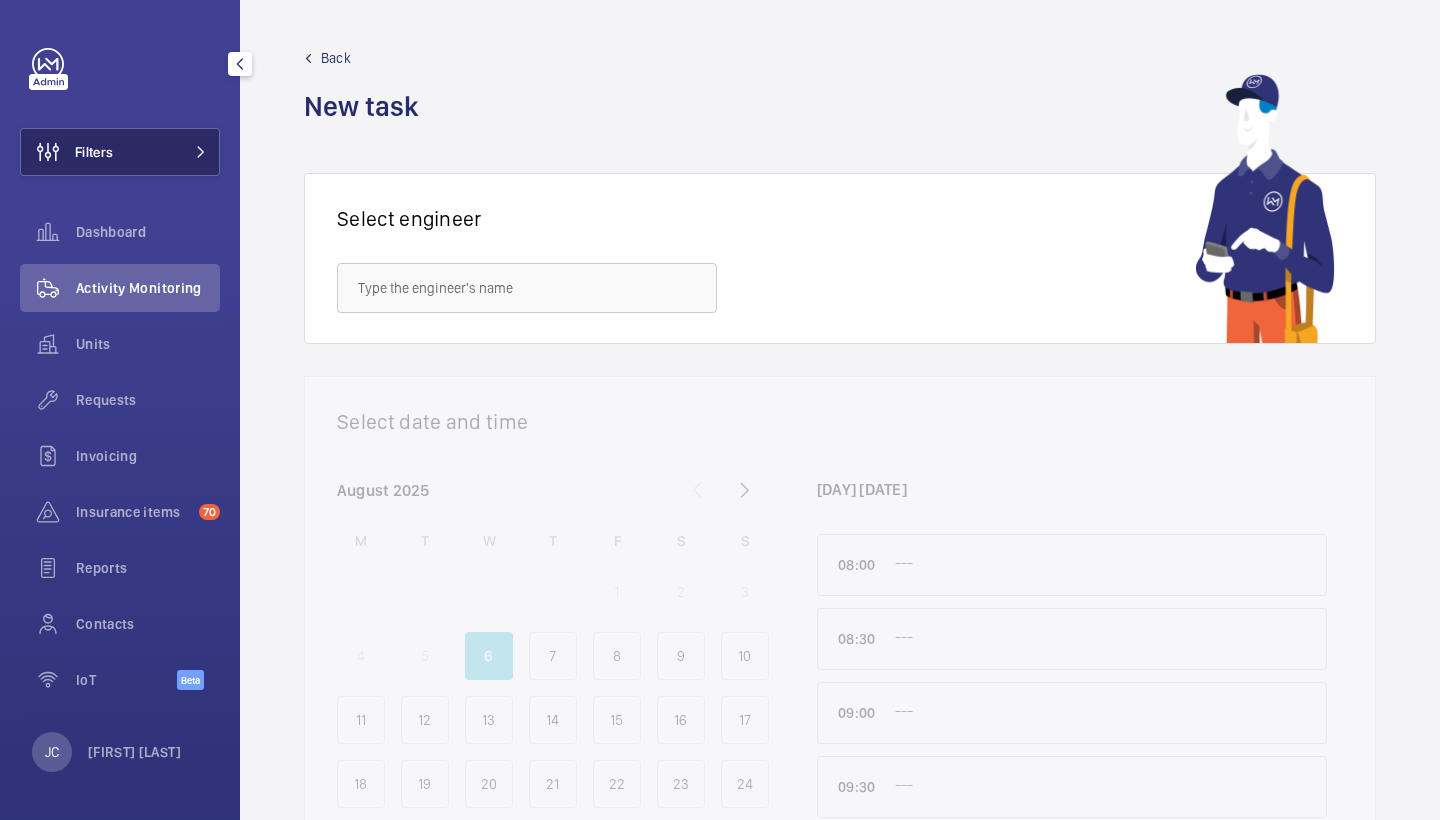 click 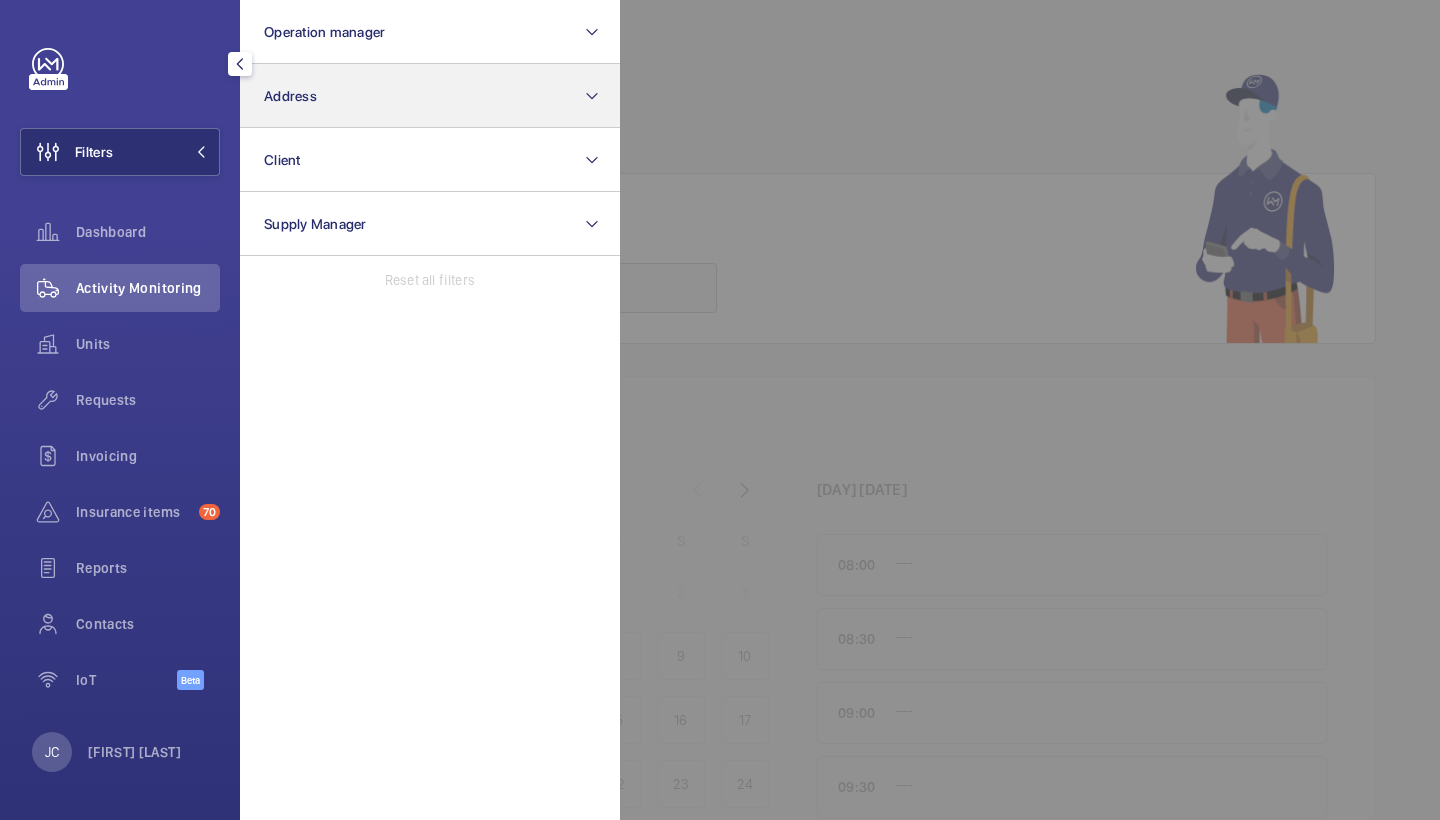 click on "Address" 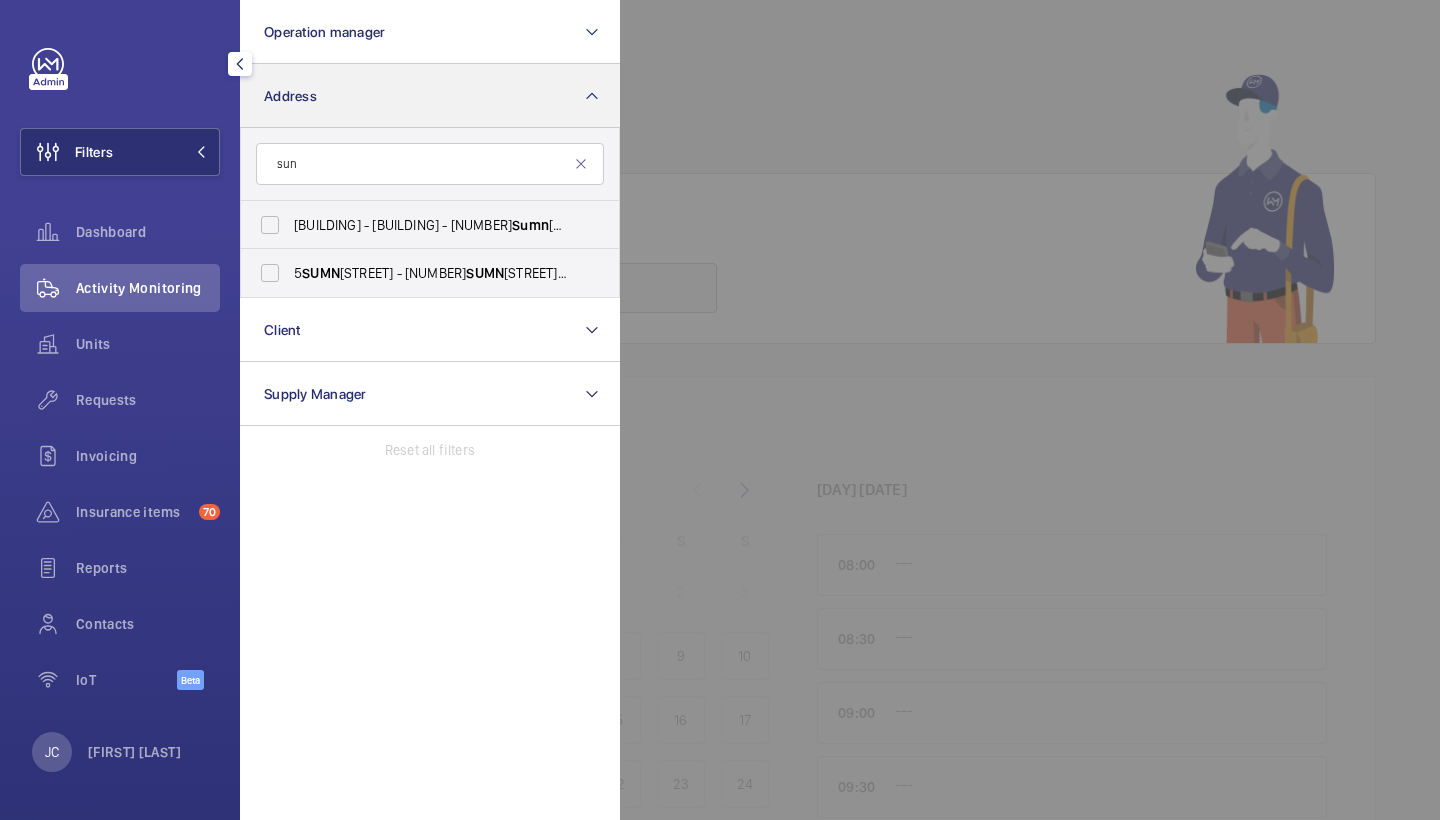 type on "sun" 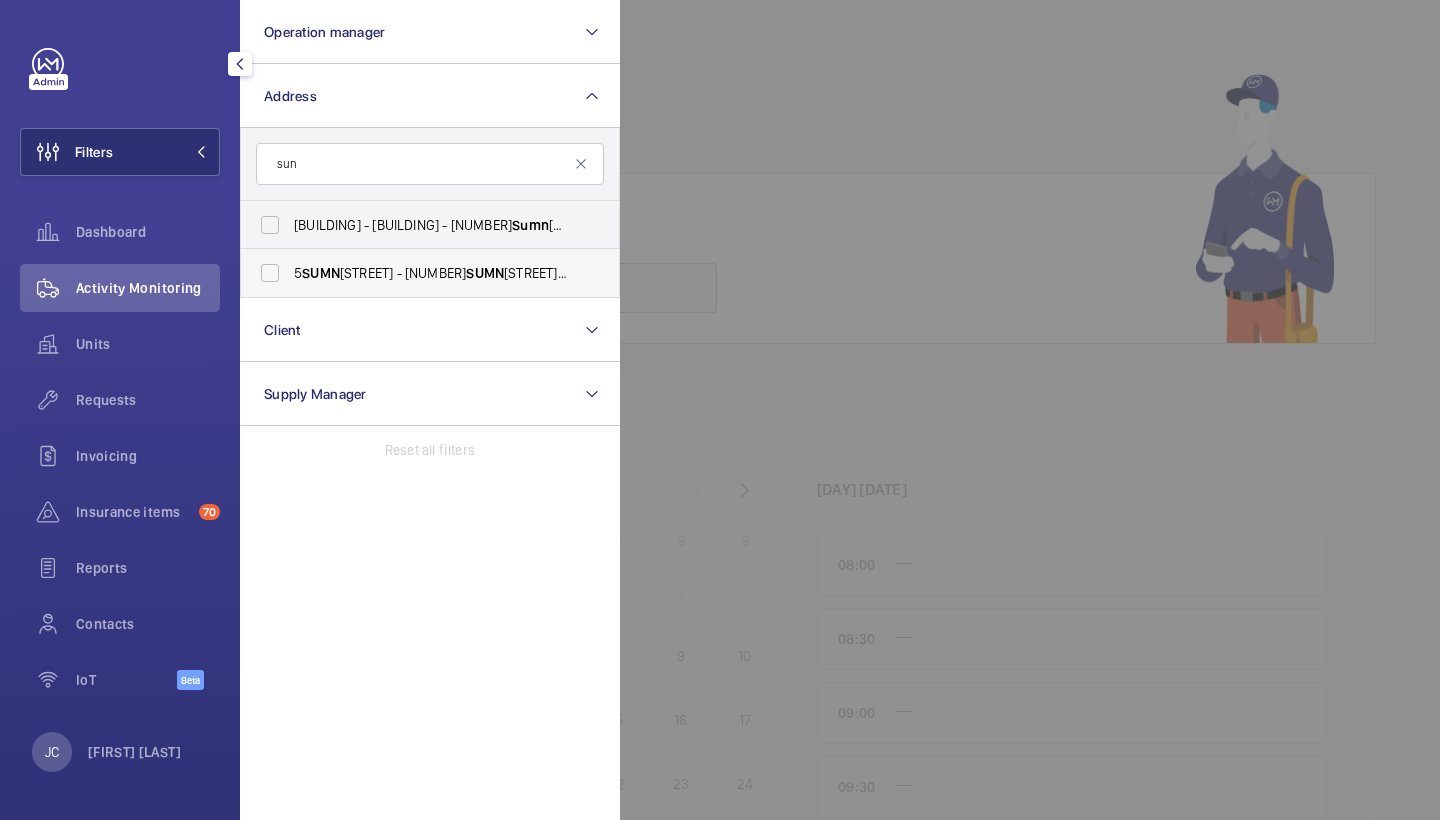 drag, startPoint x: 357, startPoint y: 76, endPoint x: 349, endPoint y: 266, distance: 190.16835 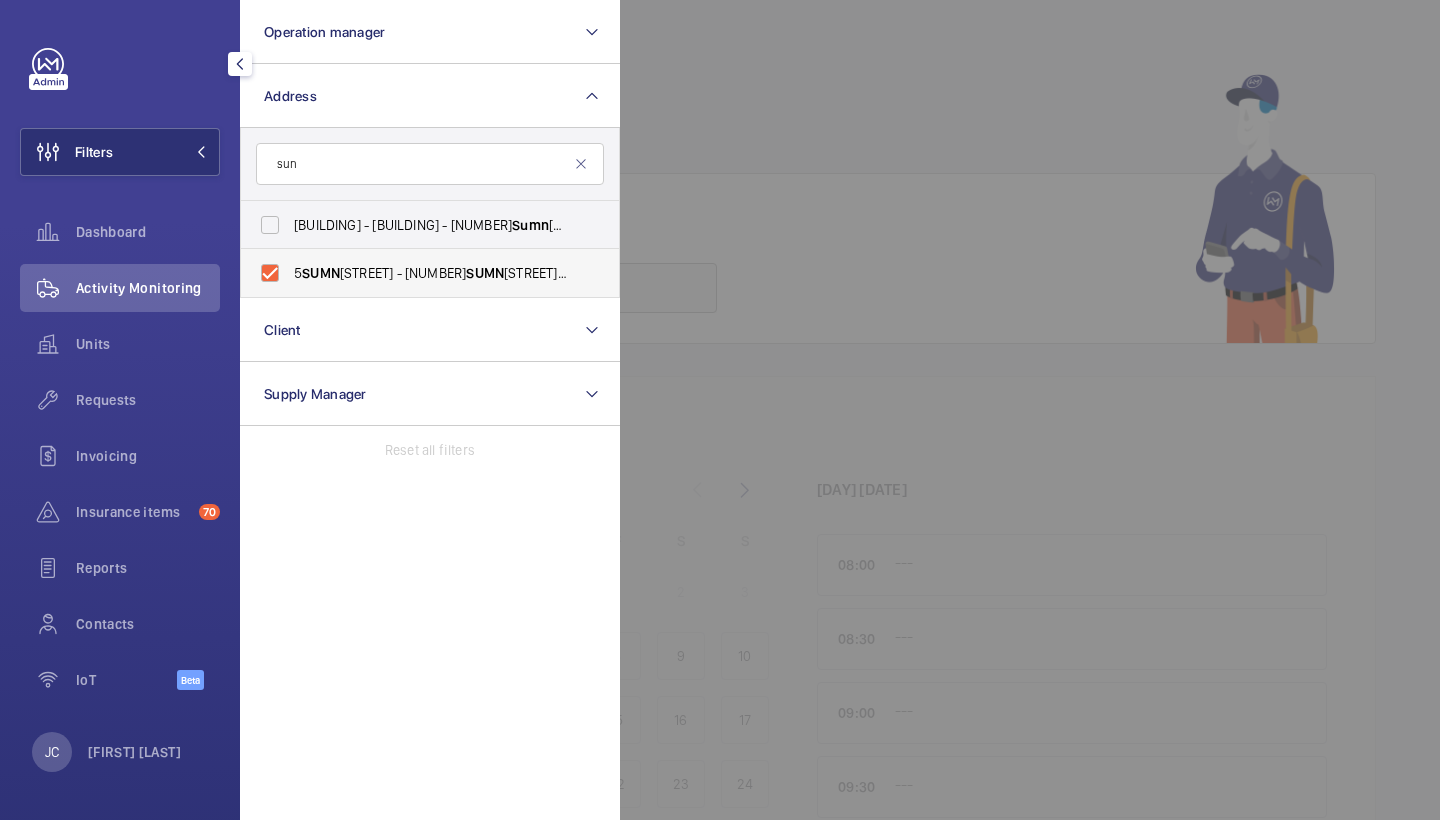 checkbox on "true" 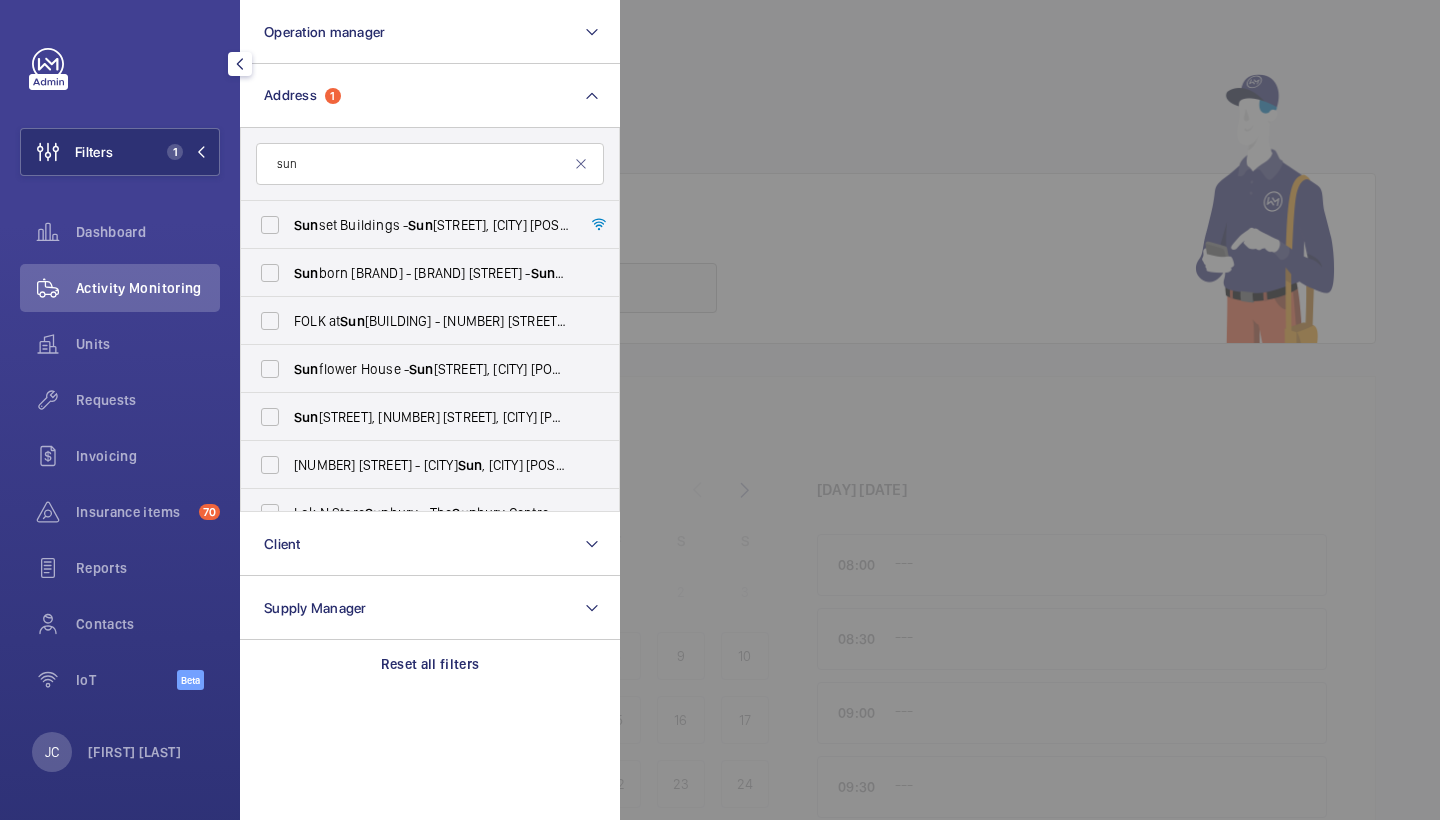 click 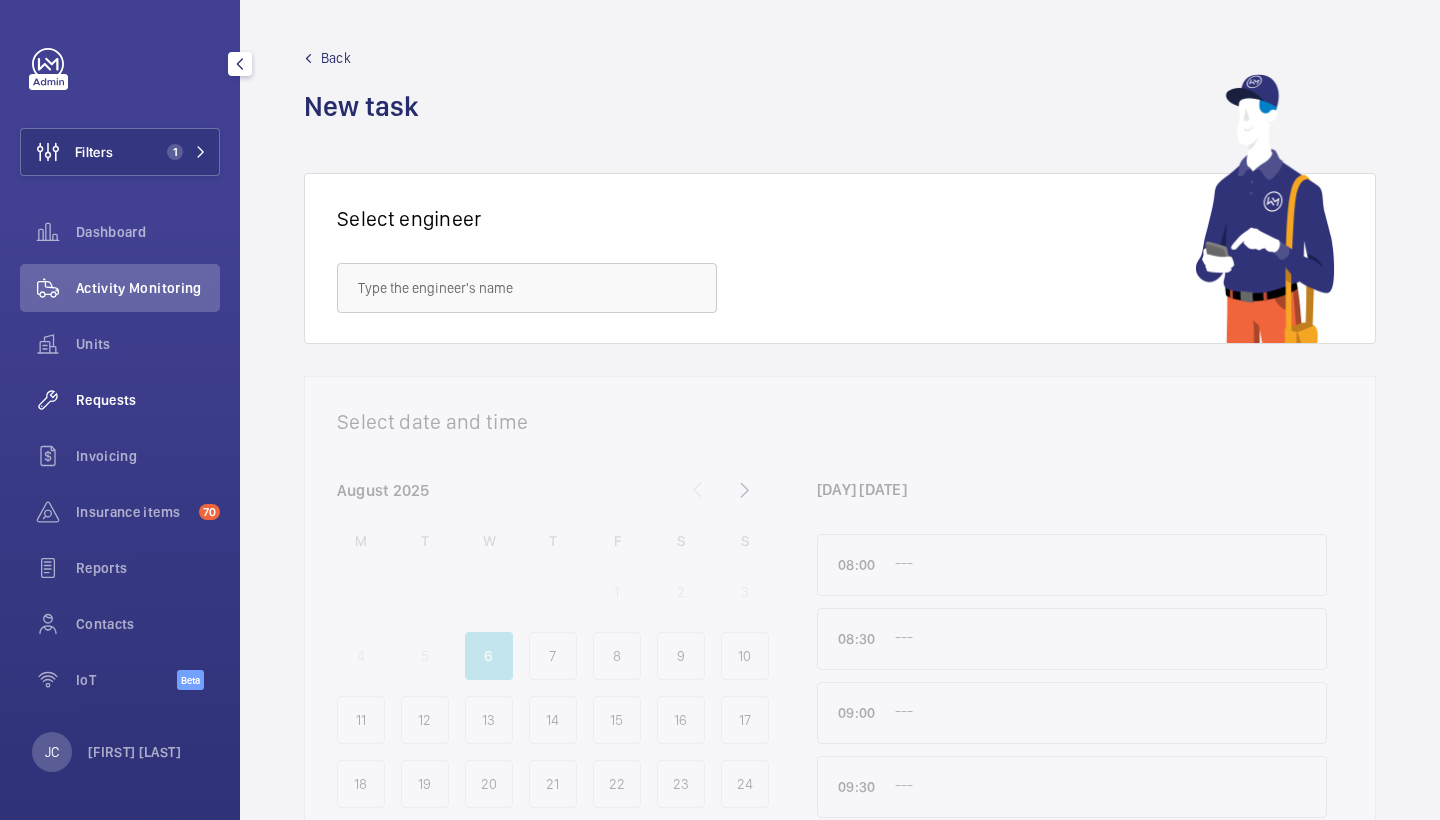 click on "Requests" 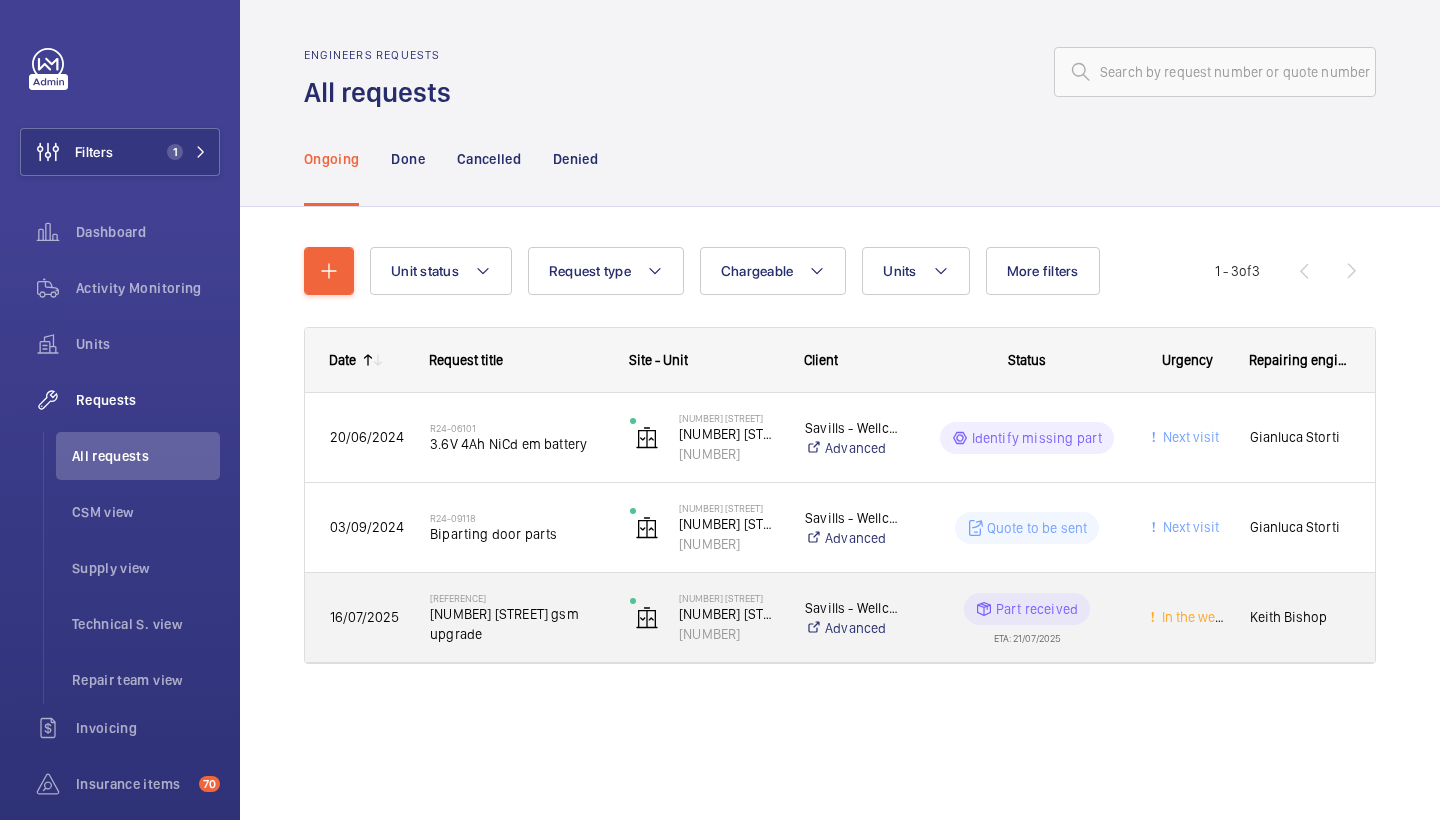 click on "5 Sumner Place gsm upgrade" 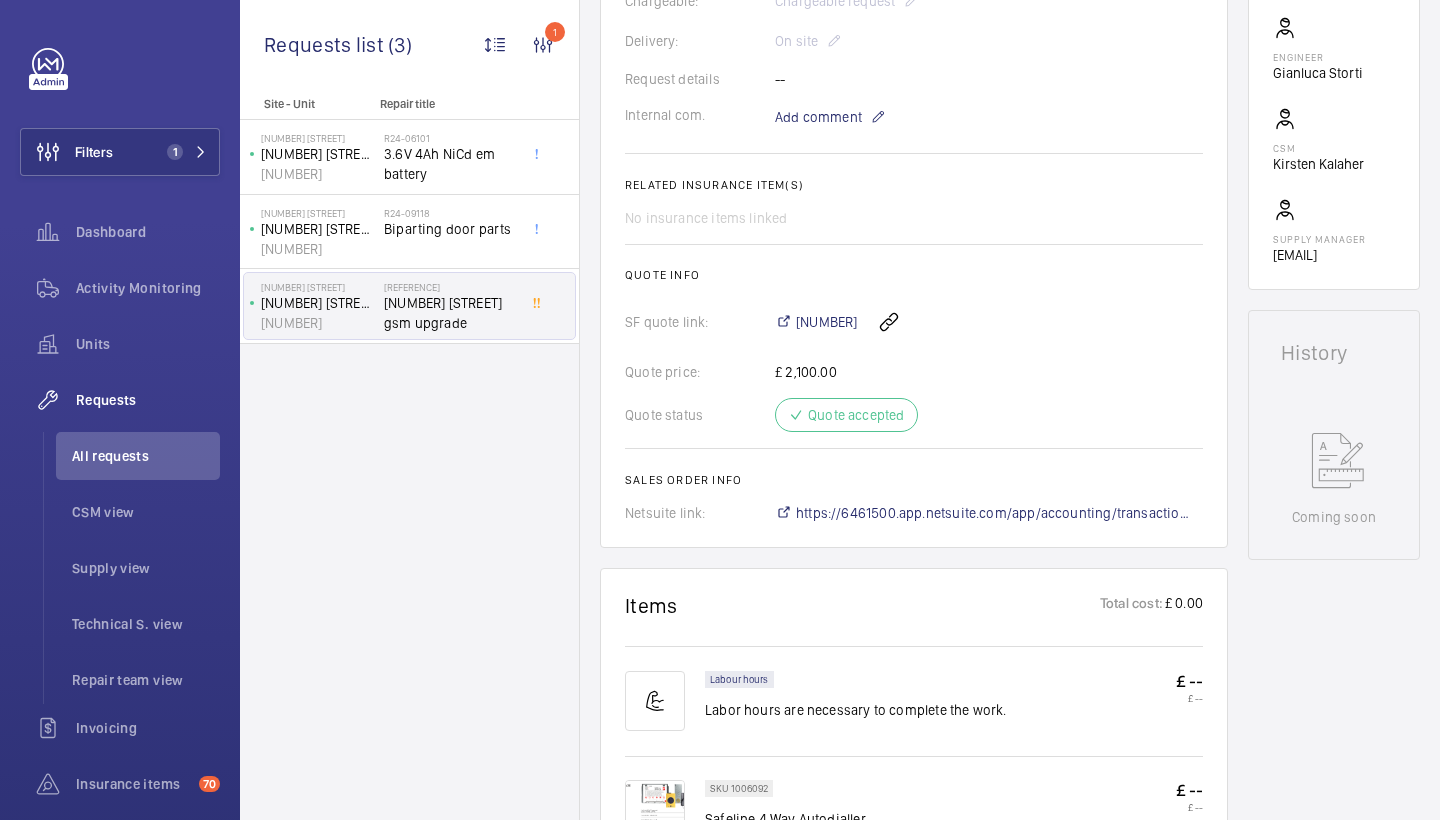 scroll, scrollTop: 590, scrollLeft: 0, axis: vertical 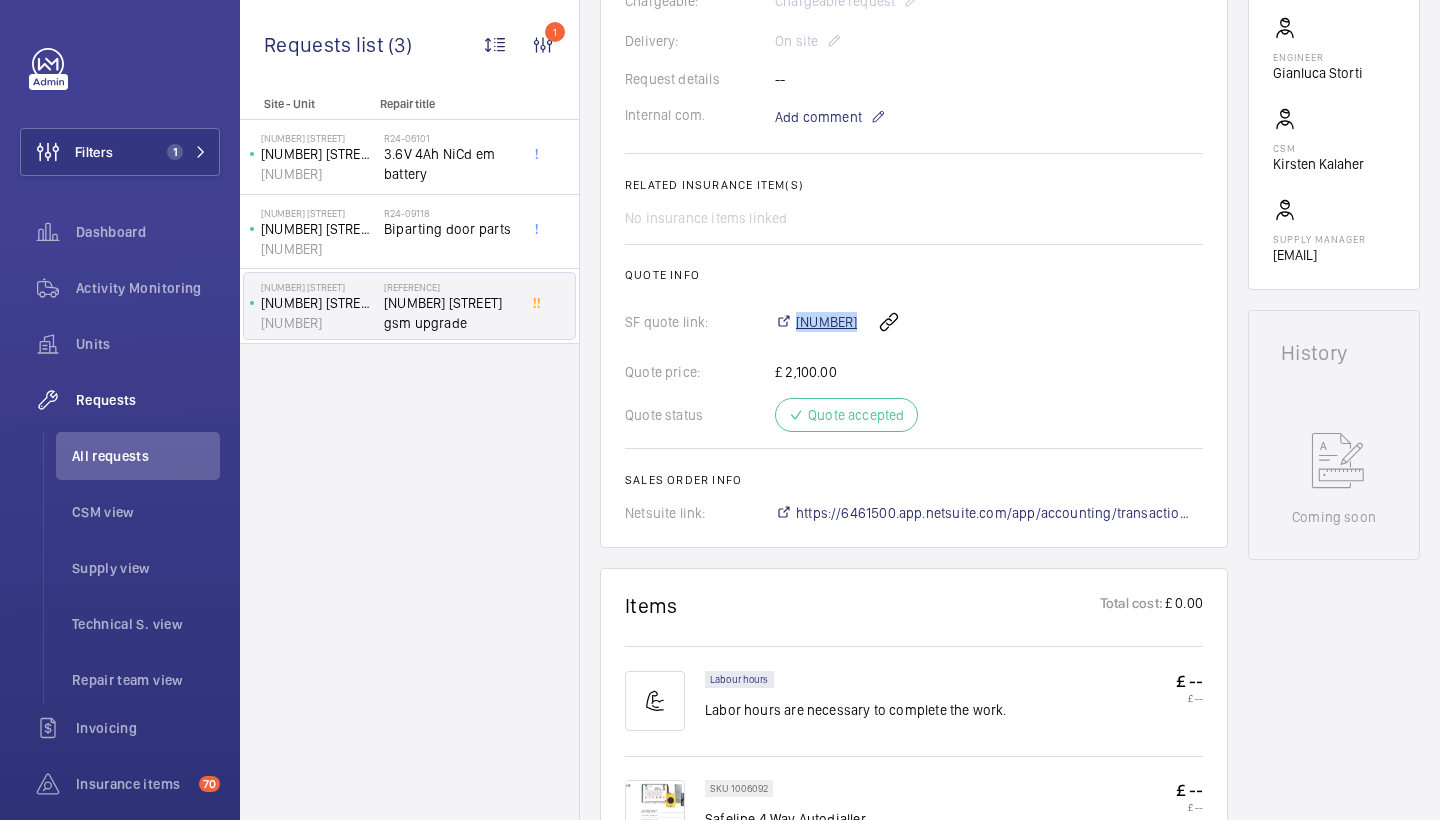 drag, startPoint x: 721, startPoint y: 349, endPoint x: 854, endPoint y: 351, distance: 133.01503 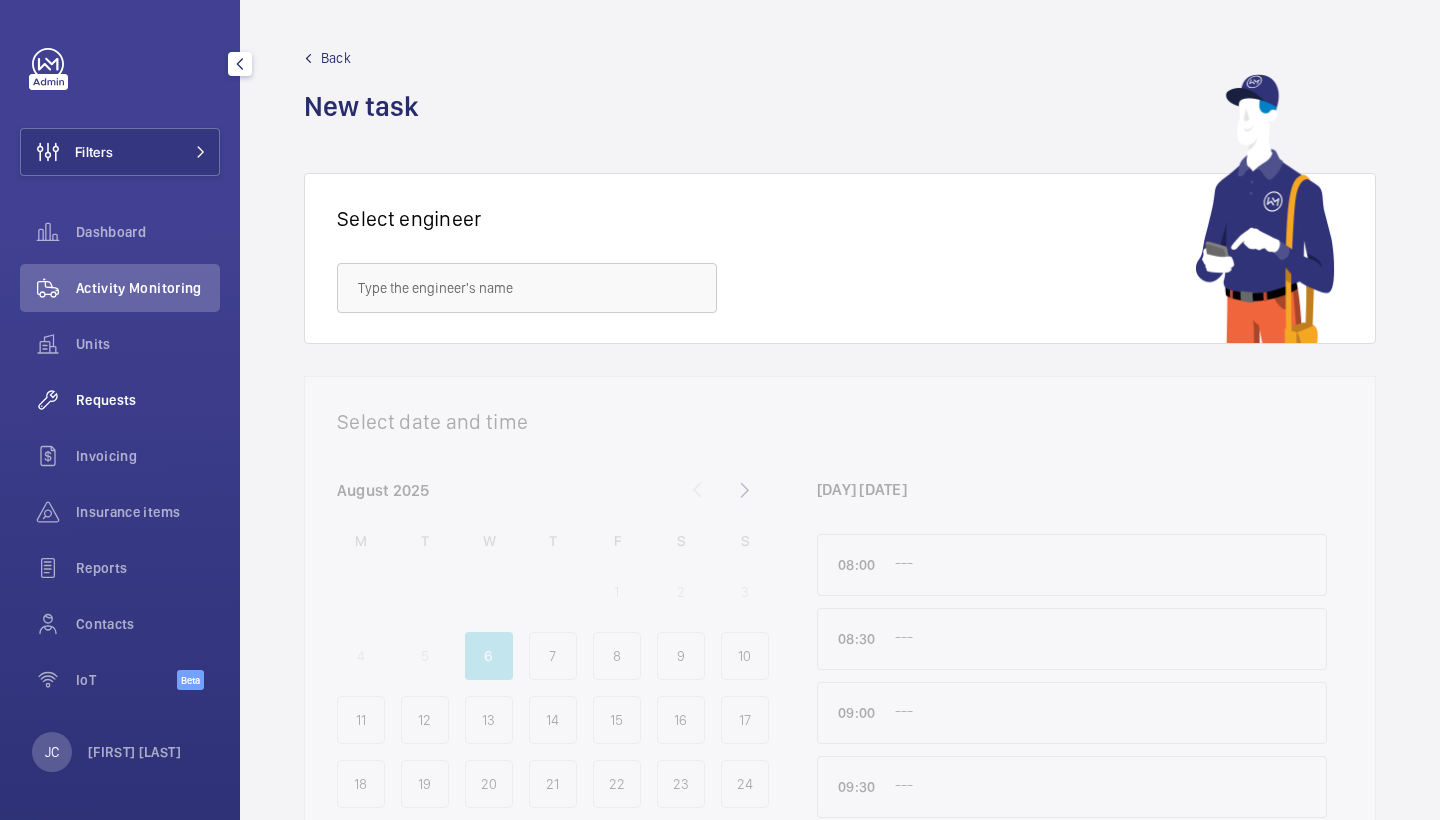 scroll, scrollTop: 0, scrollLeft: 0, axis: both 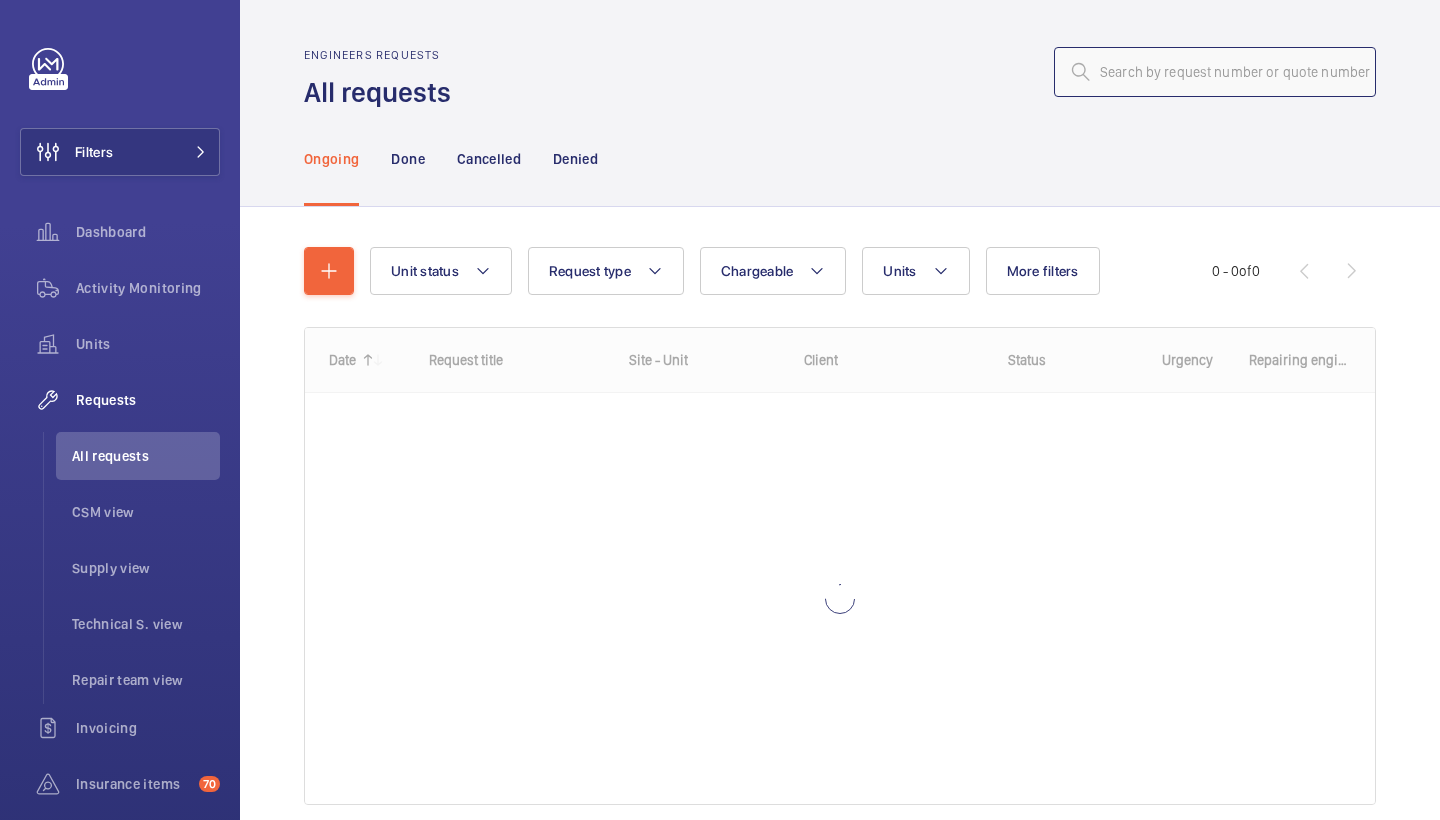 click 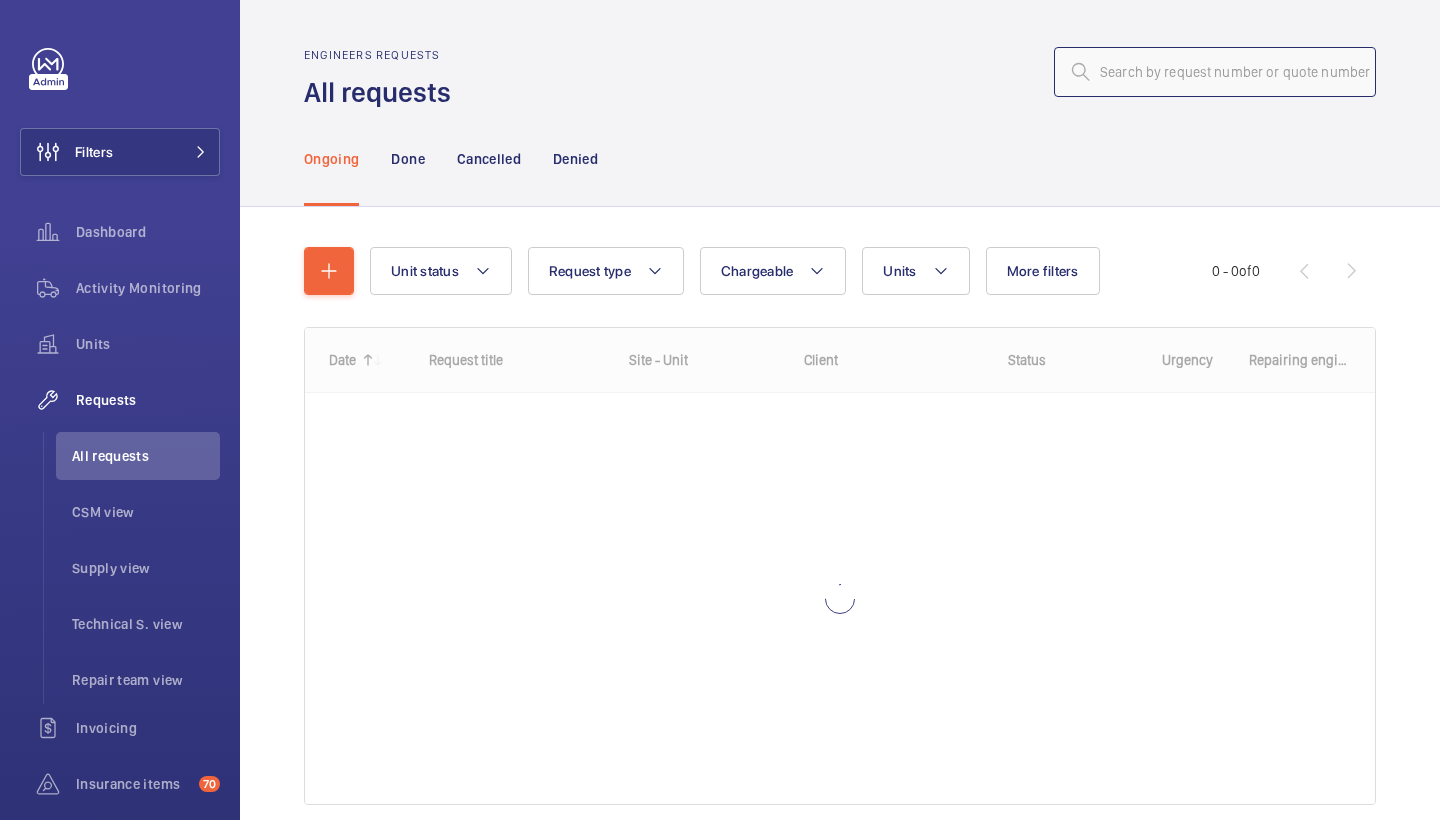 paste on "R25-03070" 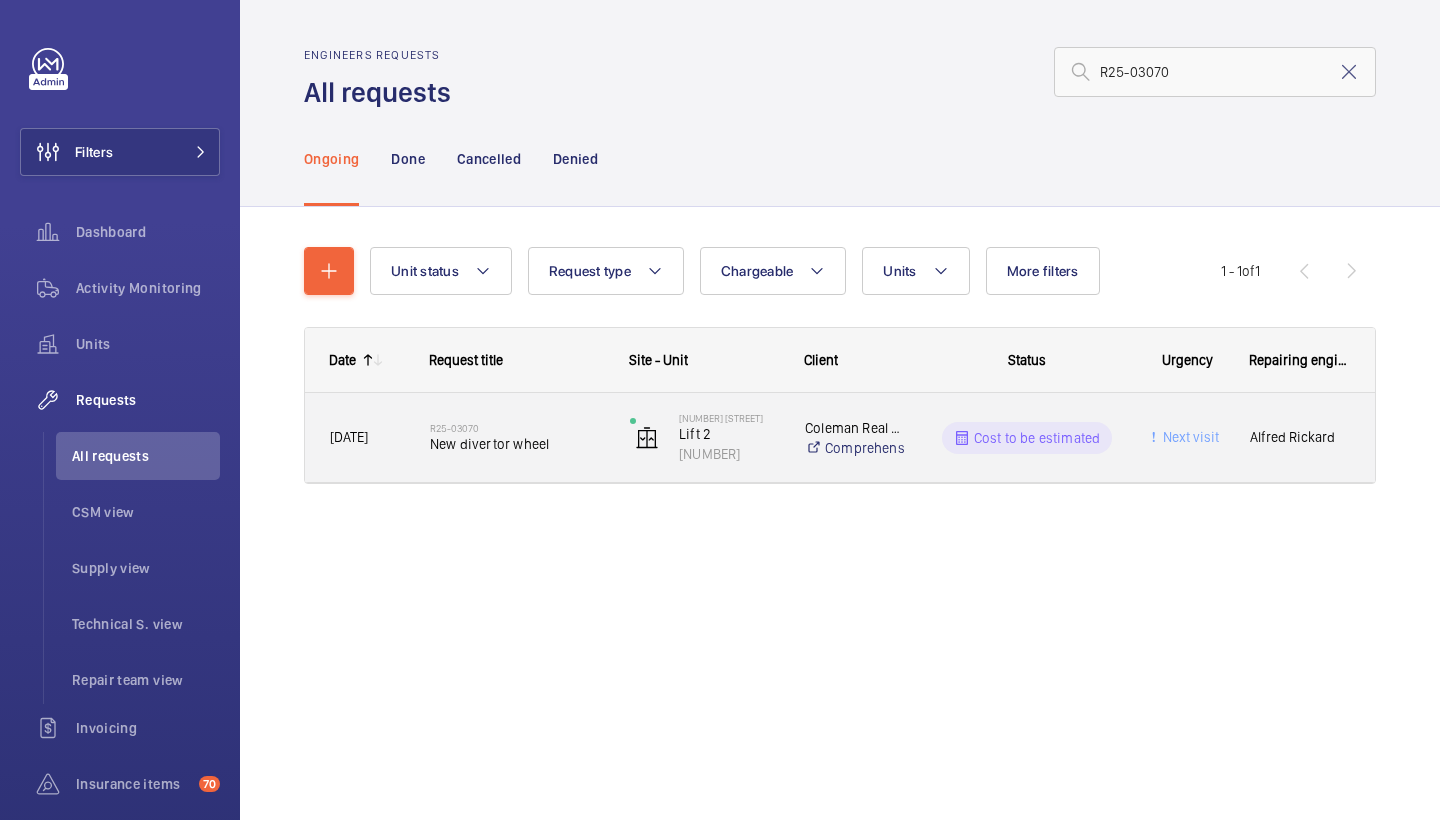click on "R25-03070   New divertor wheel" 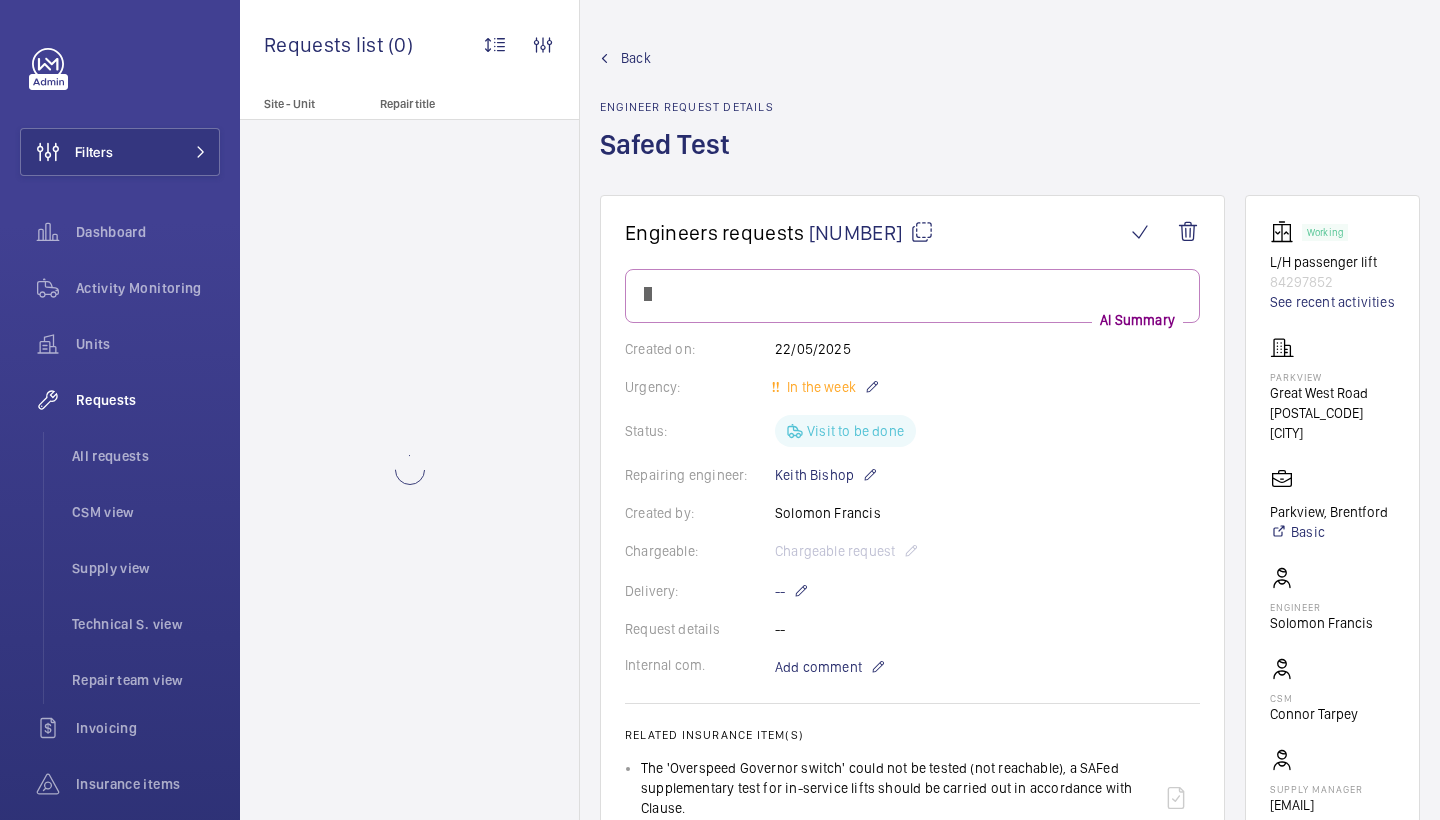 scroll, scrollTop: 0, scrollLeft: 0, axis: both 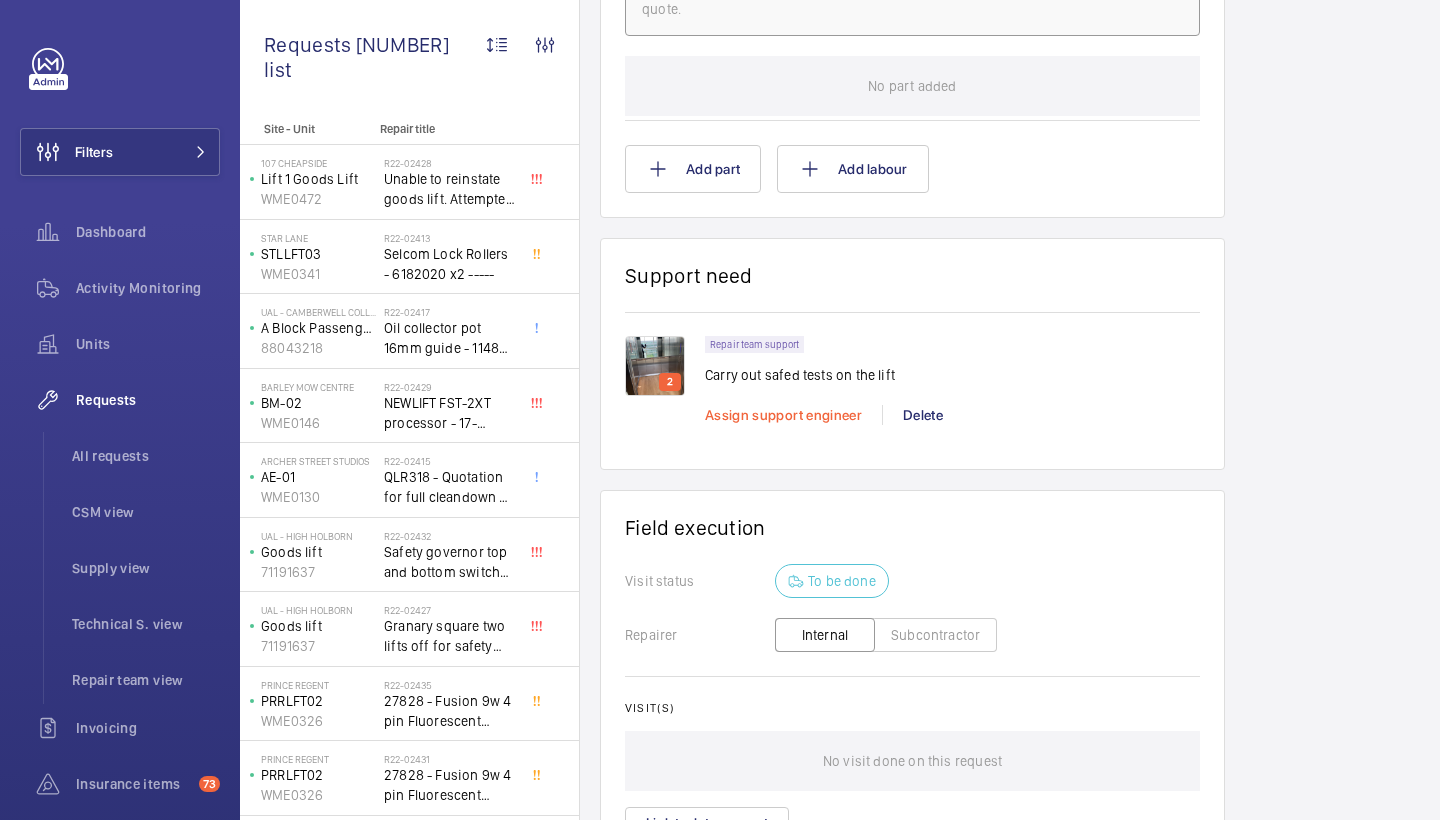 click on "Assign support engineer" 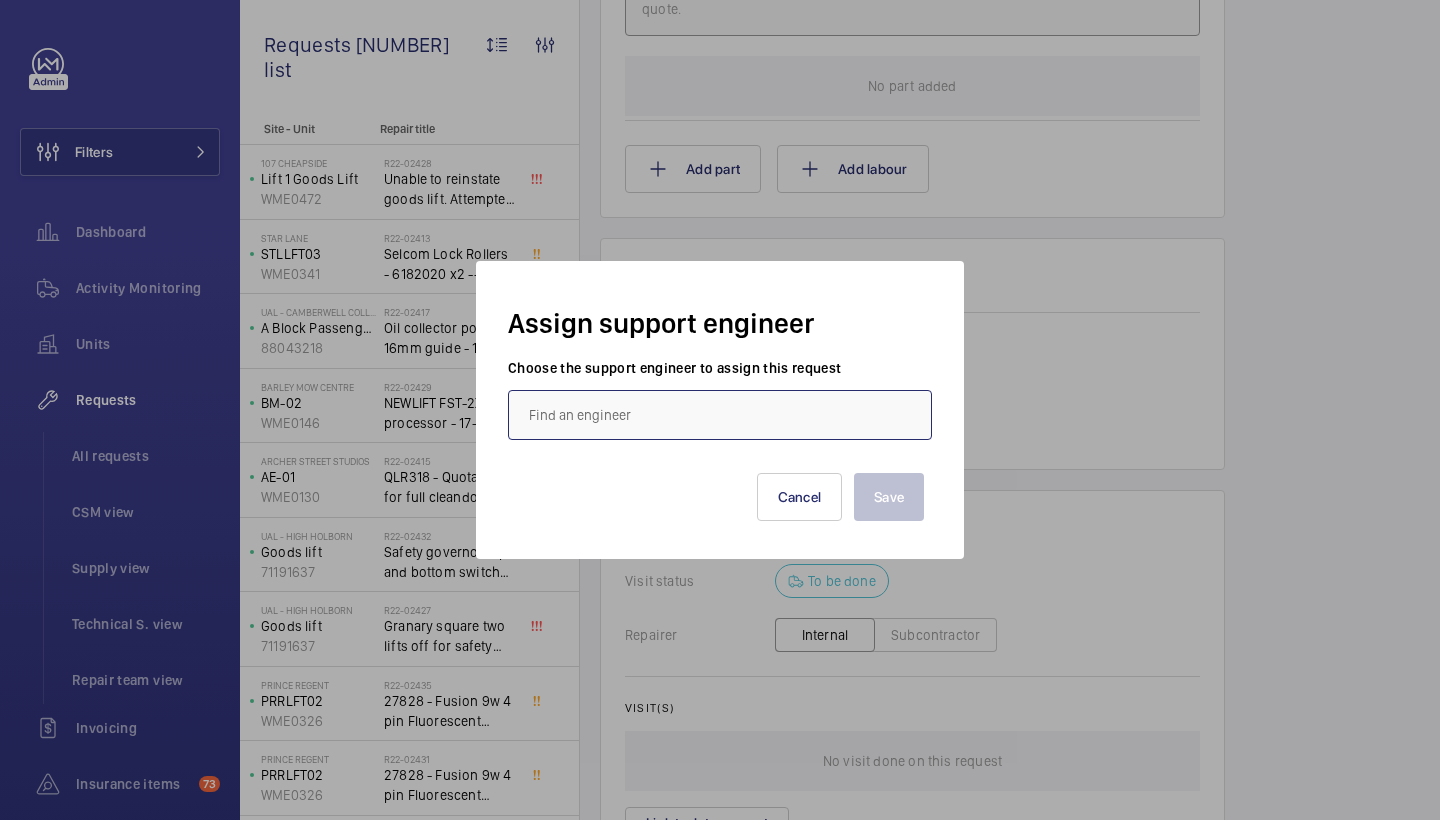 click at bounding box center (720, 415) 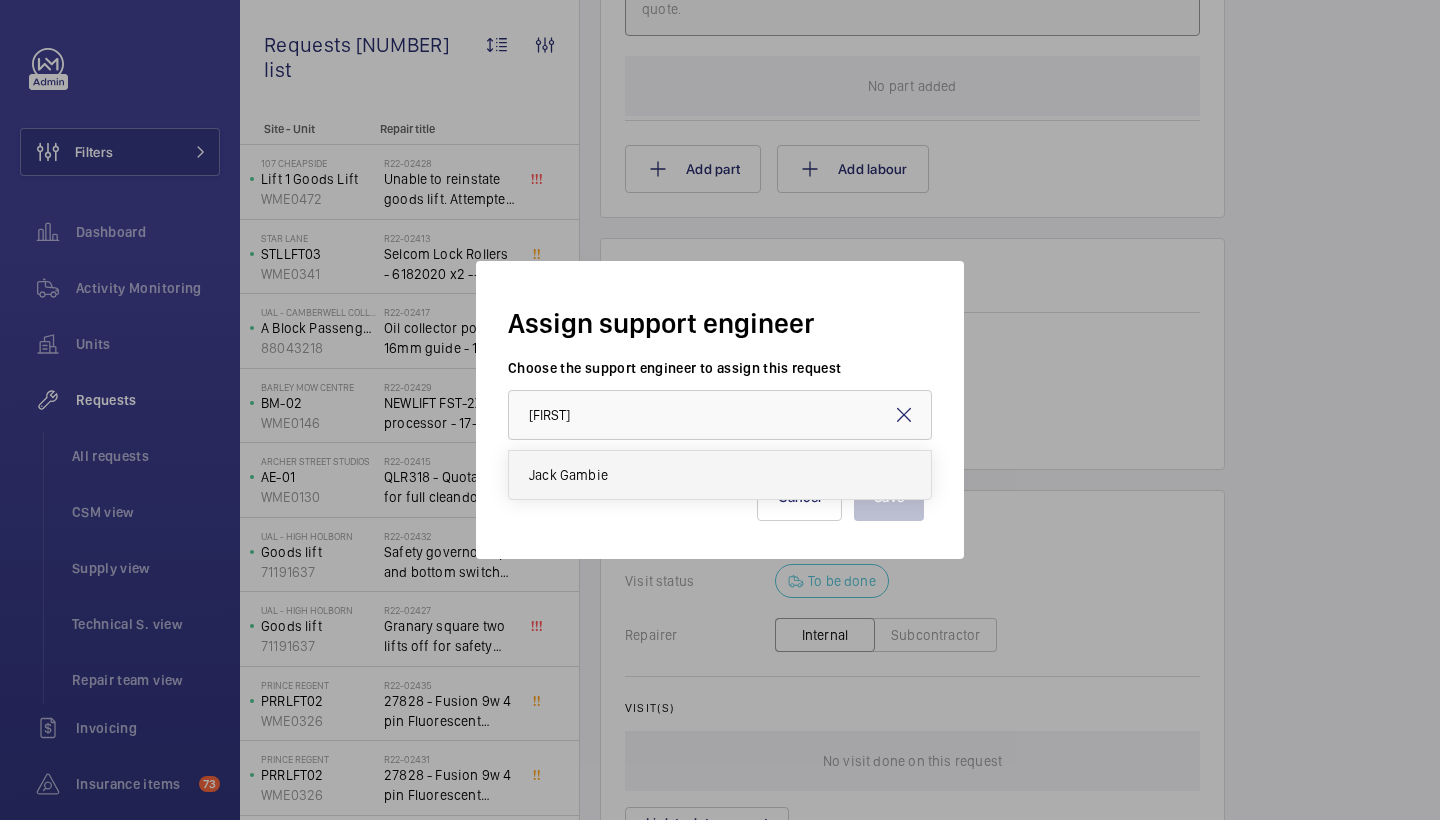 click on "Jack Gambie" at bounding box center (720, 475) 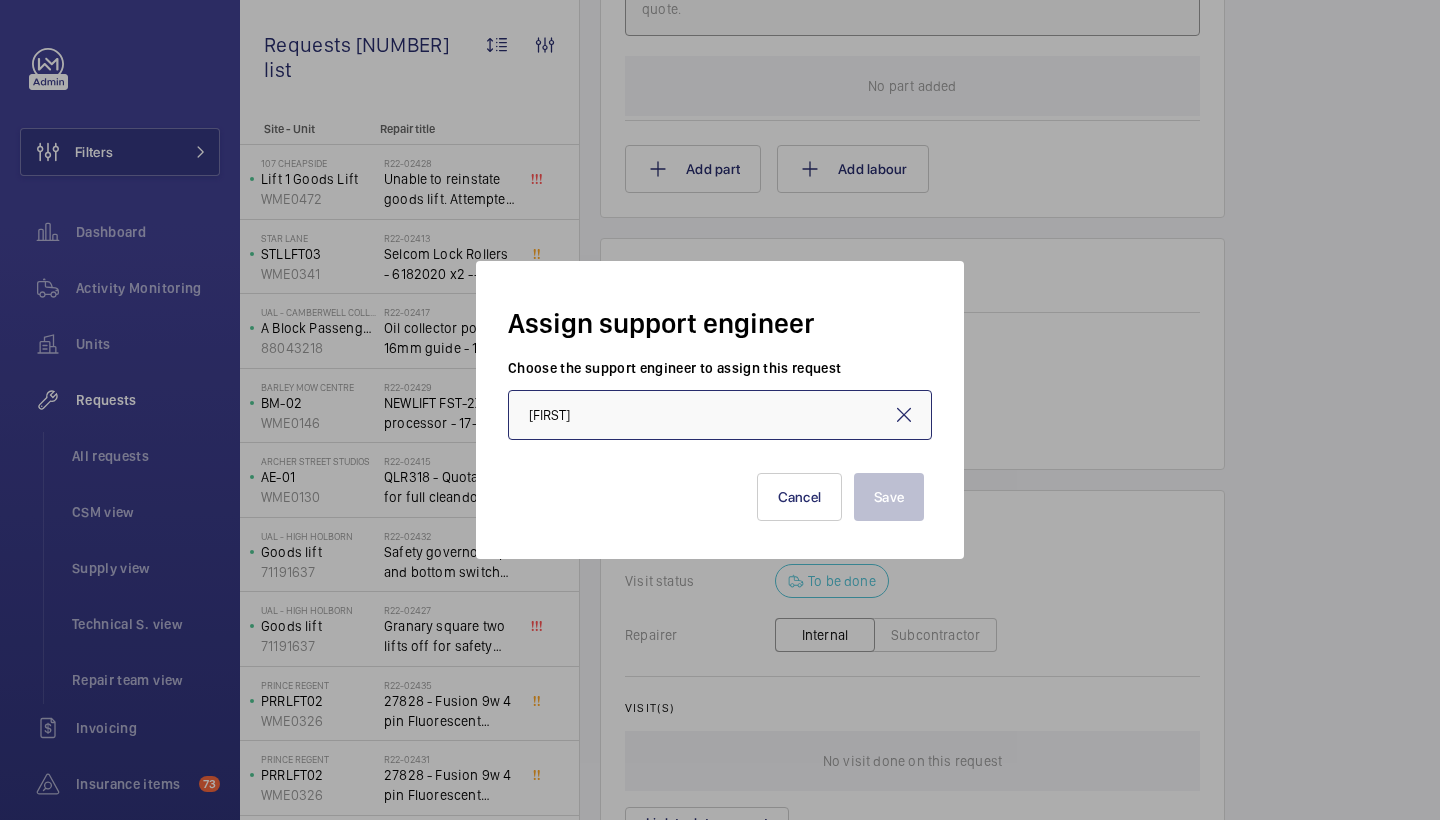 type on "Jack Gambie" 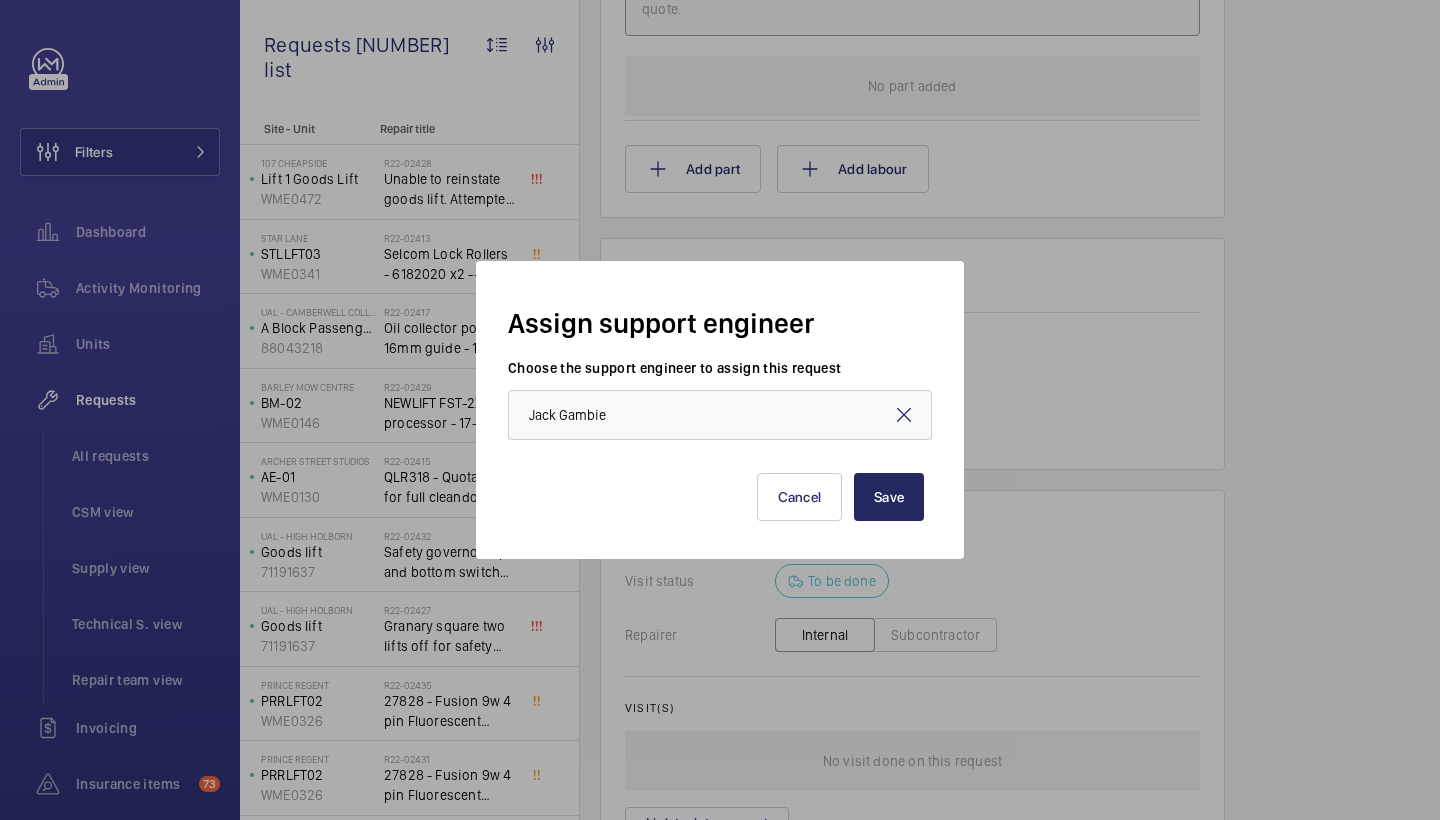 click on "Save" at bounding box center (889, 497) 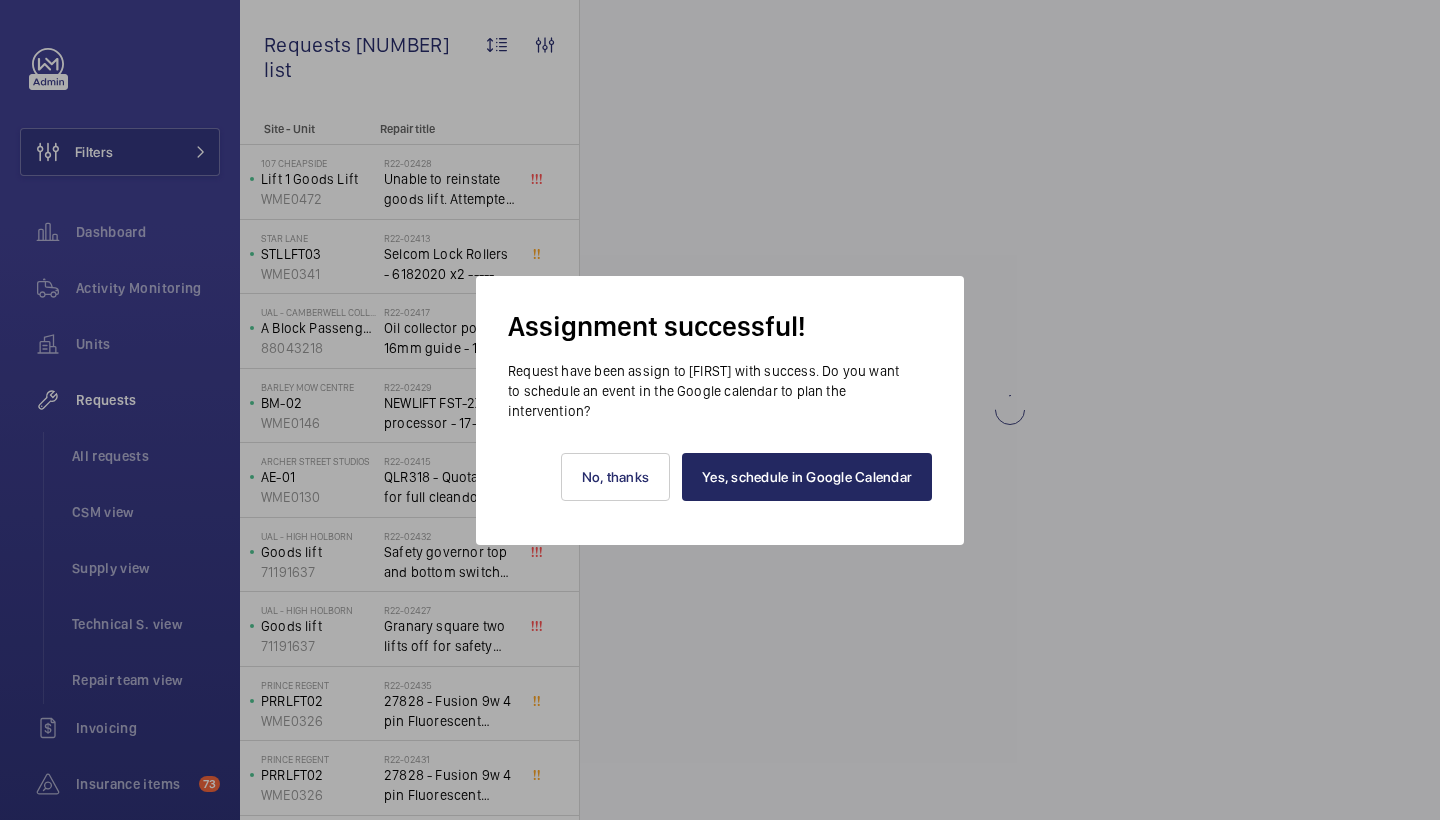 click on "Yes, schedule in Google Calendar" at bounding box center [807, 477] 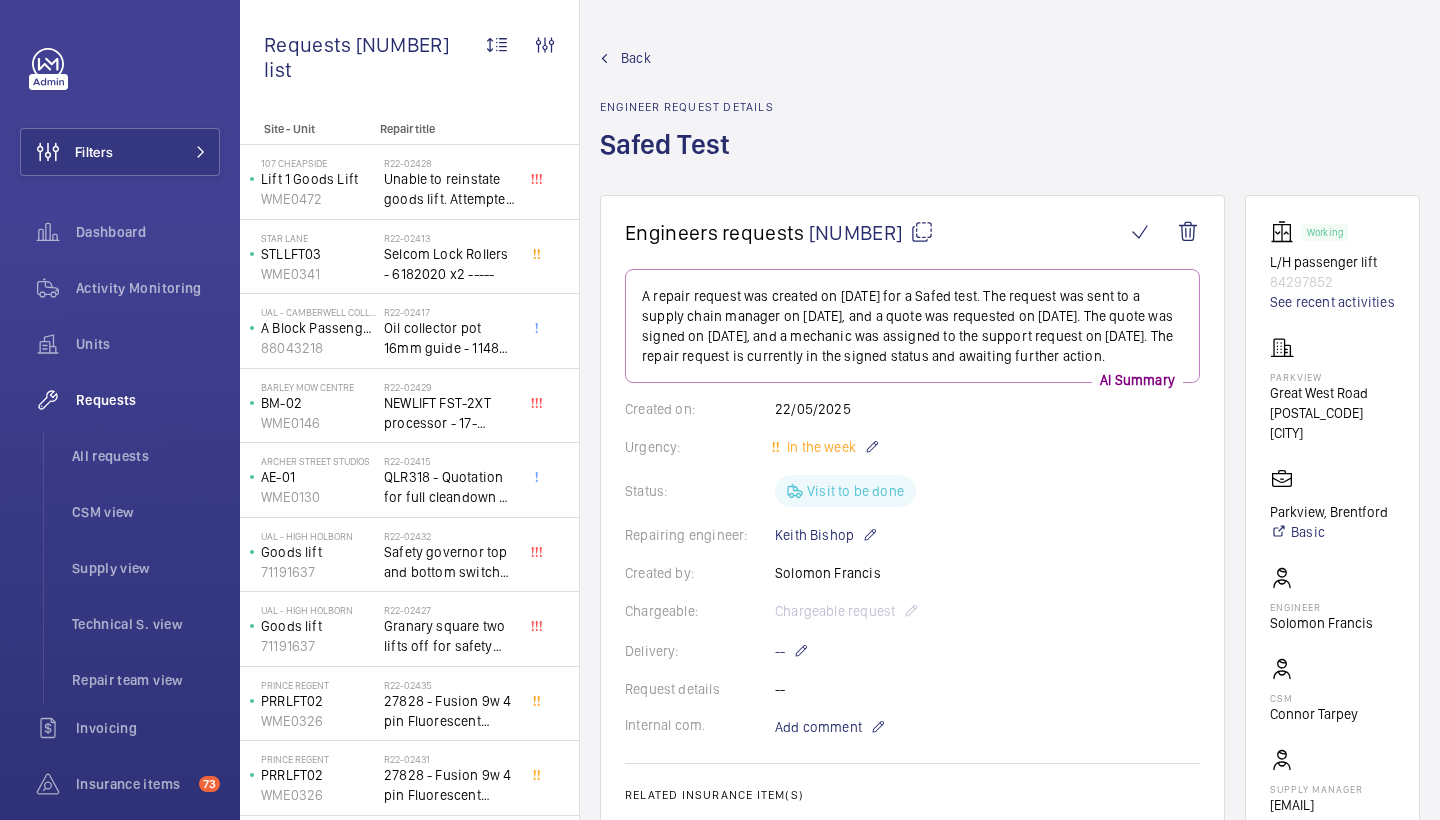 scroll, scrollTop: 0, scrollLeft: 0, axis: both 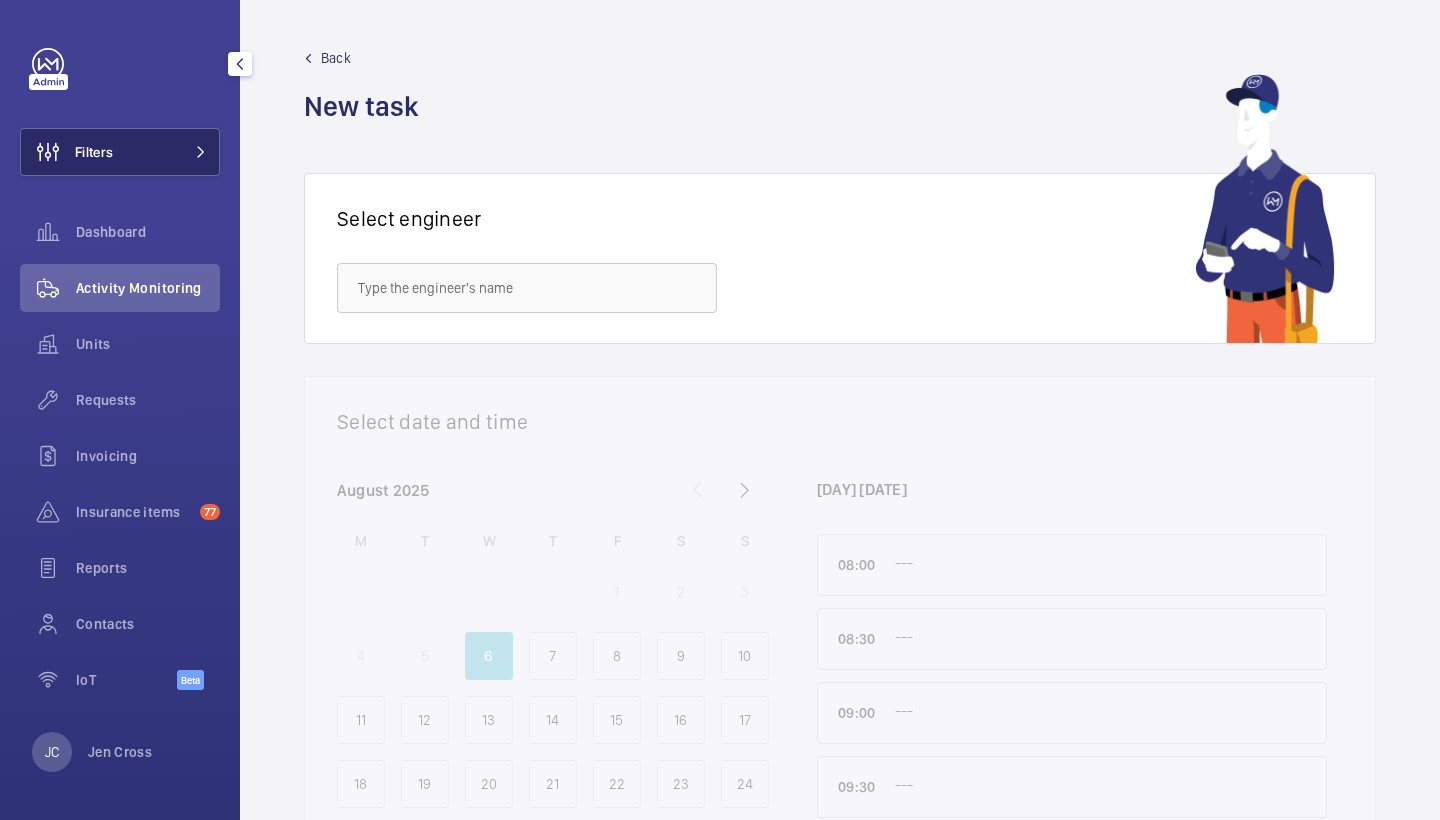 click on "Filters" 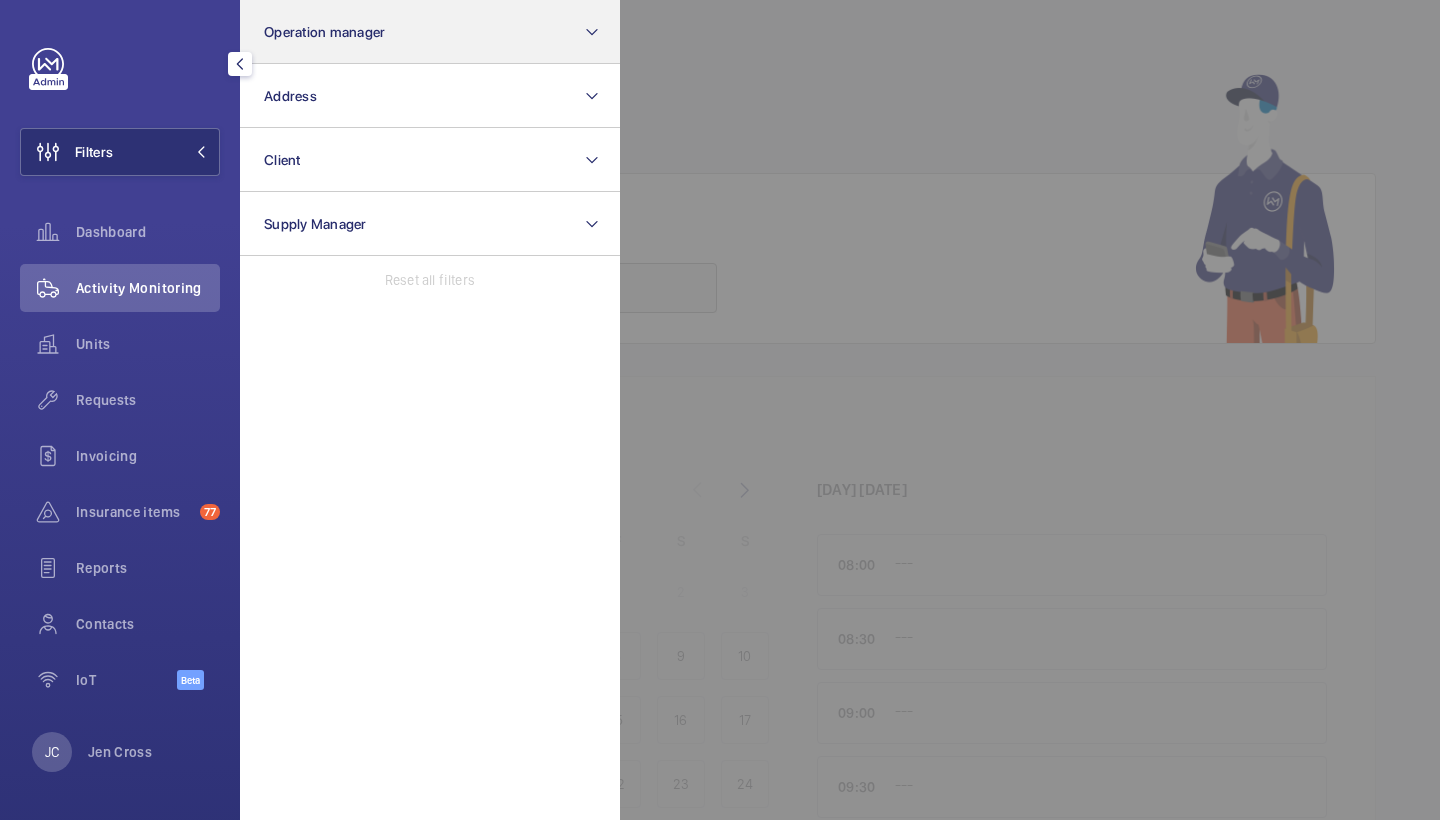 click on "Operation manager" 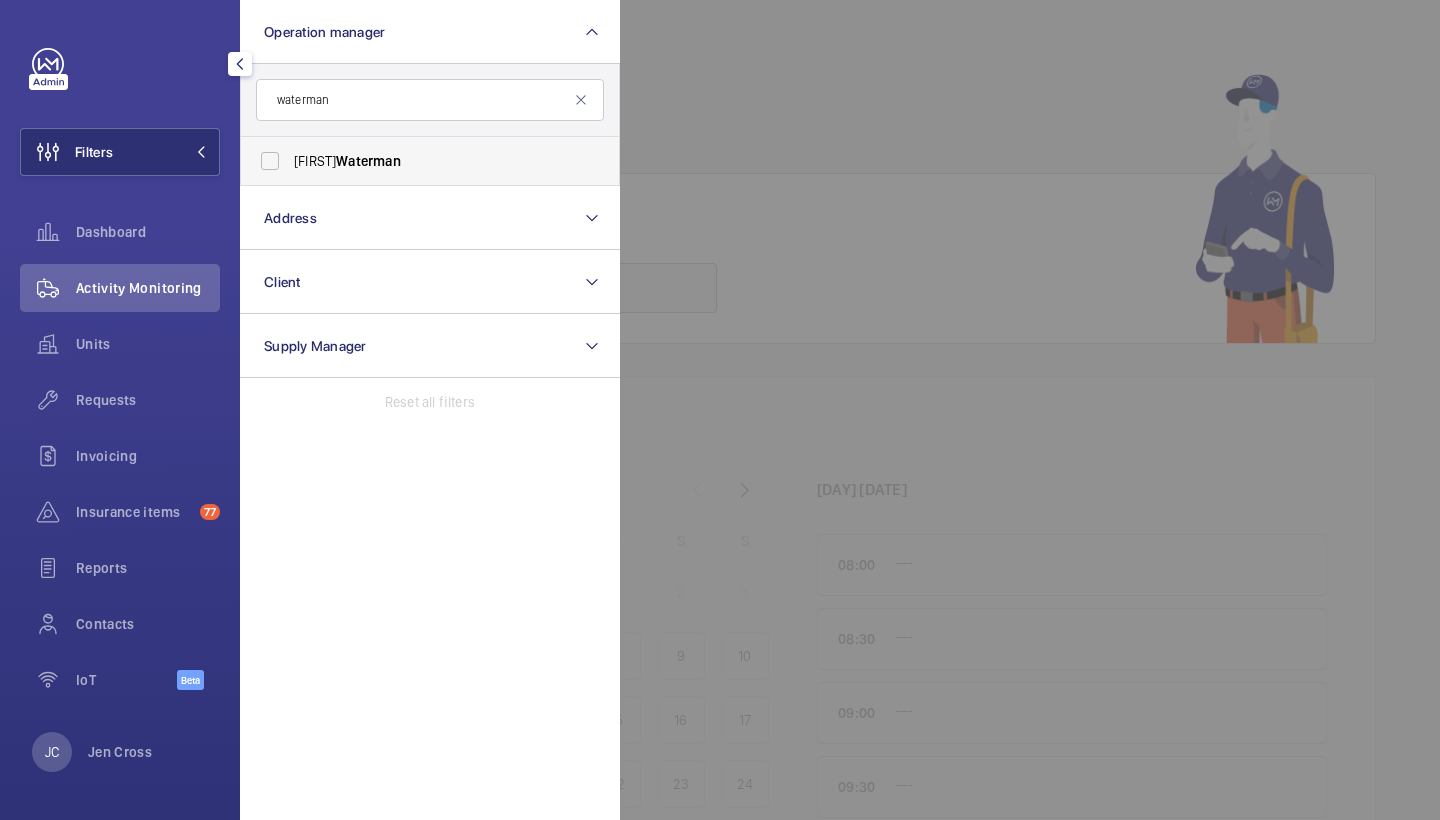 type on "waterman" 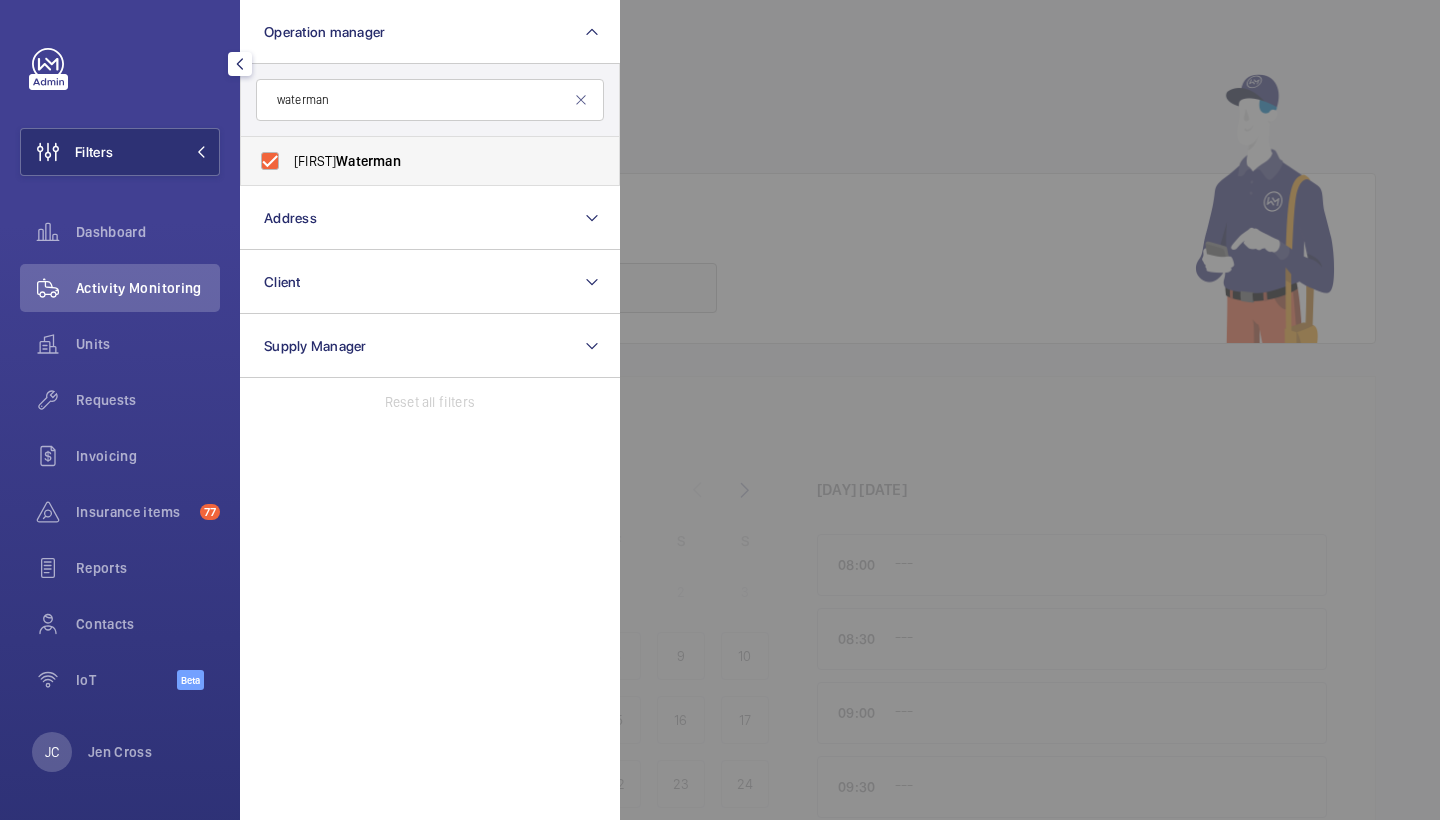 checkbox on "true" 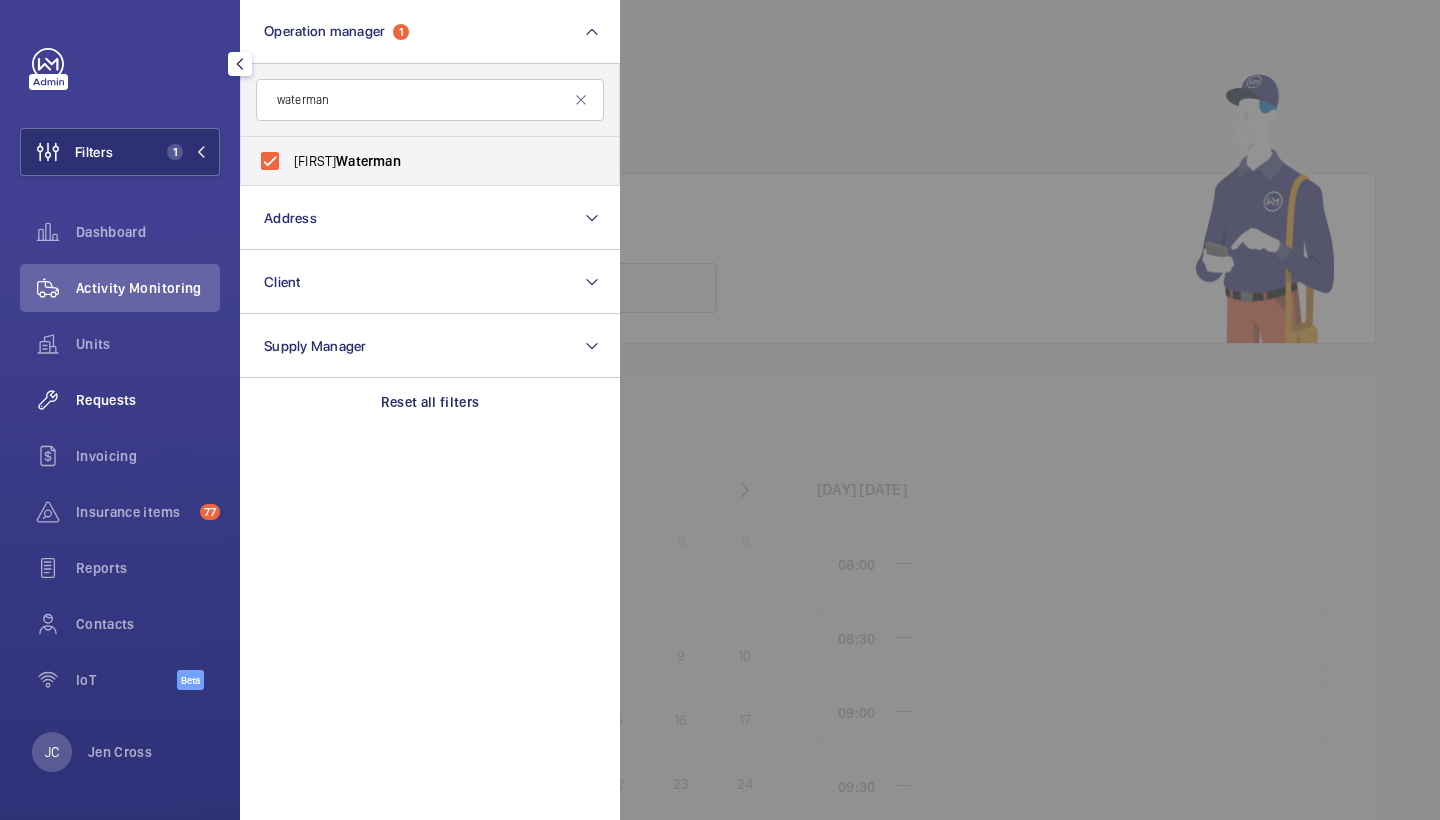 click on "Requests" 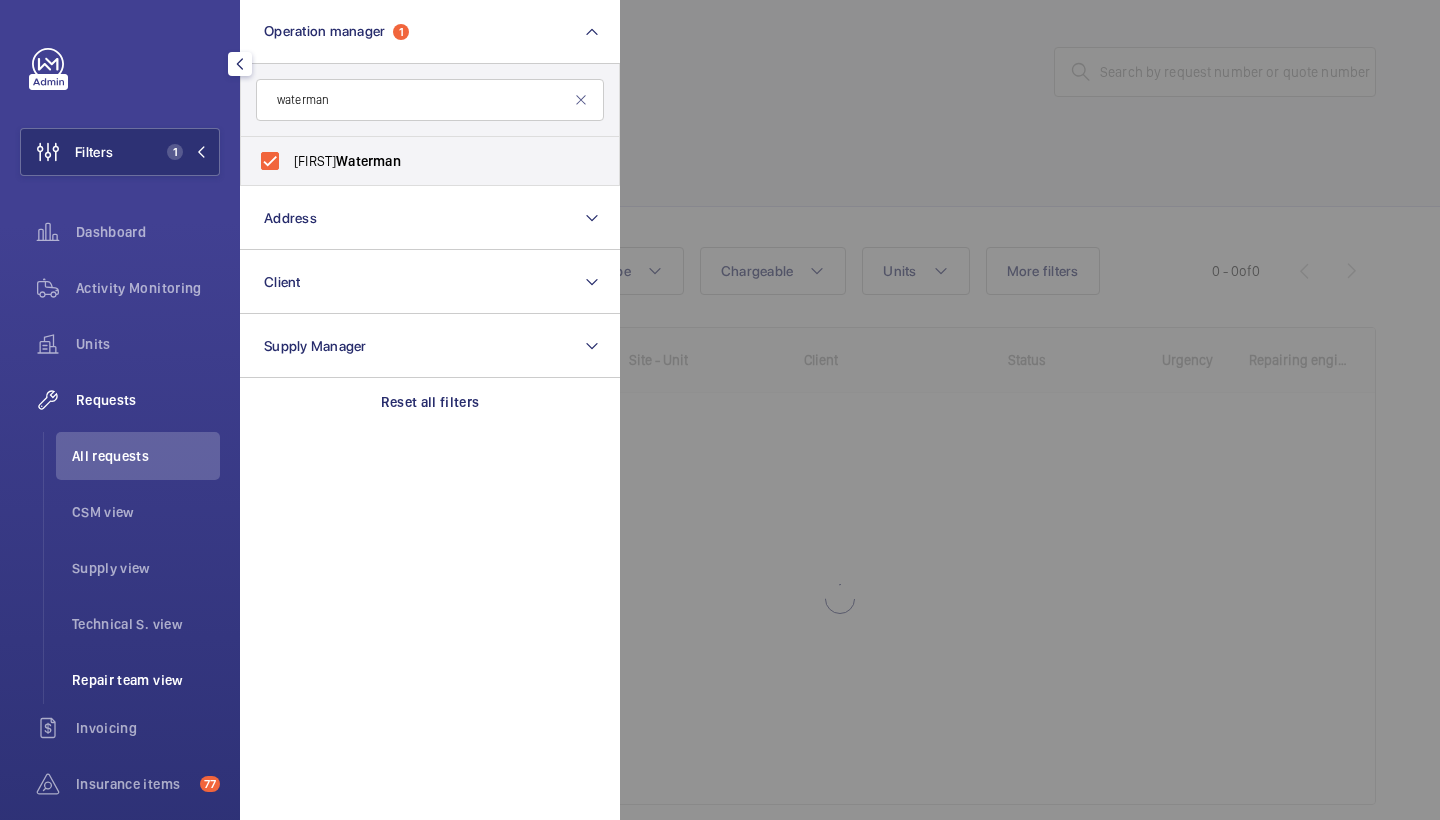 click on "Repair team view" 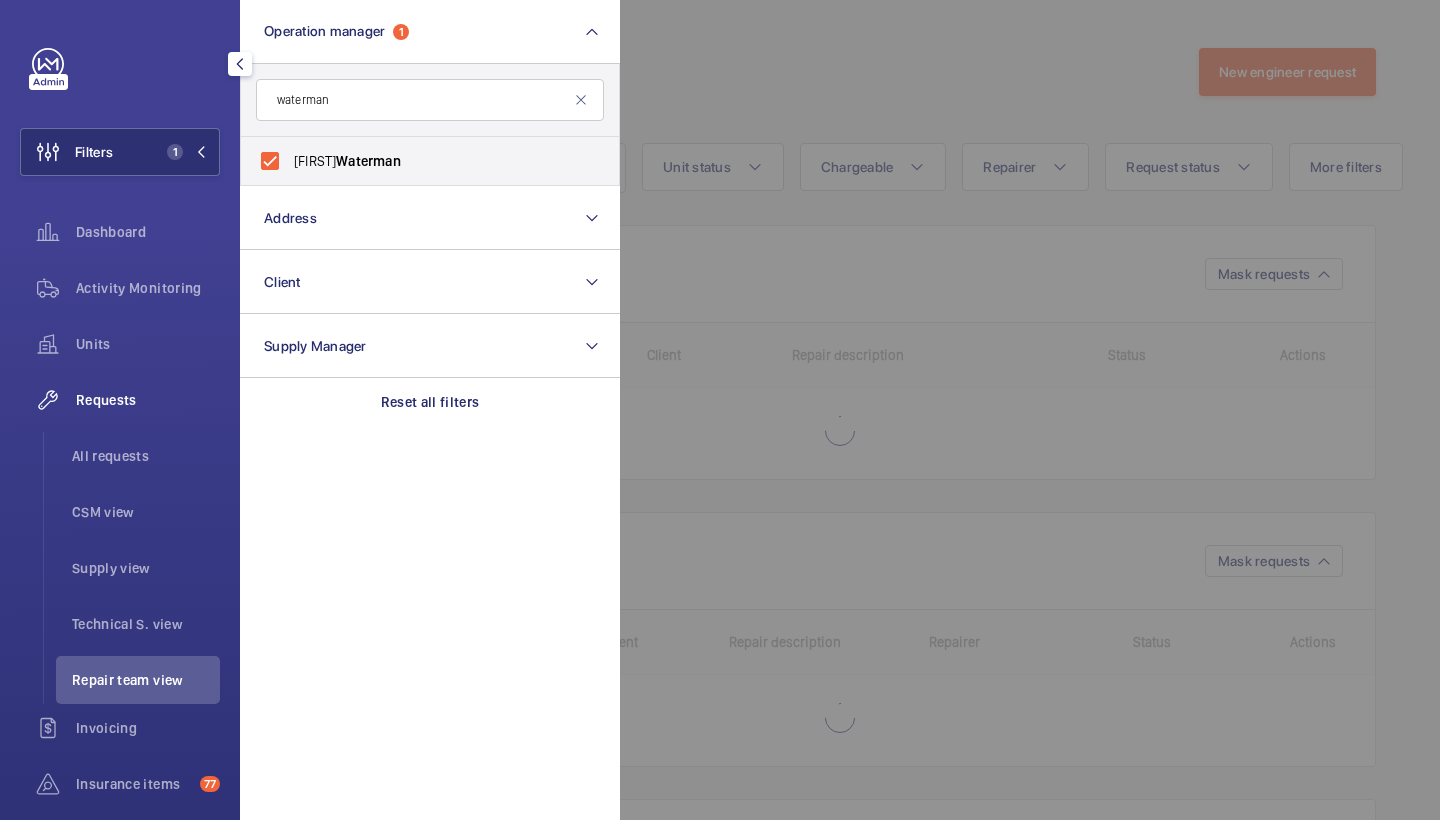 click 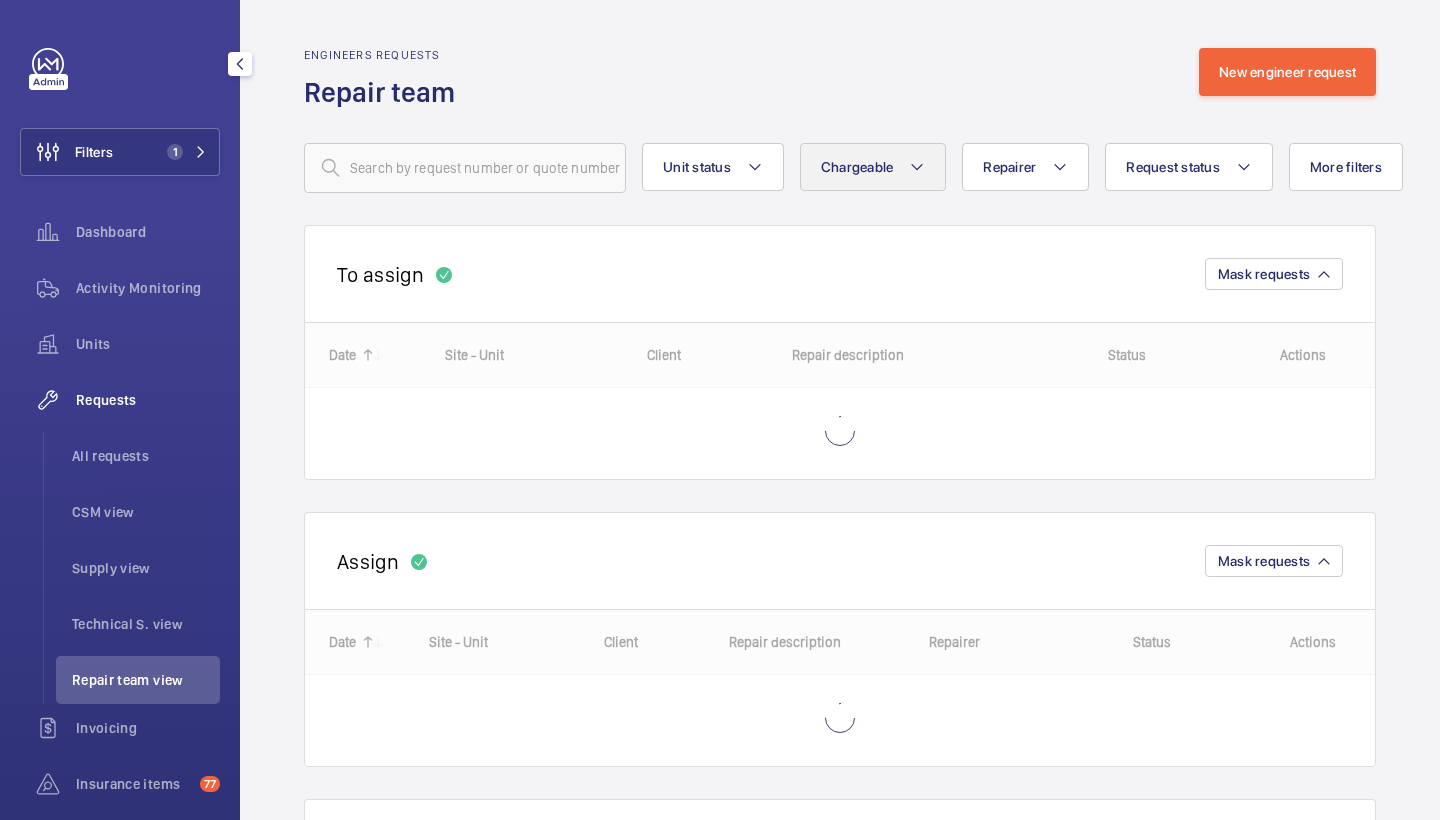 click on "Chargeable" 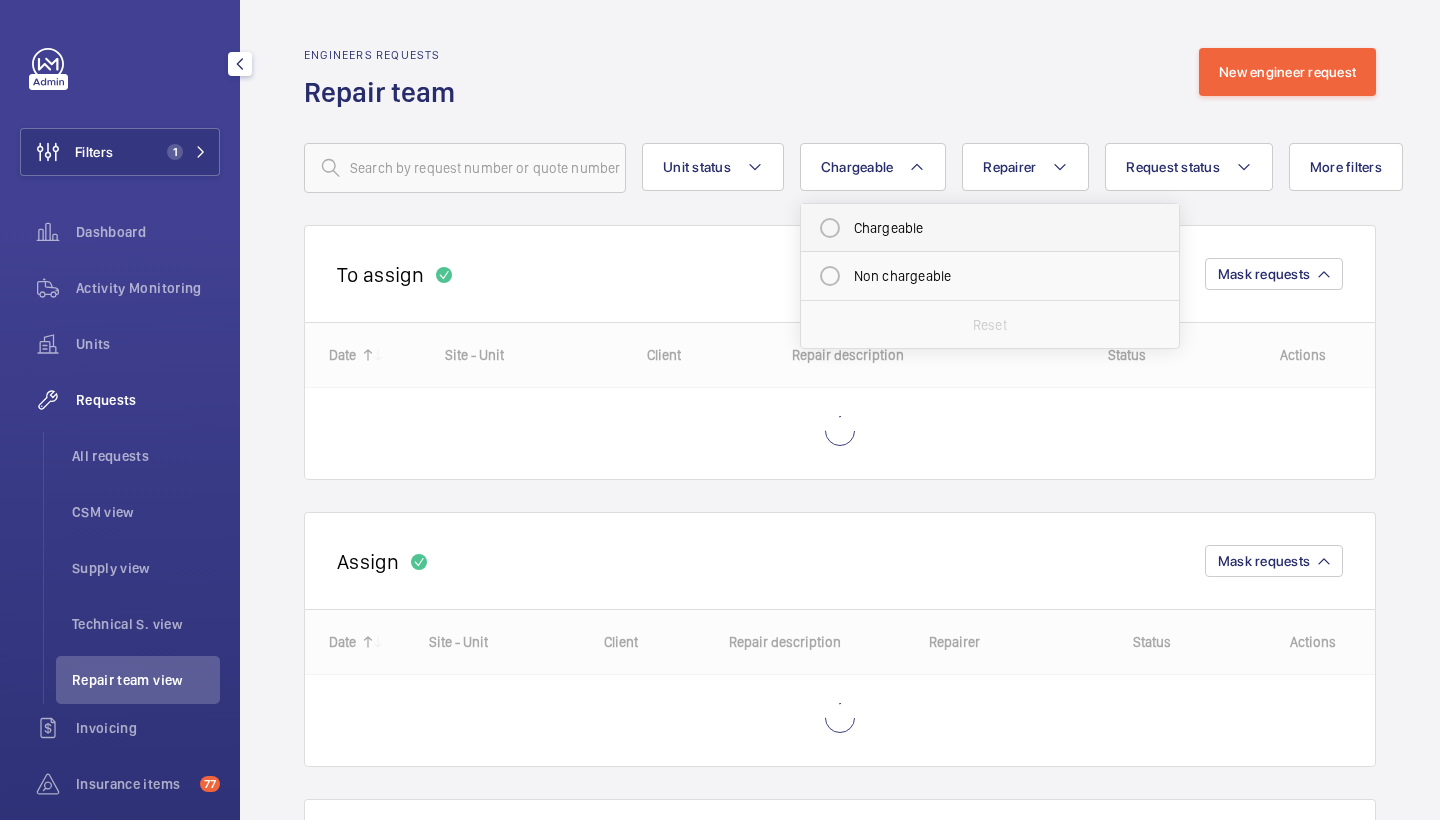 click on "Chargeable" at bounding box center [990, 228] 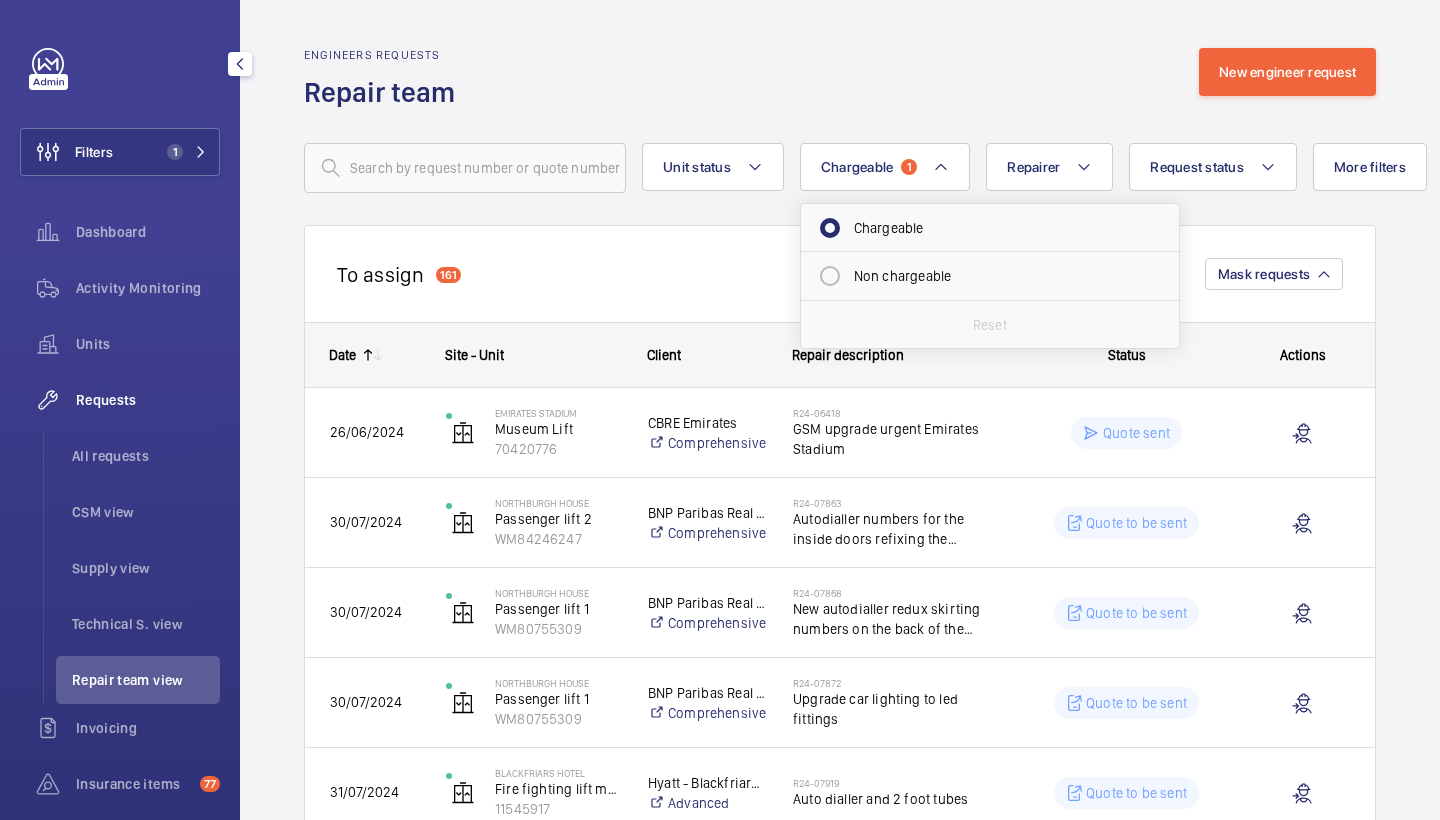 click on "Engineers requests  Repair team  New engineer request  Unit status Chargeable 1 Chargeable Non chargeable Reset Repairer Request status More filters Device type Reset all filters To assign  161  Mask requests
Date
Site - Unit
Client" 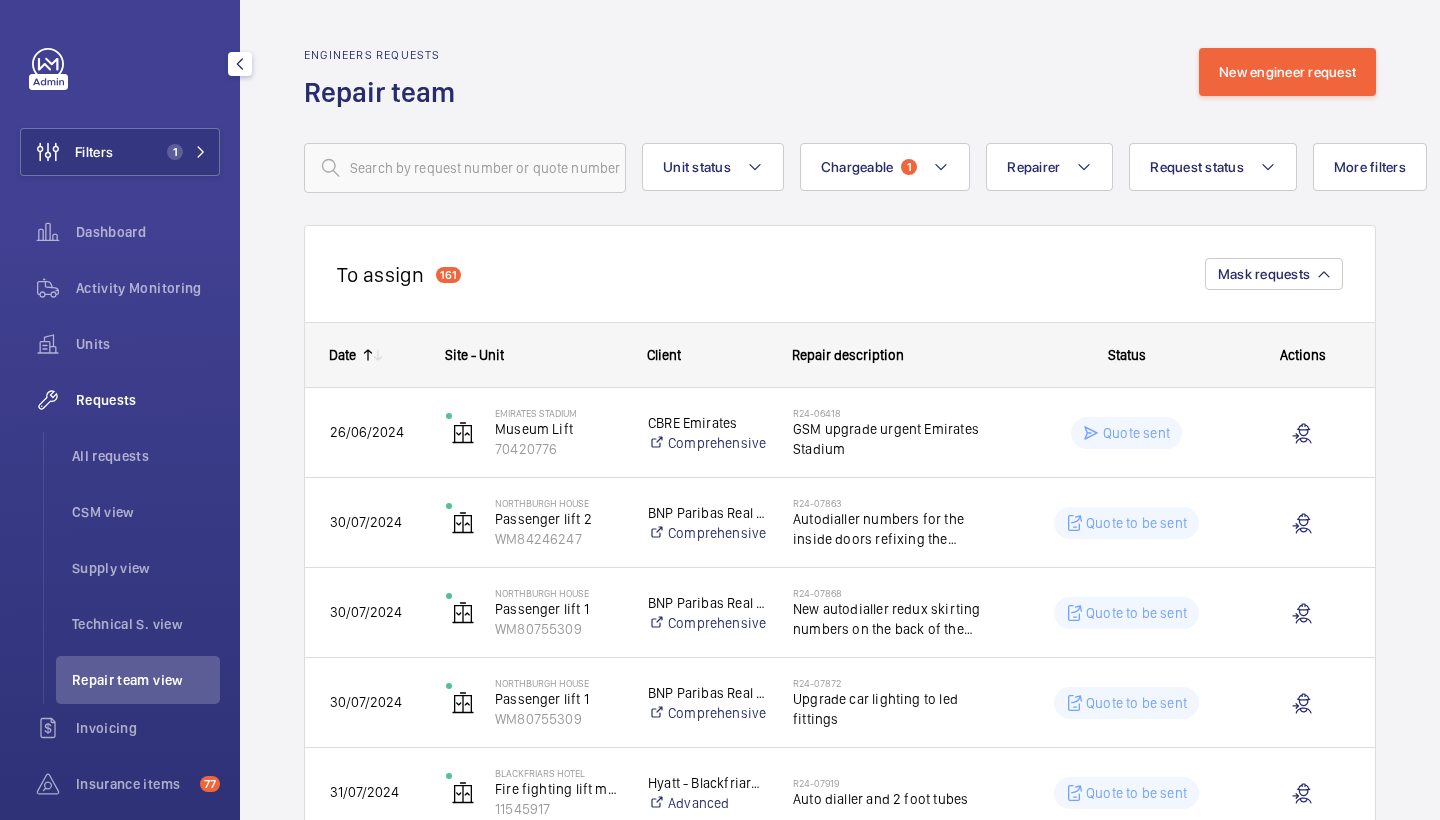 scroll, scrollTop: 4, scrollLeft: 0, axis: vertical 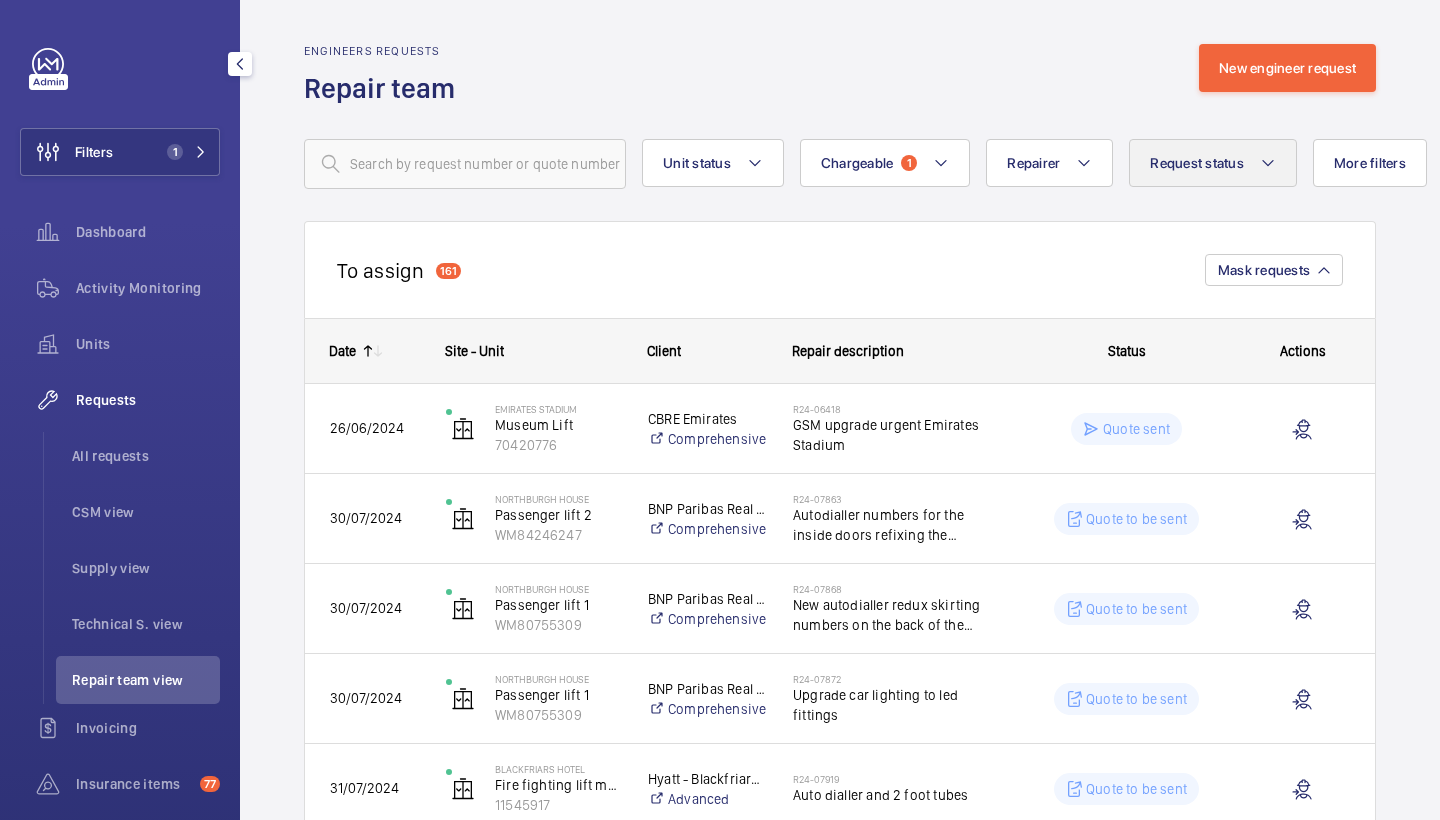click on "Request status" 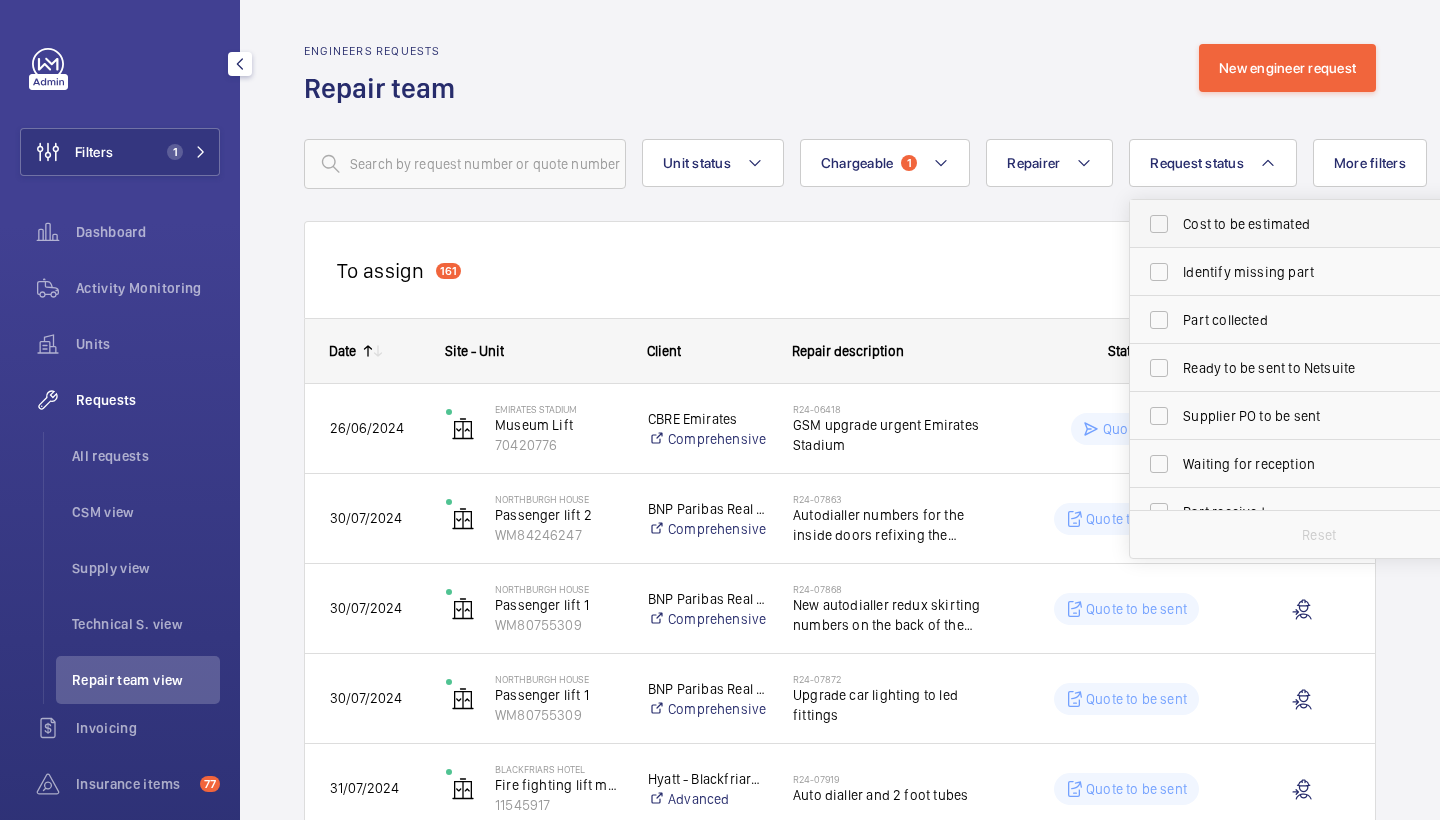 click on "Cost to be estimated" at bounding box center (1320, 224) 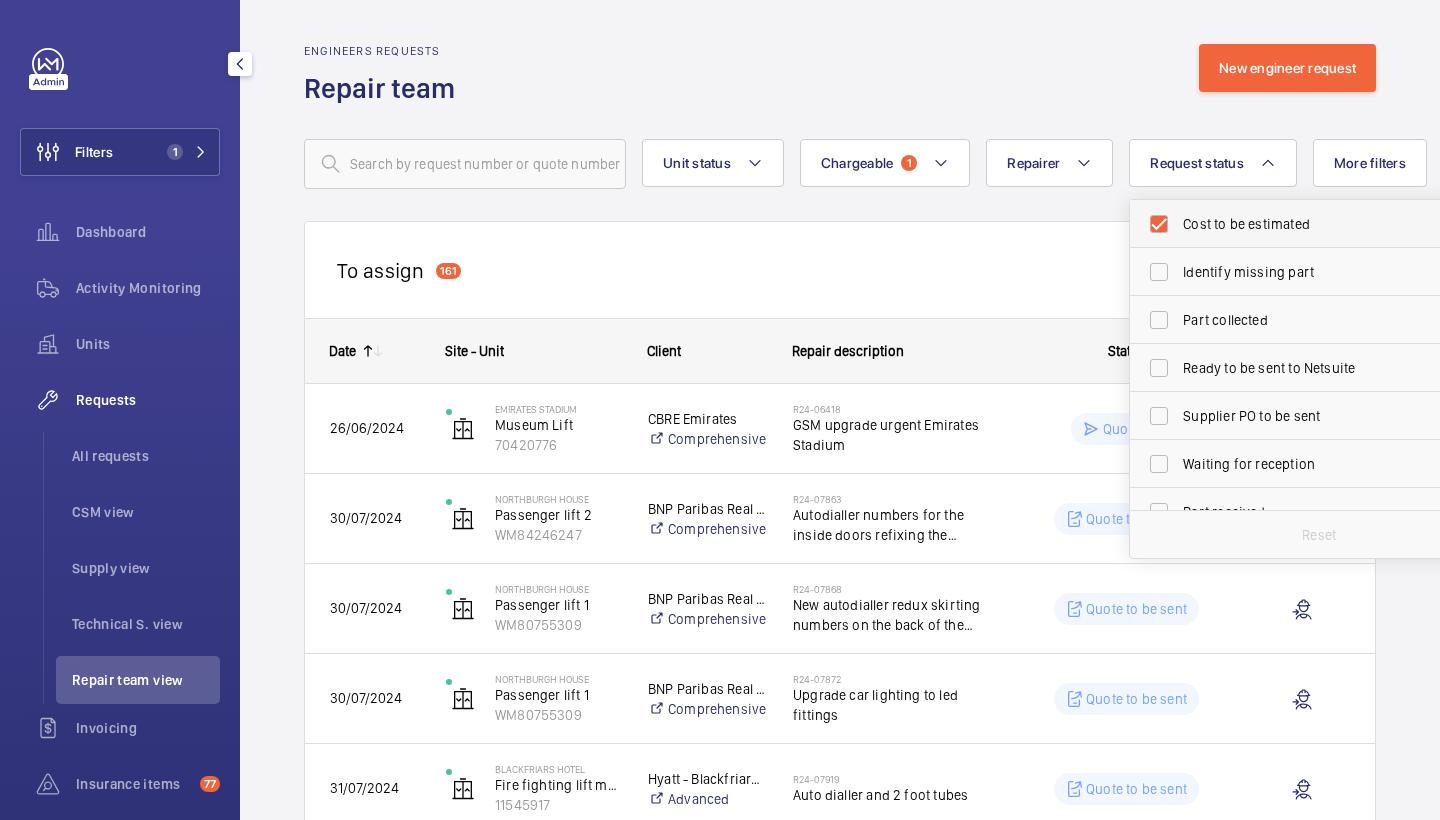 checkbox on "true" 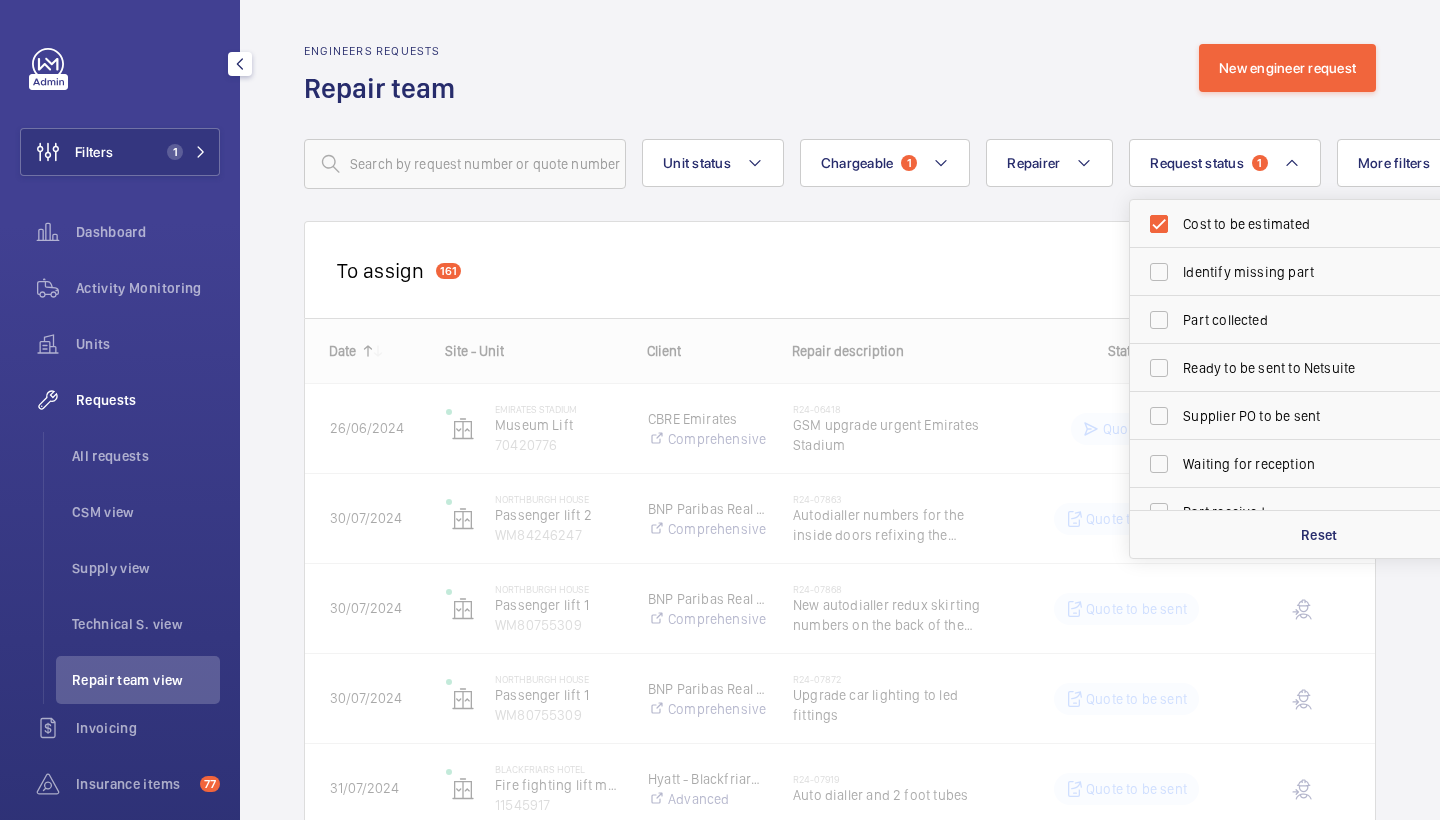 click on "Engineers requests  Repair team  New engineer request" 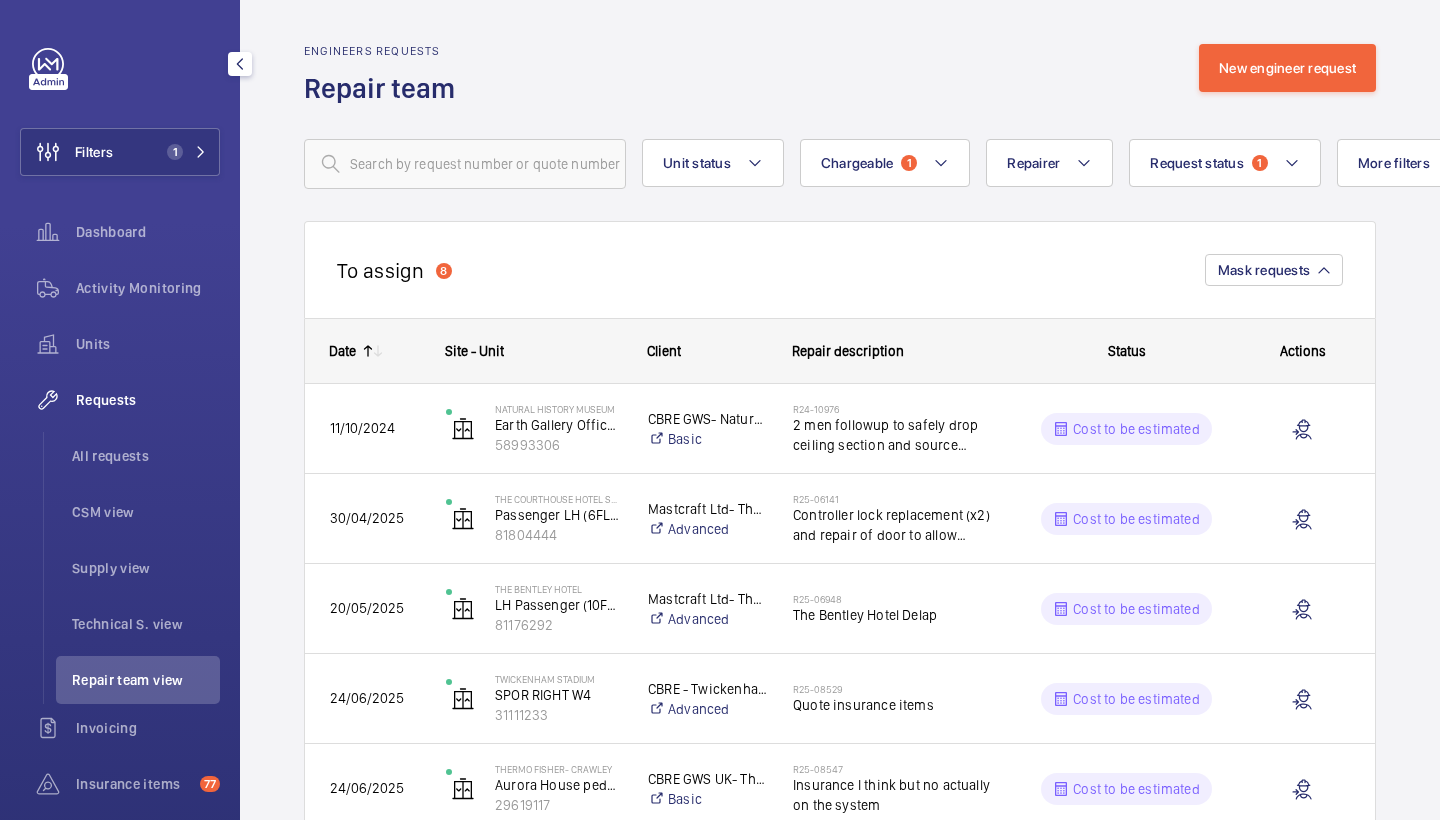 click on "To assign  8  Mask requests" 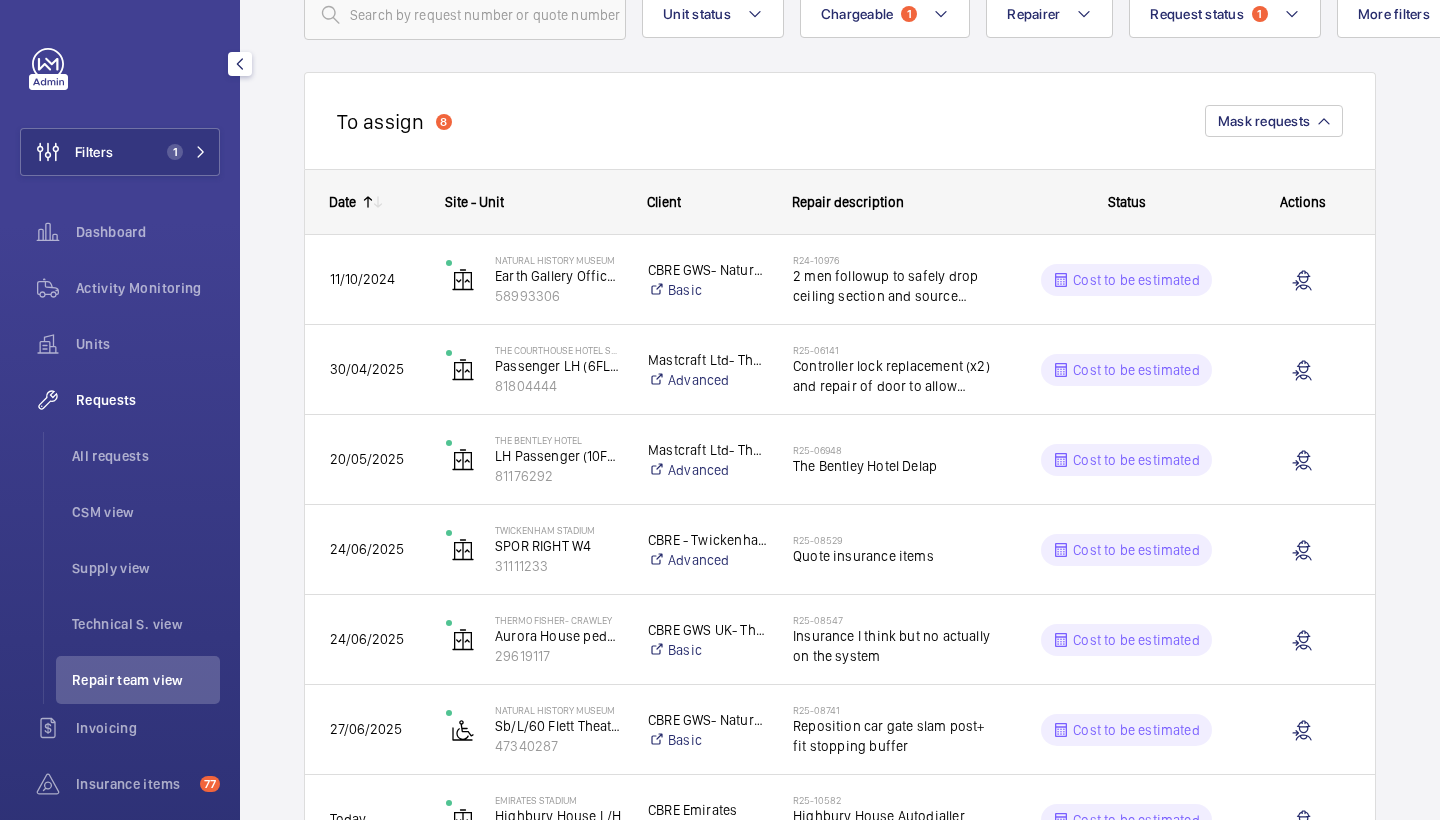 scroll, scrollTop: 158, scrollLeft: 0, axis: vertical 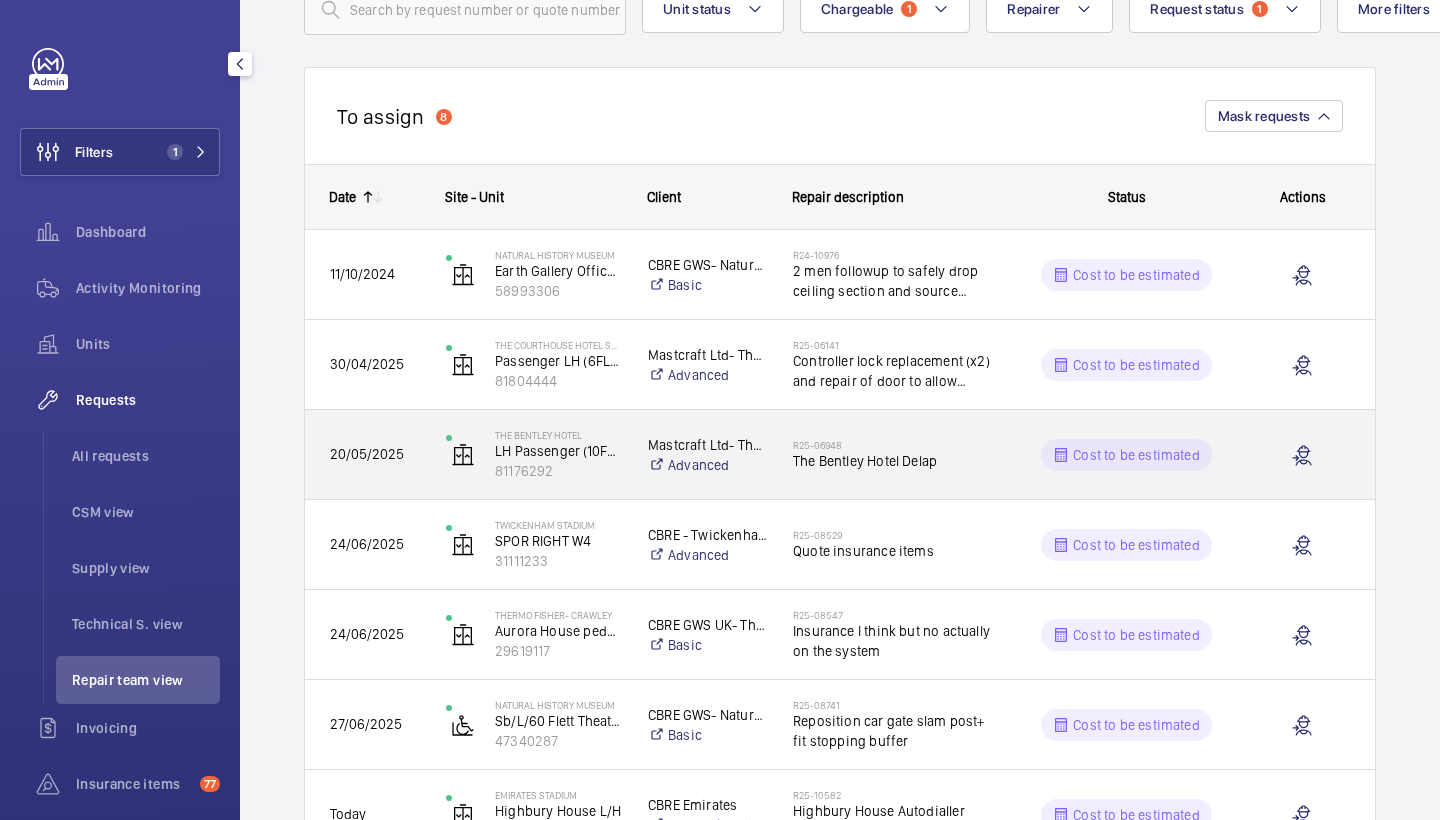 click on "R25-06948   The Bentley Hotel Delap" 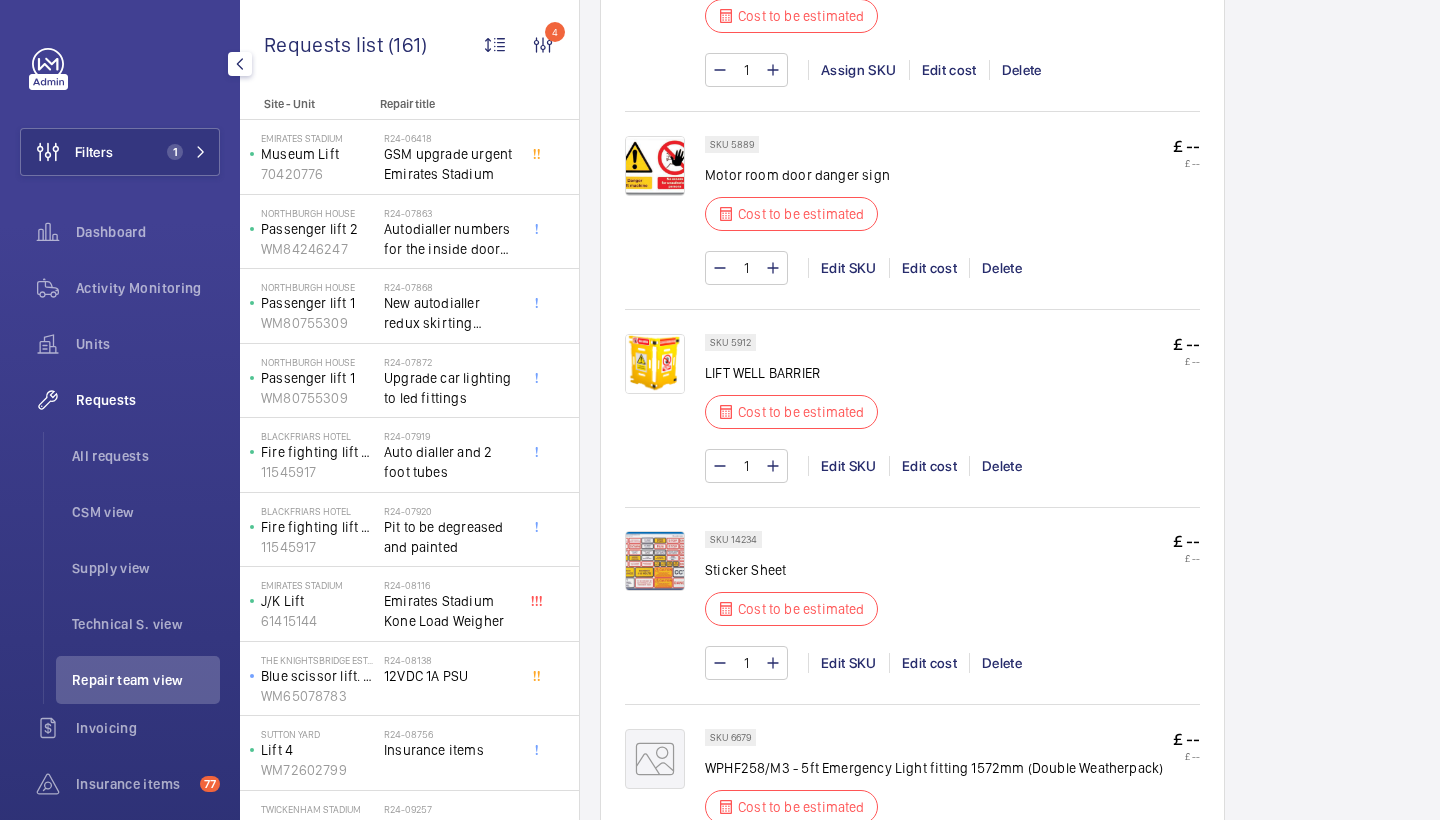 scroll, scrollTop: 1843, scrollLeft: 0, axis: vertical 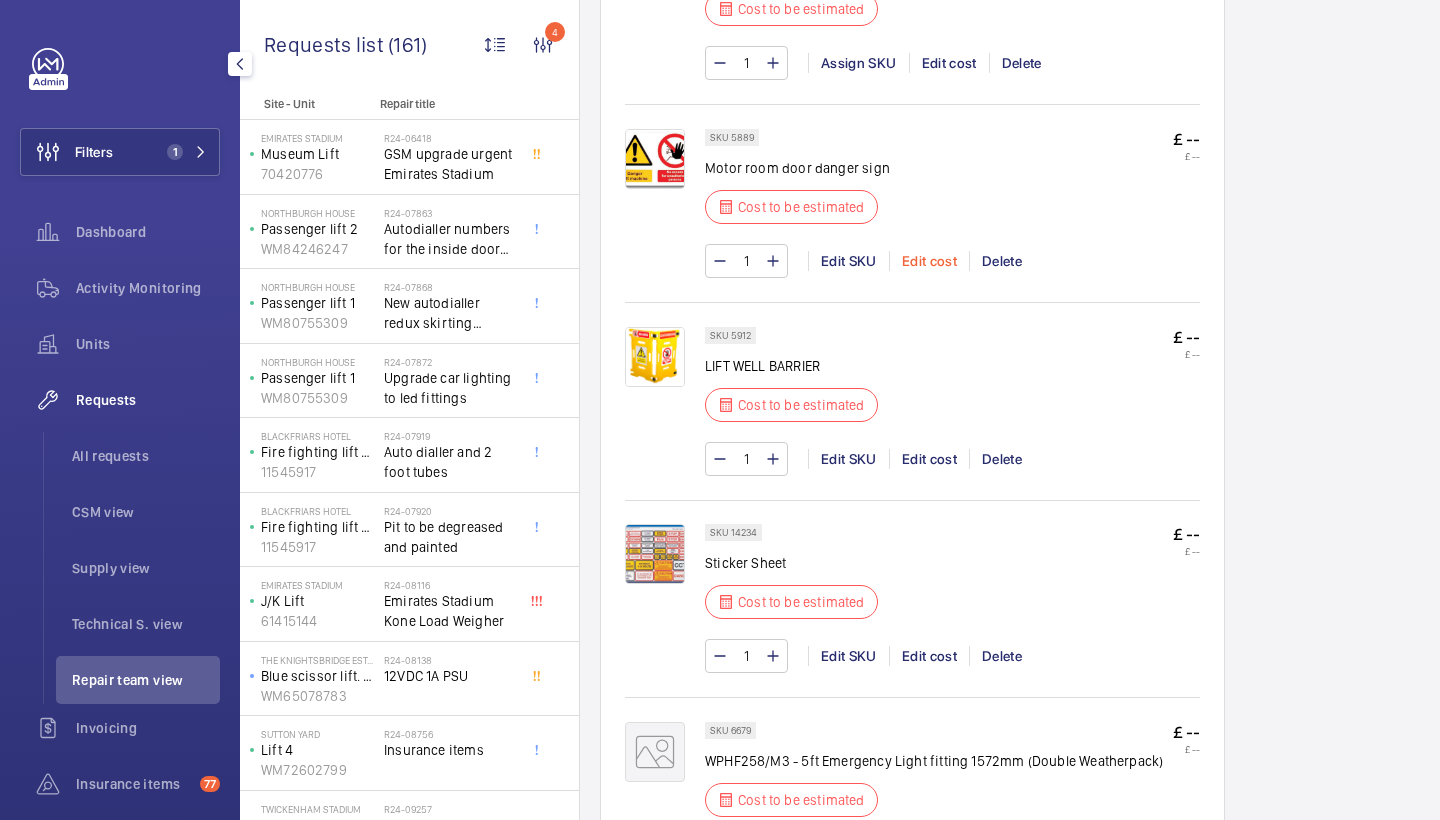 click on "Edit cost" 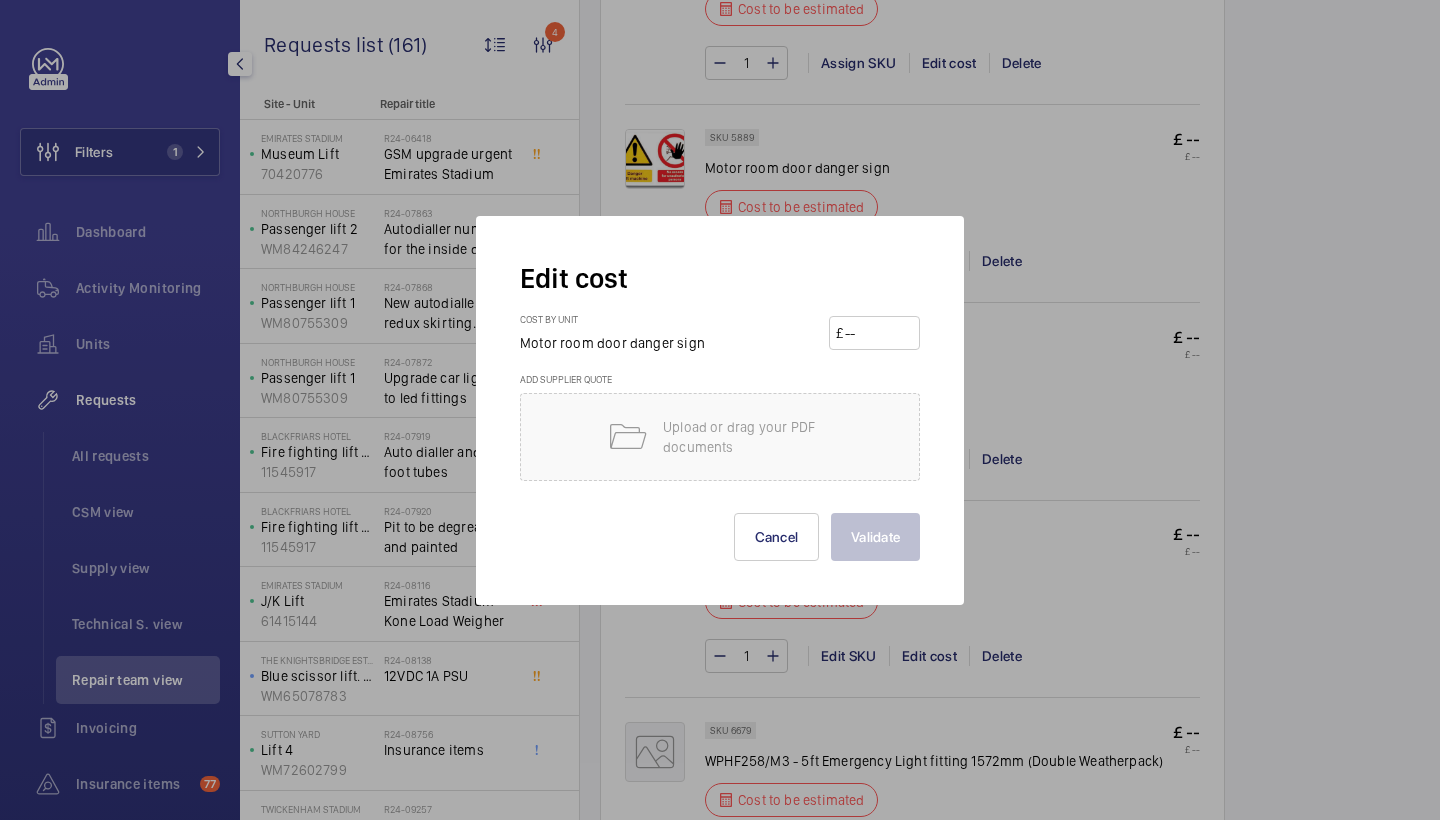 click at bounding box center (878, 333) 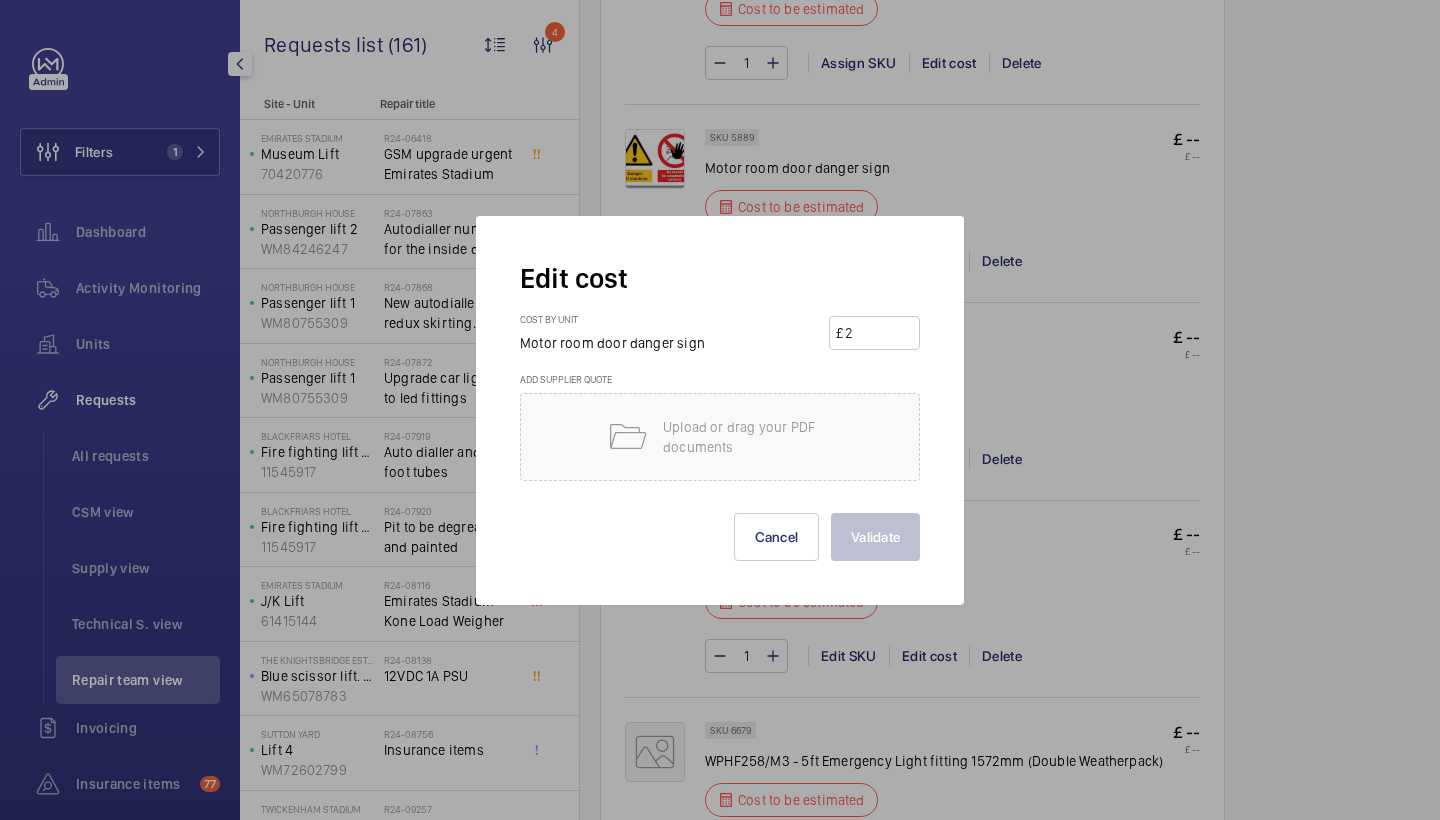 type on "20" 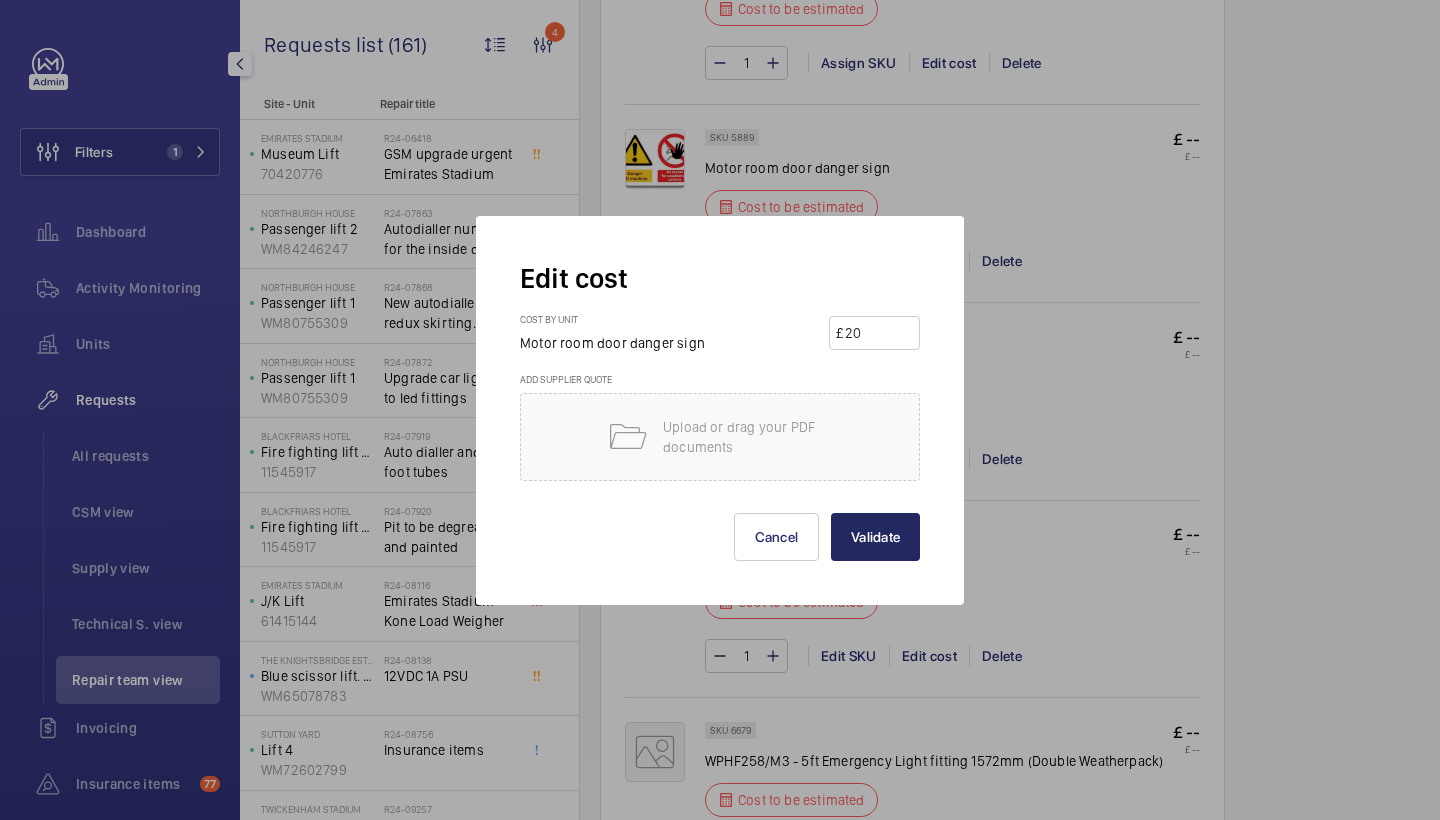 click on "Validate" at bounding box center (875, 537) 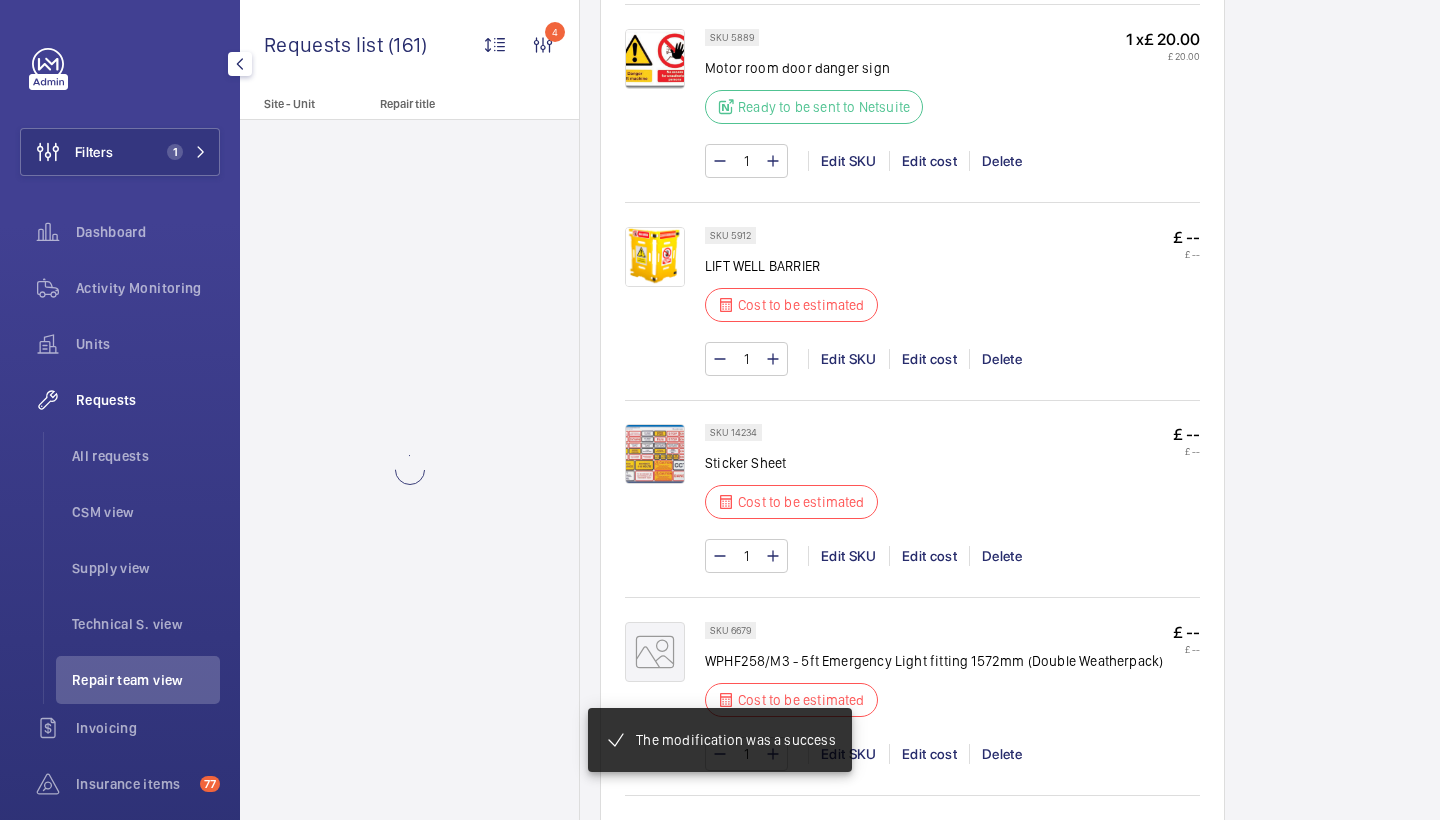 scroll, scrollTop: 1888, scrollLeft: 0, axis: vertical 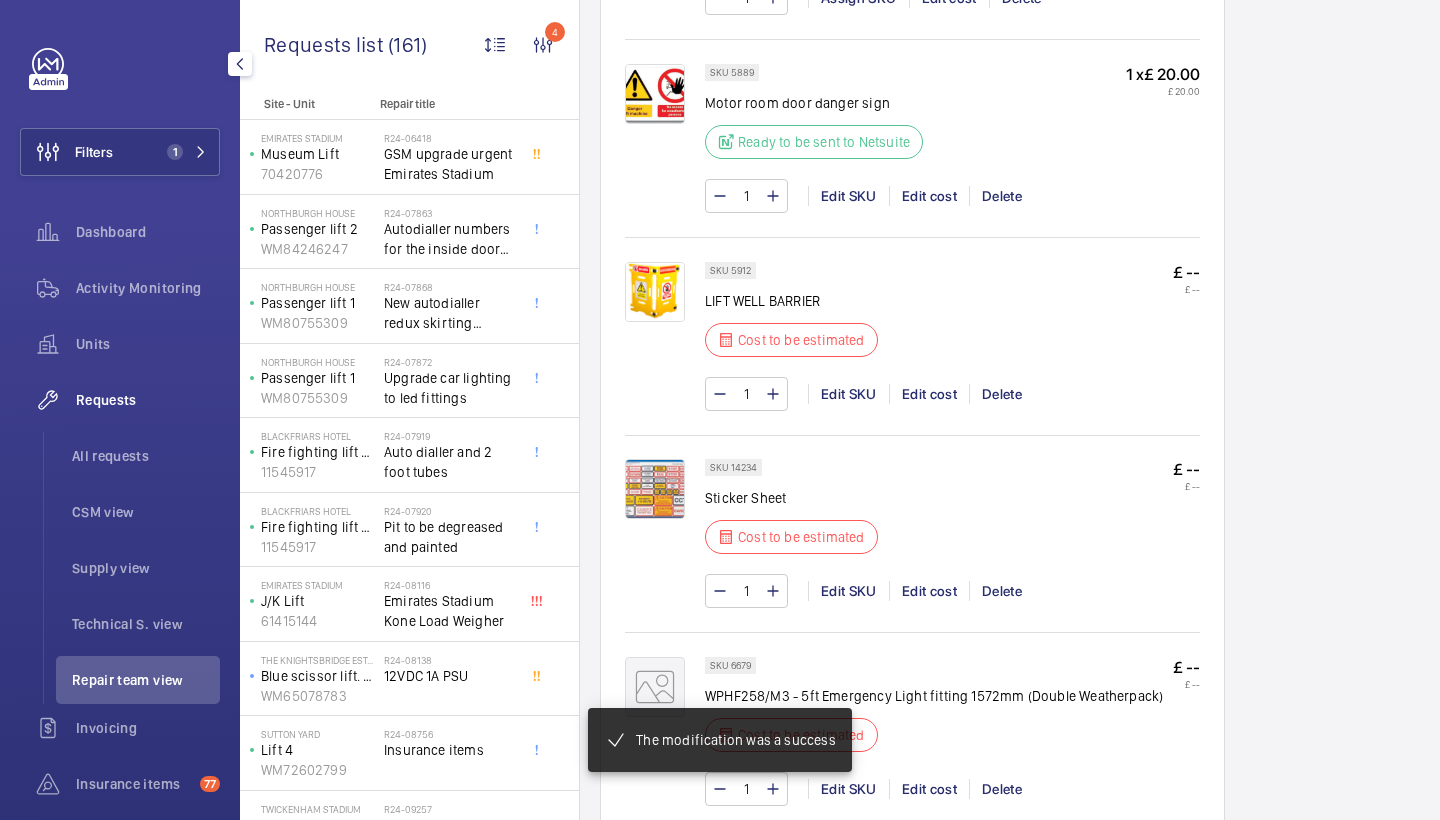 click on "1 Edit SKU Edit cost Delete" 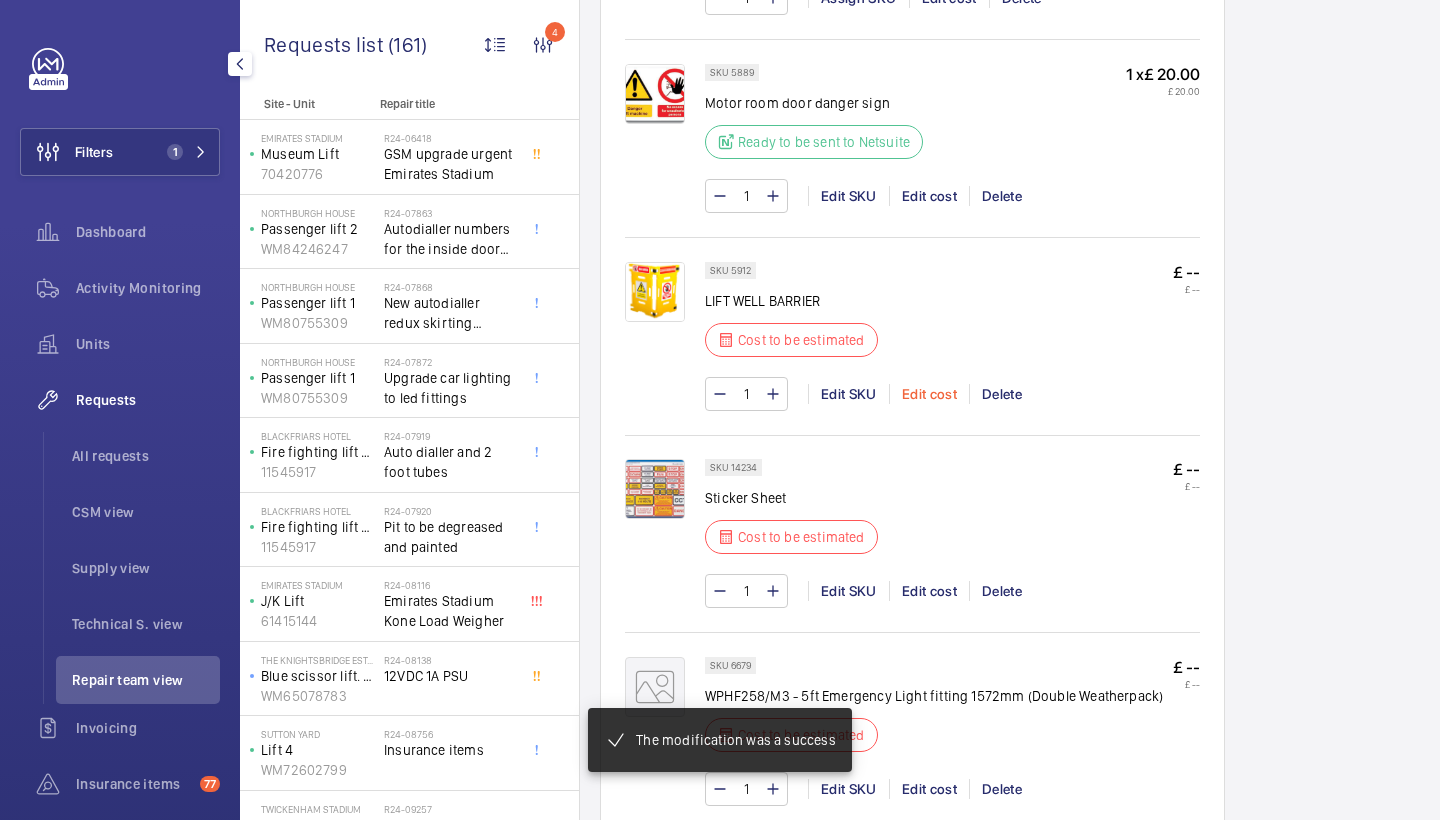 click on "Edit cost" 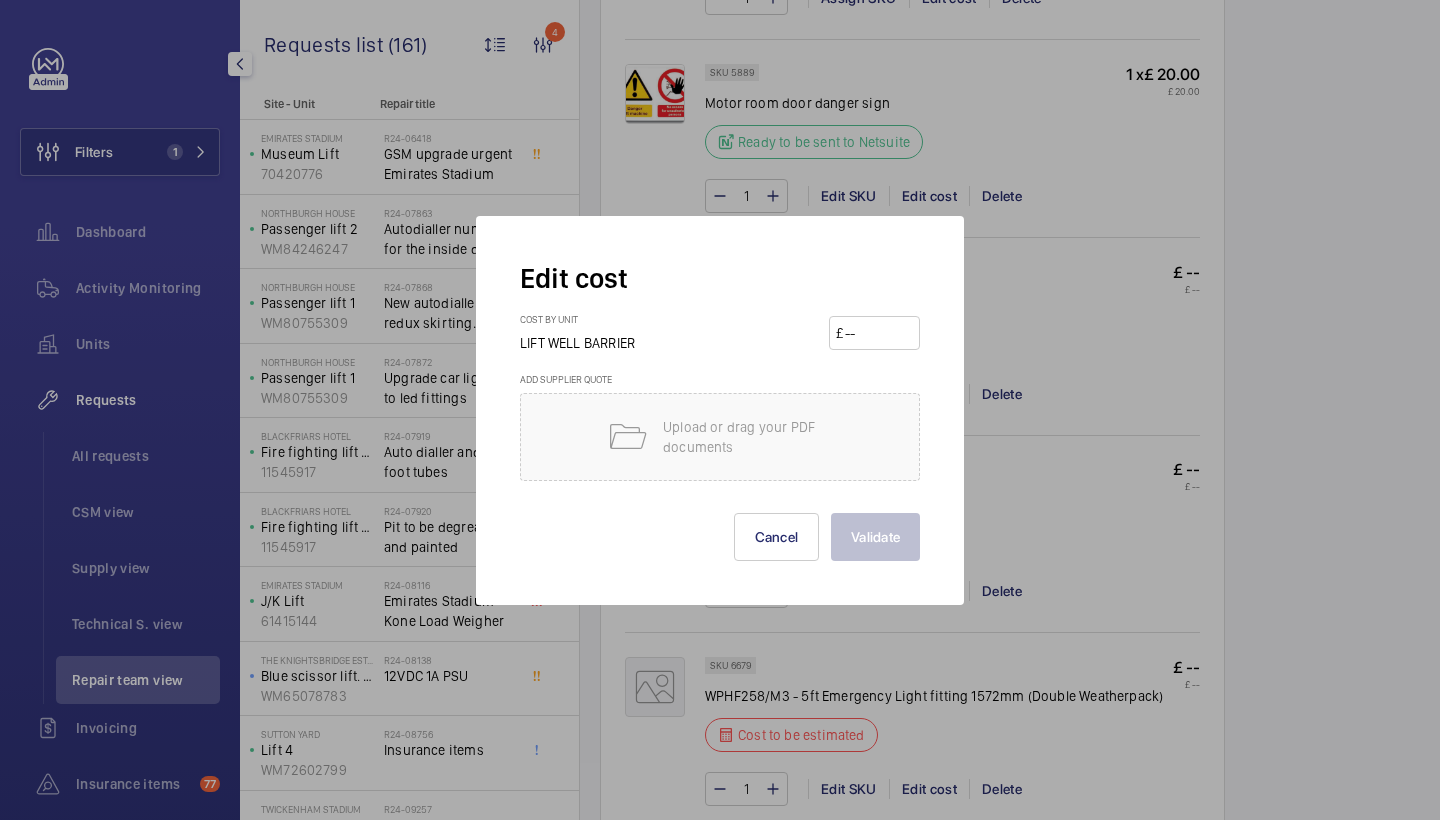 click at bounding box center [878, 333] 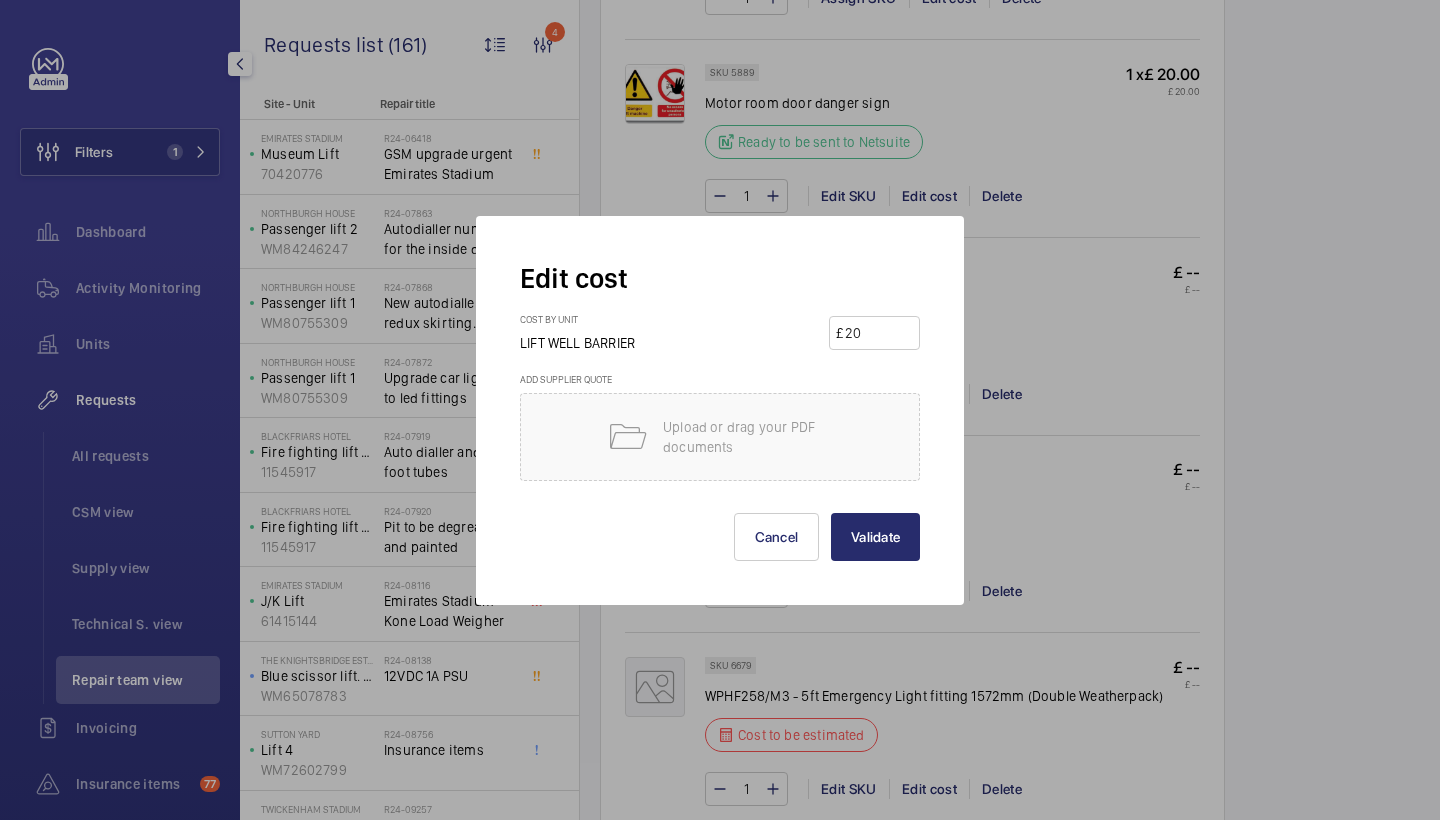 type on "200" 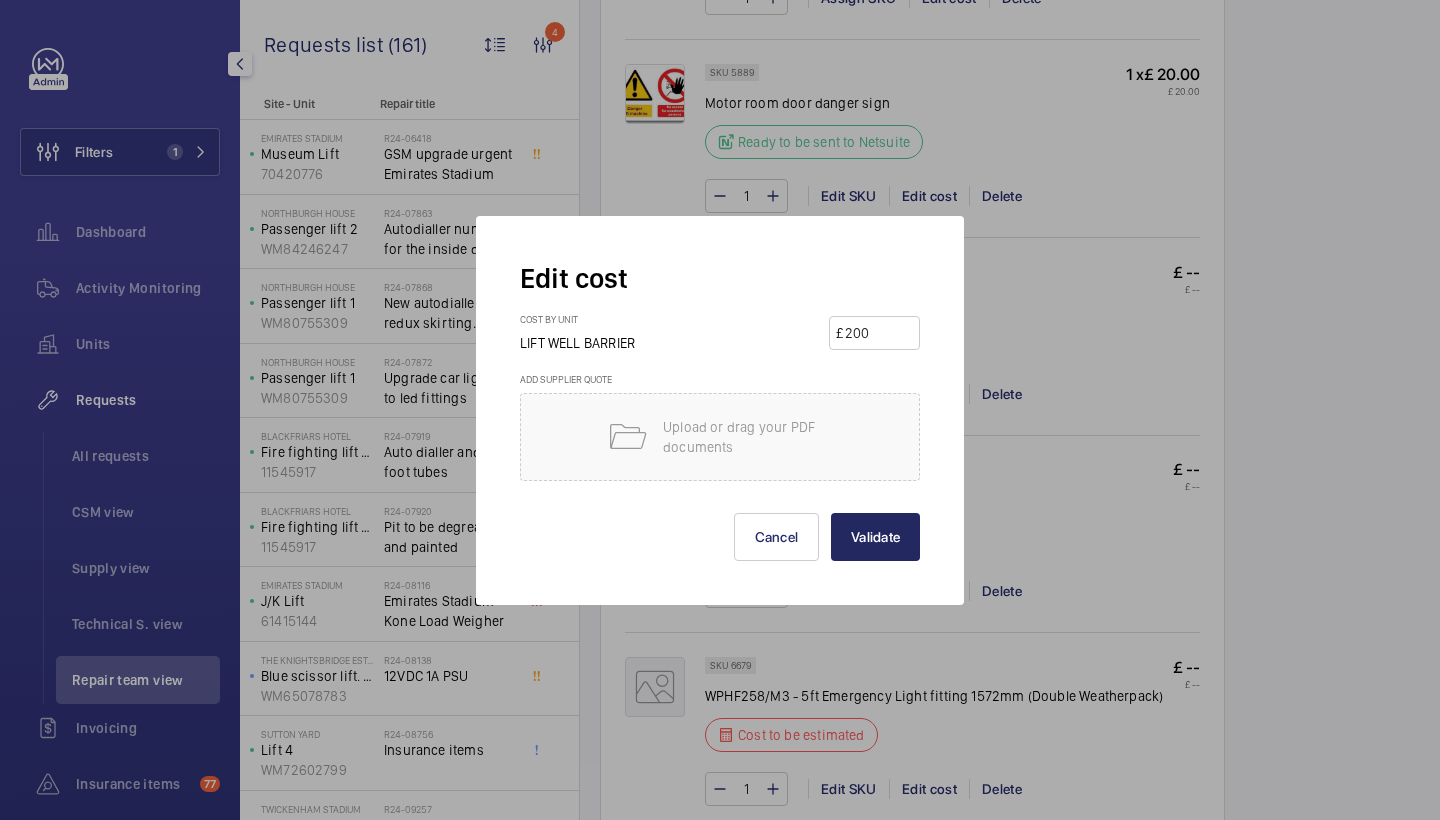 click on "Validate" at bounding box center (875, 537) 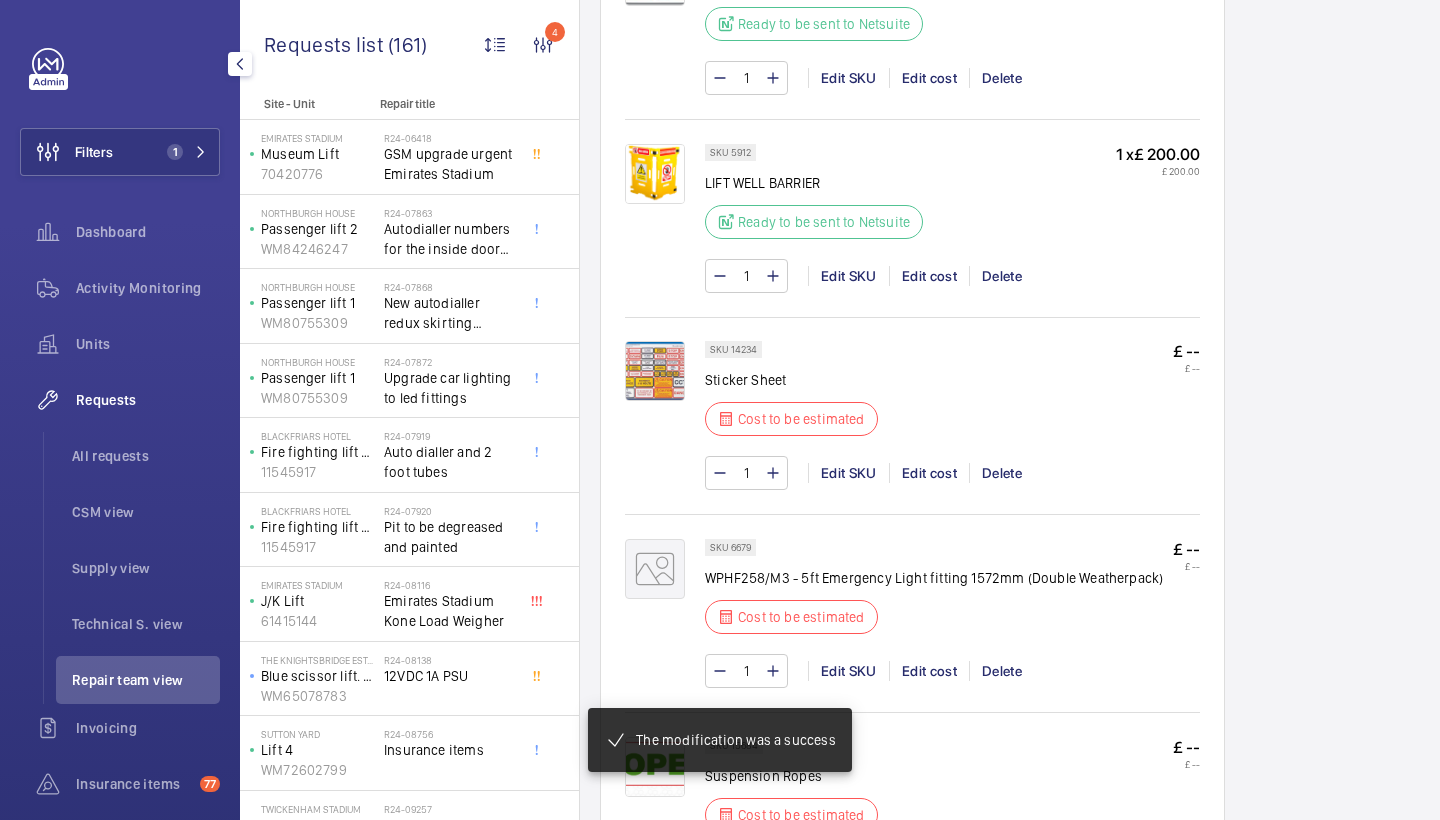 scroll, scrollTop: 1927, scrollLeft: 0, axis: vertical 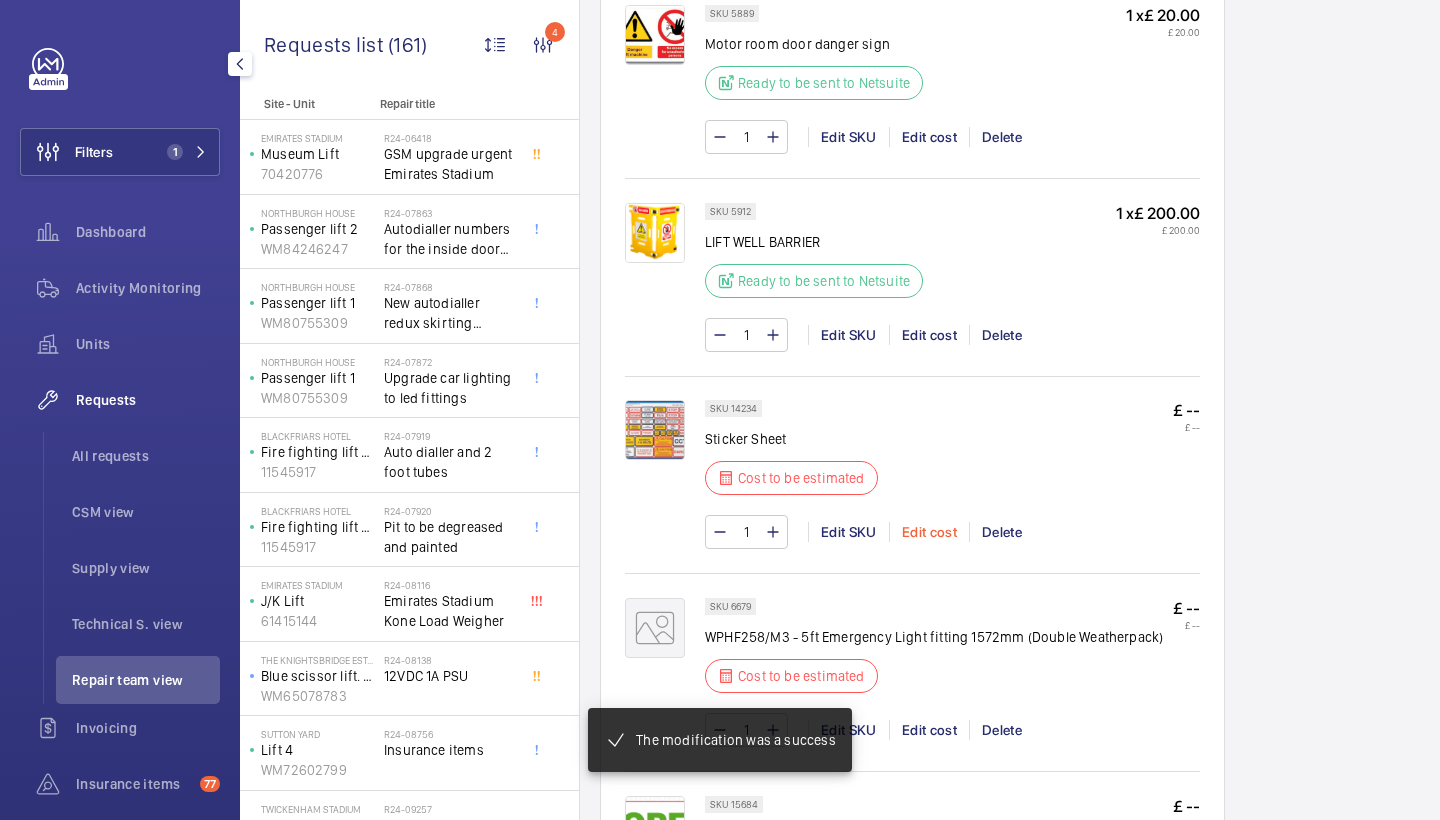 click on "Edit cost" 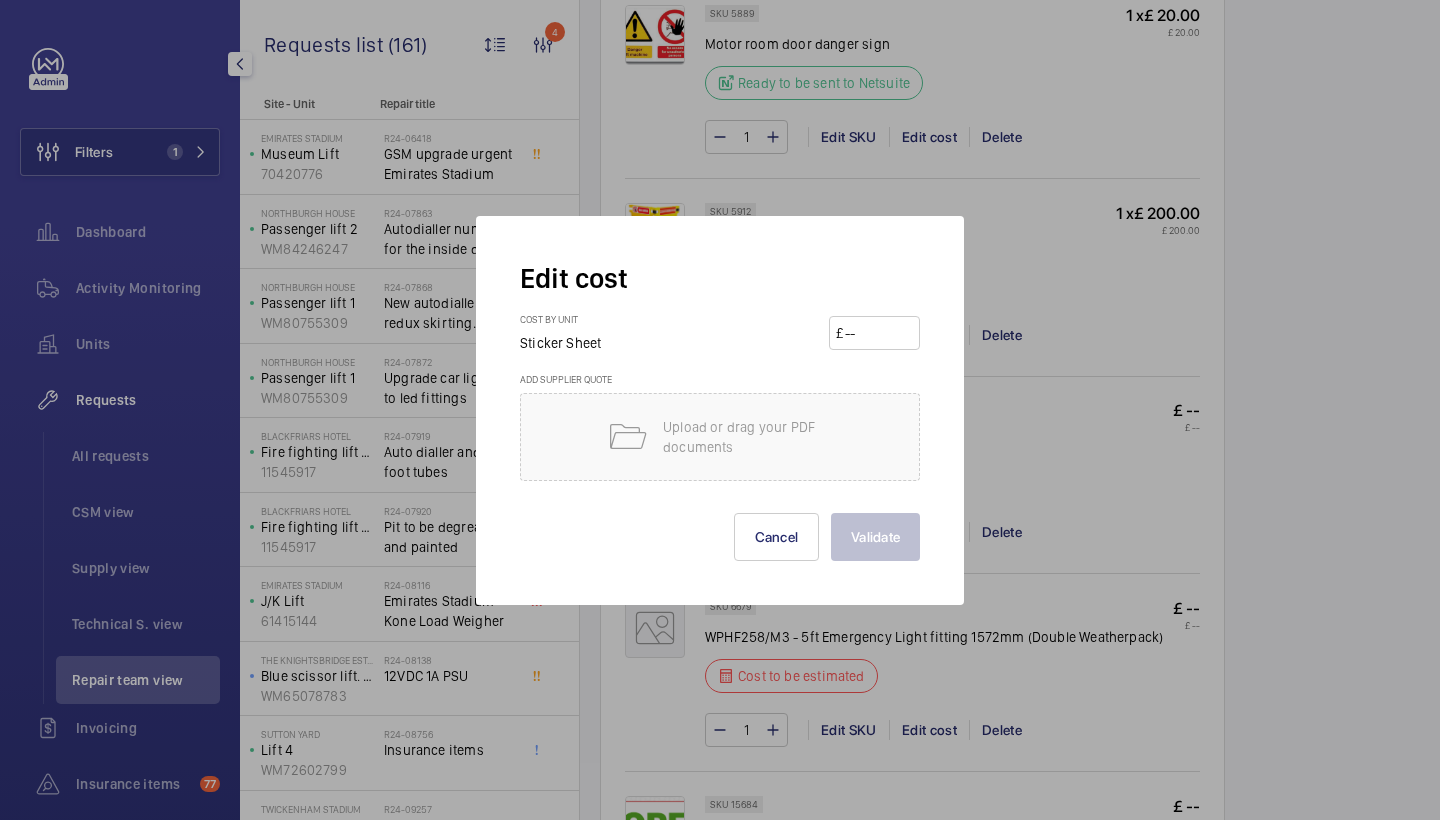 click at bounding box center [878, 333] 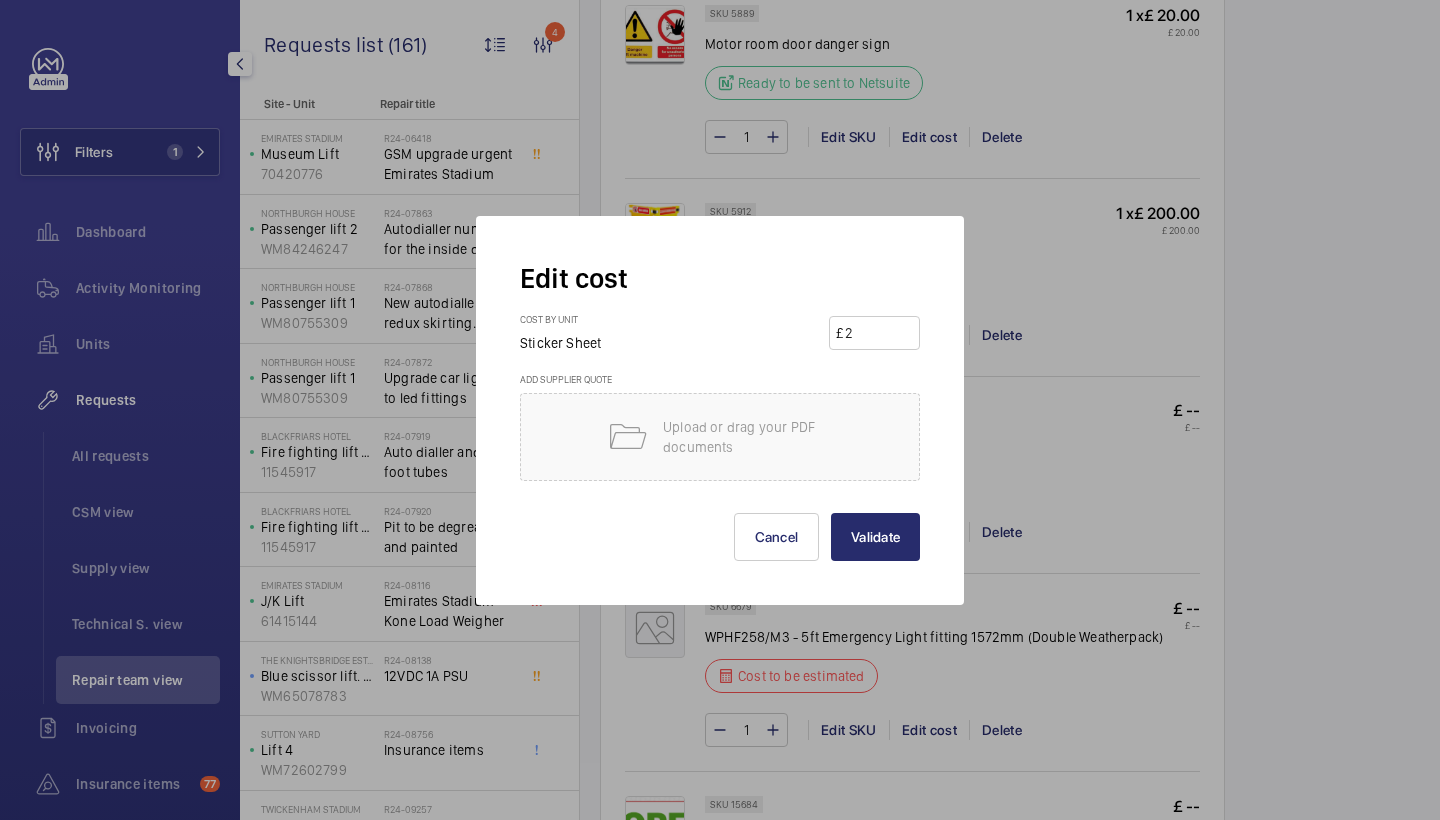 type on "20" 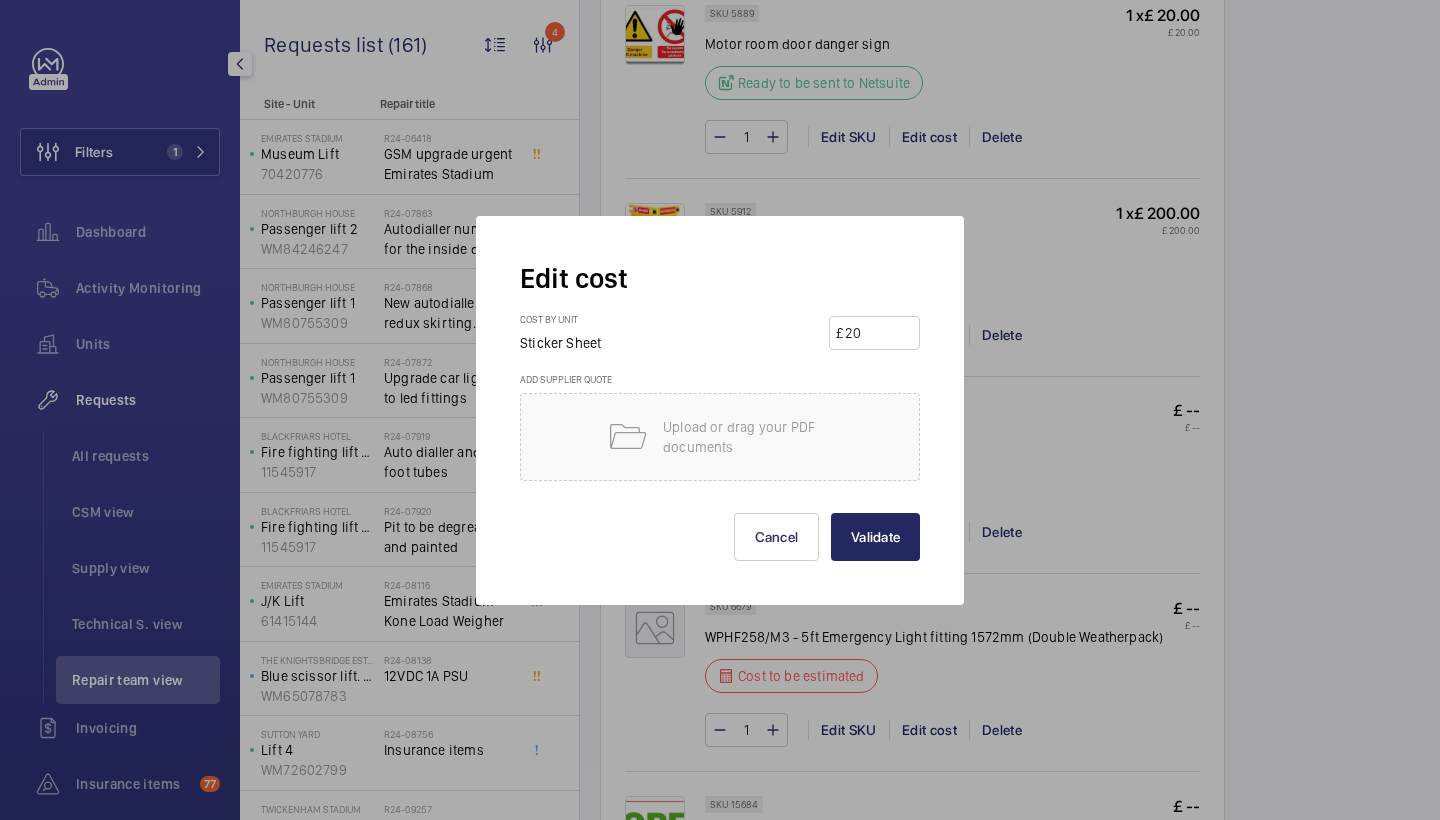 click on "Validate" at bounding box center (875, 537) 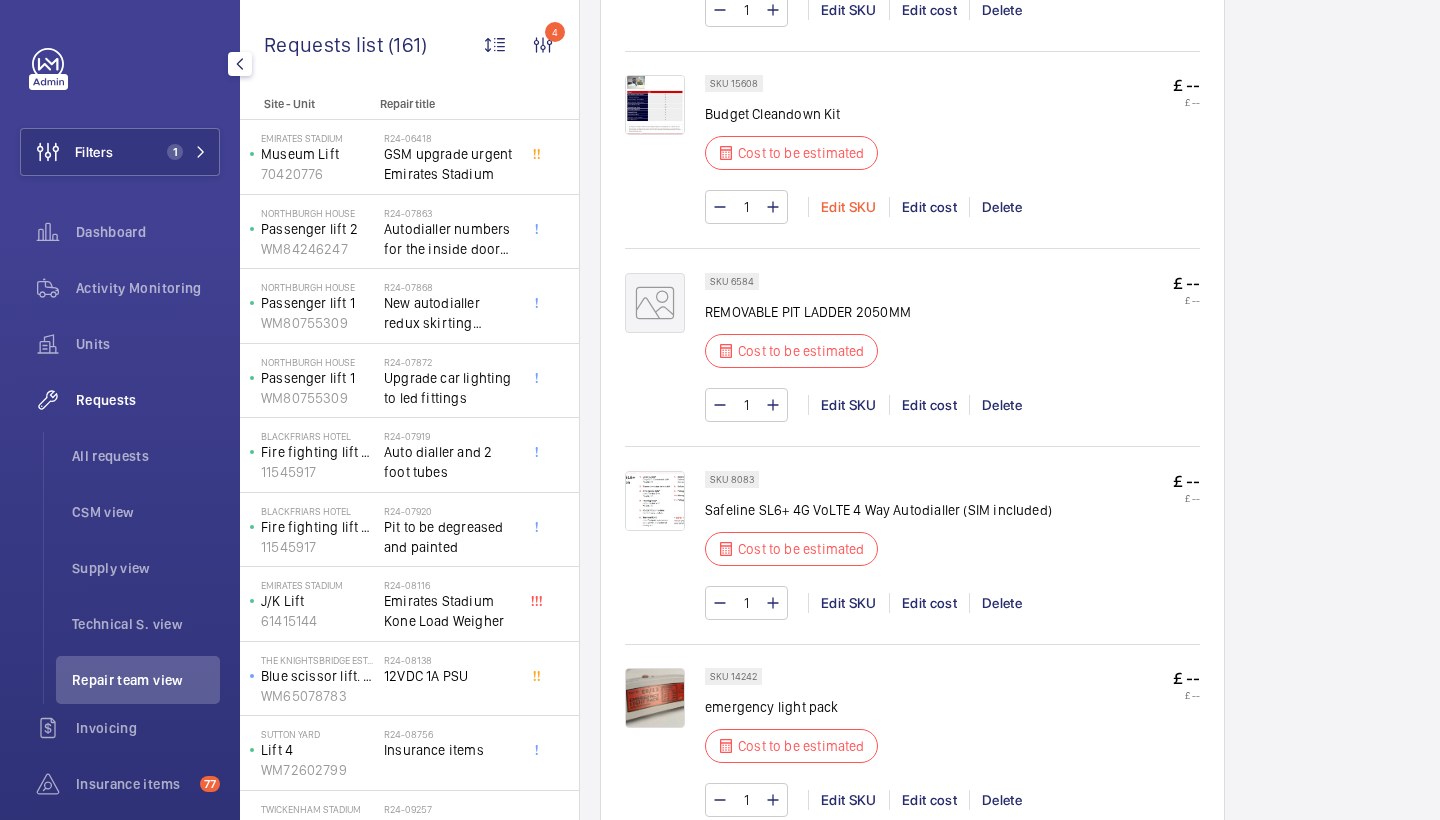 scroll, scrollTop: 2870, scrollLeft: 0, axis: vertical 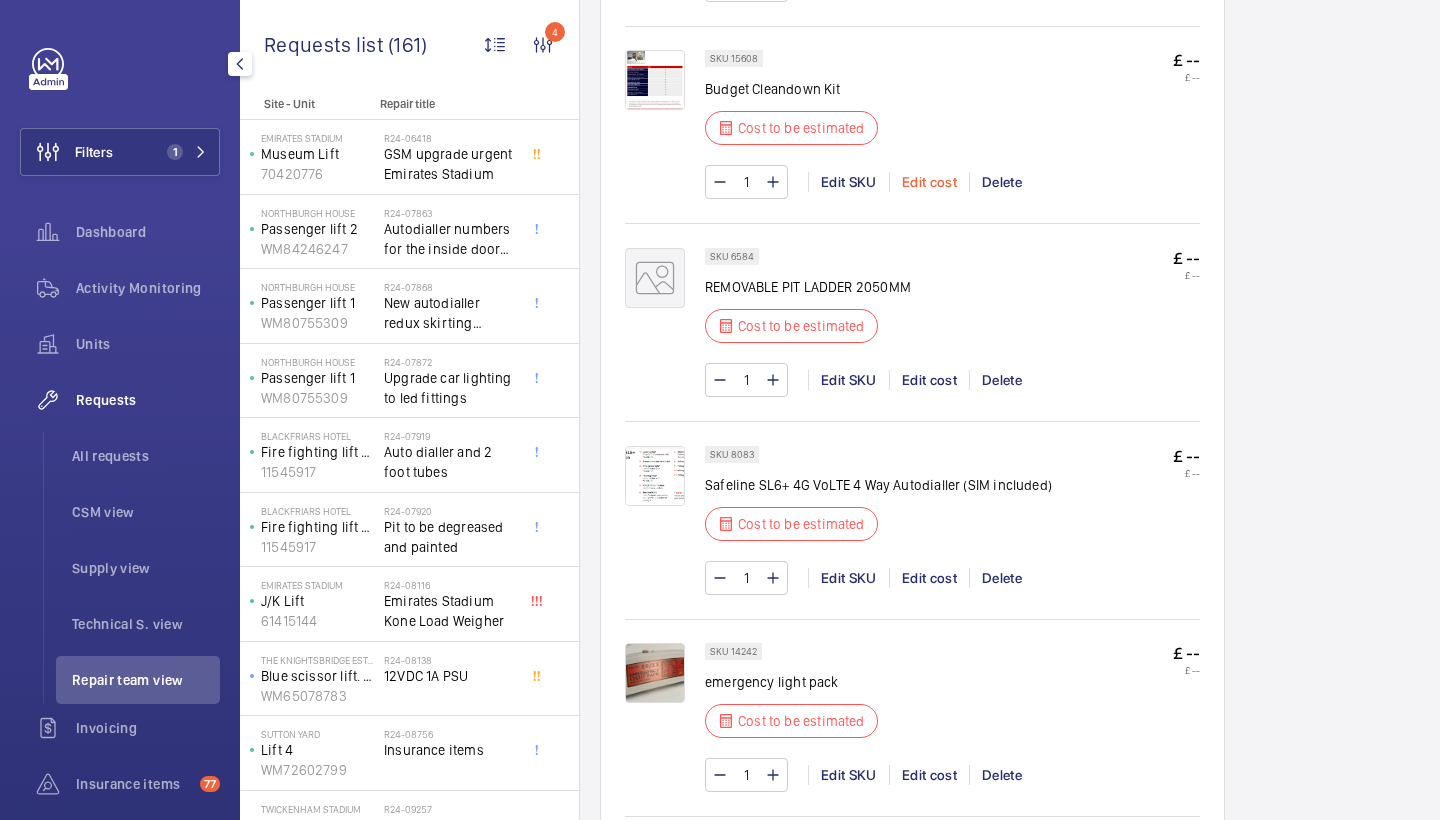 click on "Edit cost" 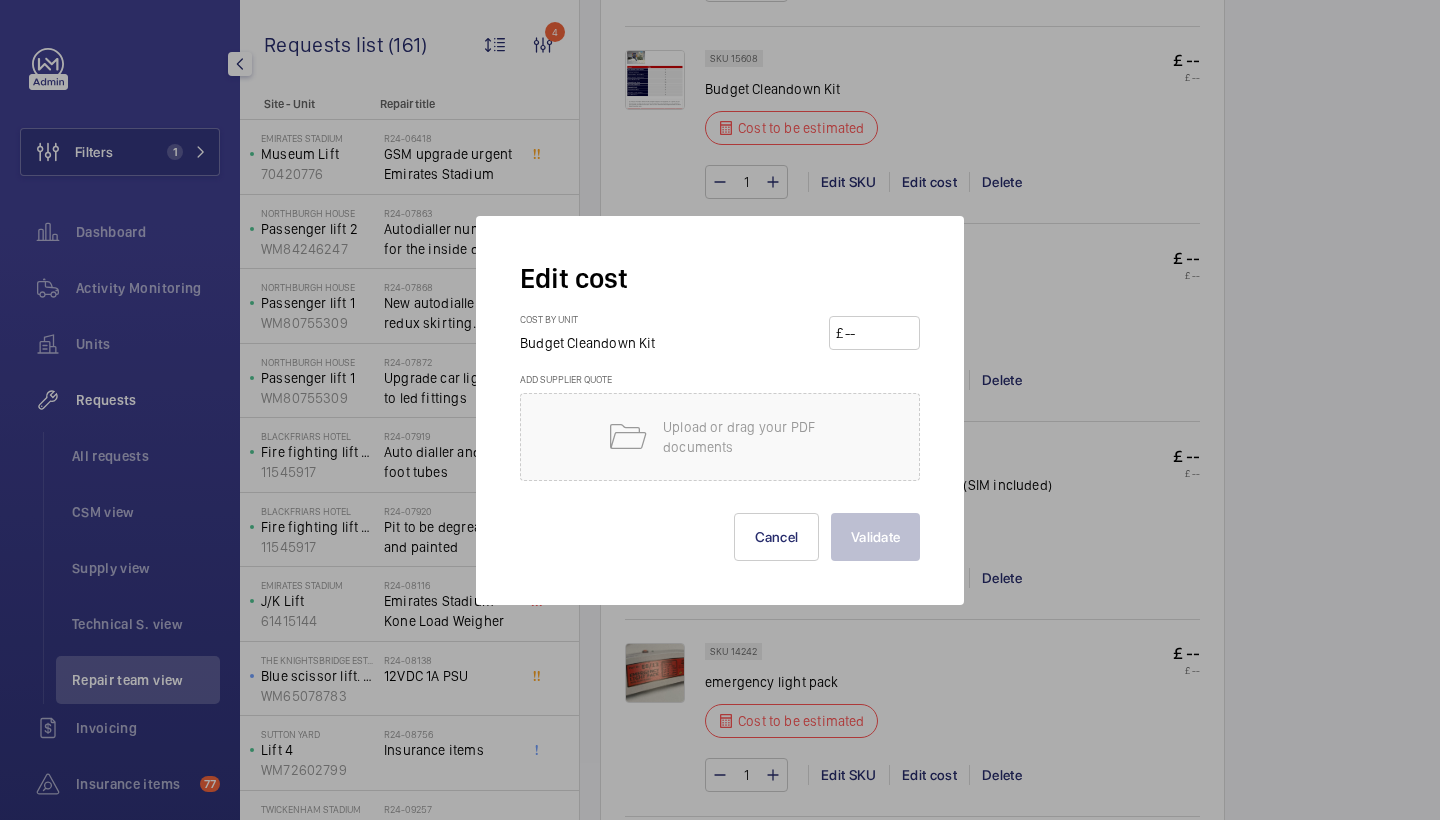 click at bounding box center [878, 333] 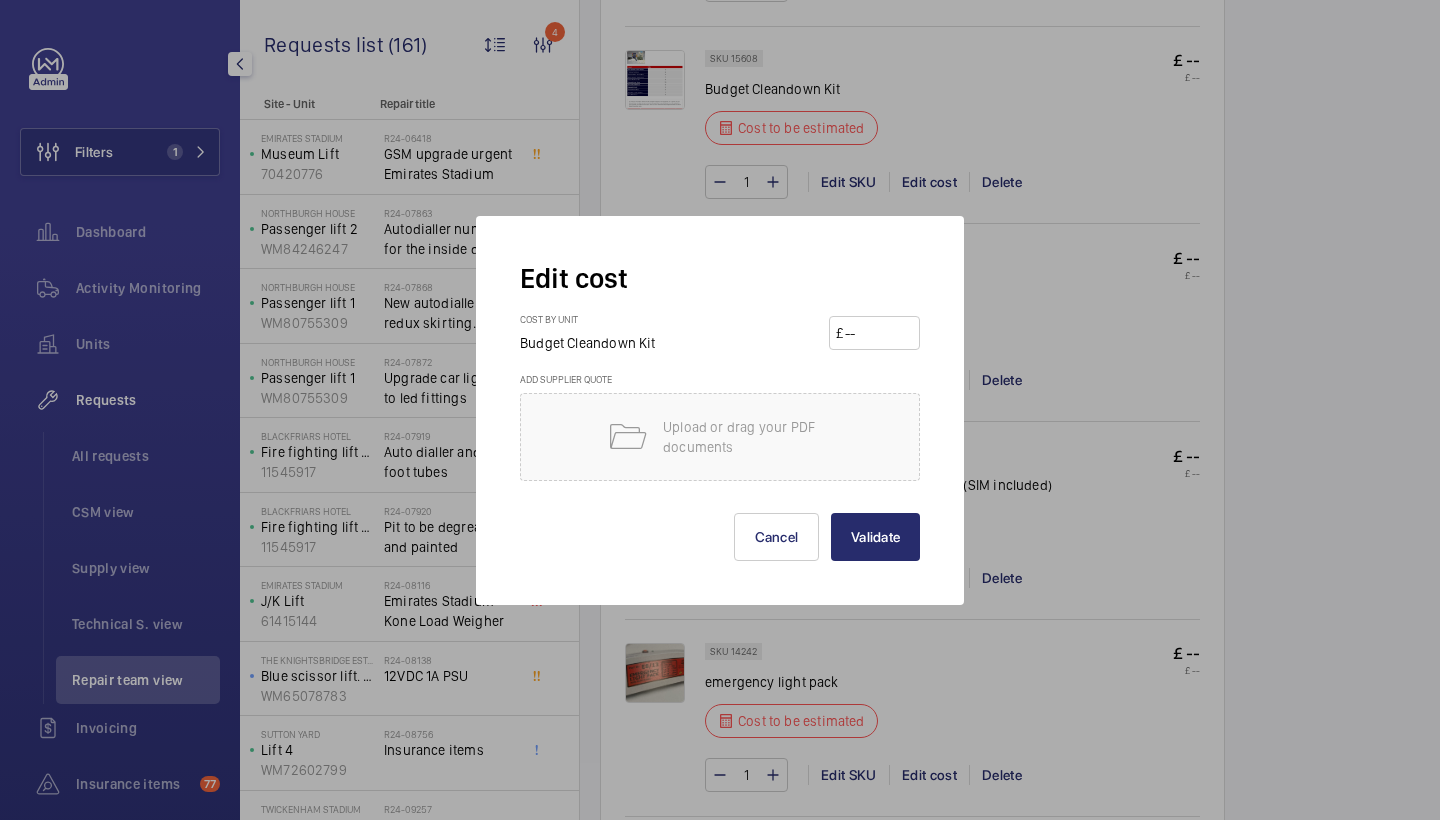 type on "2" 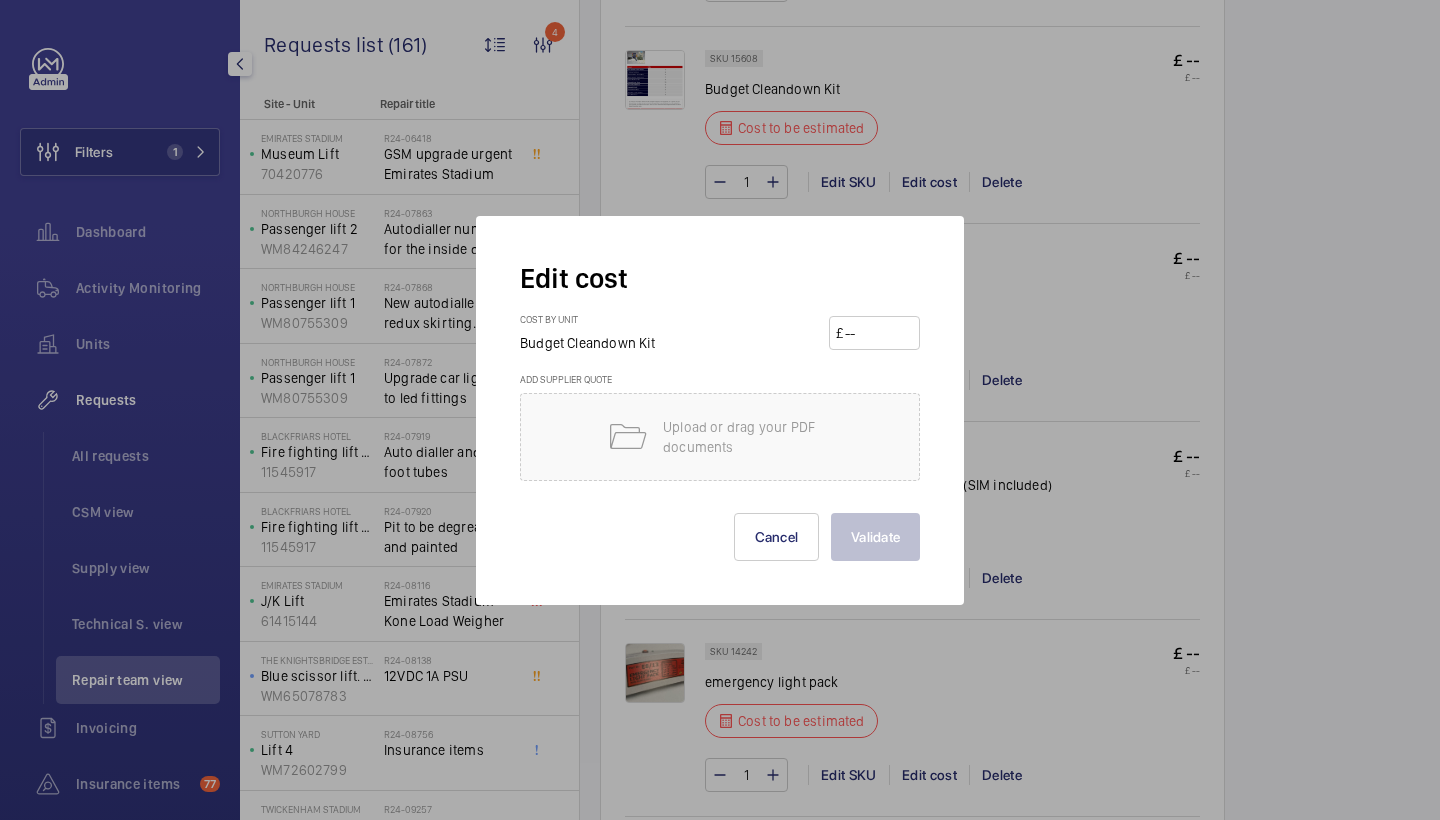 type on "2" 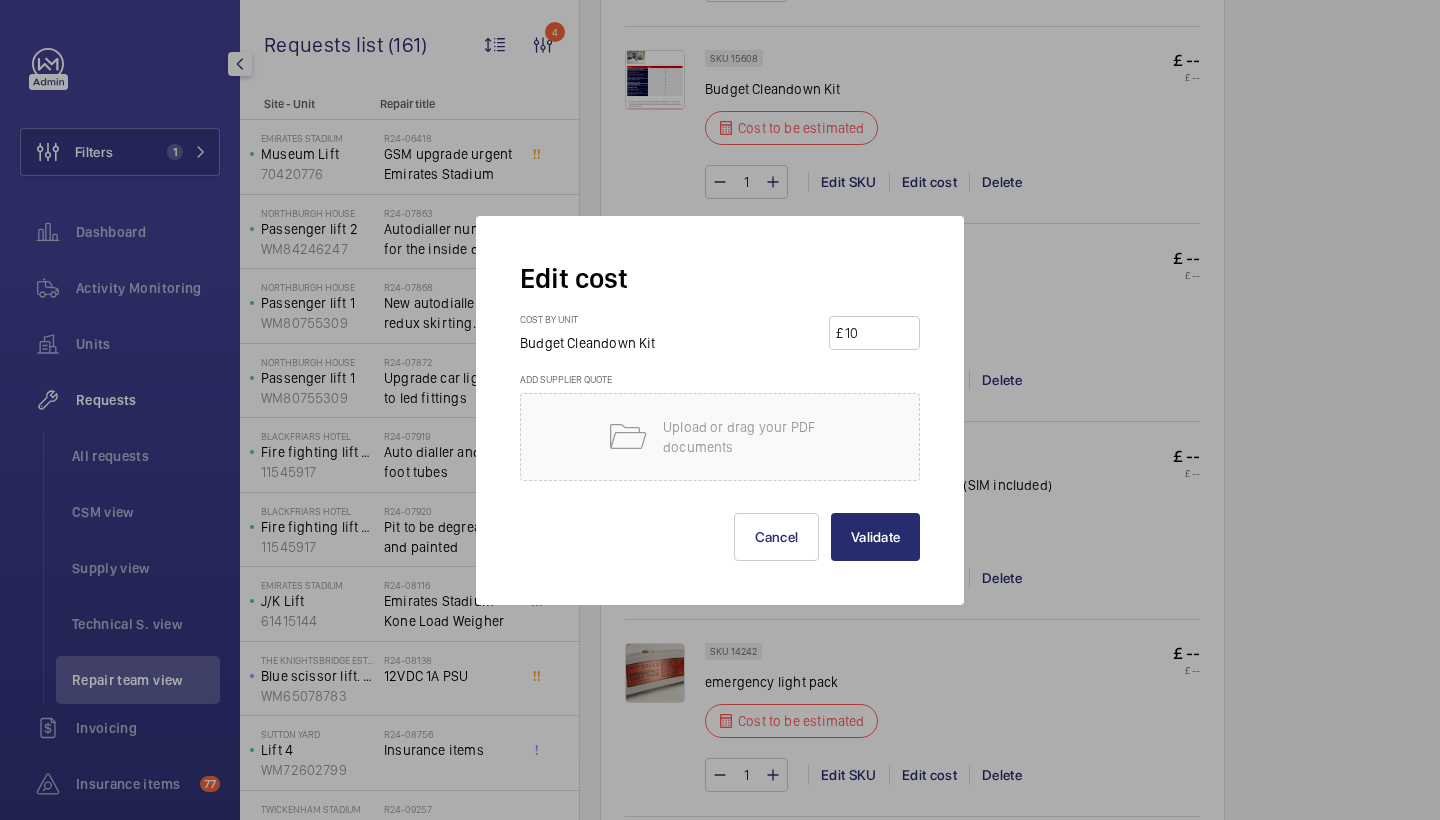 type on "100" 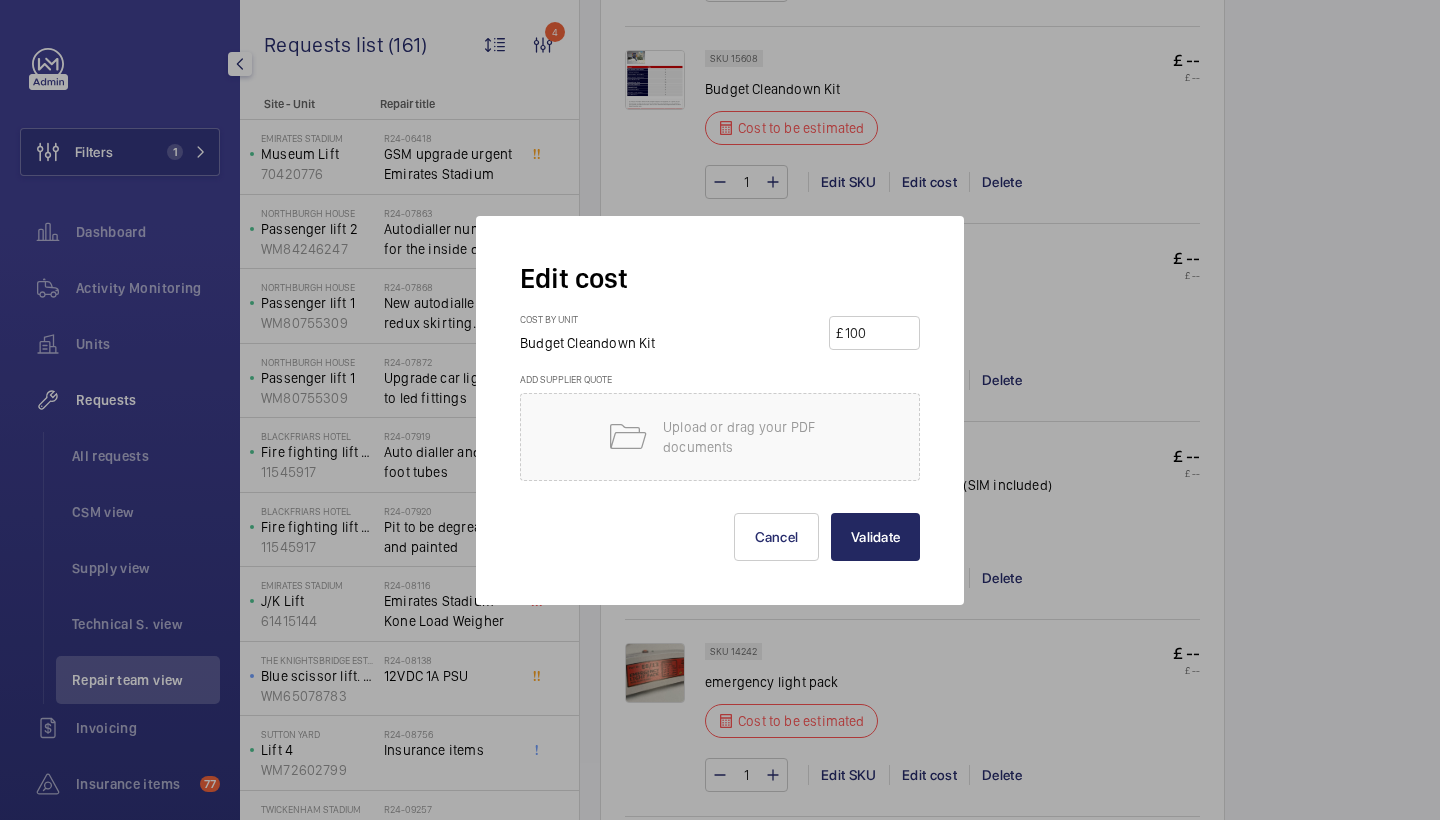 click on "Validate" at bounding box center [875, 537] 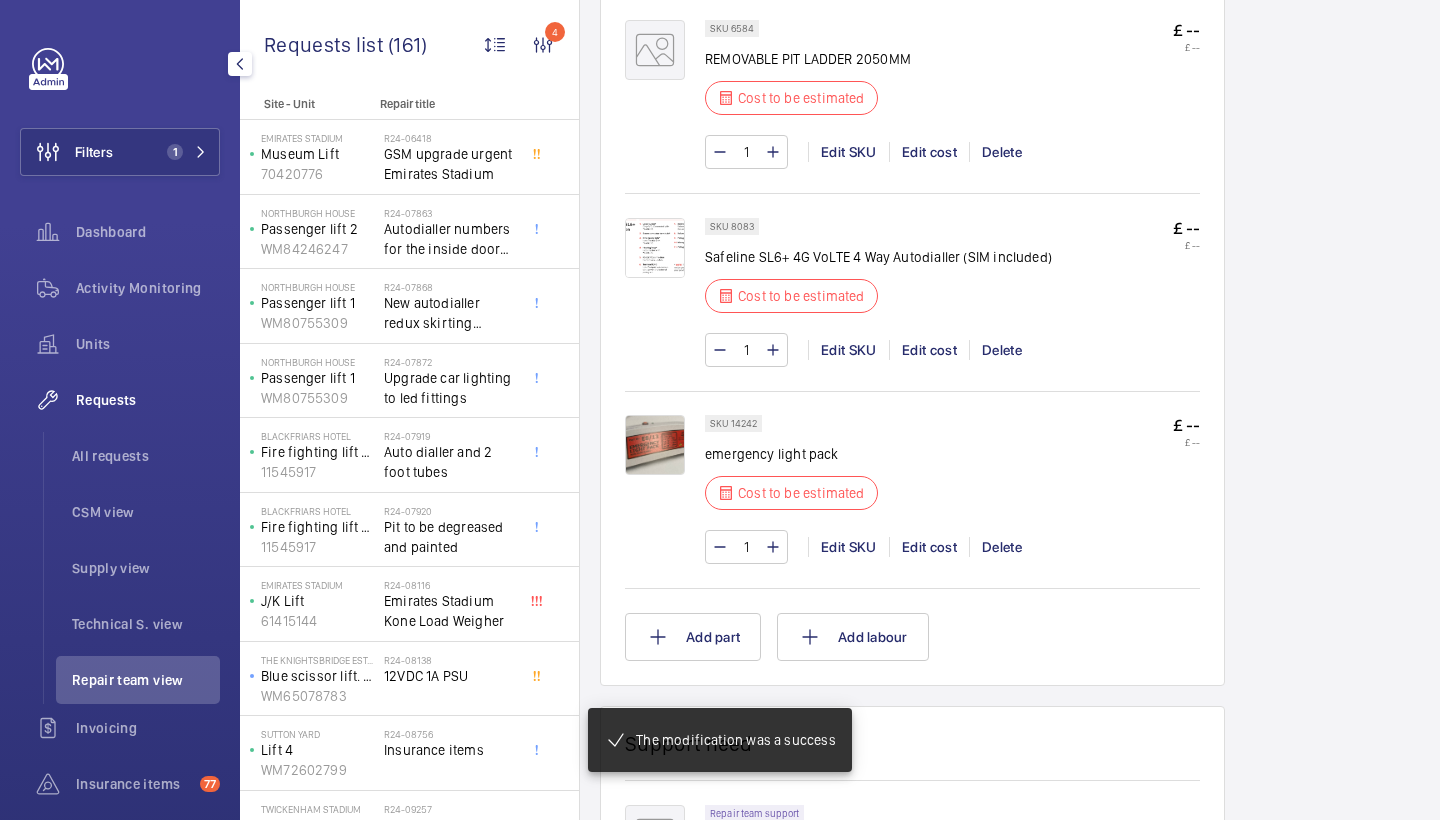scroll, scrollTop: 3063, scrollLeft: 0, axis: vertical 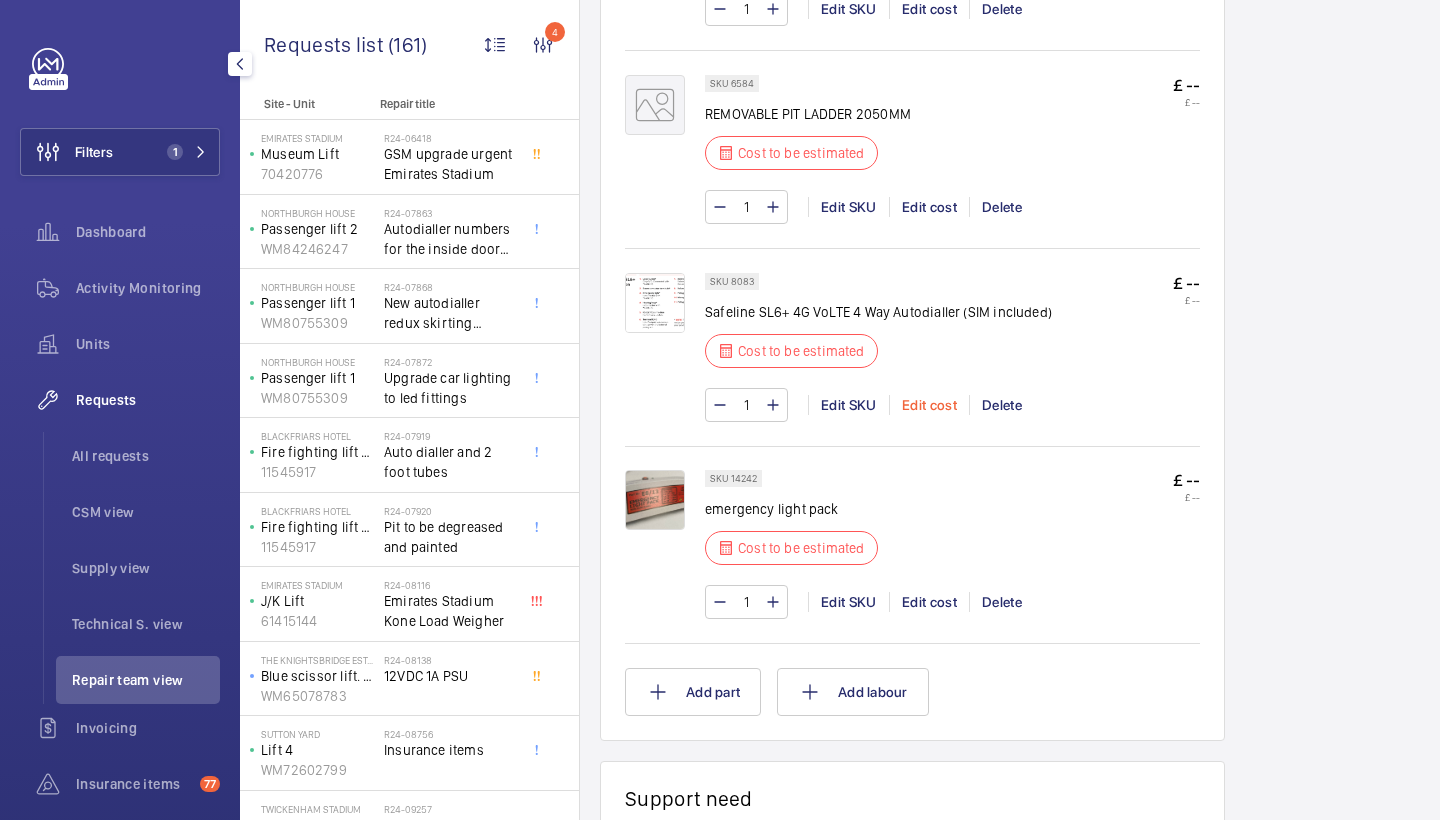 click on "Edit cost" 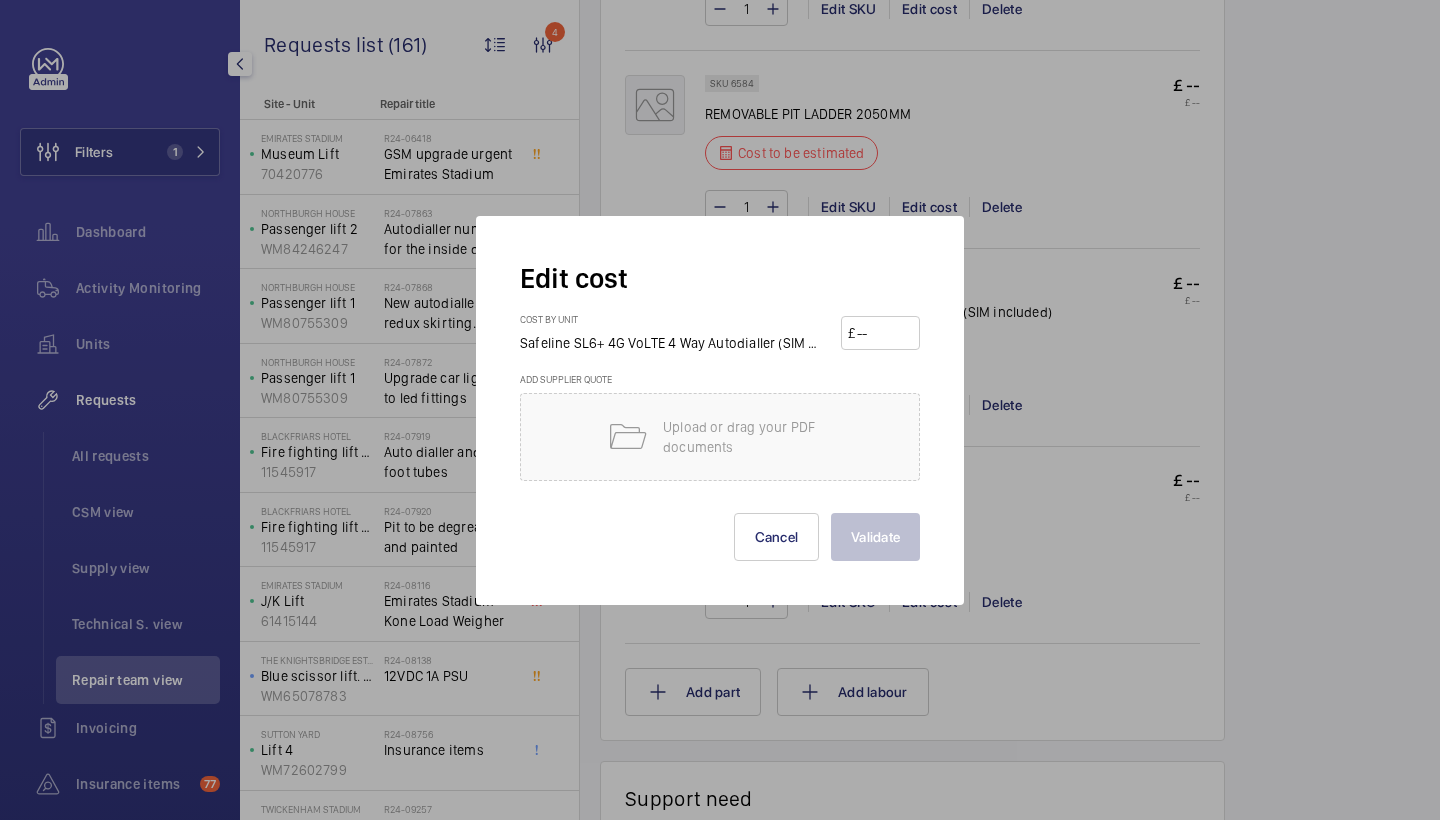 click at bounding box center (884, 333) 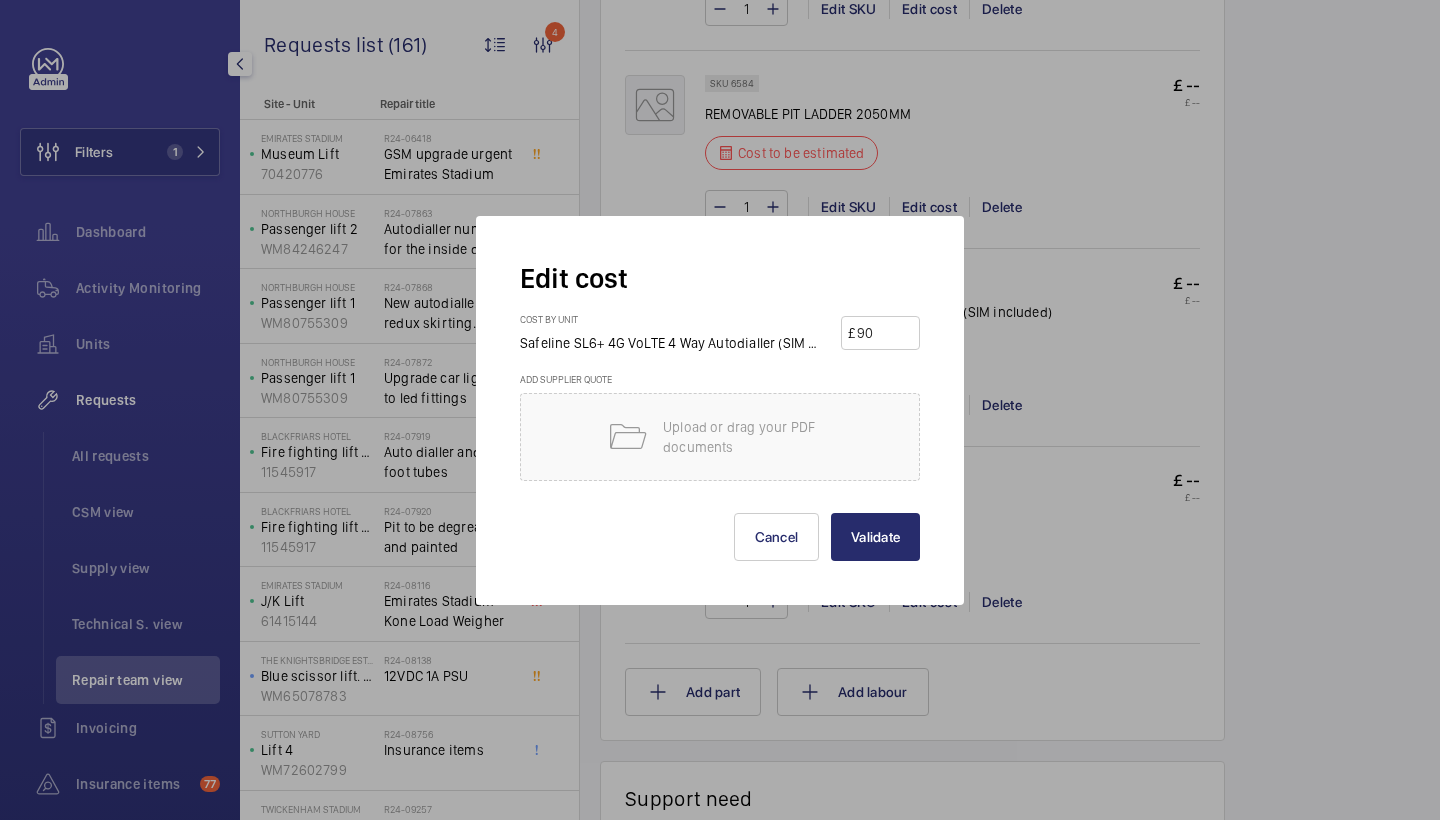 type on "900" 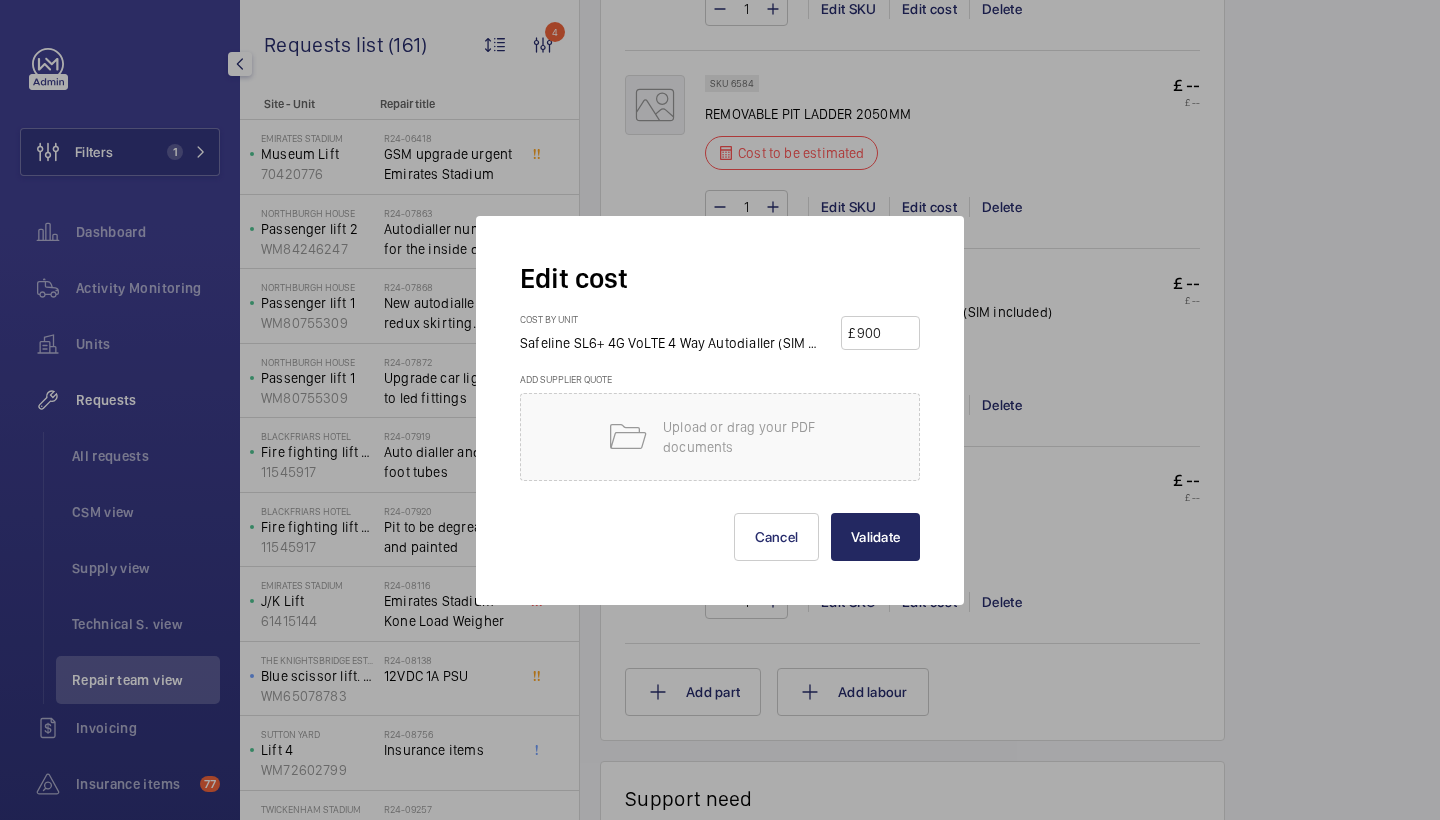 click on "Validate" at bounding box center [875, 537] 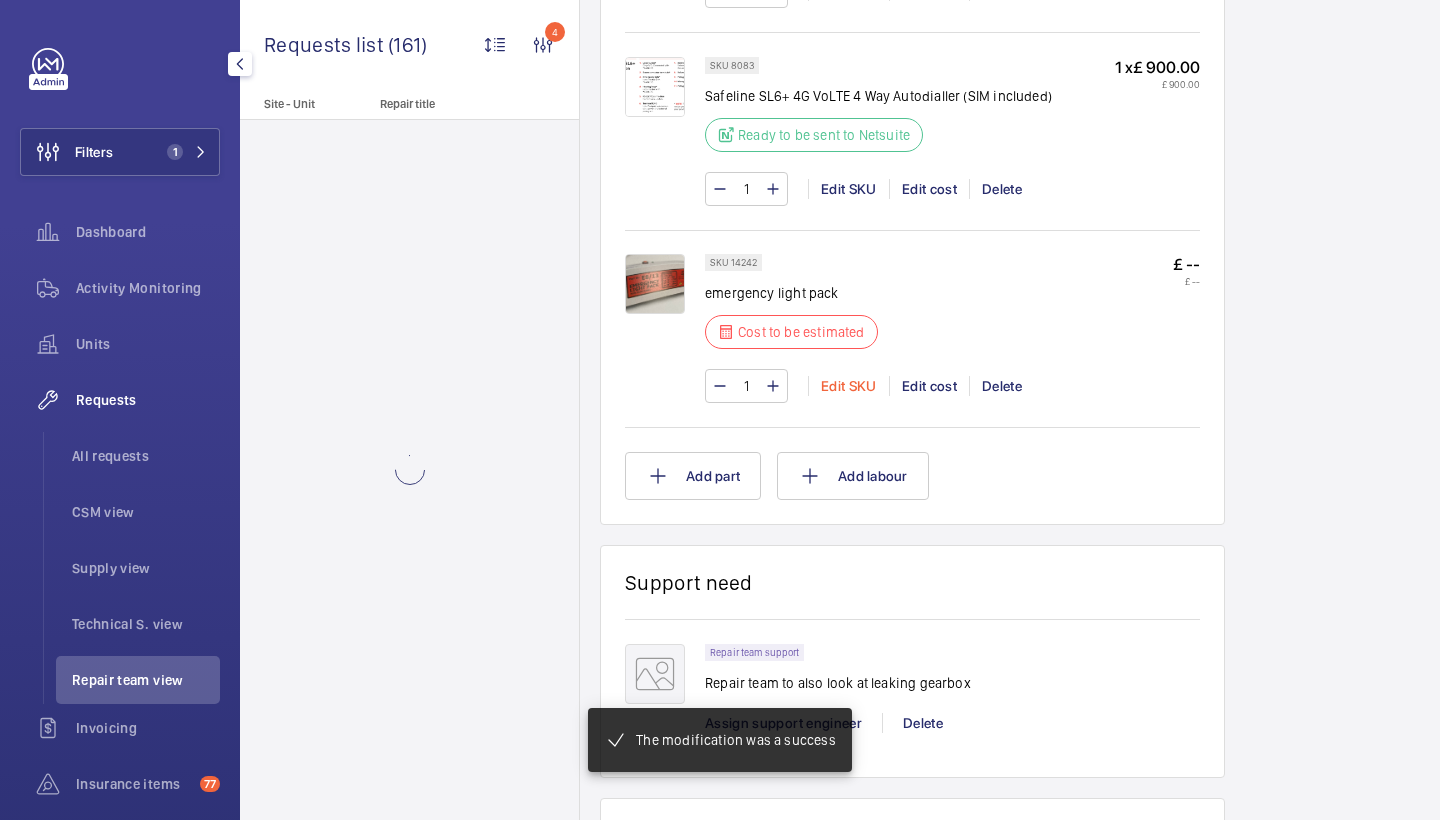 scroll, scrollTop: 3214, scrollLeft: 0, axis: vertical 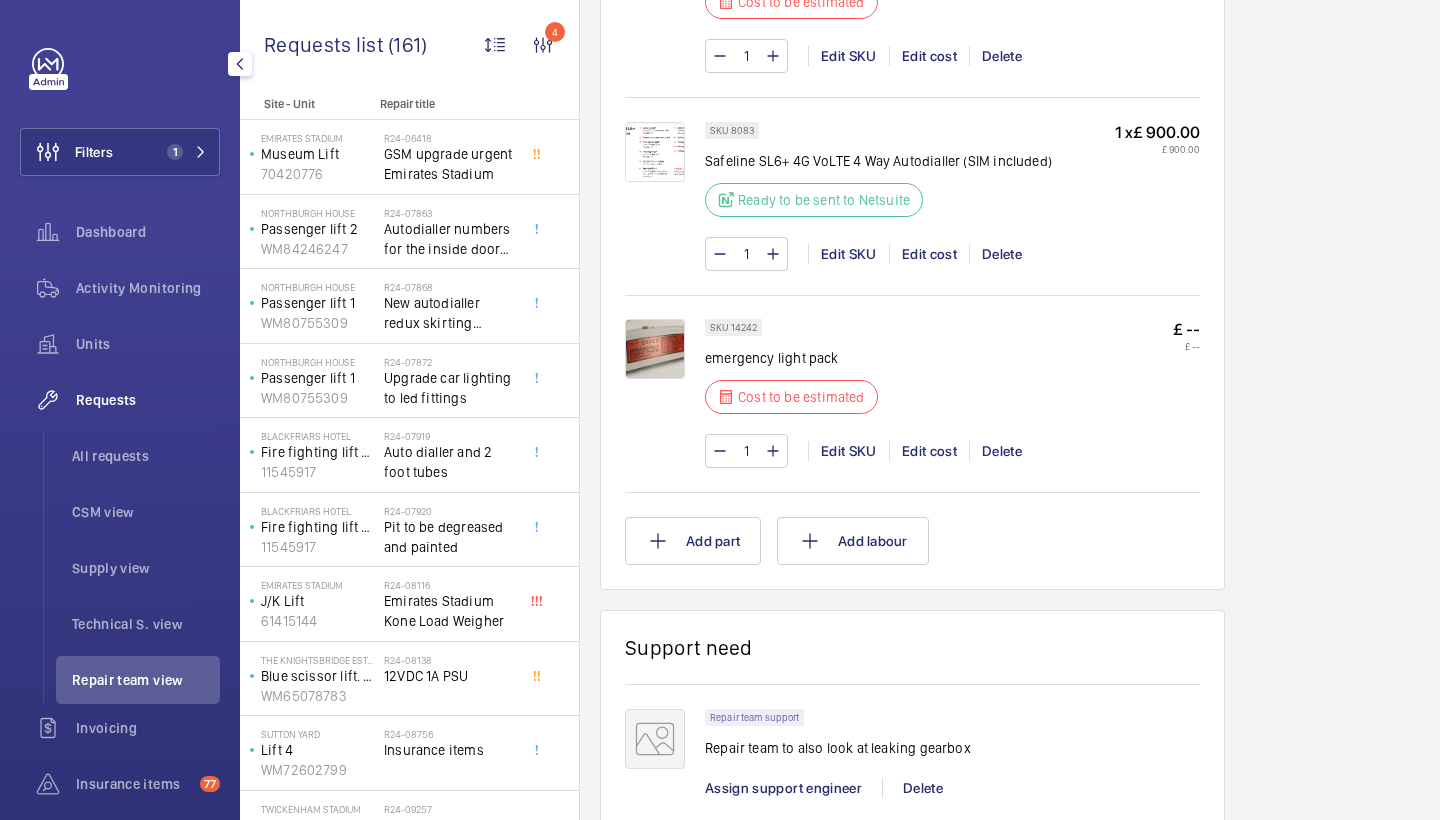 click 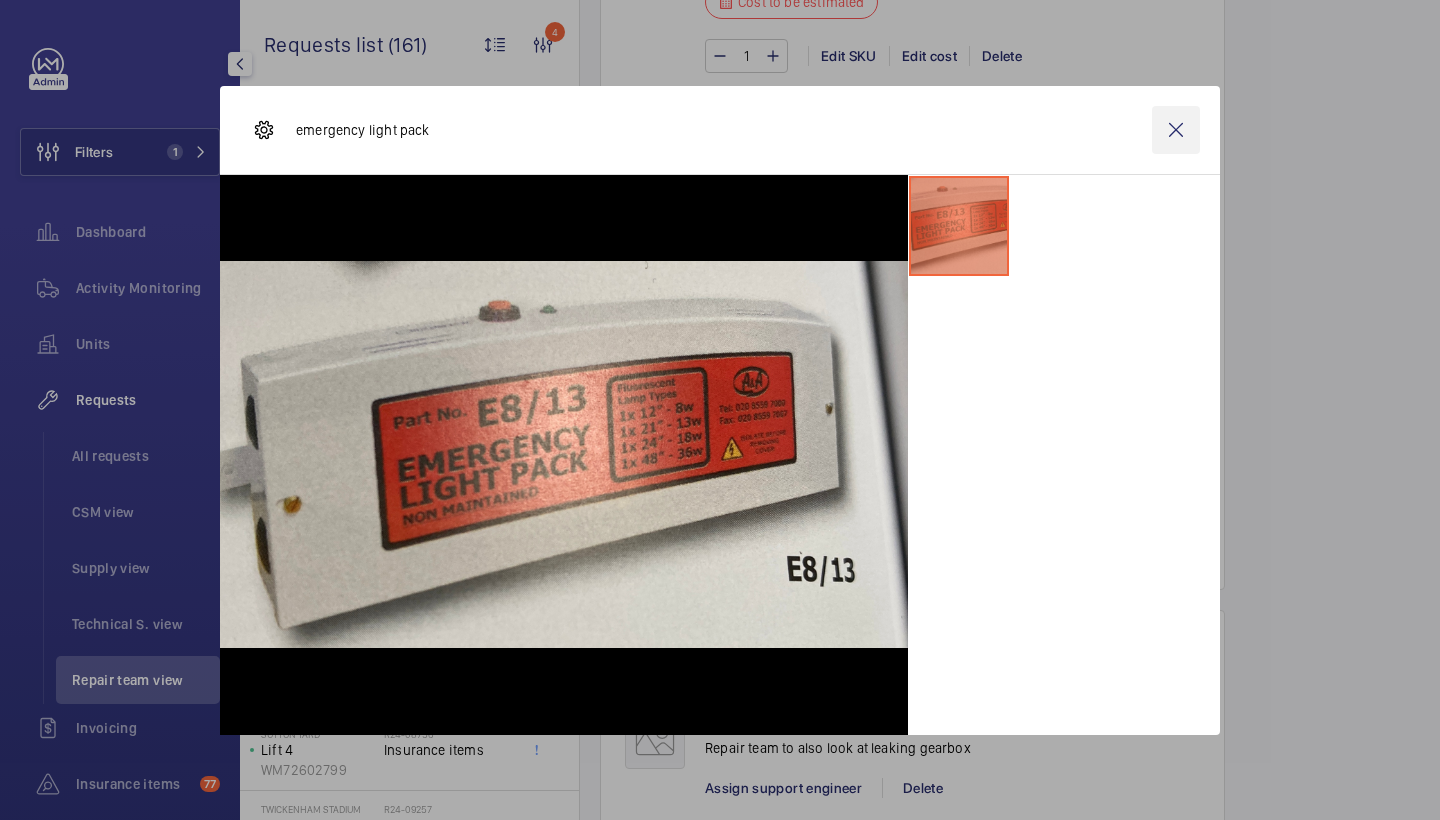 click at bounding box center [1176, 130] 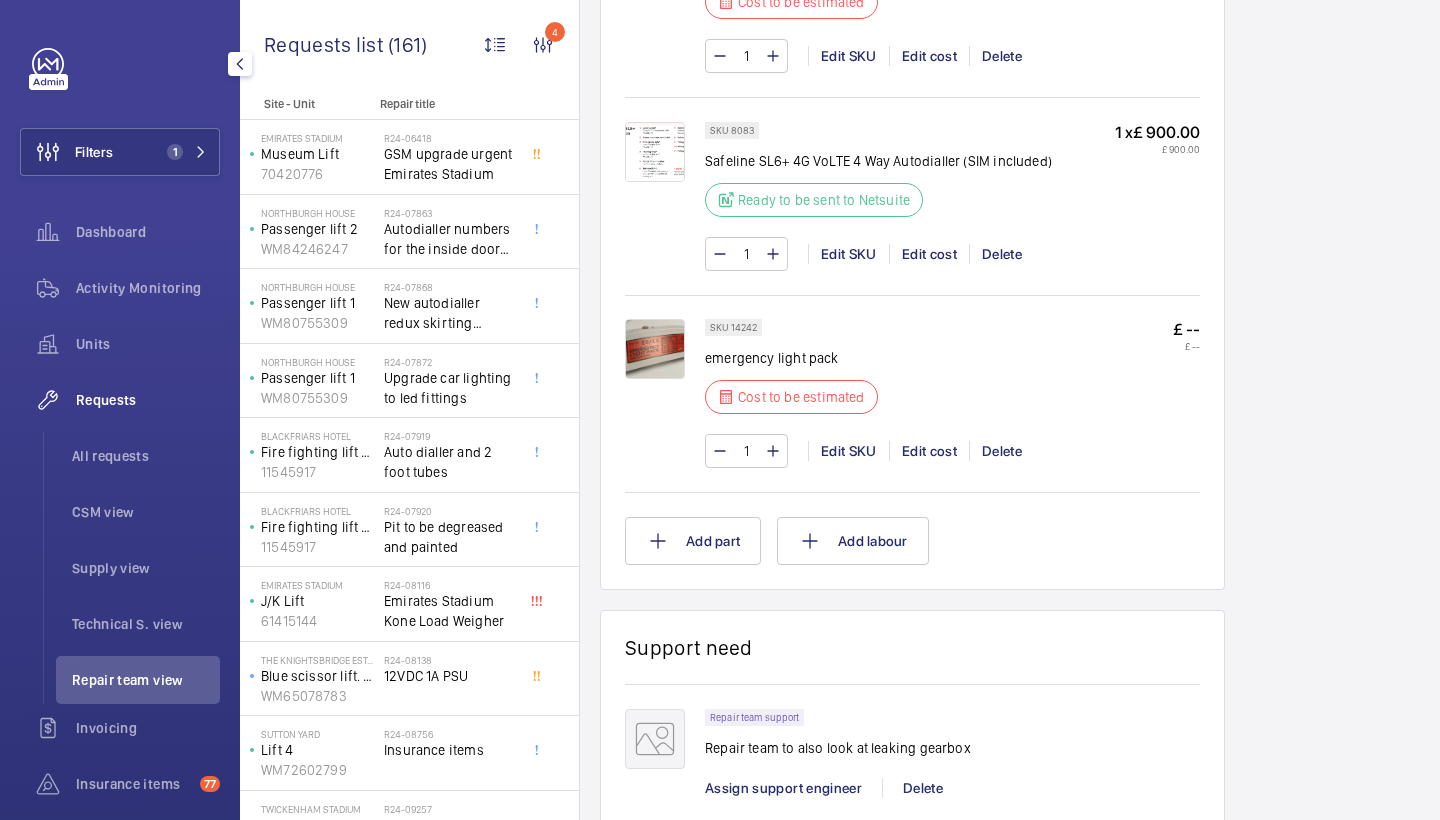 click 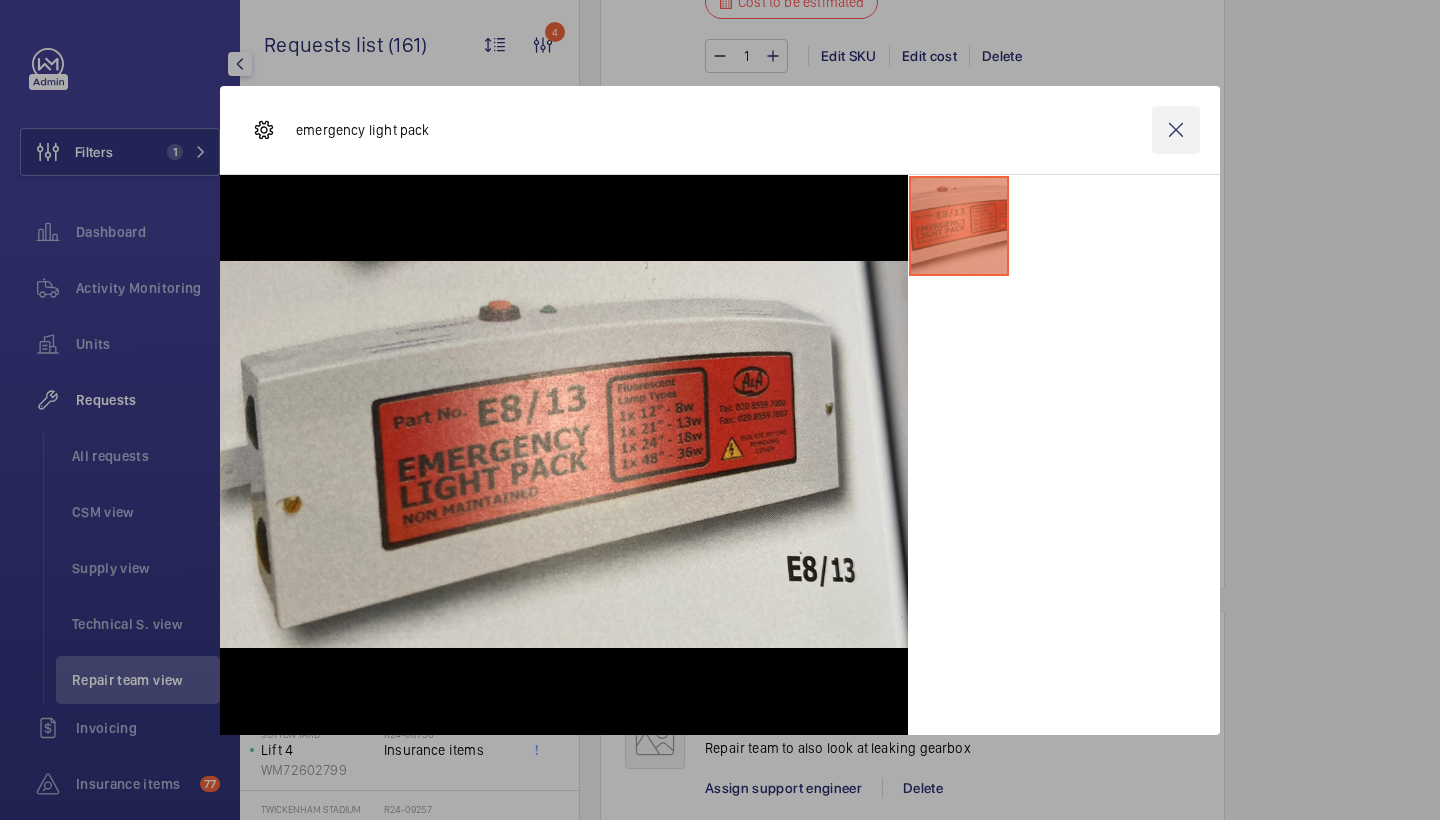 click at bounding box center (1176, 130) 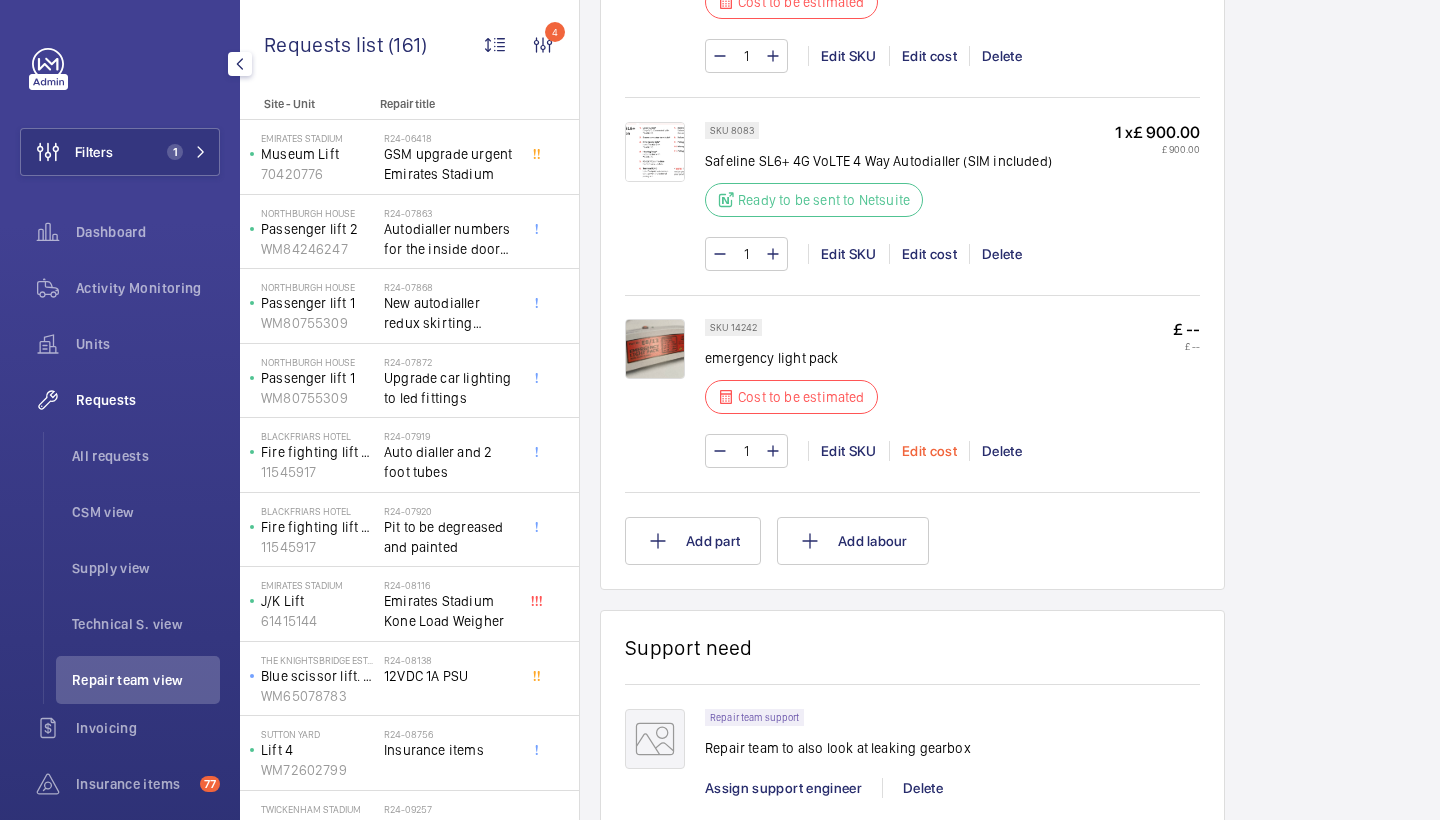 click on "Edit cost" 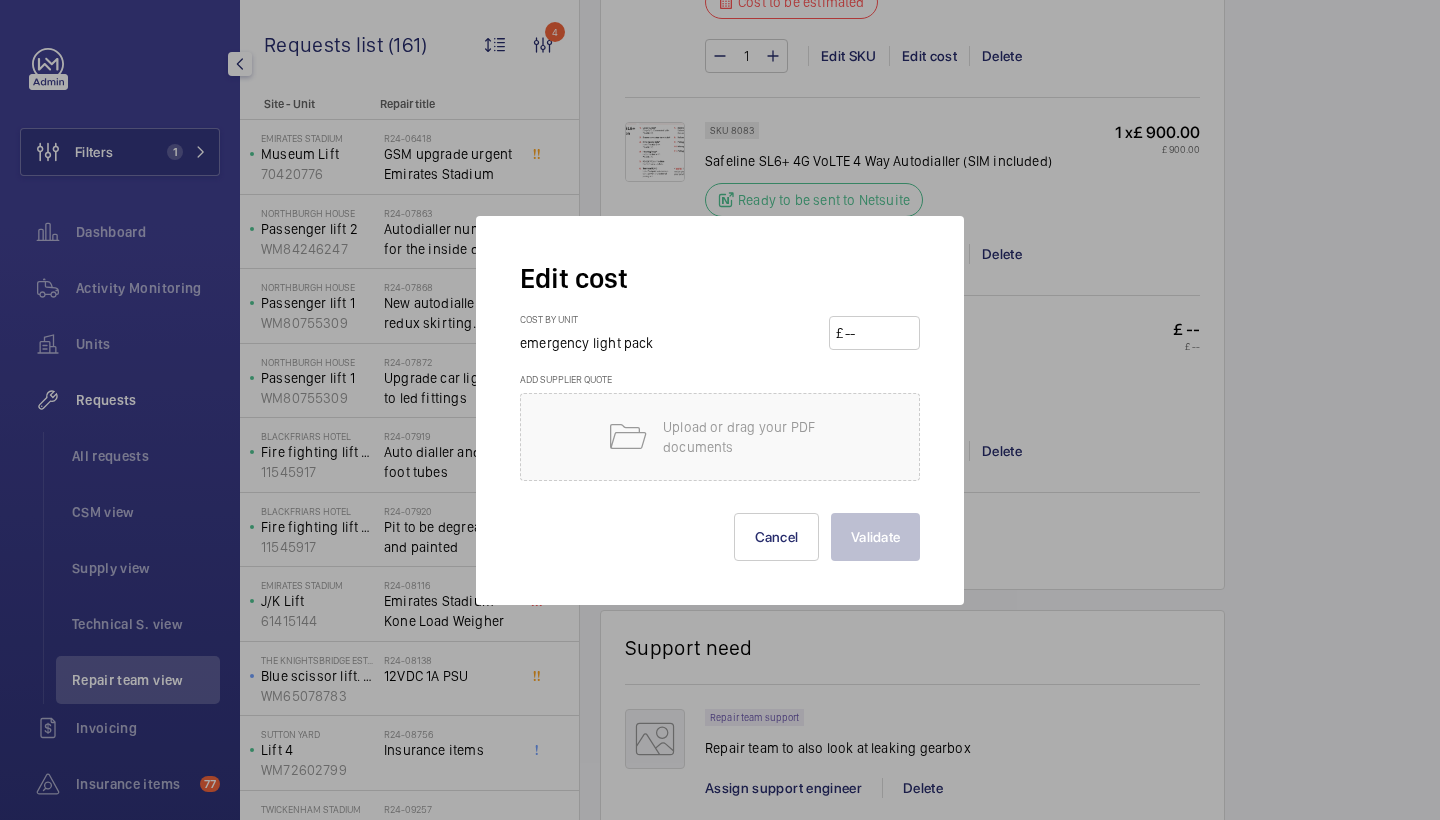 click at bounding box center (878, 333) 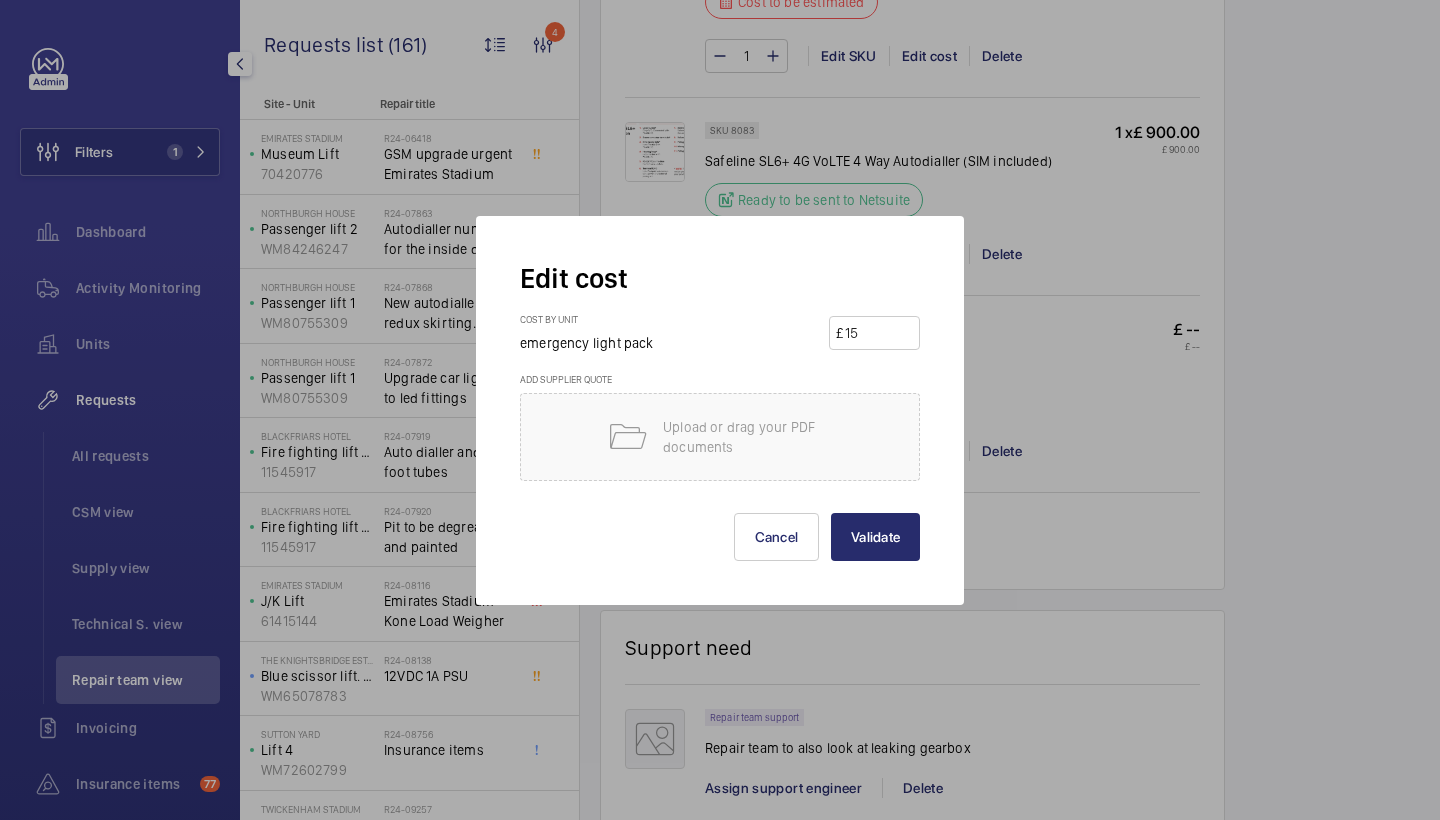 type on "150" 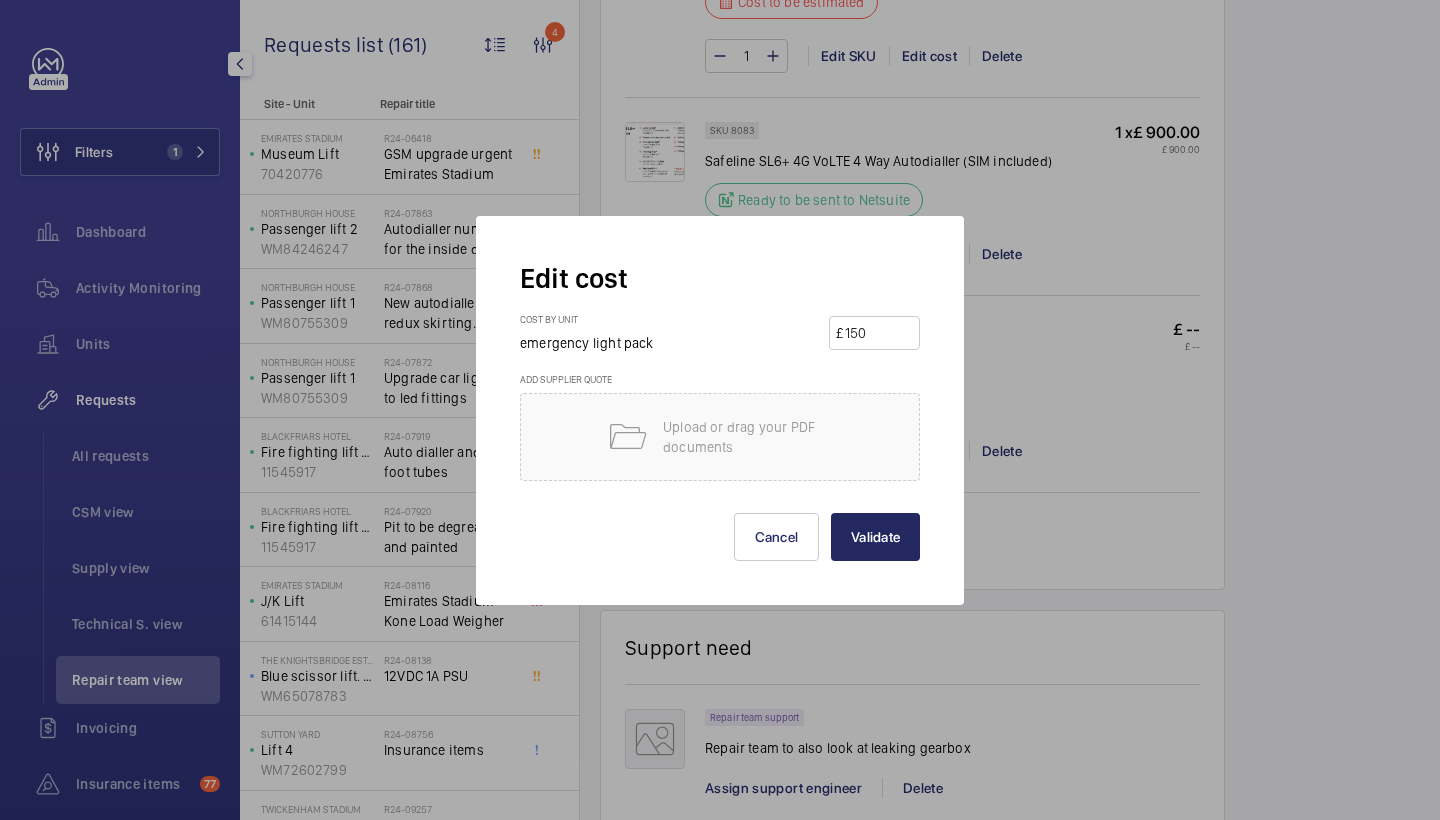 click on "Validate" at bounding box center [875, 537] 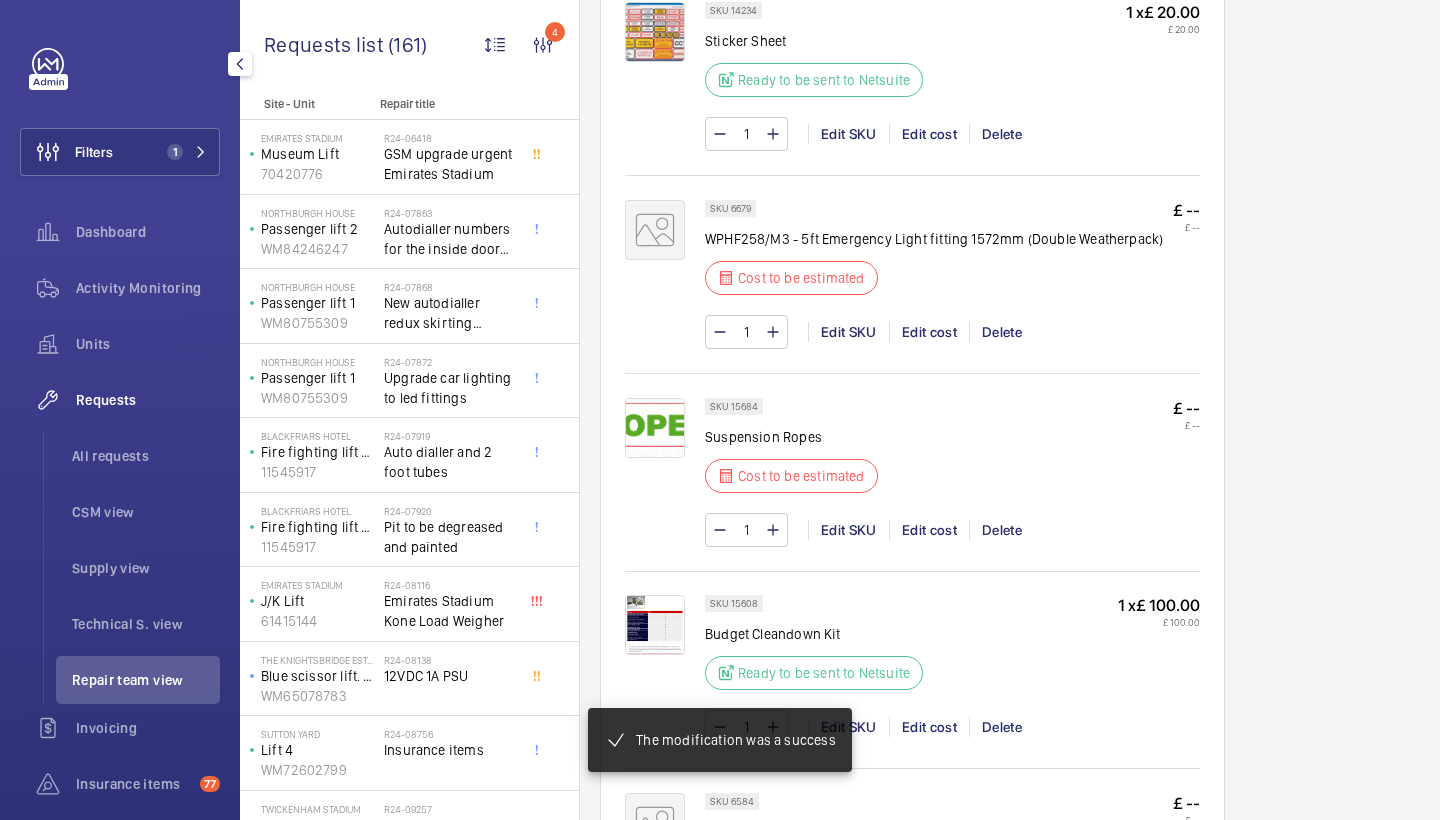 scroll, scrollTop: 2324, scrollLeft: 0, axis: vertical 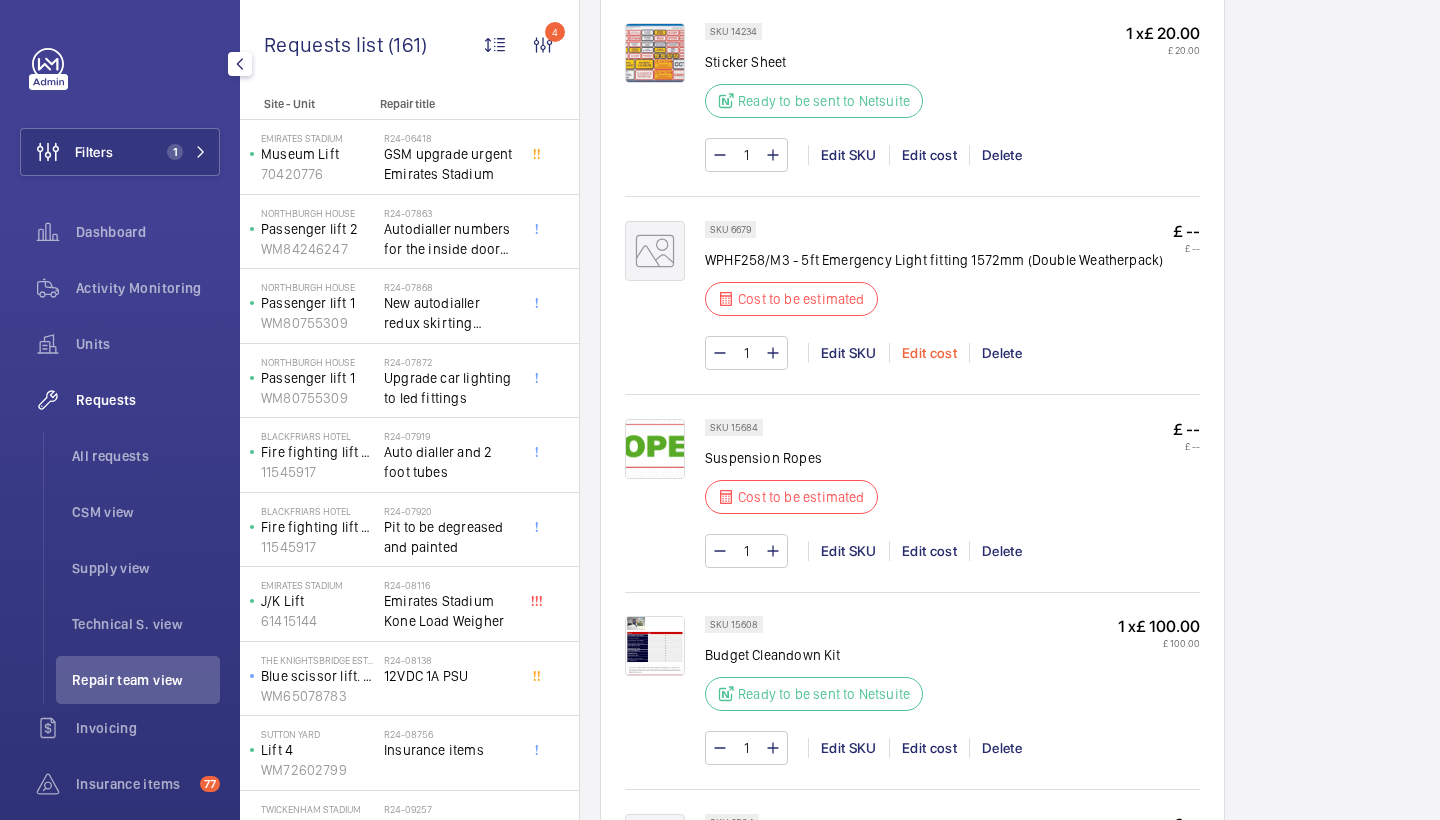 click on "Edit cost" 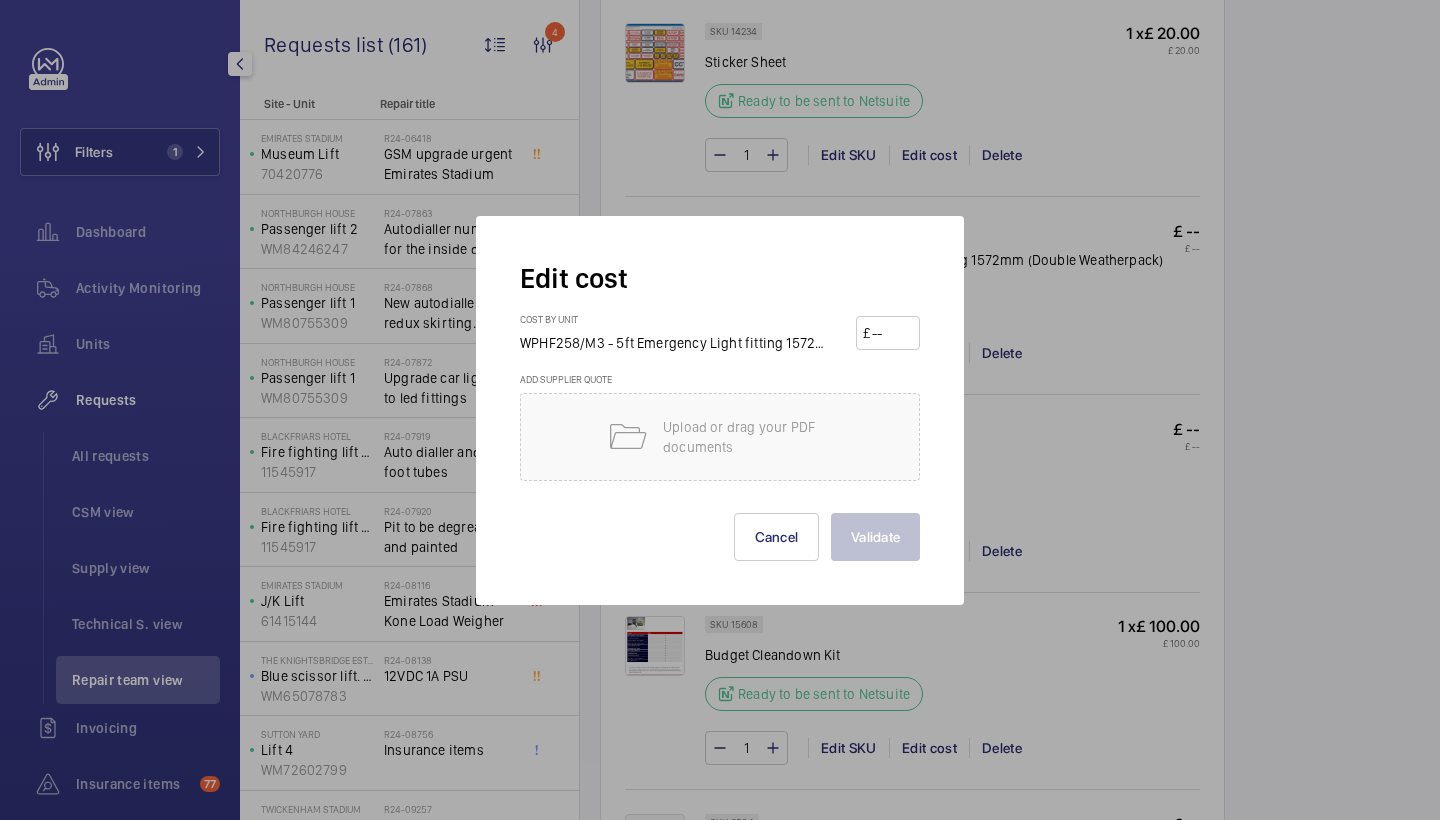 click at bounding box center [891, 333] 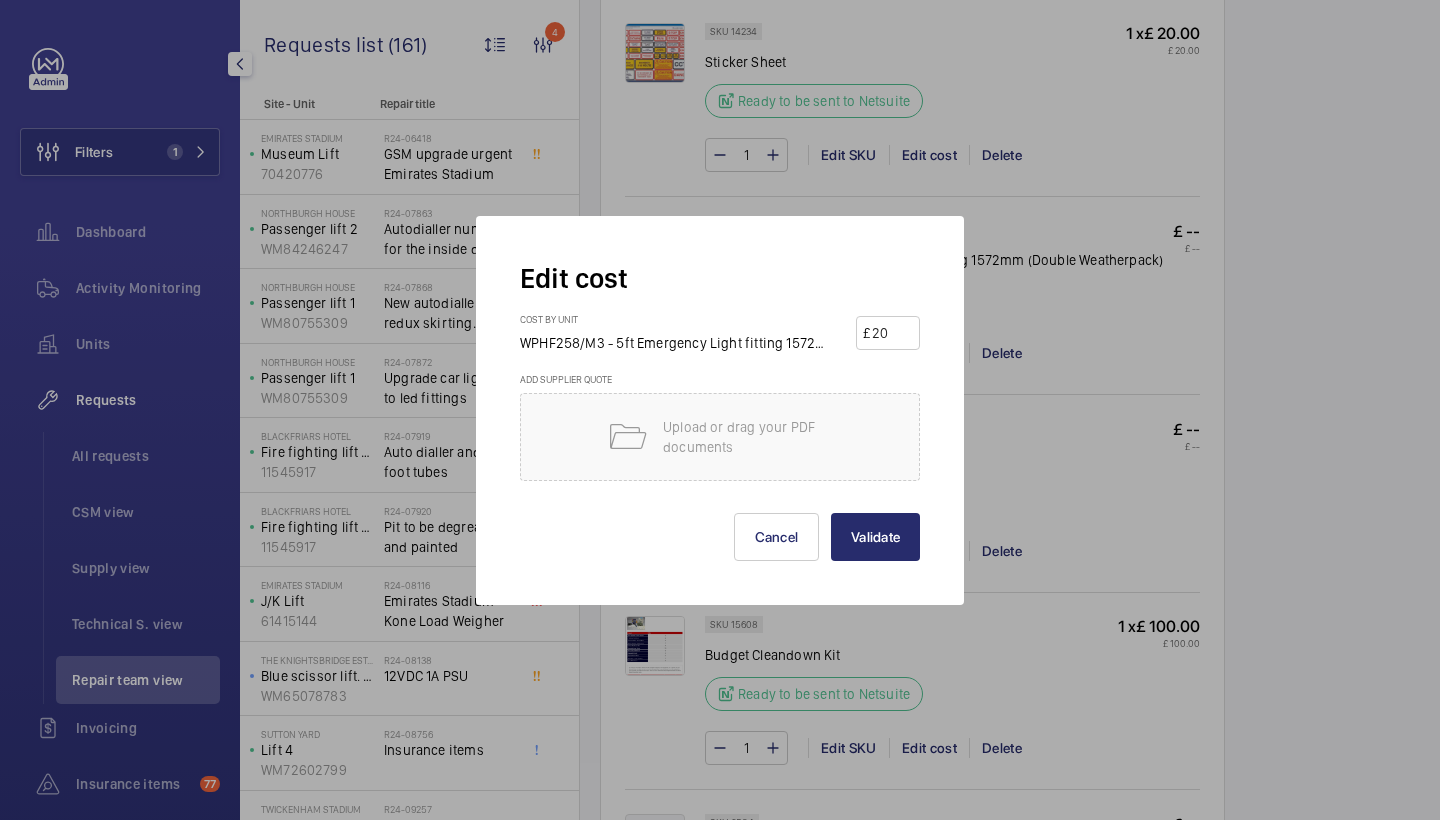 type on "200" 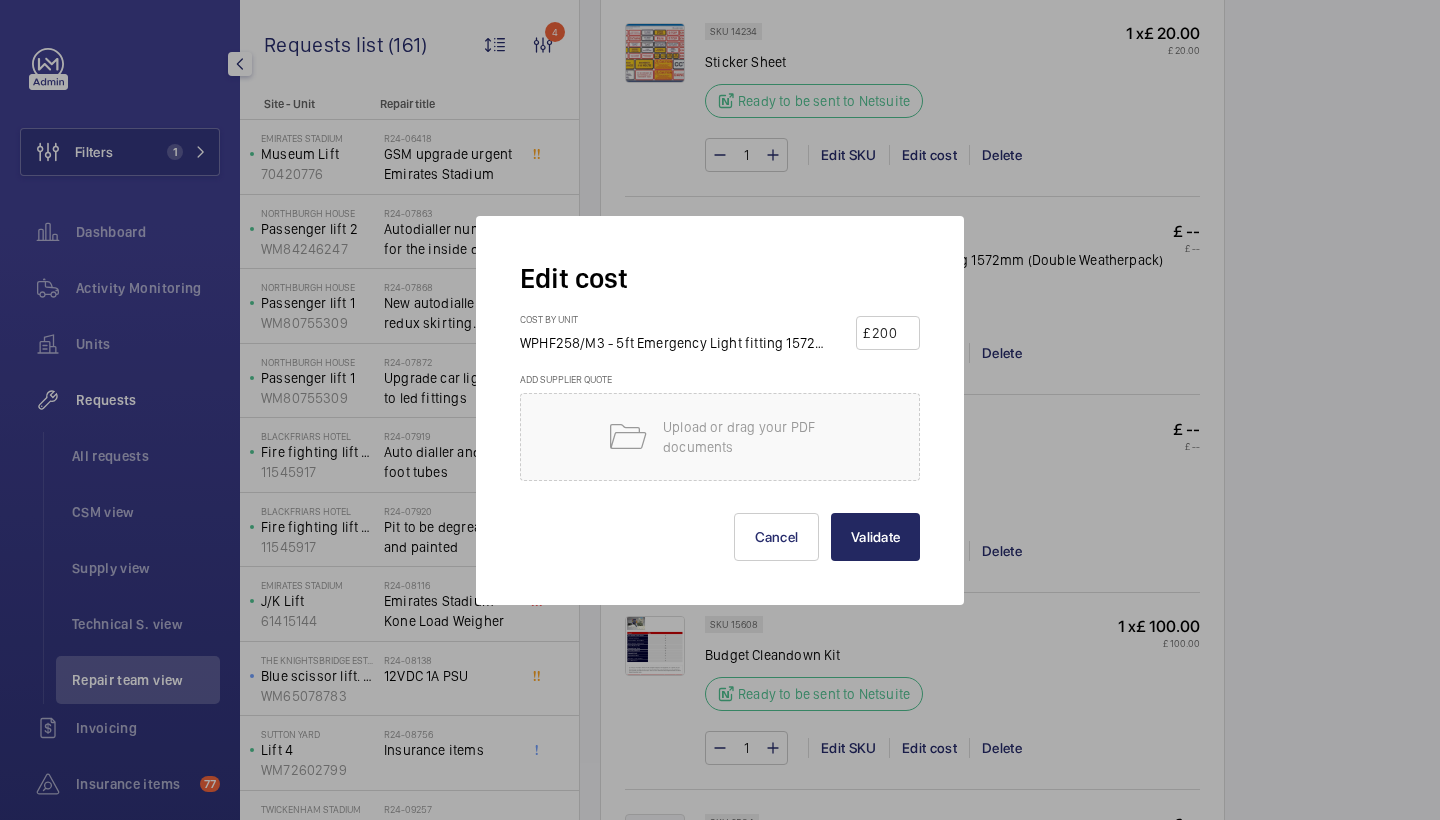 click on "Validate" at bounding box center [875, 537] 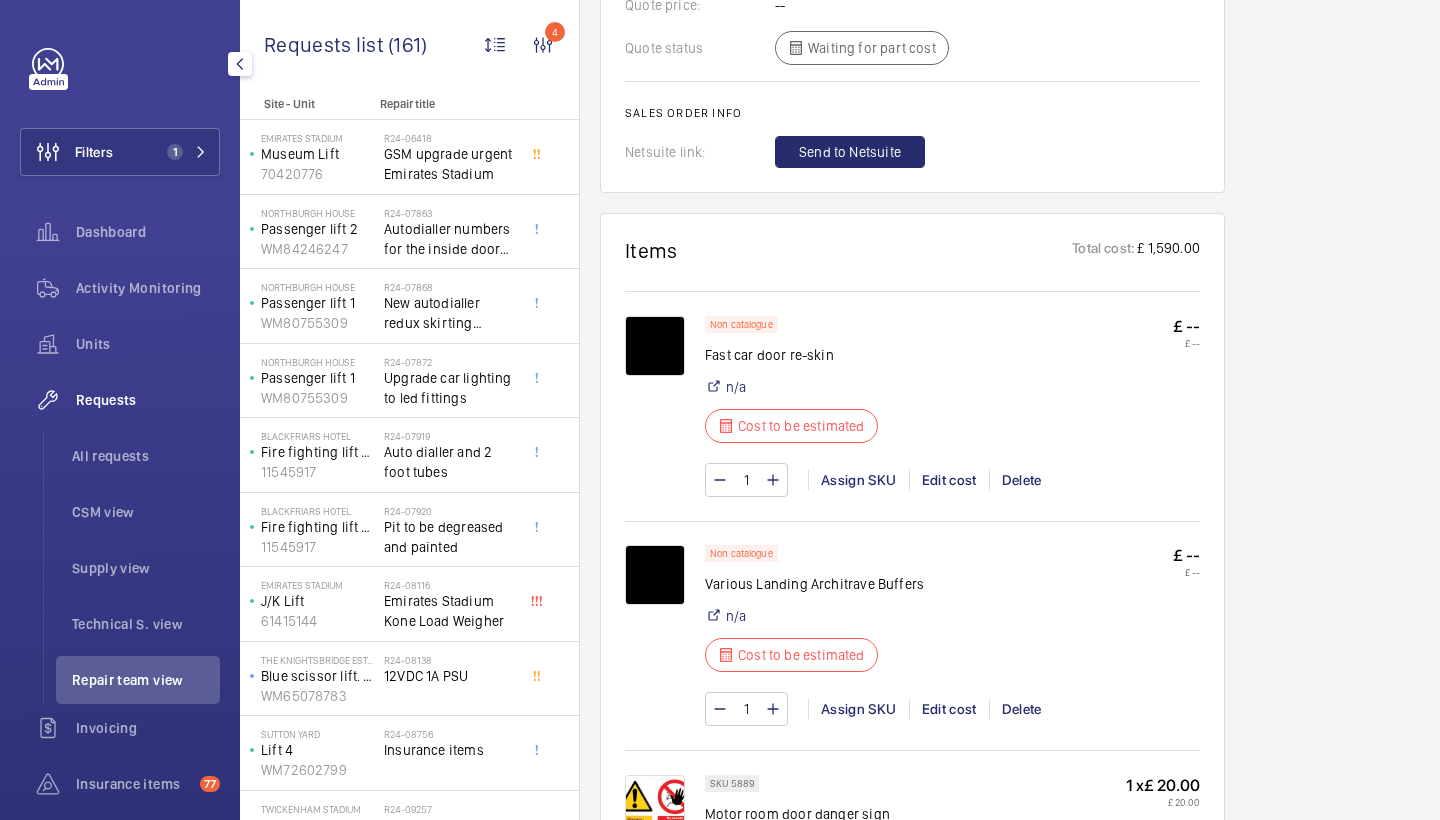 scroll, scrollTop: 1166, scrollLeft: 0, axis: vertical 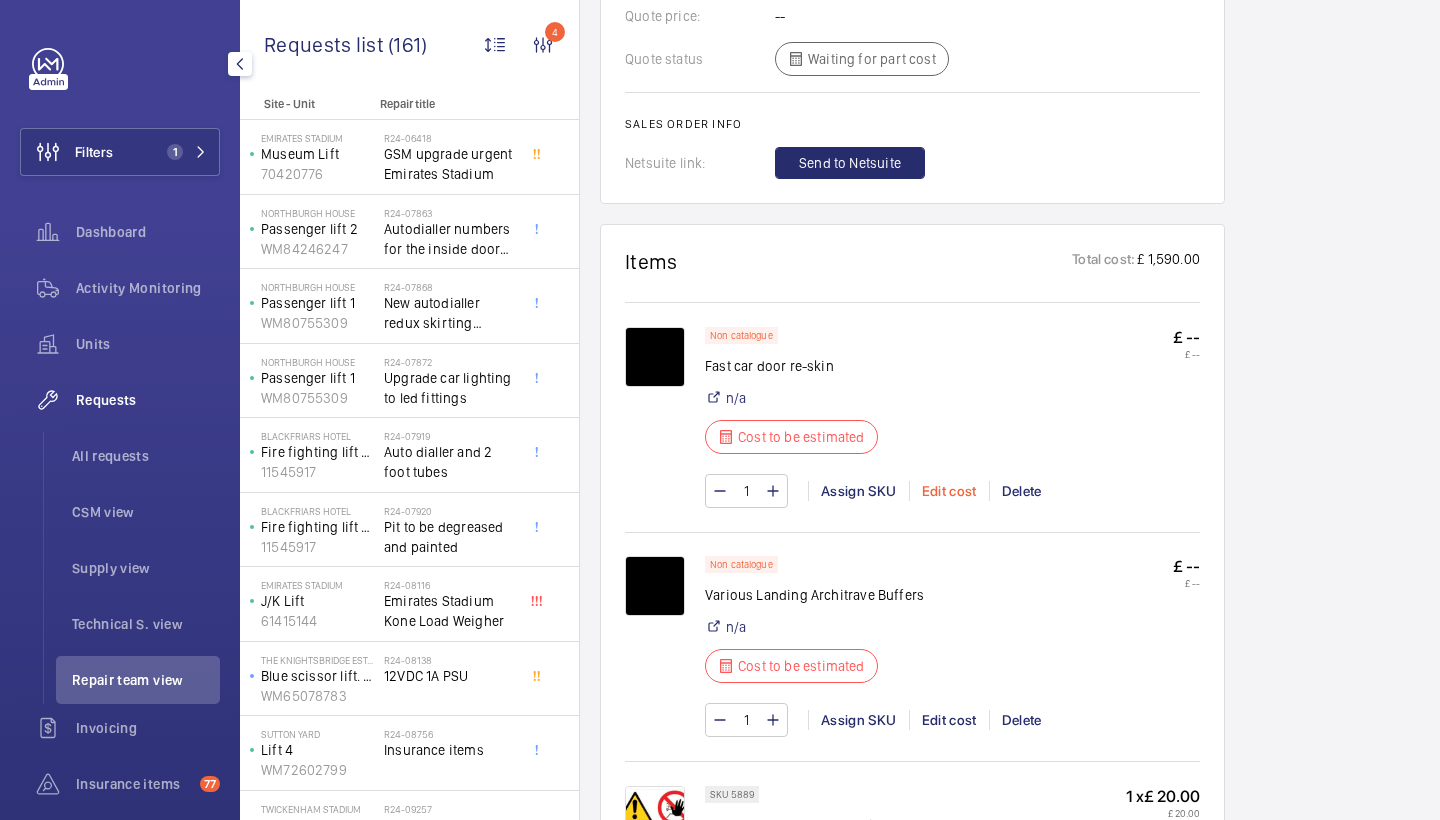 click on "Edit cost" 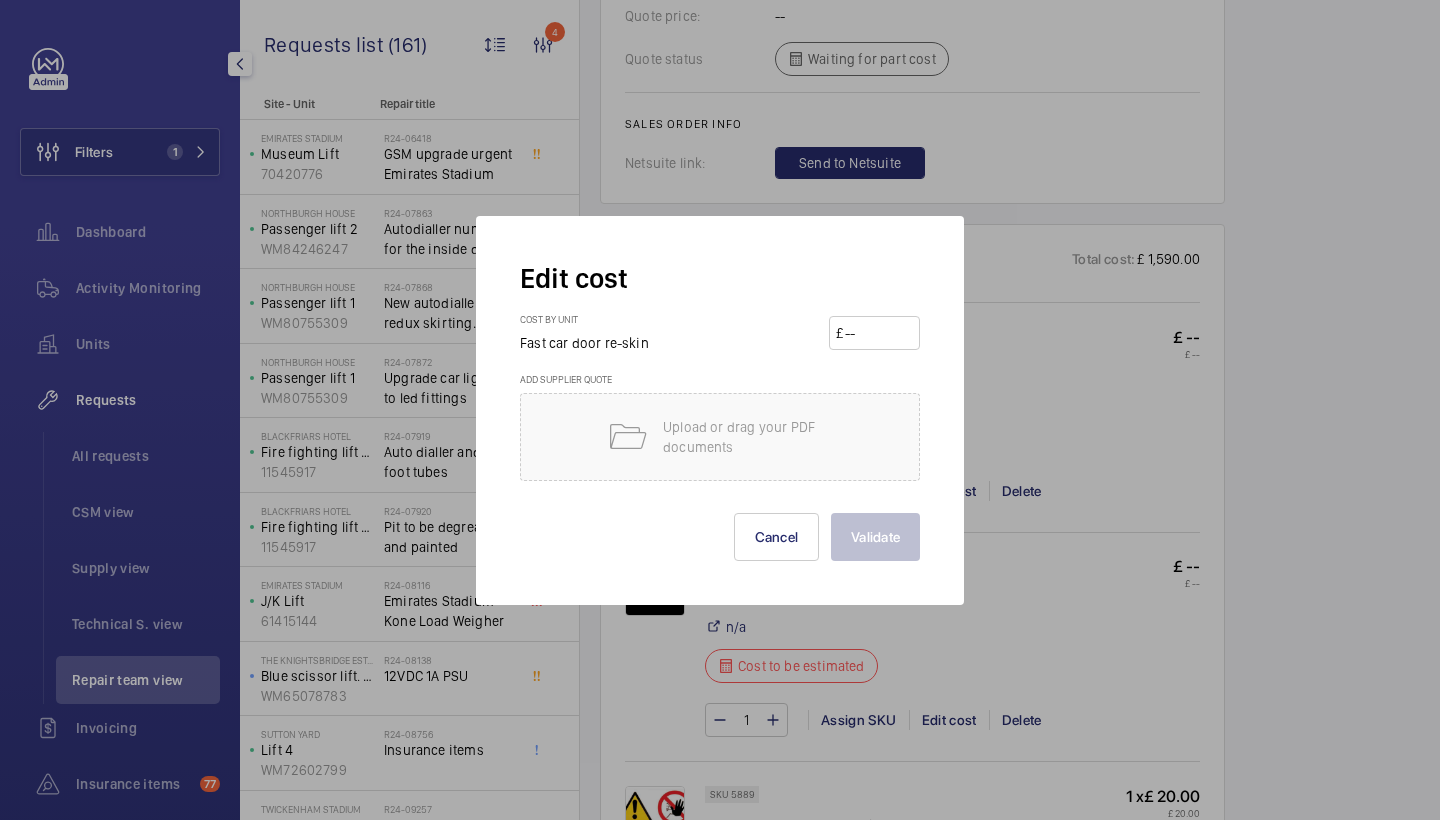 click at bounding box center [878, 333] 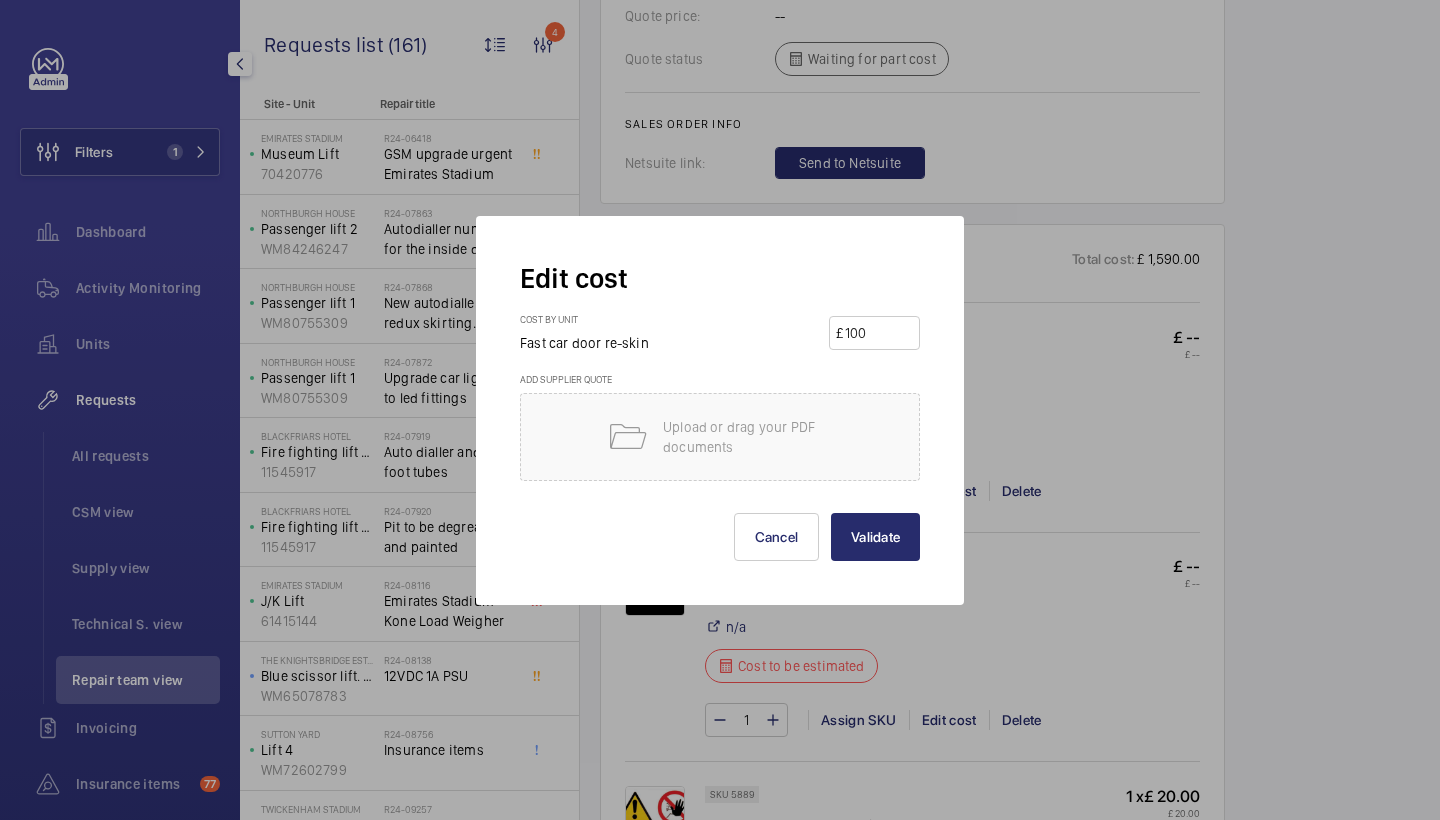 type on "1000" 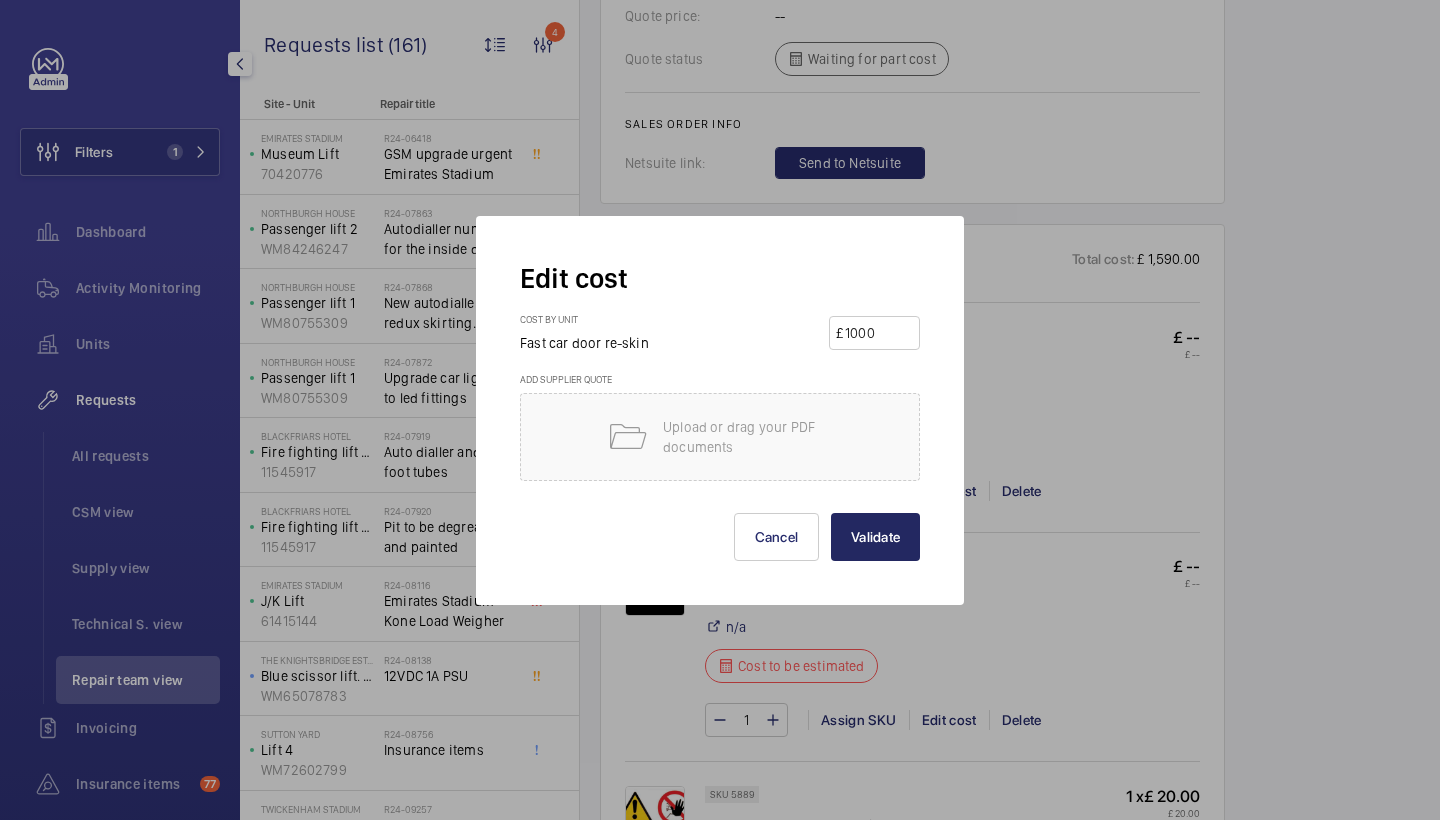 click on "Validate" at bounding box center (875, 537) 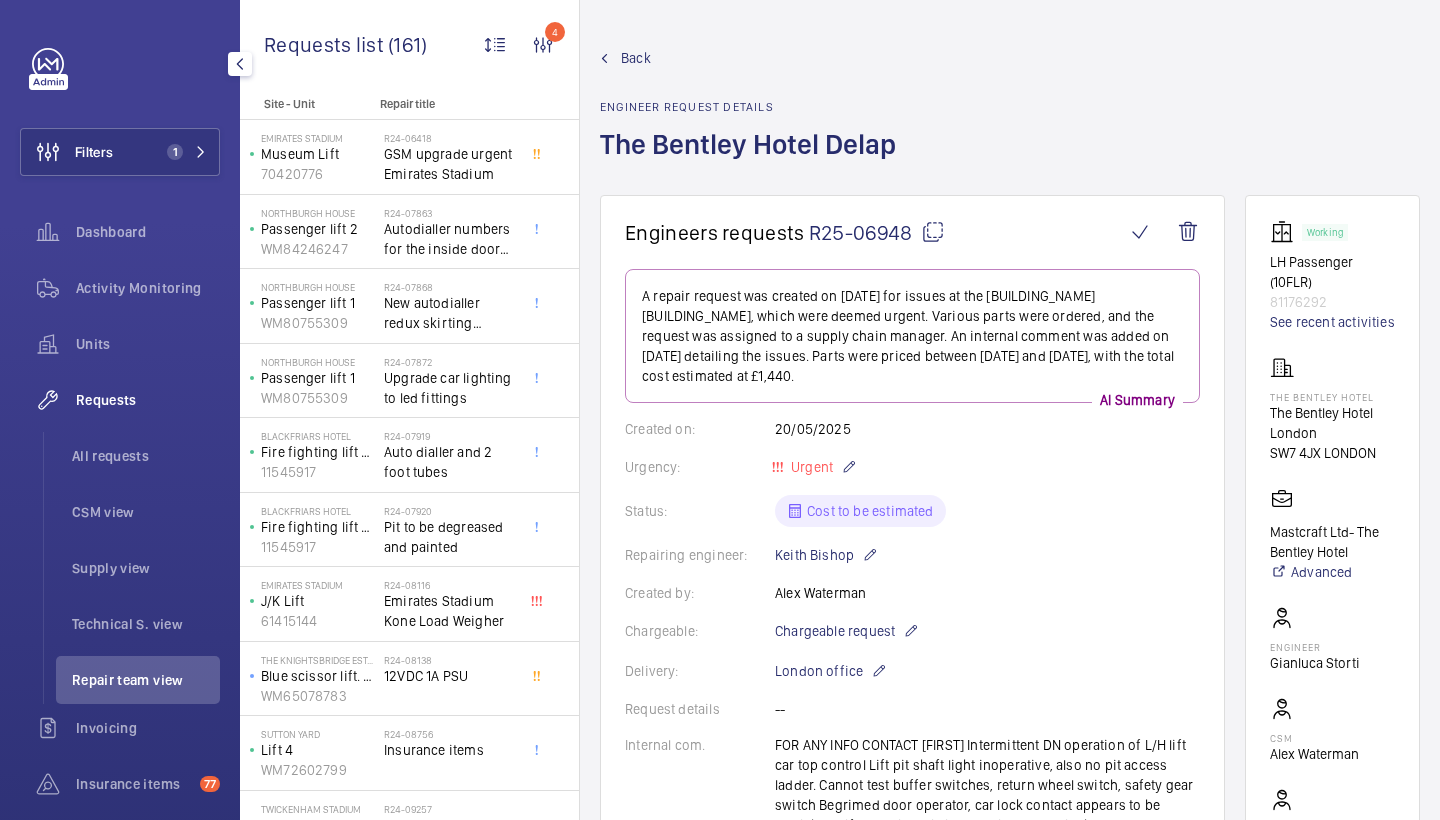 scroll, scrollTop: 0, scrollLeft: 0, axis: both 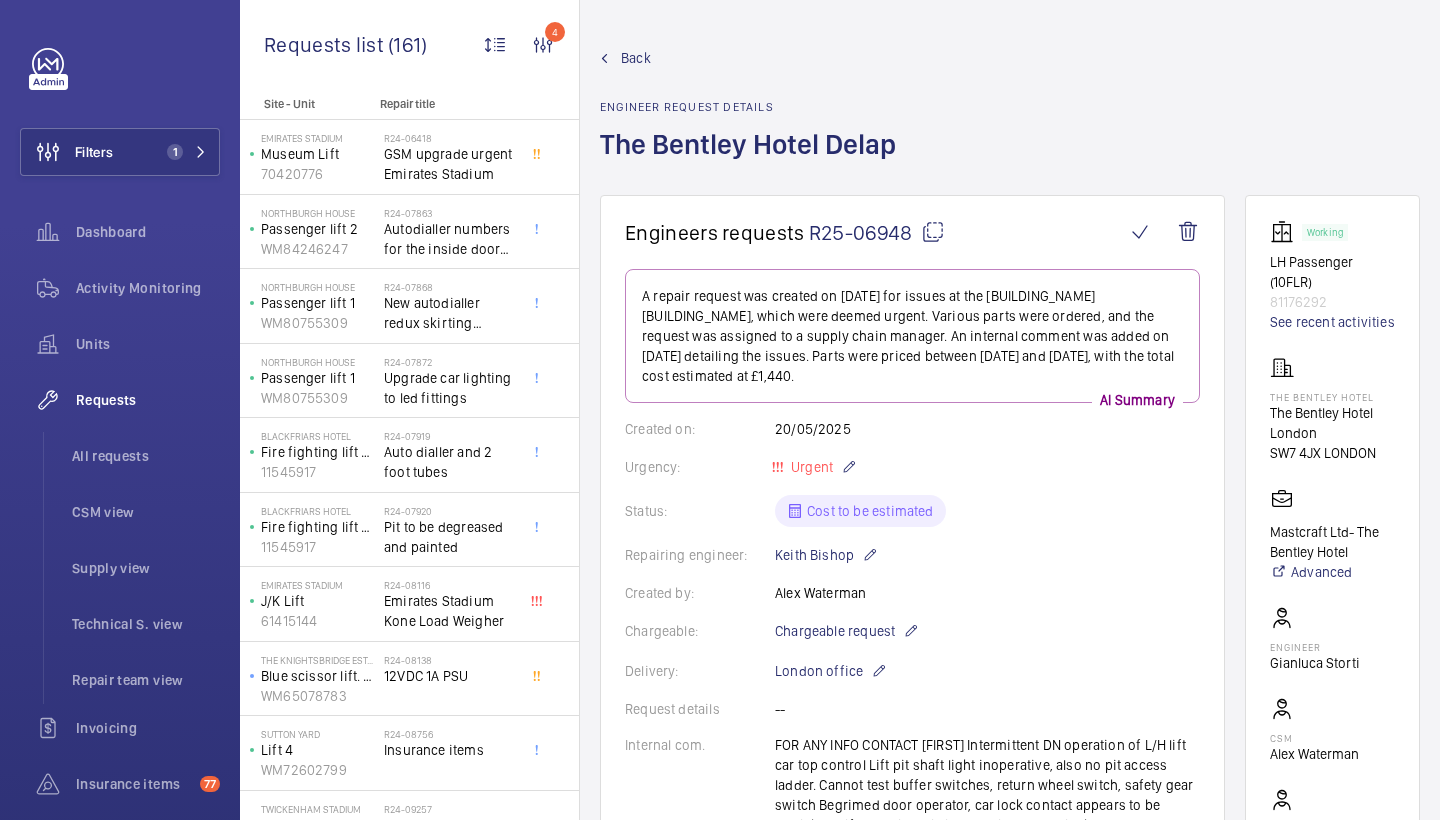 click on "Back" 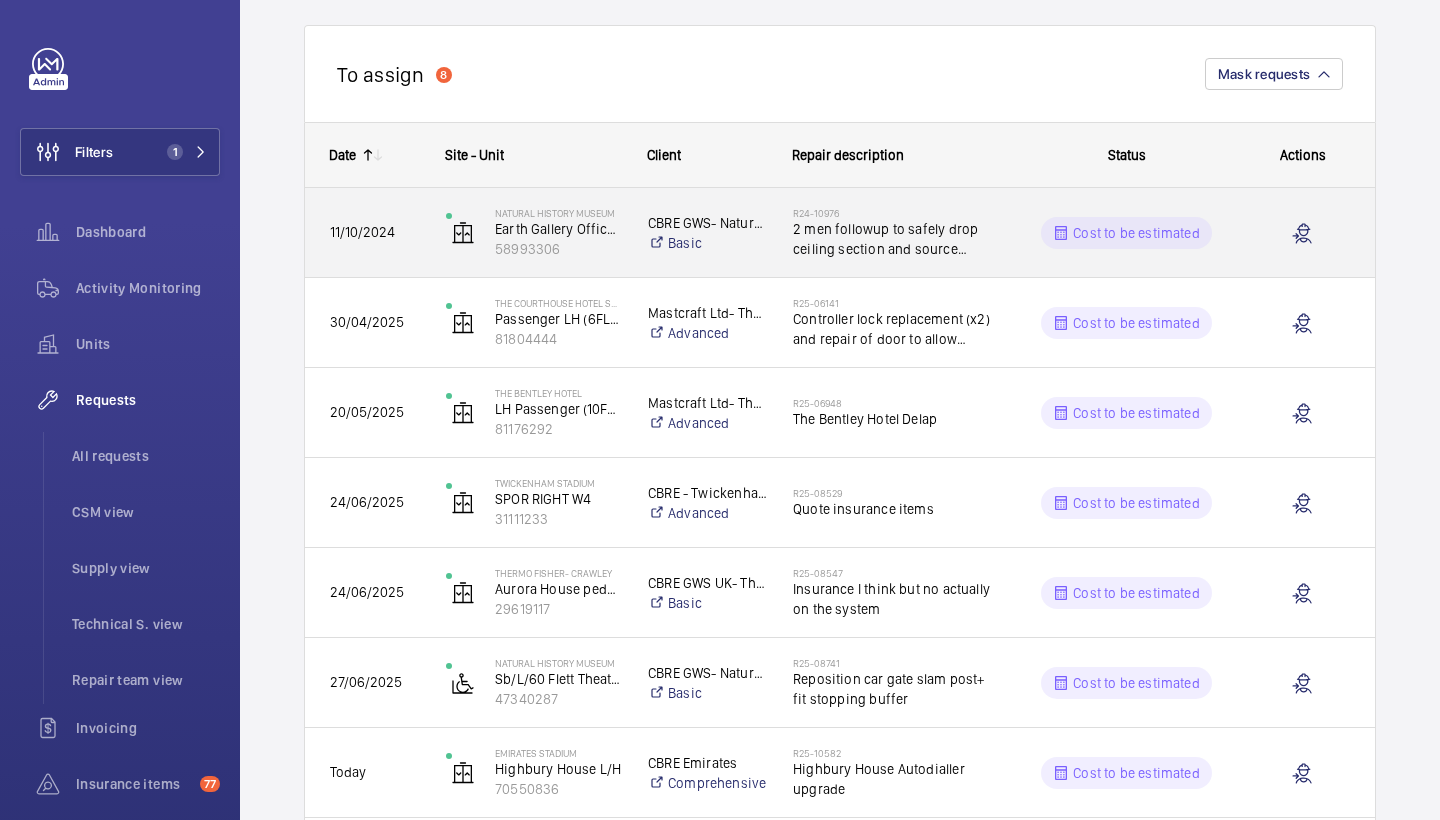 scroll, scrollTop: 242, scrollLeft: 0, axis: vertical 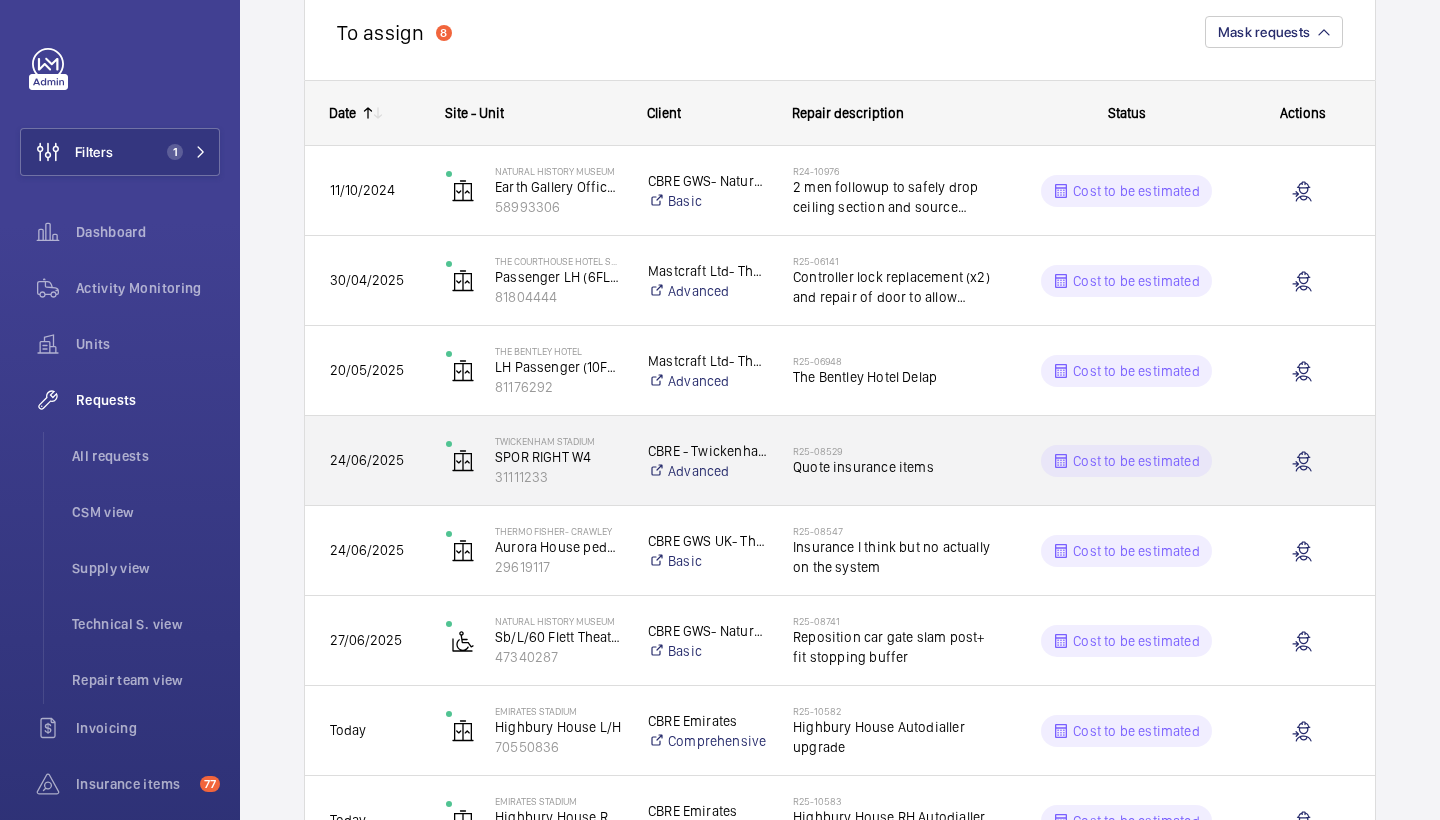 click on "Quote insurance items" 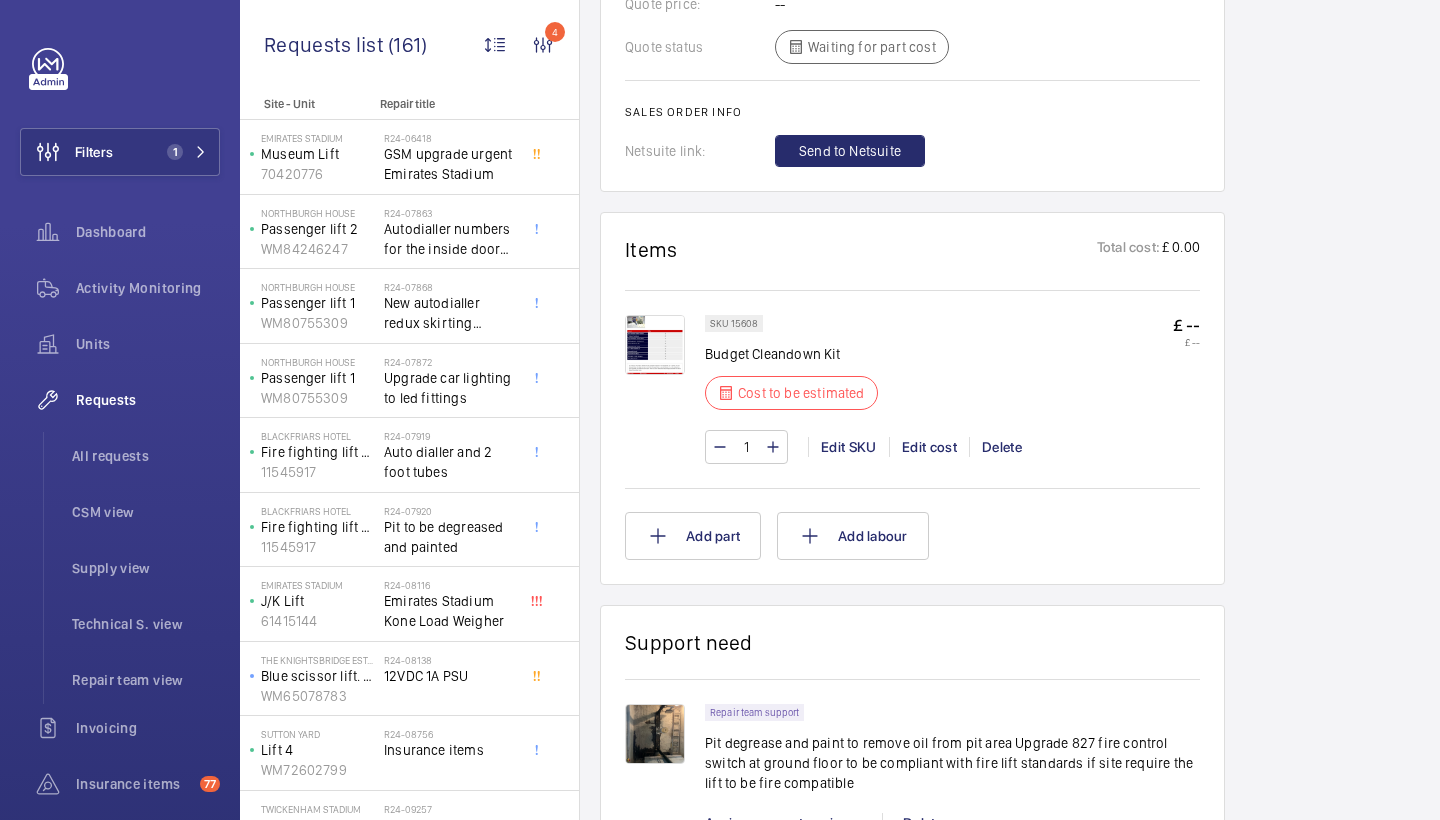scroll, scrollTop: 1271, scrollLeft: 0, axis: vertical 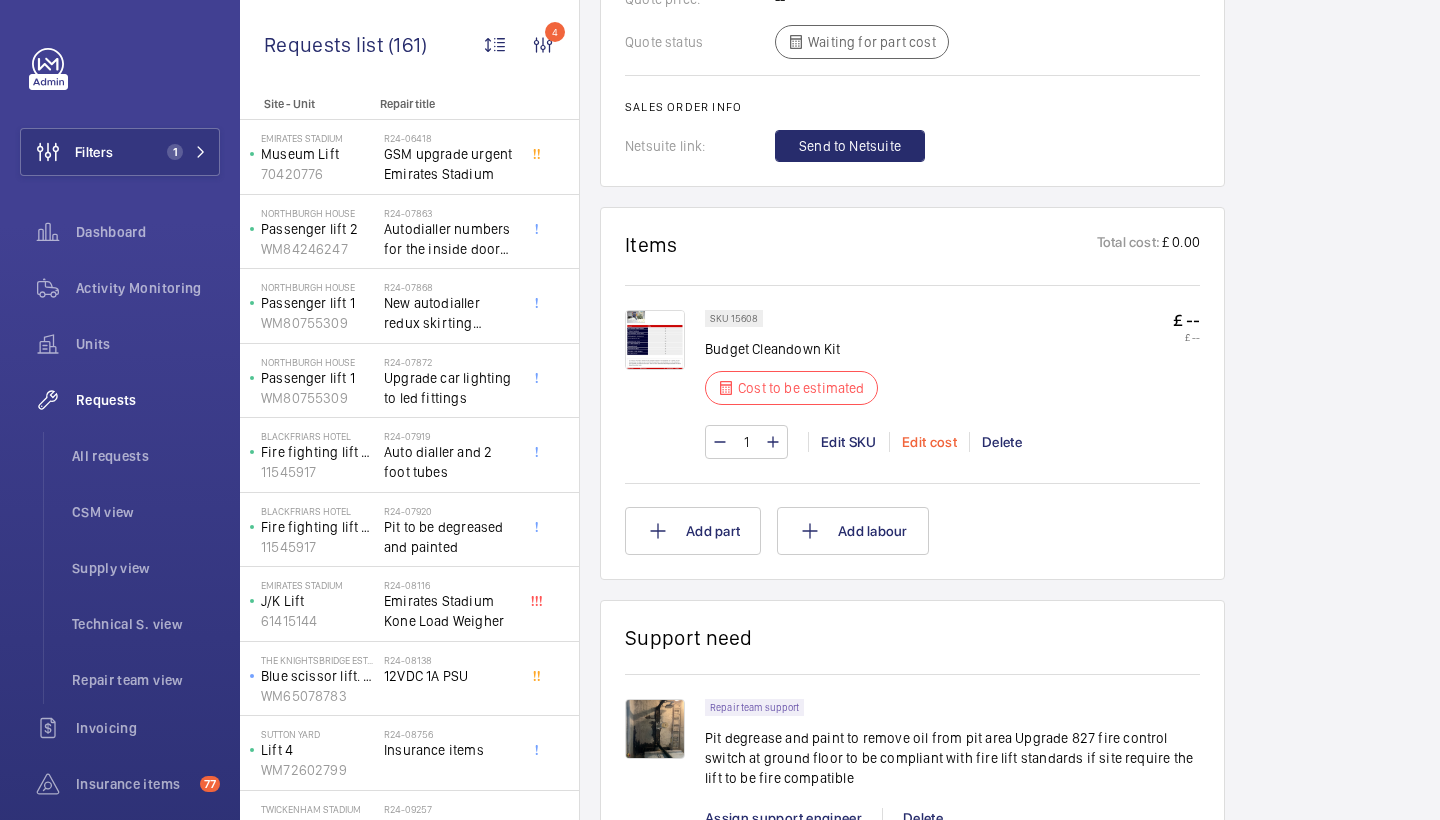 click on "Edit cost" 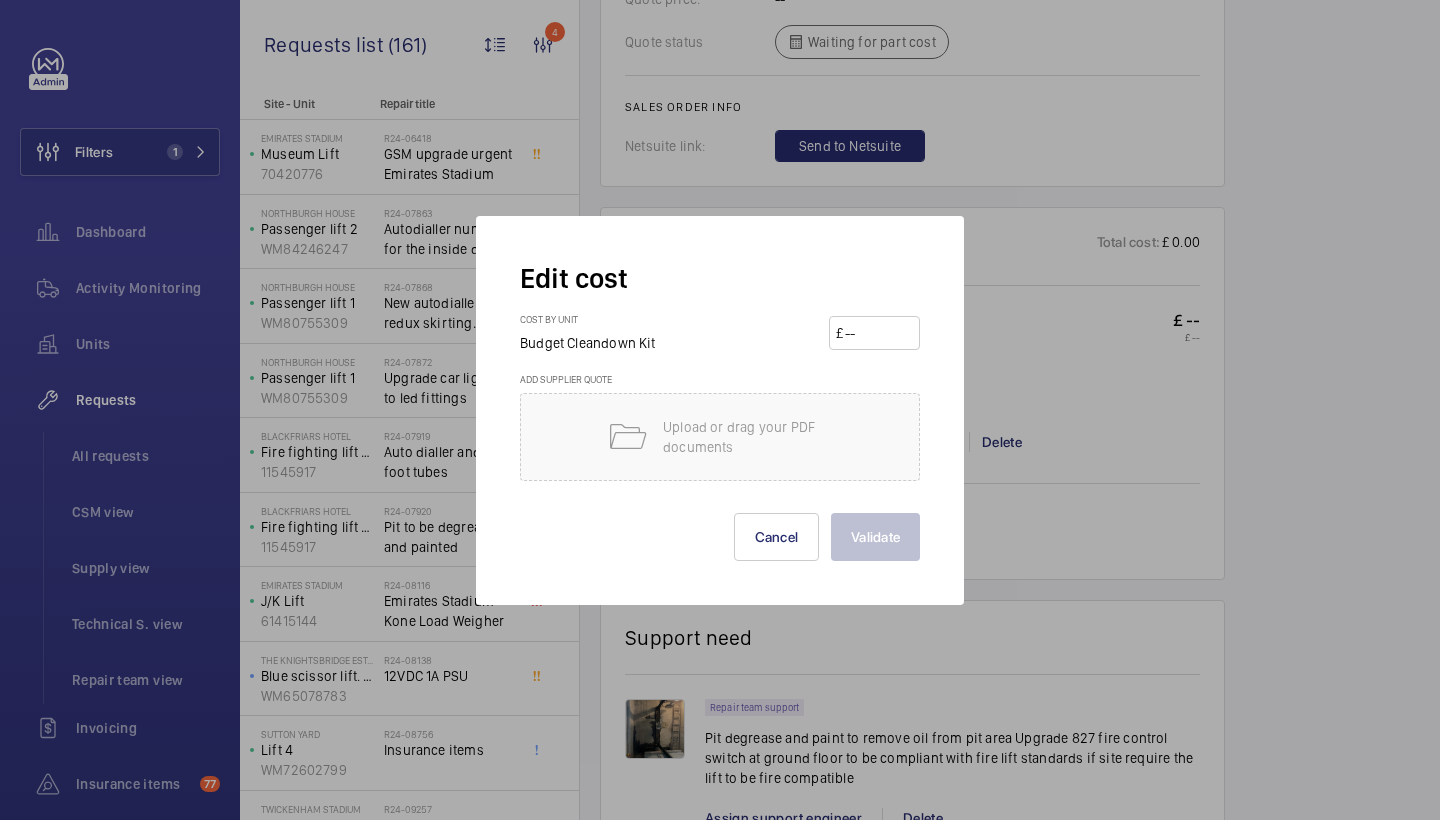 click at bounding box center (878, 333) 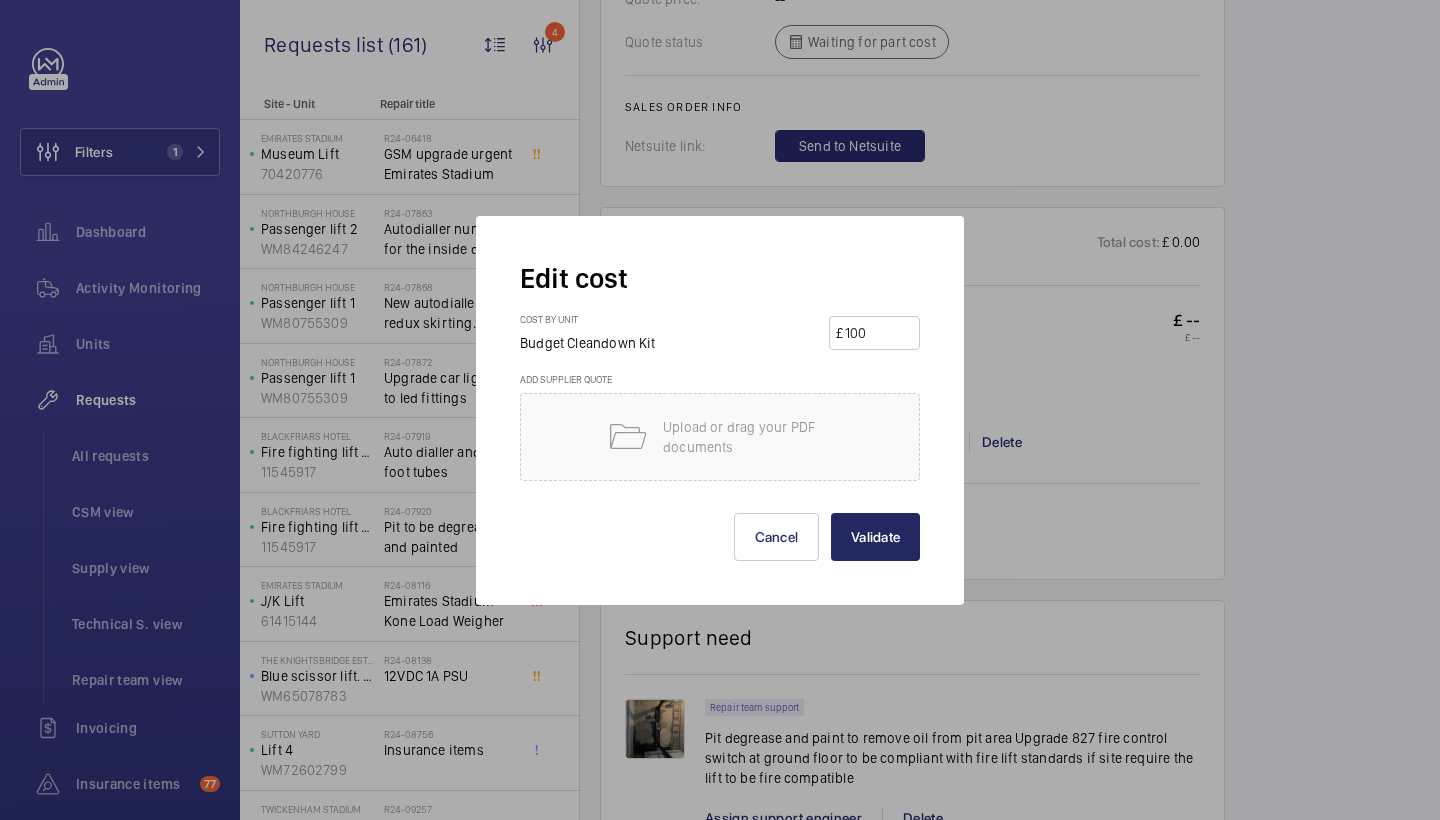 type on "100" 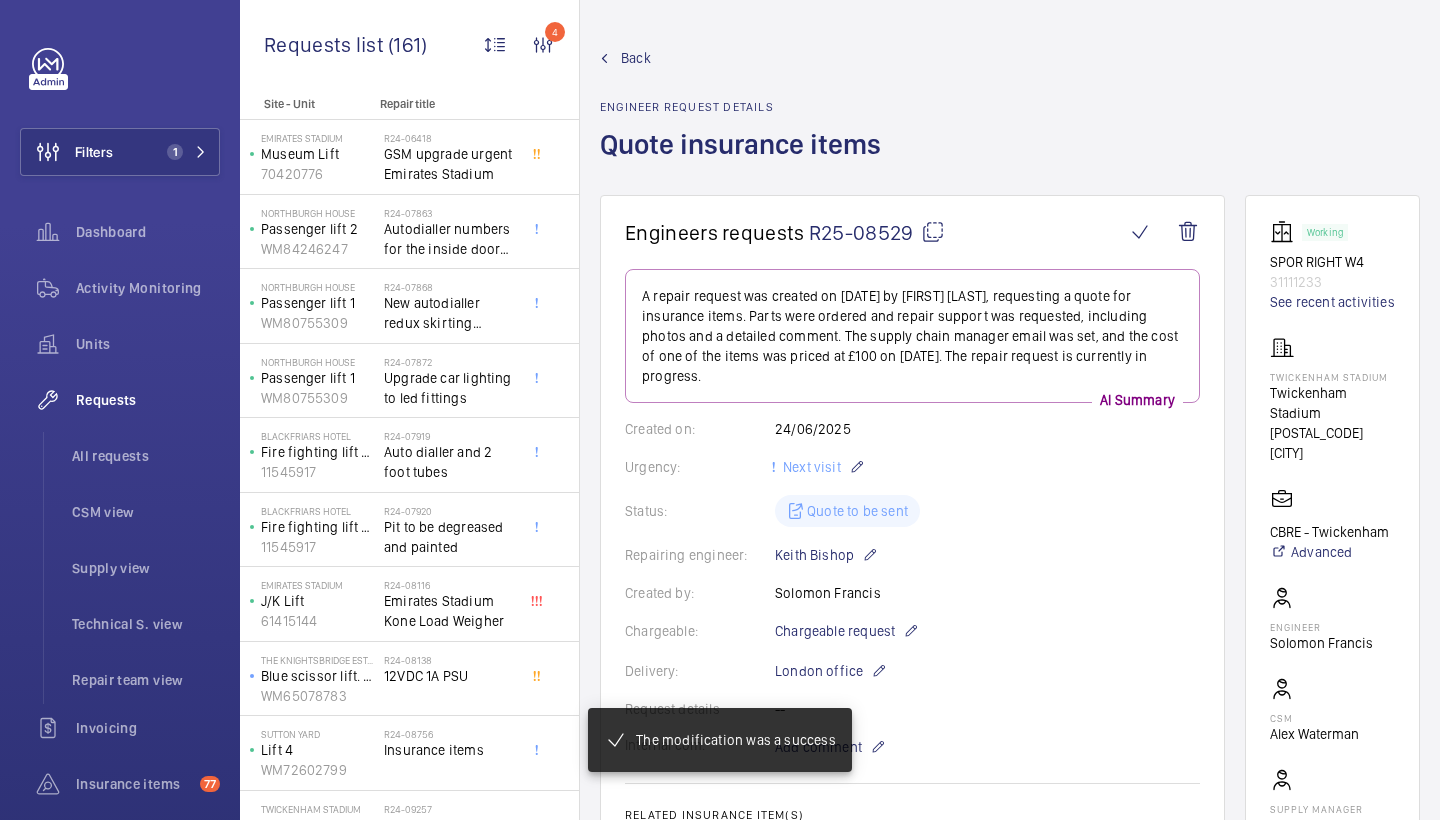 click on "Back" 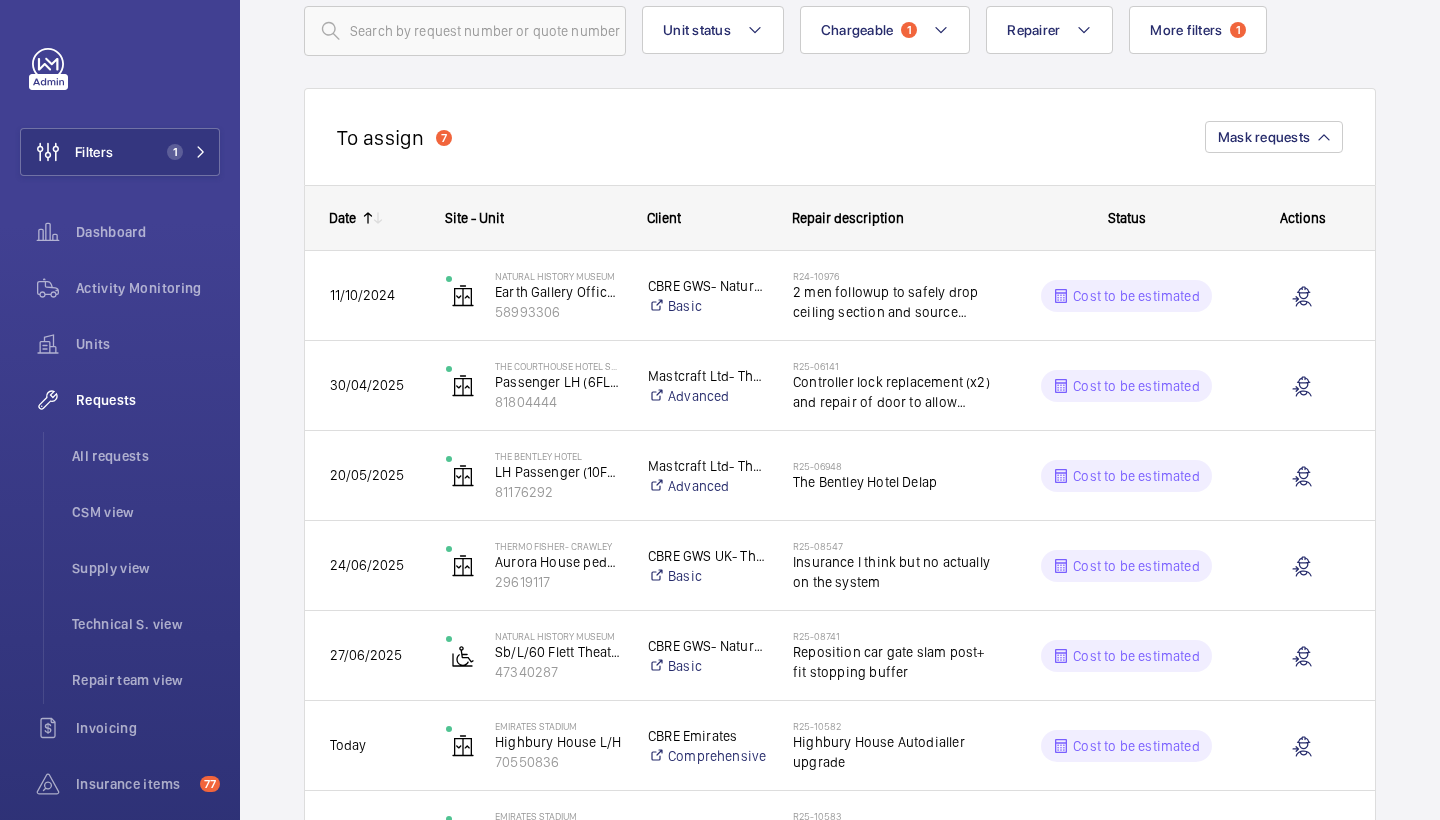 scroll, scrollTop: 150, scrollLeft: 0, axis: vertical 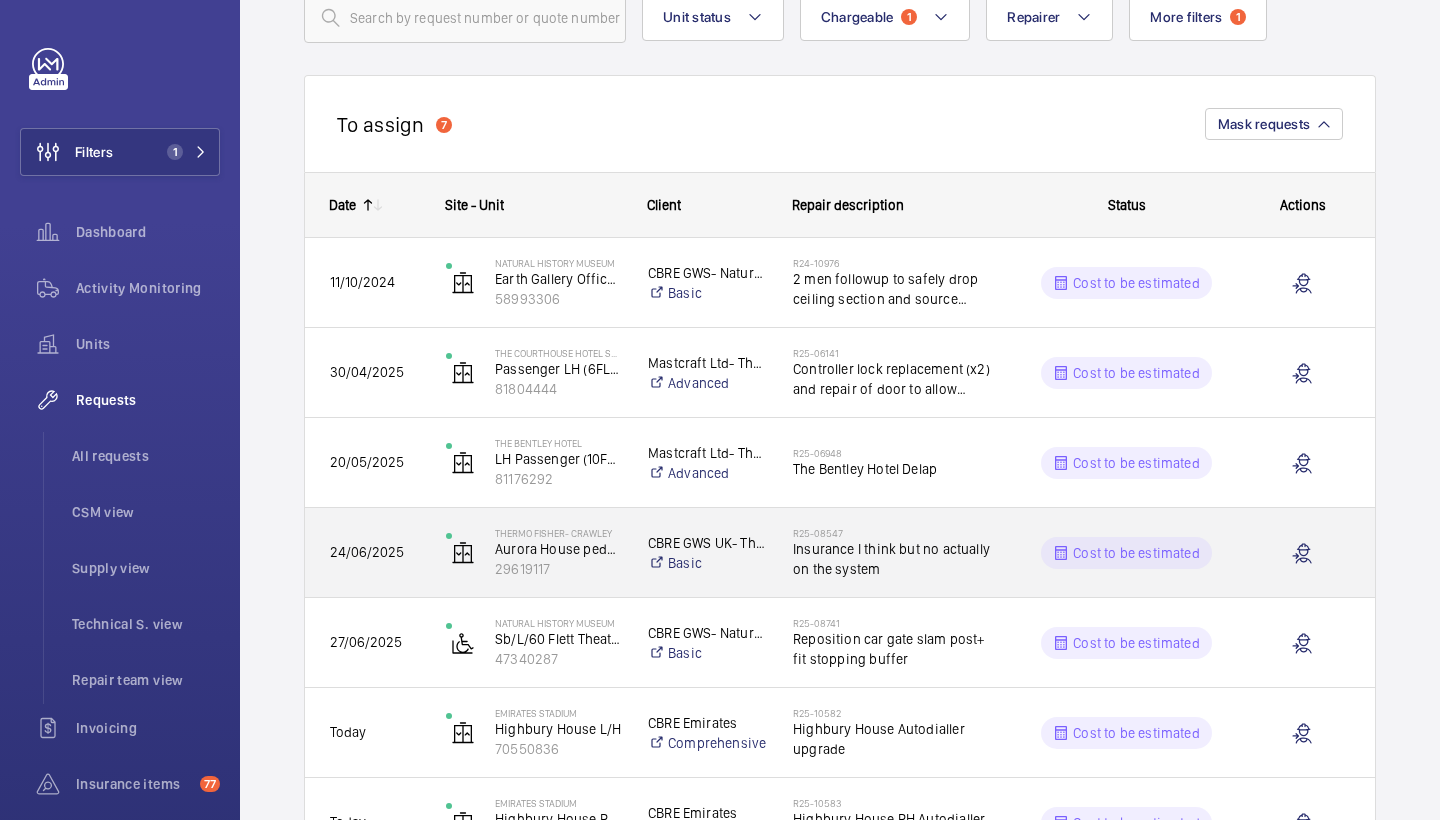 click on "R25-08547   Insurance I think but no actually on the system" 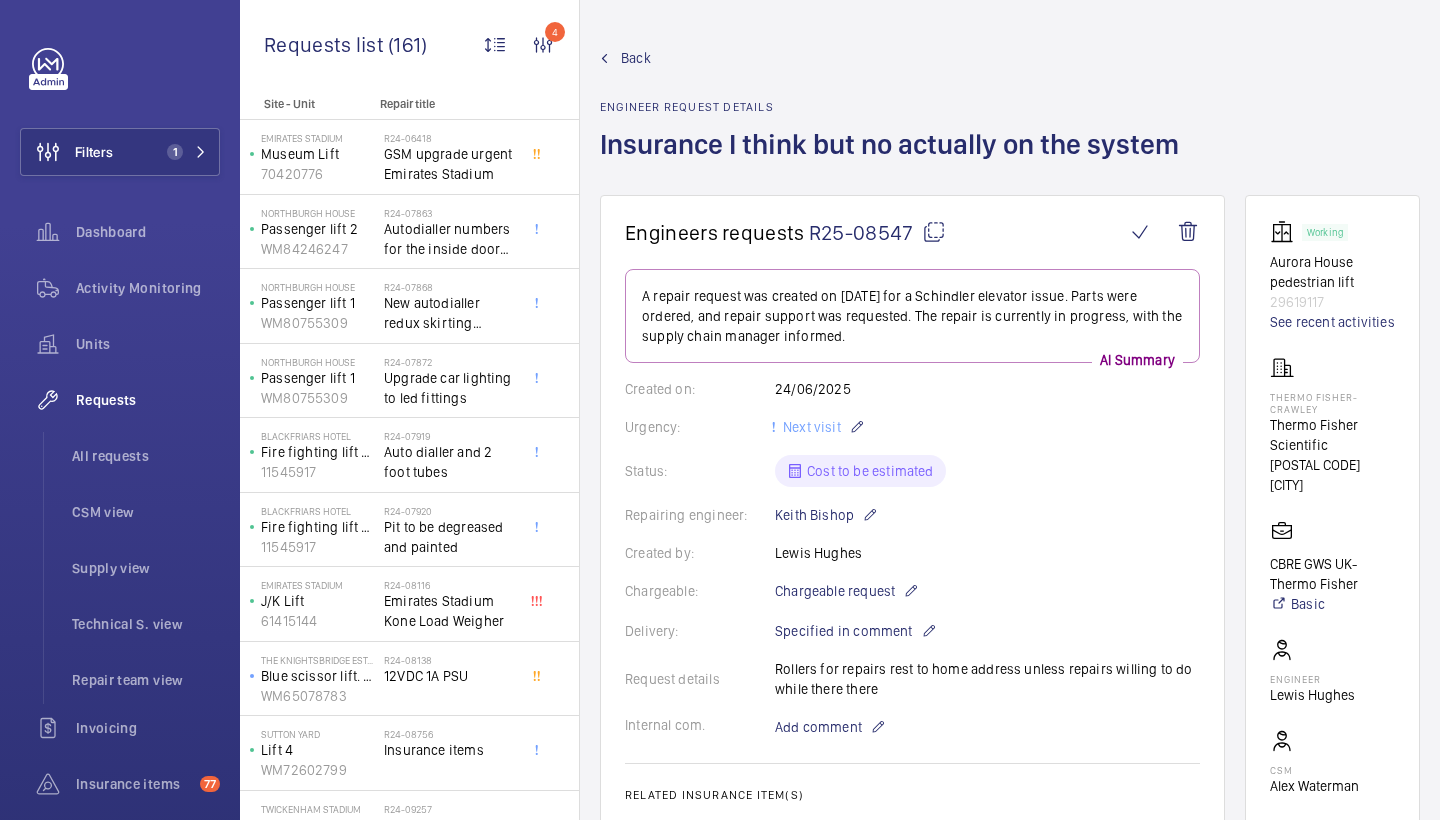 scroll, scrollTop: 0, scrollLeft: 0, axis: both 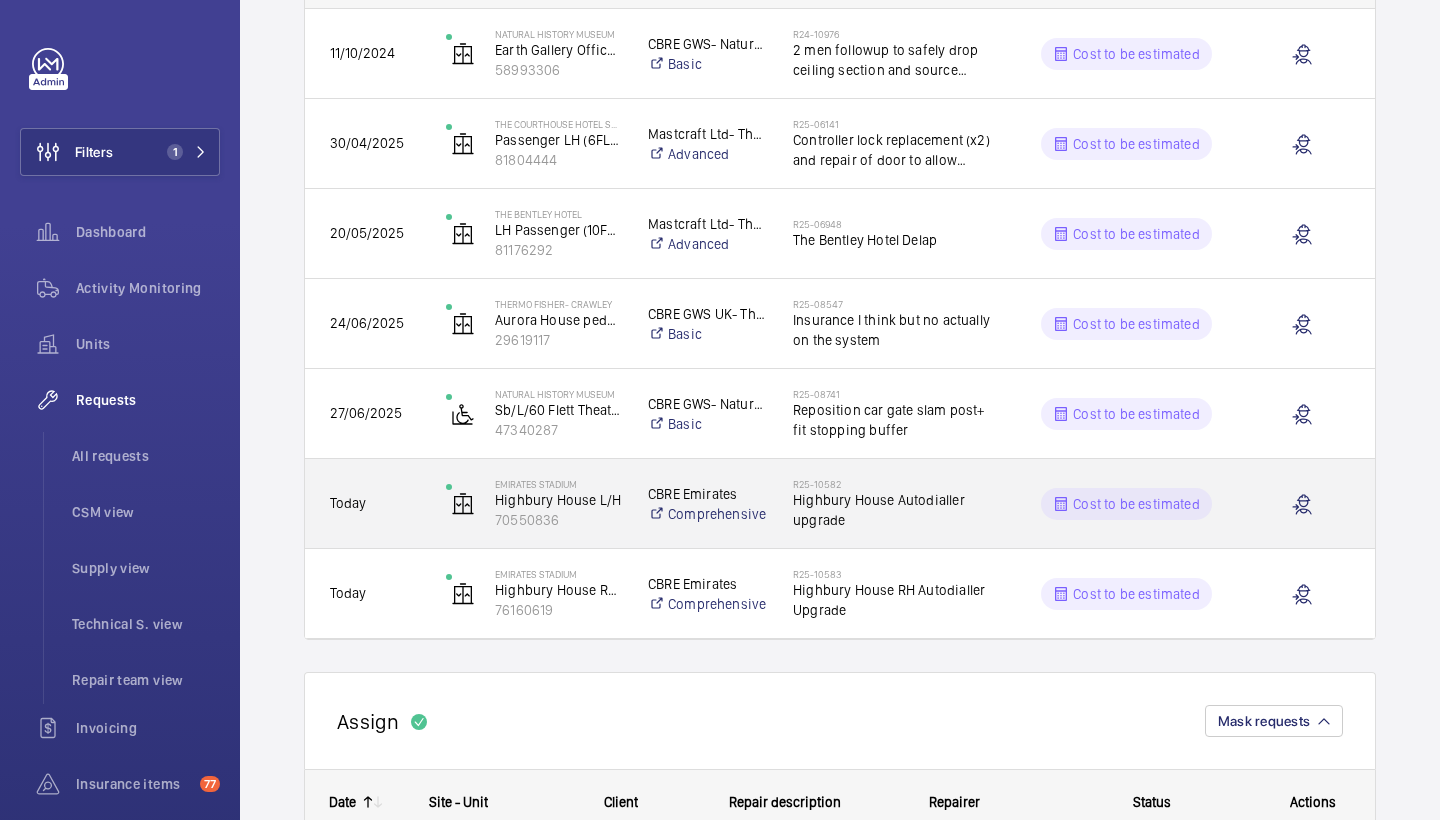 click on "Highbury House Autodialler upgrade" 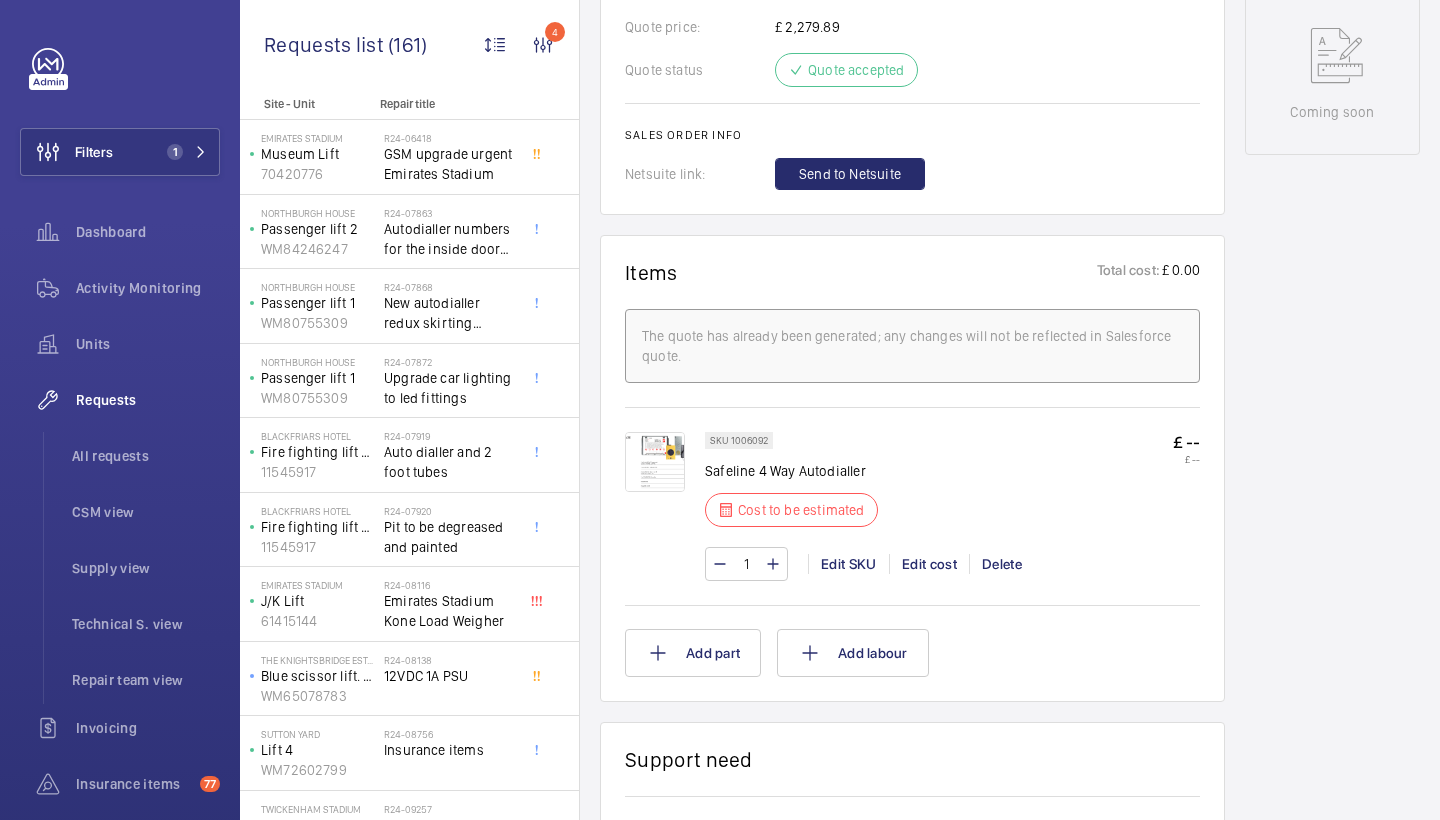 scroll, scrollTop: 967, scrollLeft: 0, axis: vertical 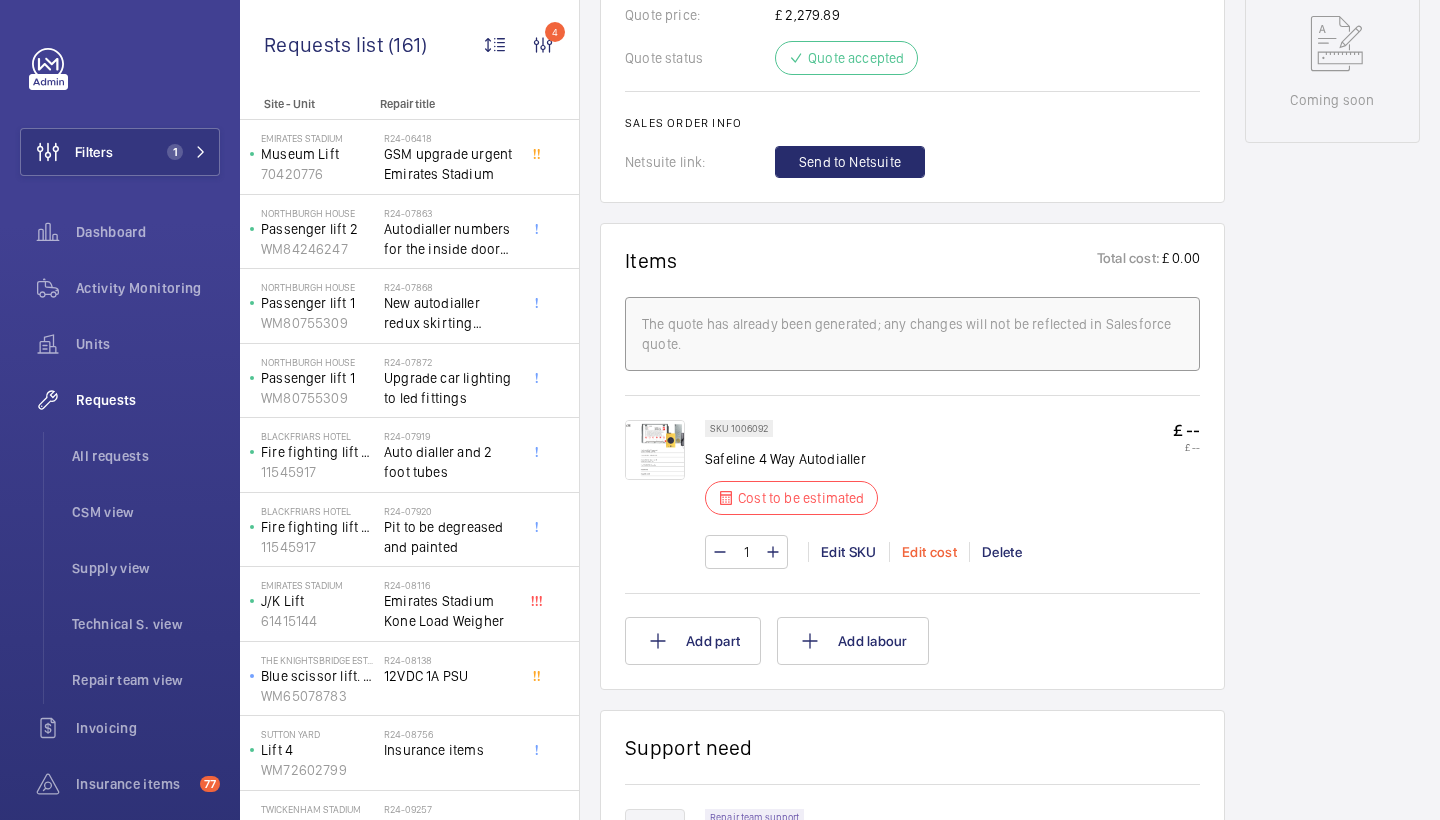 click on "Edit cost" 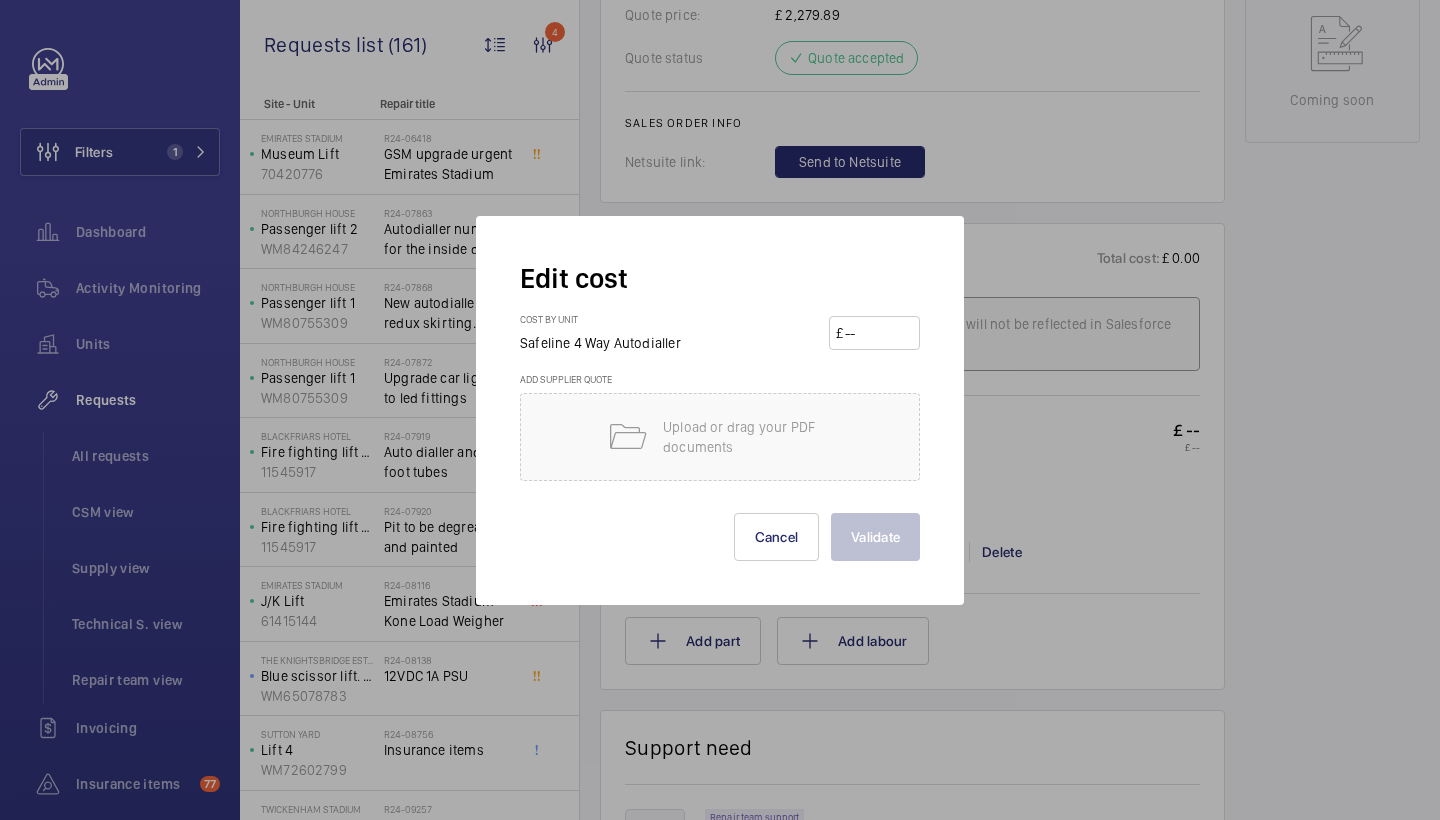 click at bounding box center [878, 333] 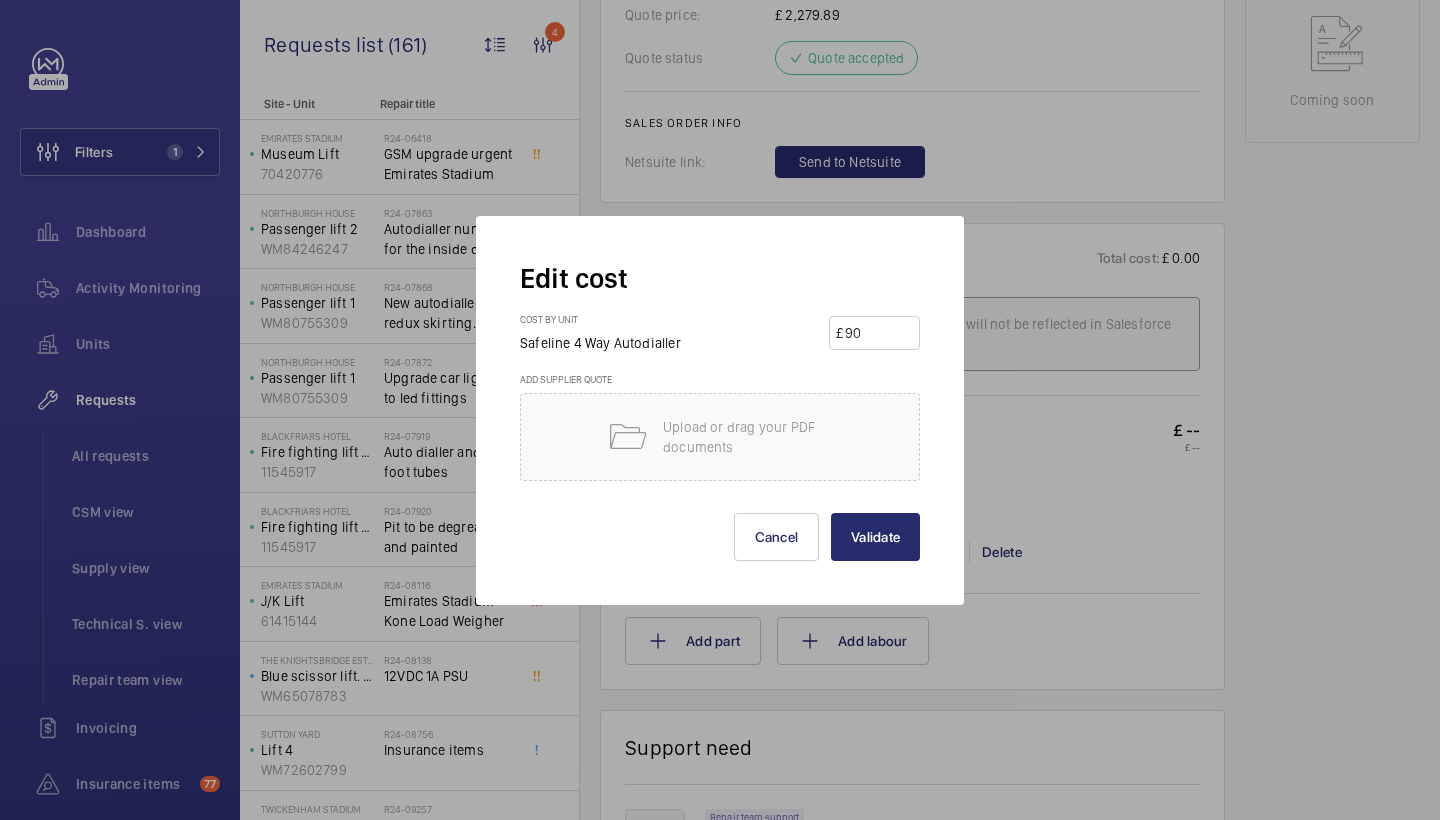 type on "900" 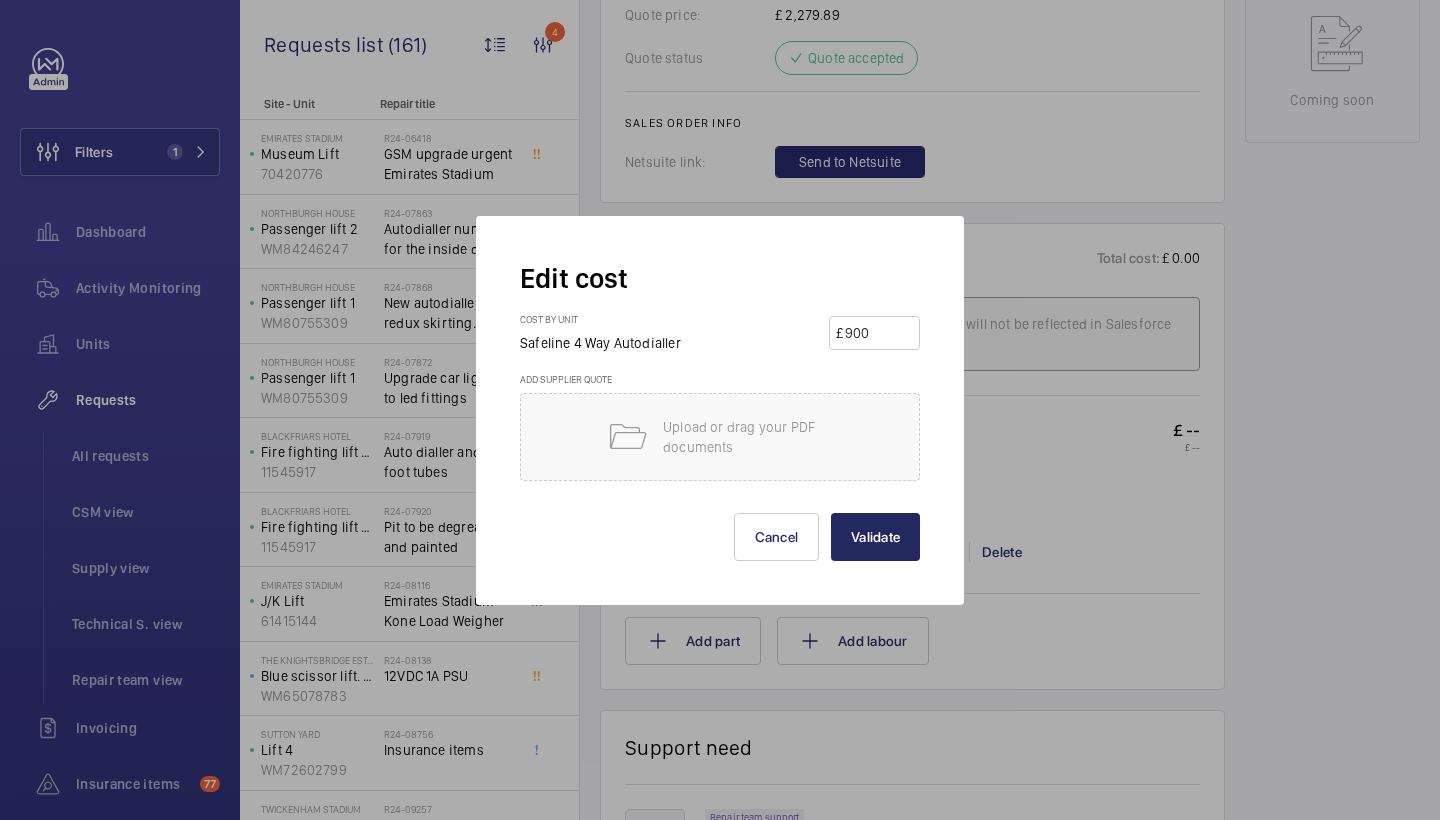 click on "Validate" at bounding box center [875, 537] 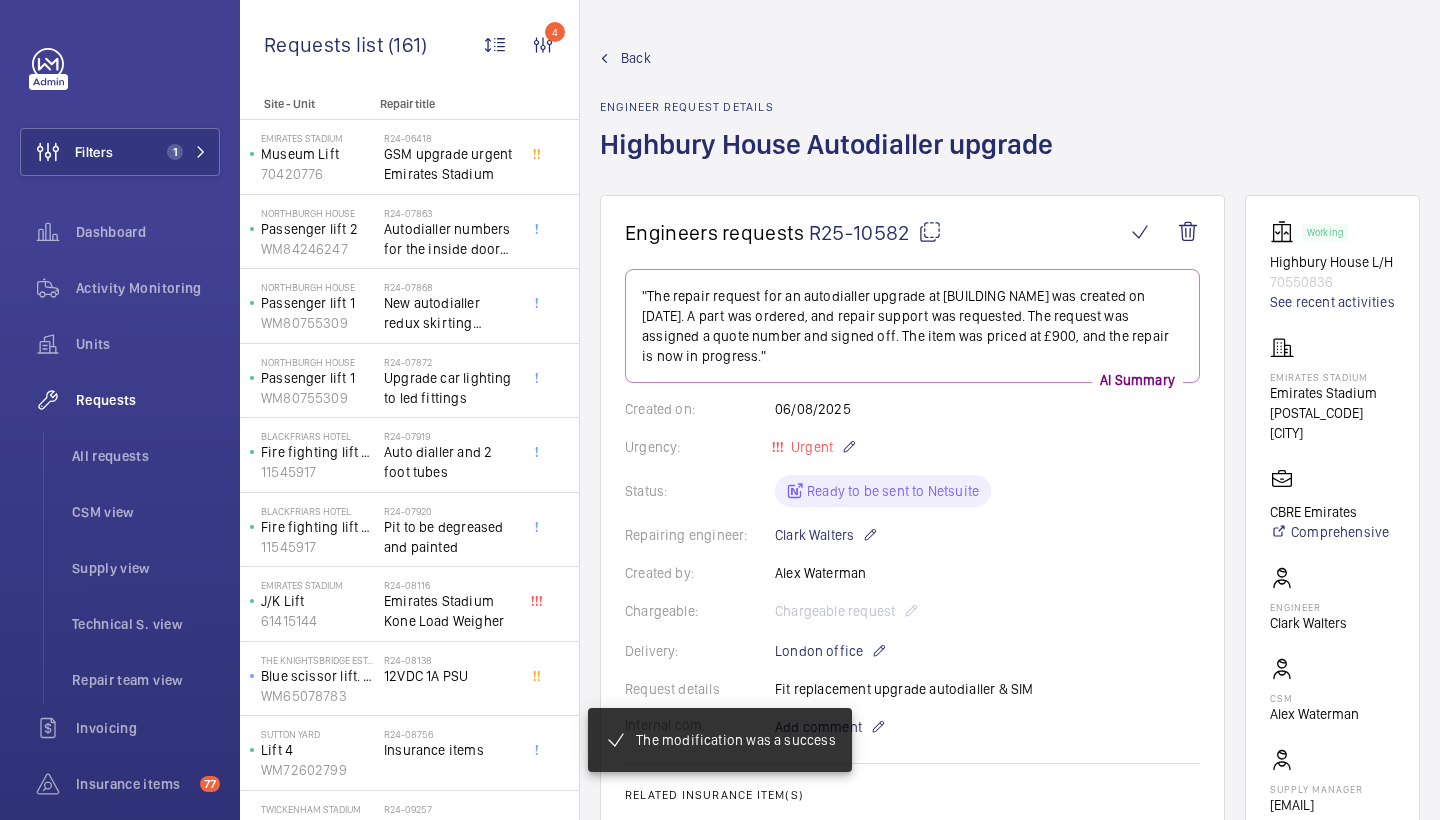 click on "Back" 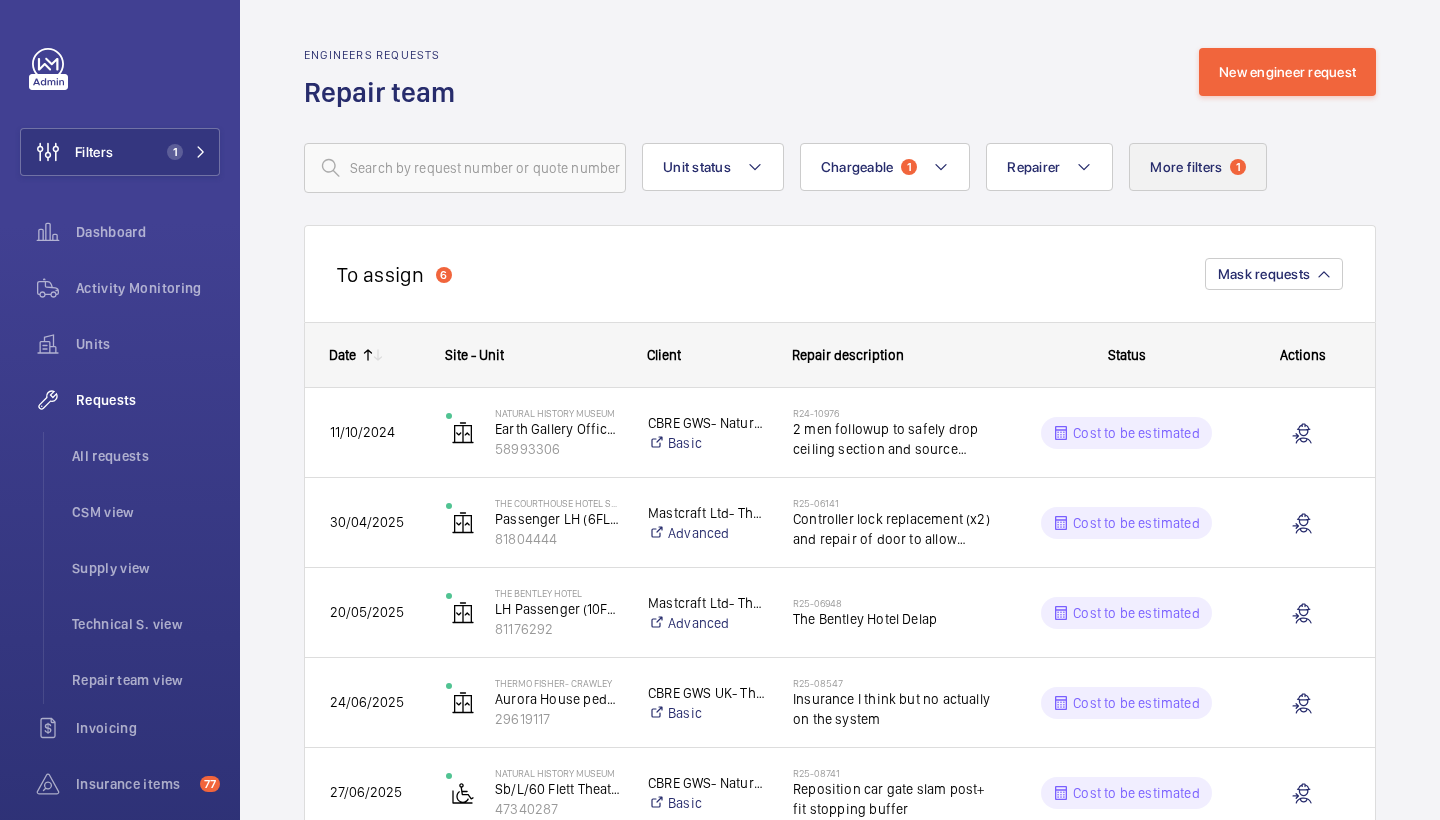 click on "More filters" 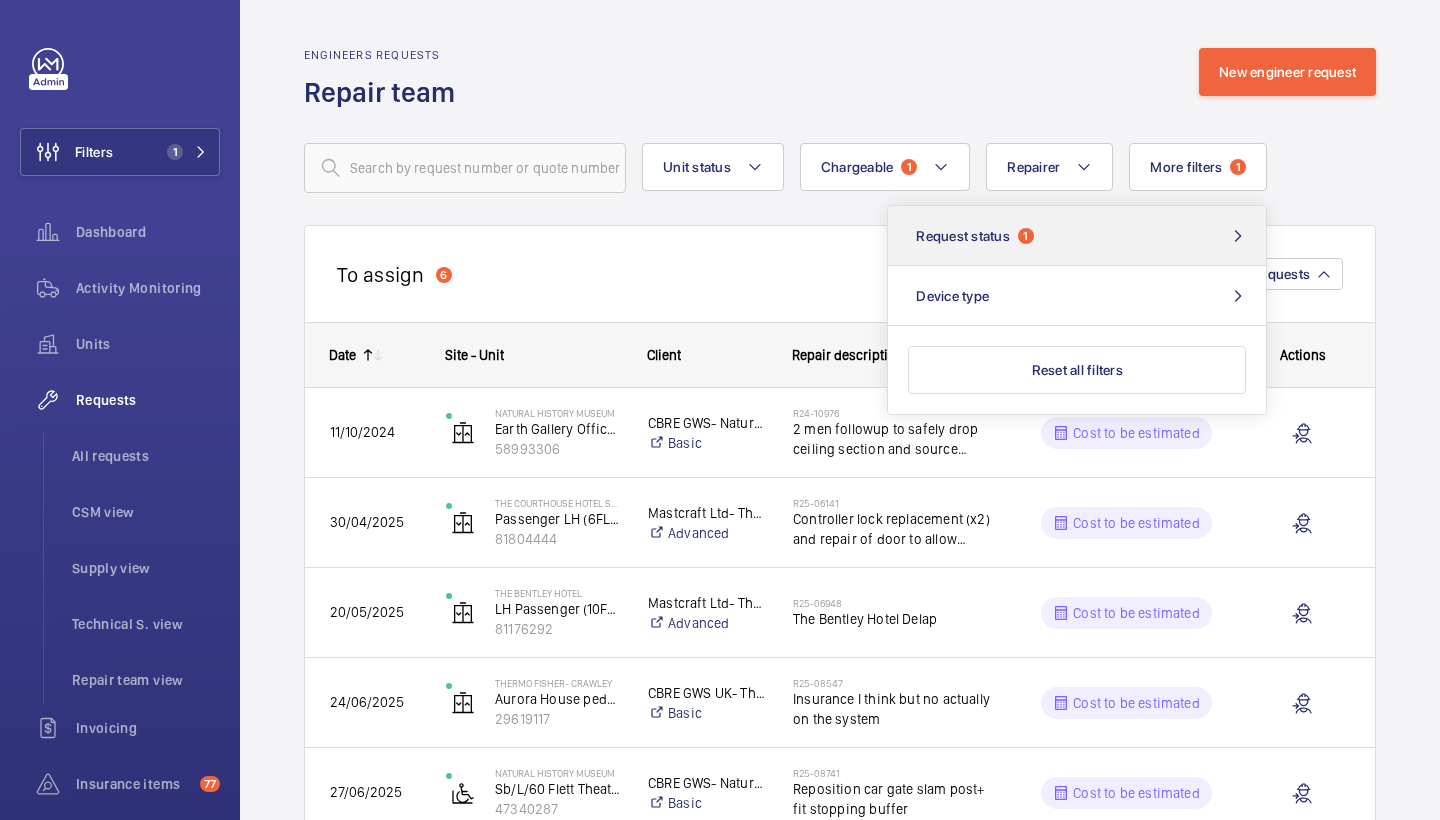 click on "Request status  1" 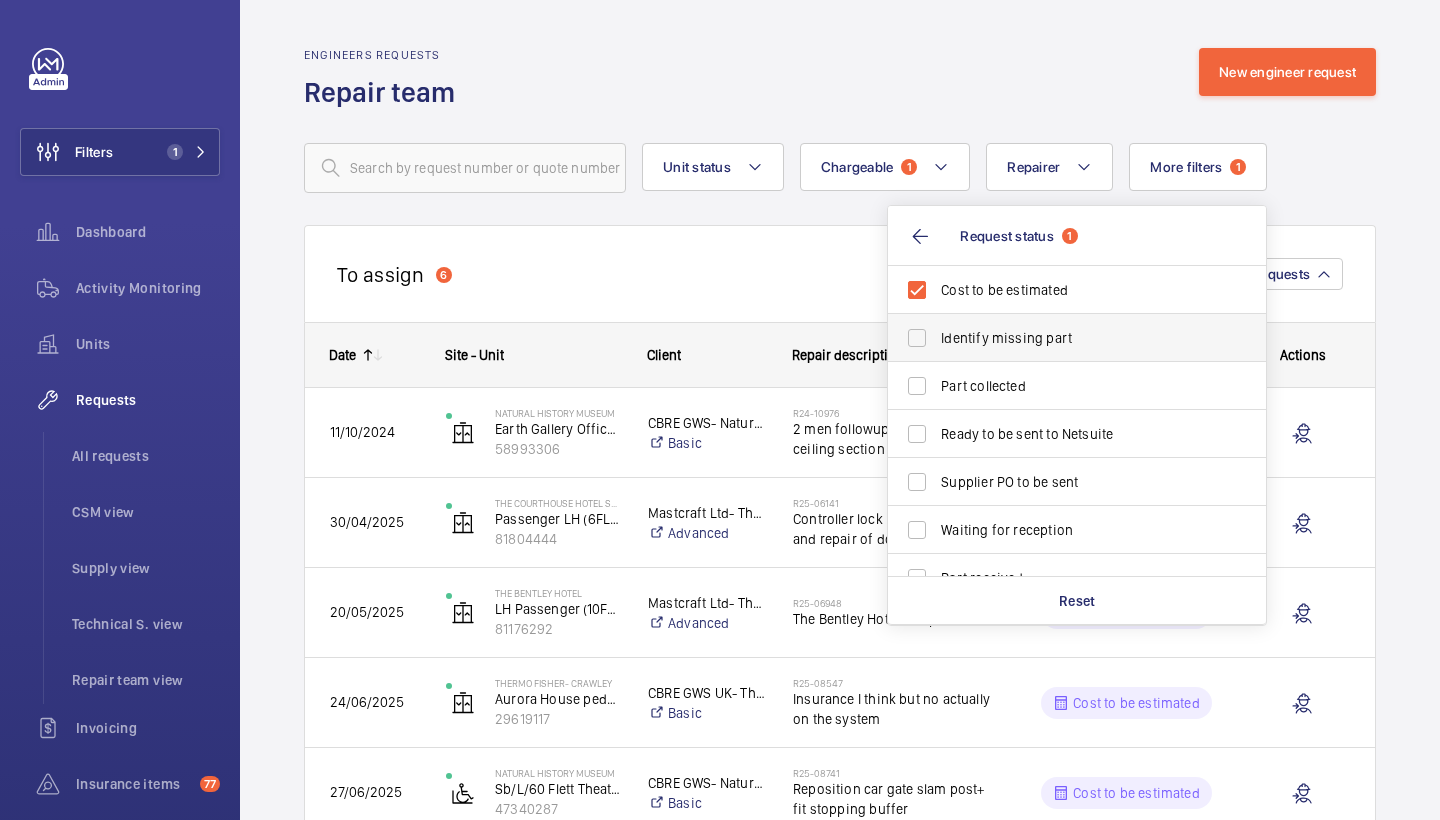 click on "Identify missing part" at bounding box center (1078, 338) 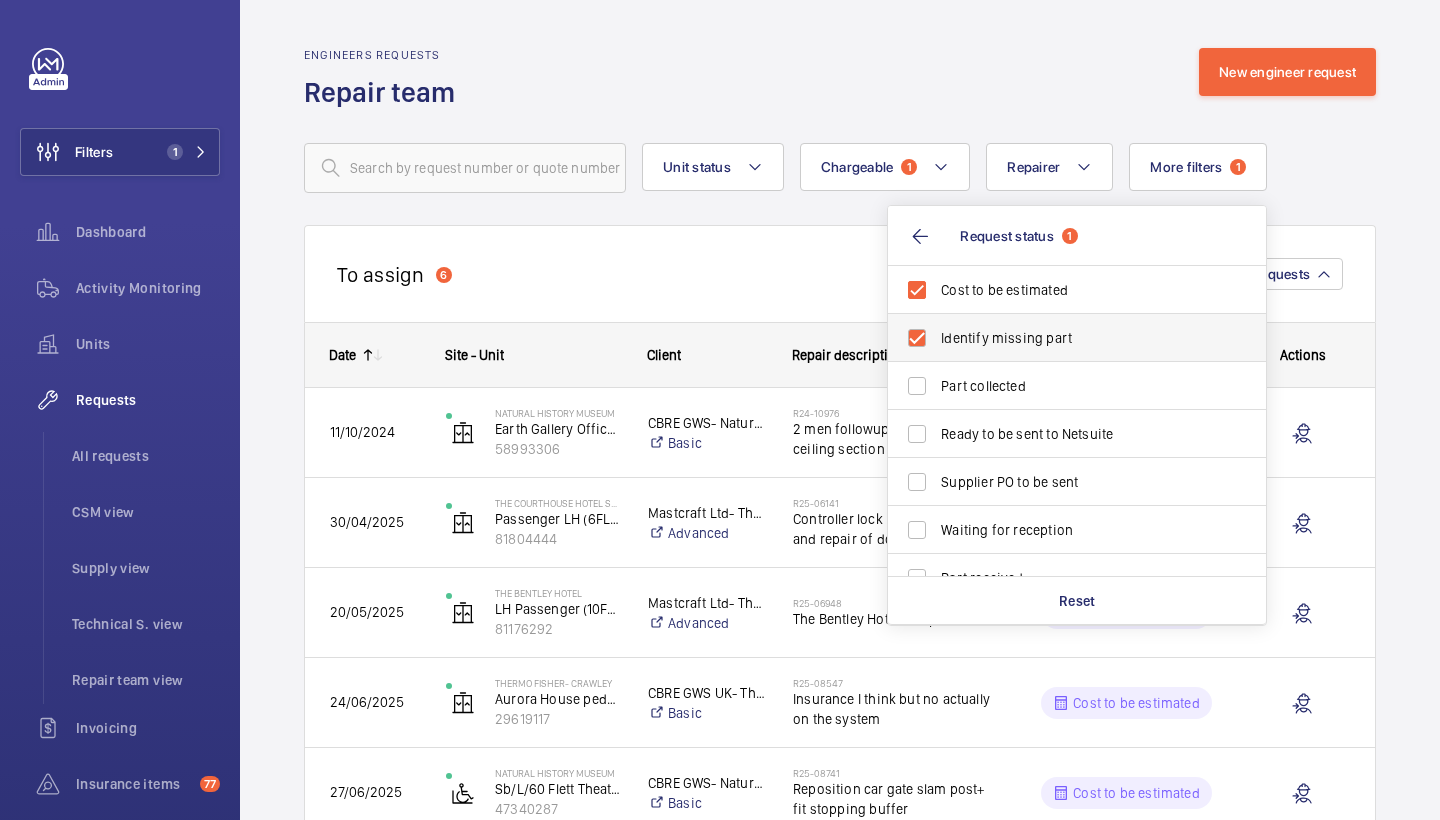 checkbox on "true" 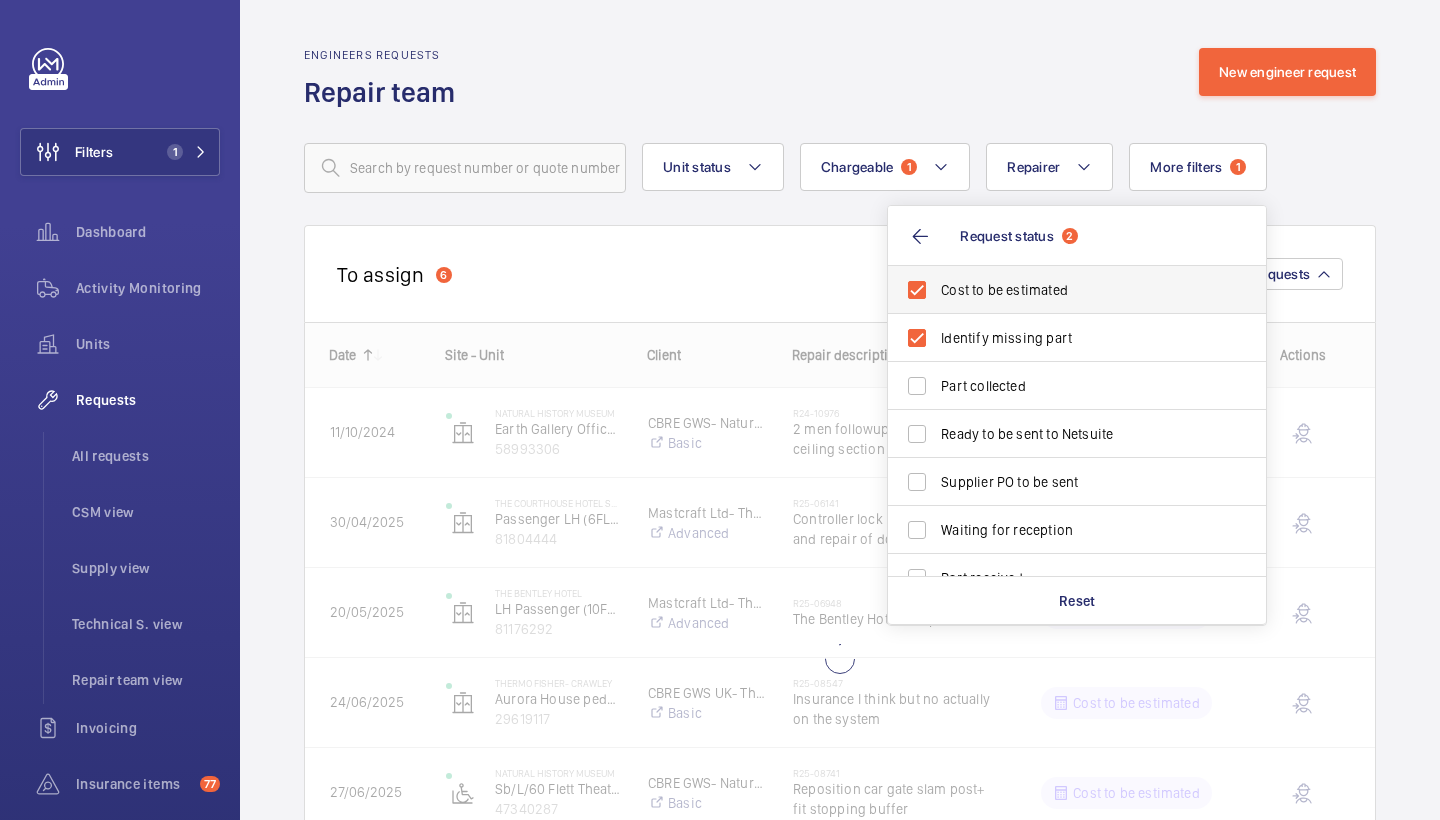 click on "Cost to be estimated" at bounding box center [1078, 290] 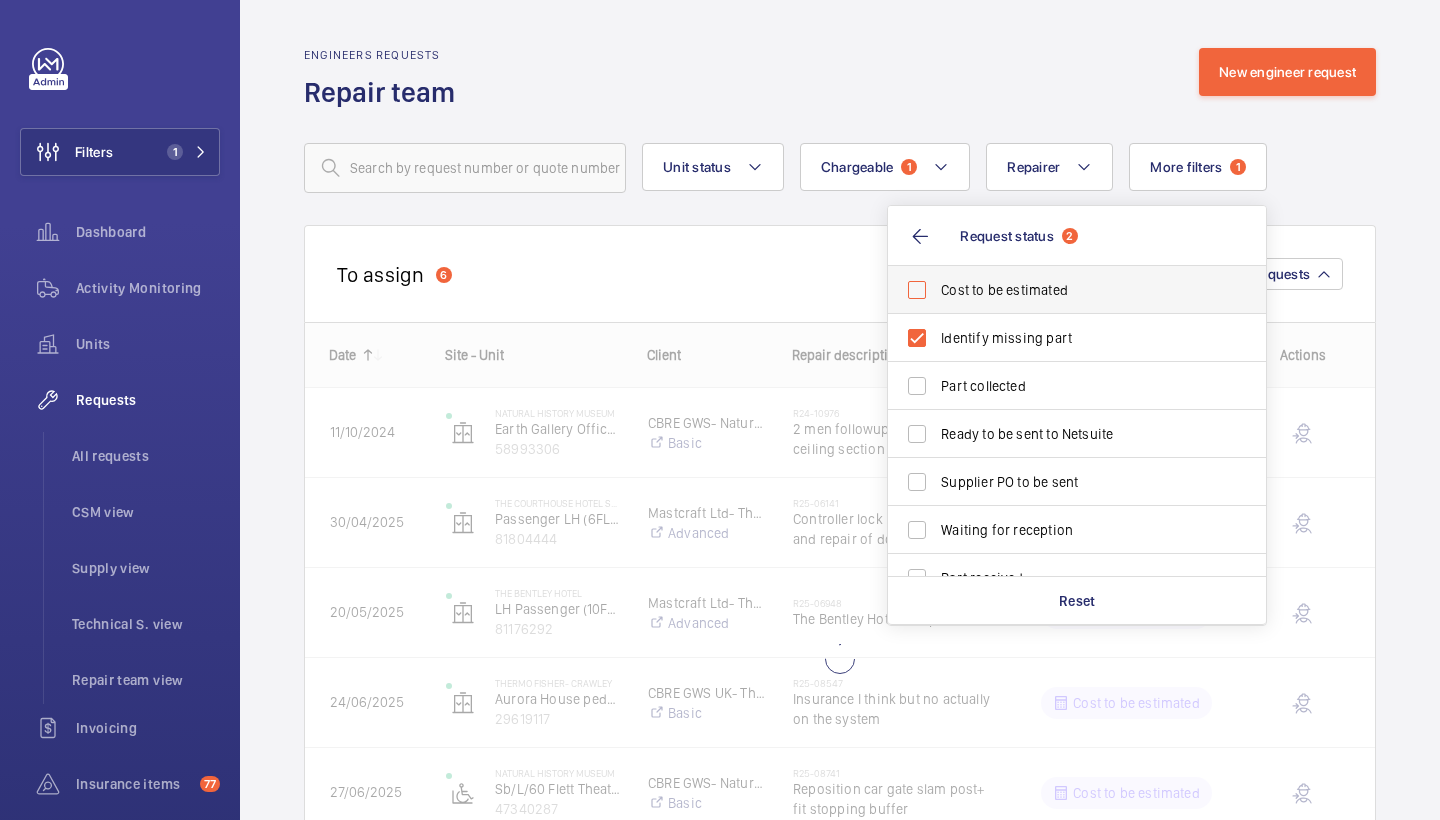 checkbox on "false" 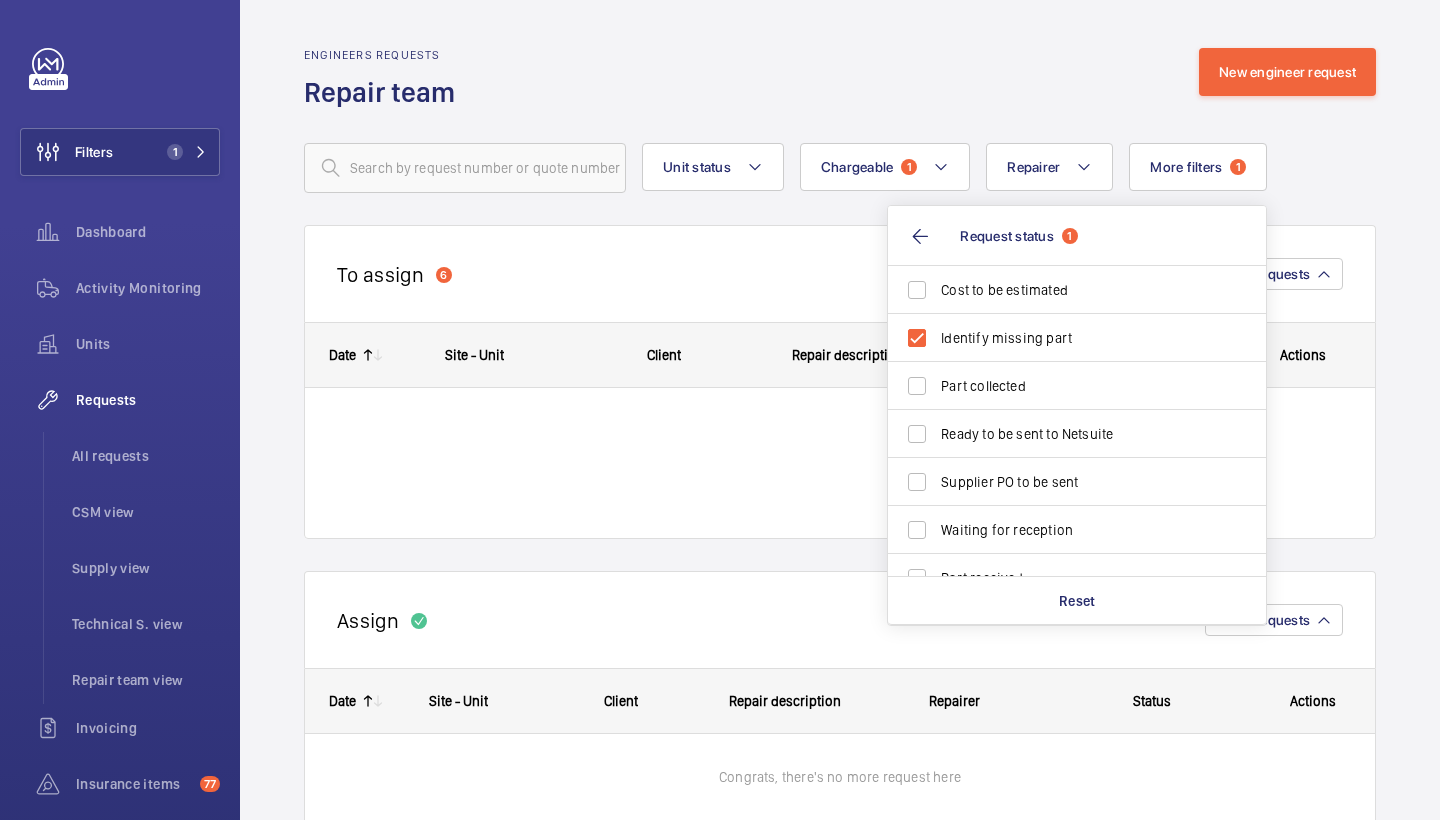 click on "Engineers requests  Repair team  New engineer request" 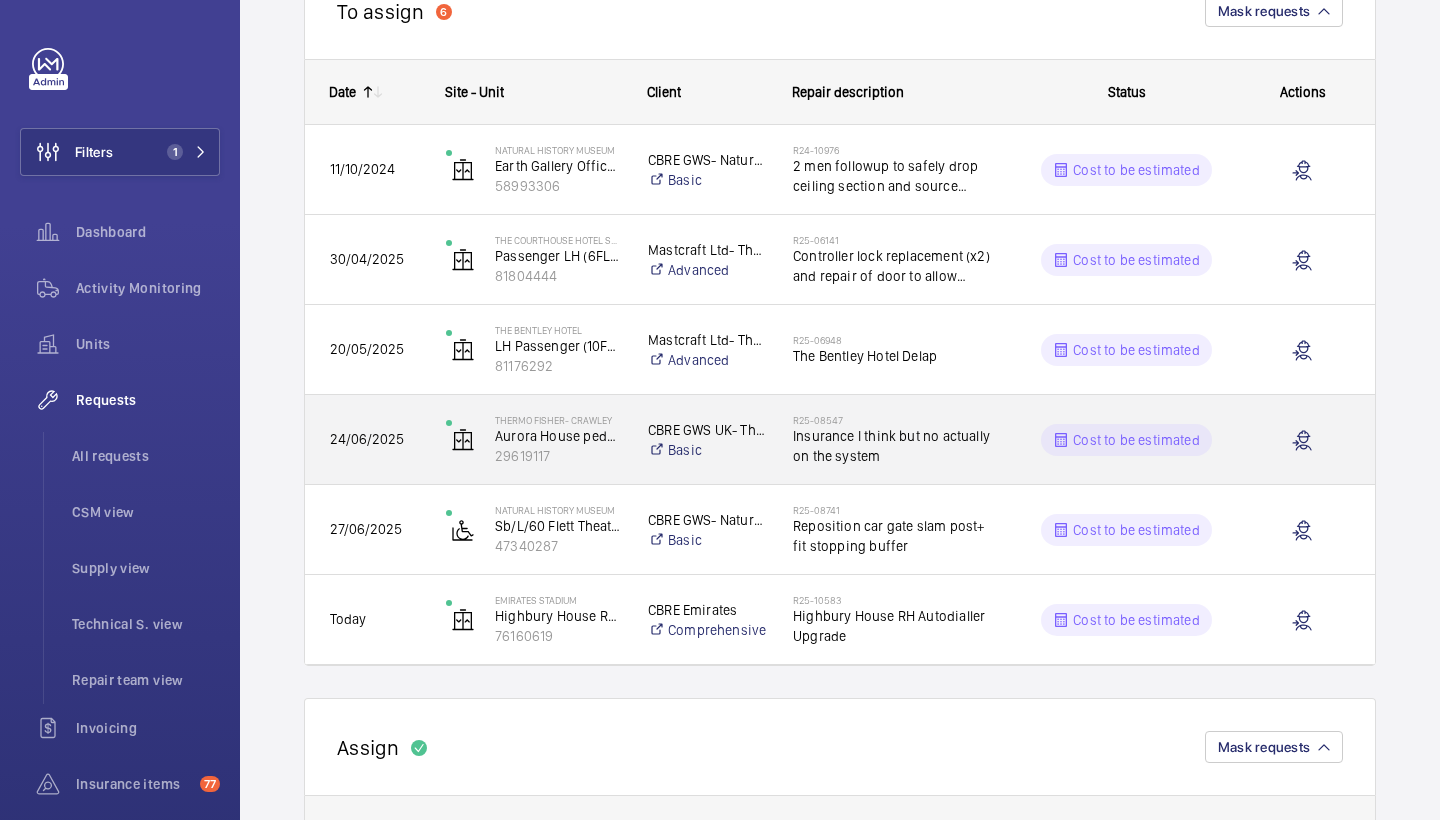 scroll, scrollTop: 264, scrollLeft: 0, axis: vertical 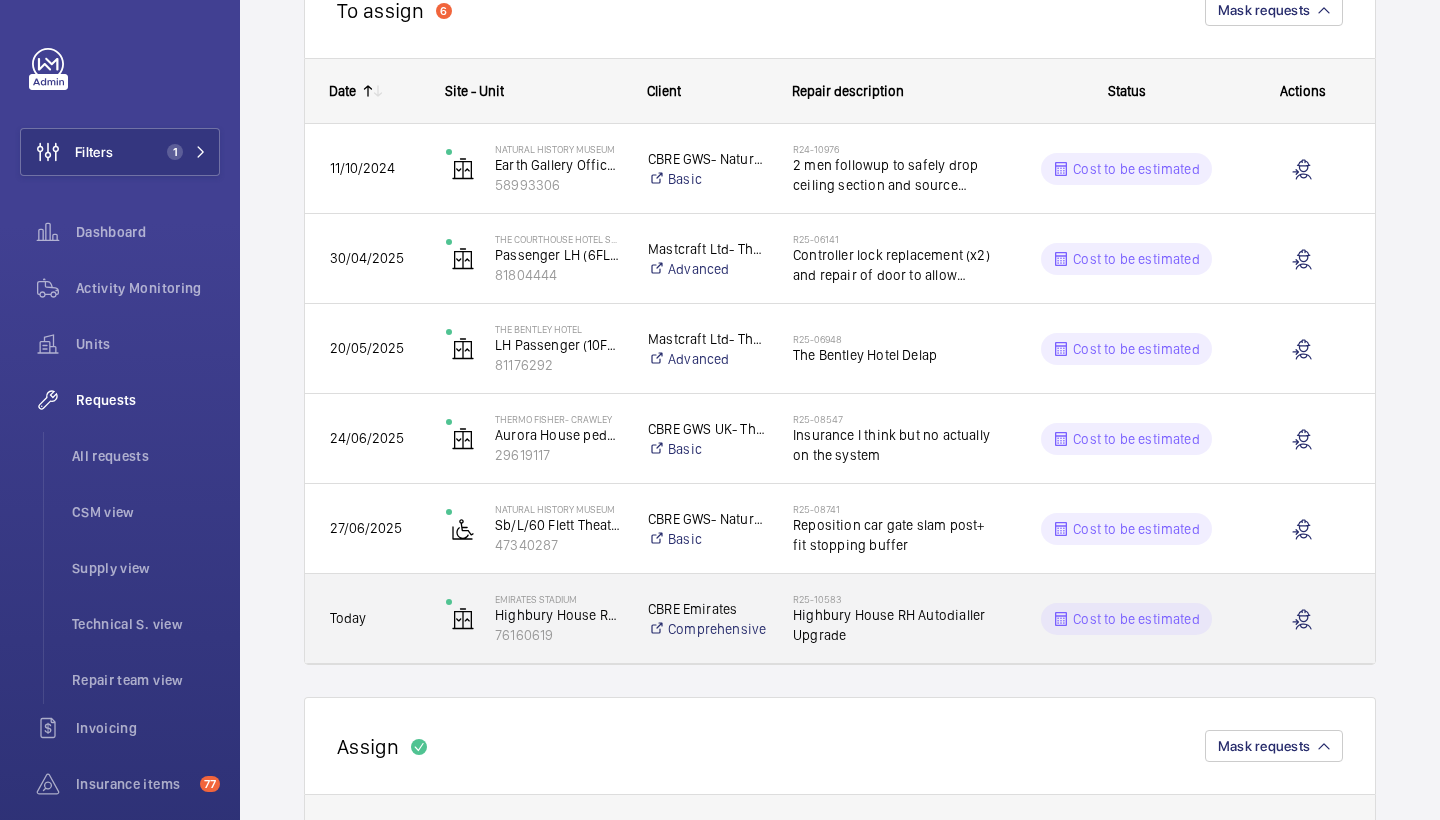click on "Highbury House RH Autodialler Upgrade" 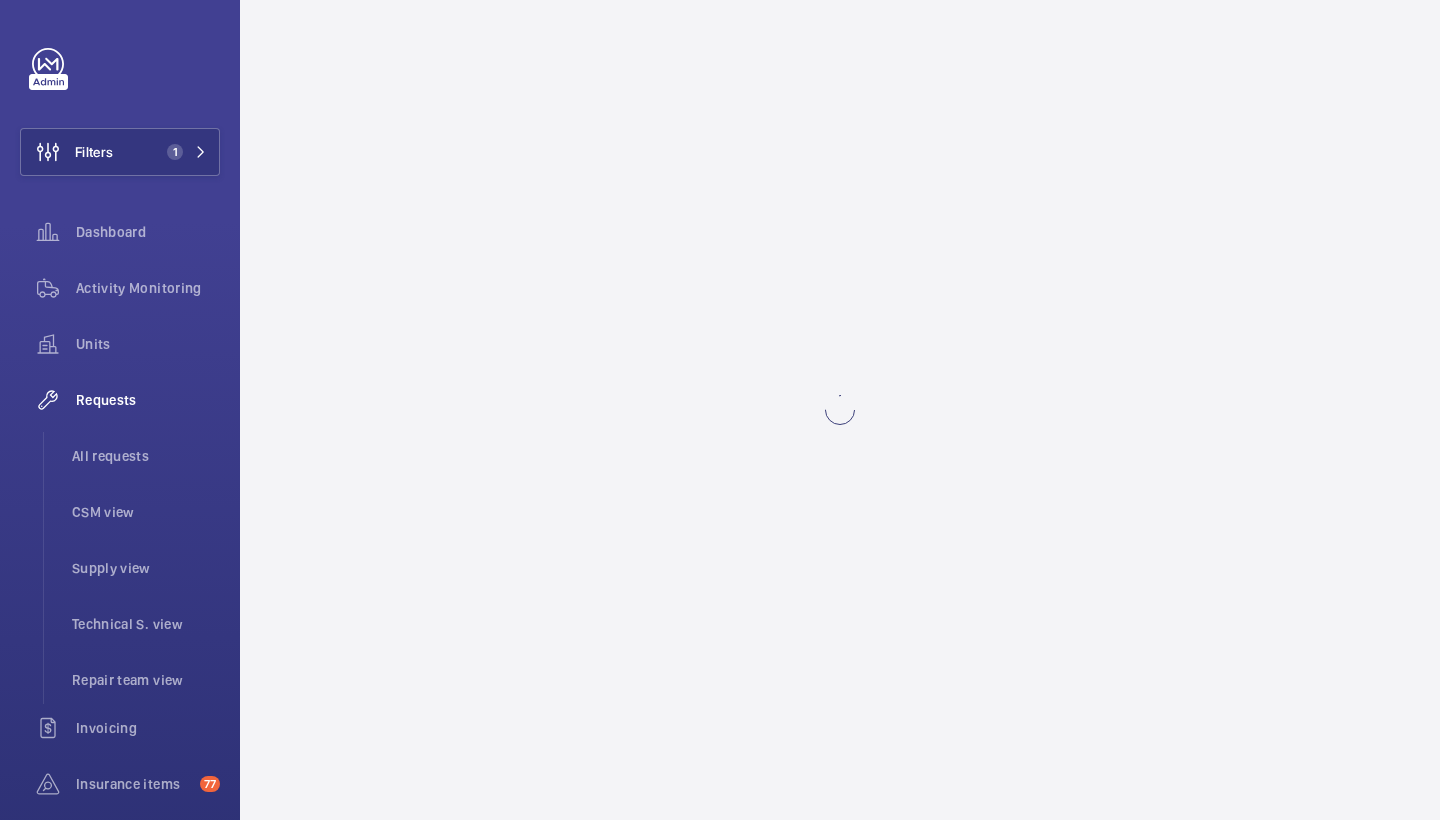 scroll, scrollTop: 0, scrollLeft: 0, axis: both 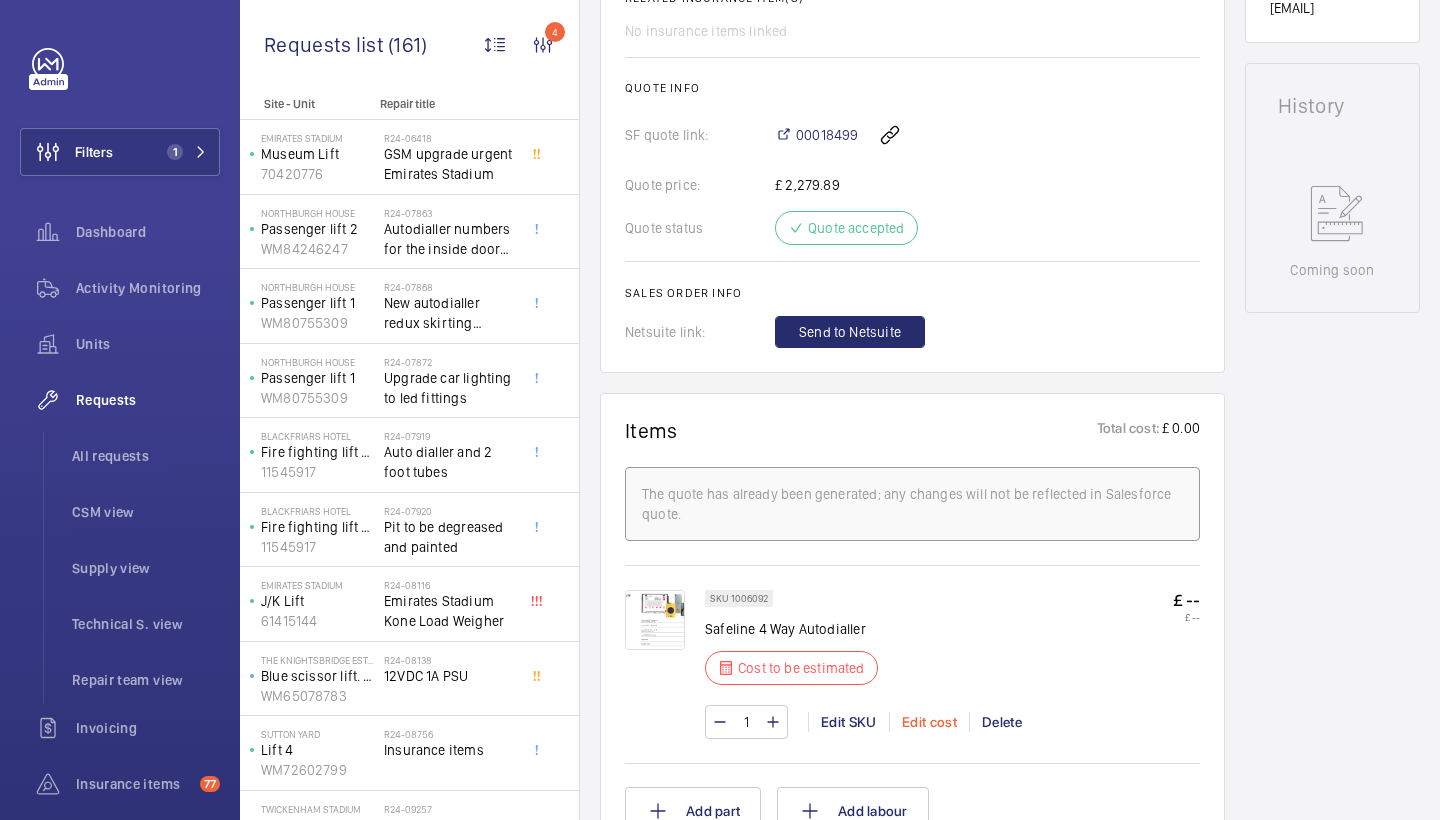 click on "Edit cost" 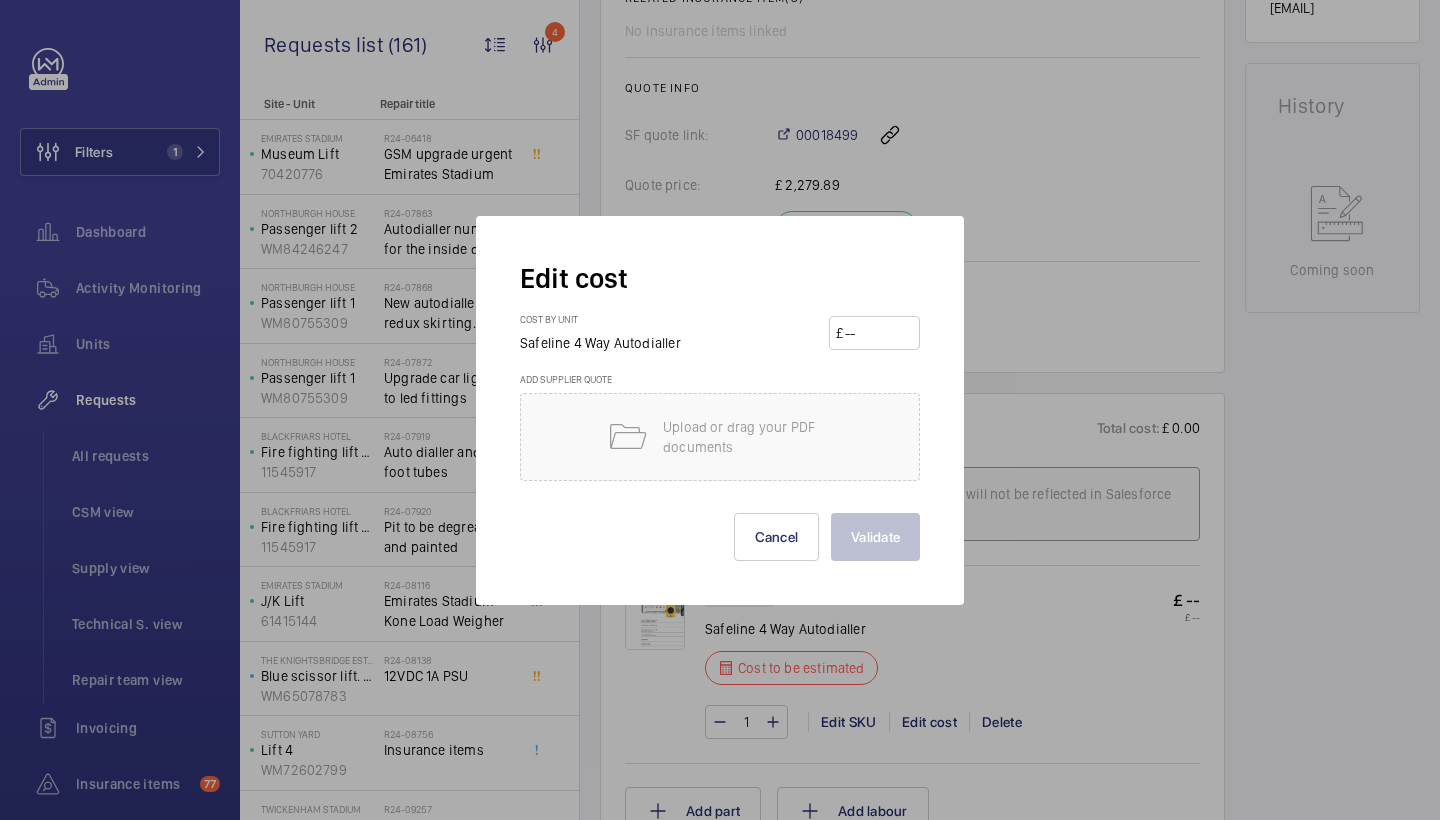 click at bounding box center (878, 333) 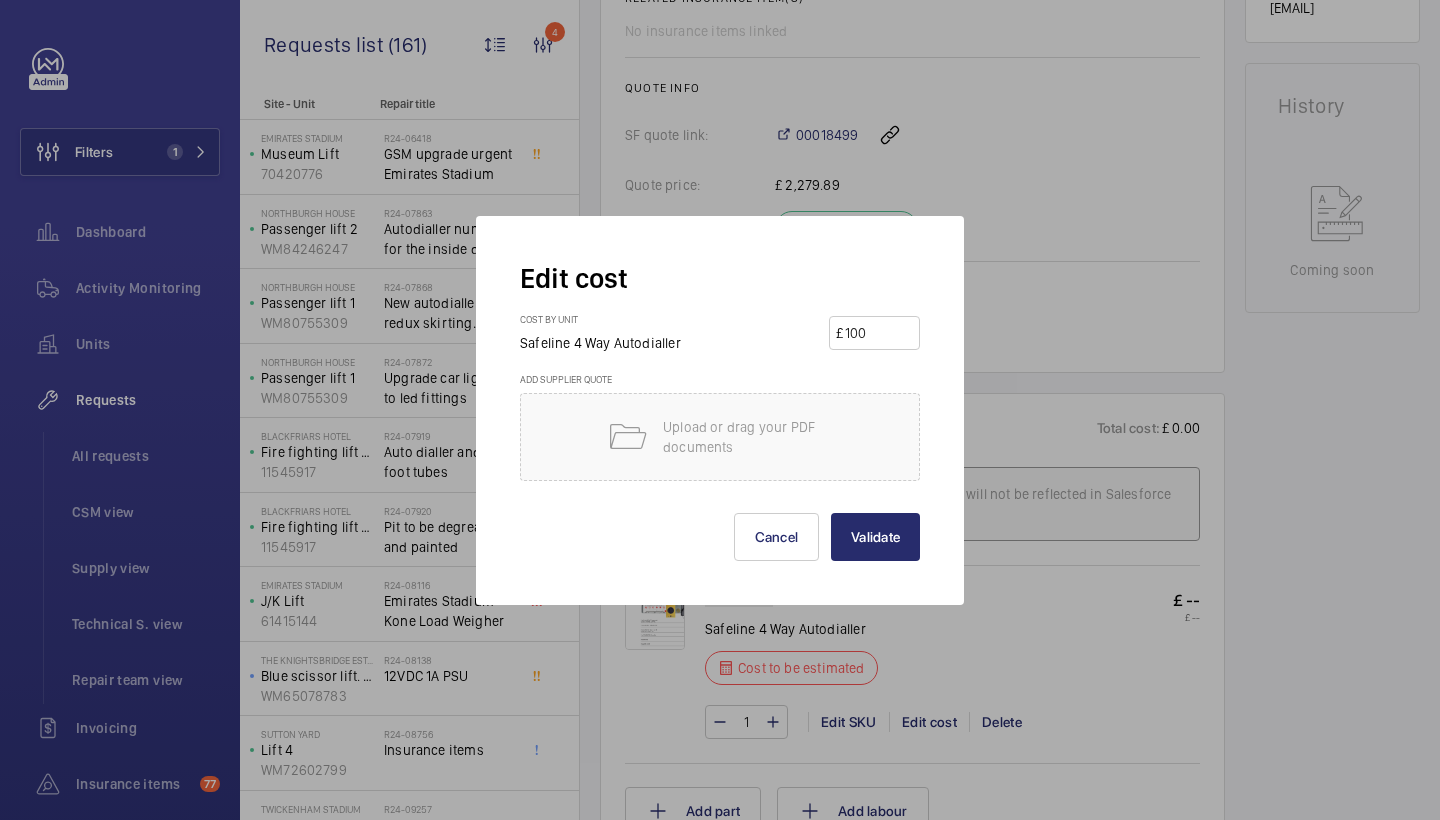type on "1000" 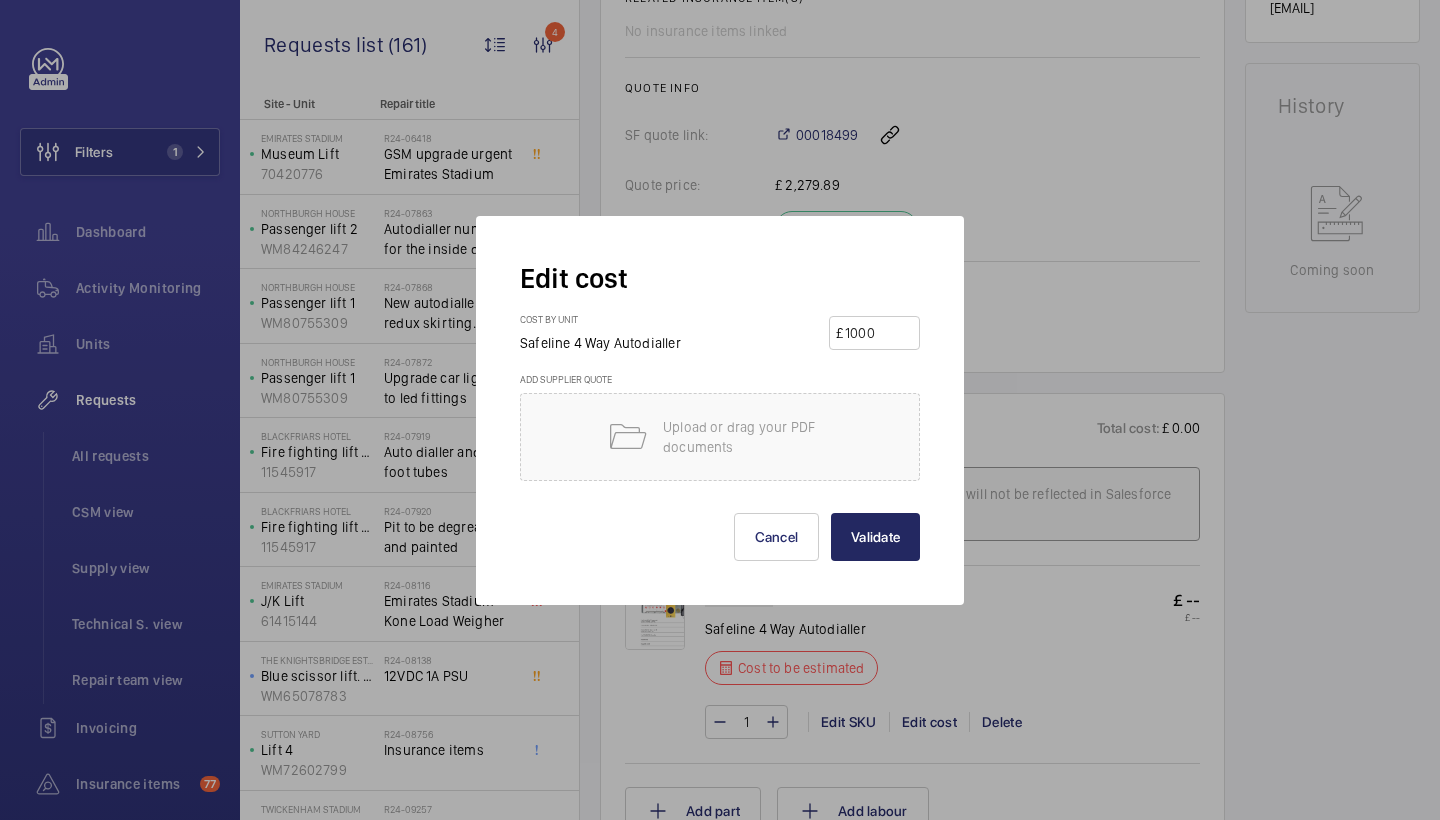 click on "Validate" at bounding box center (875, 537) 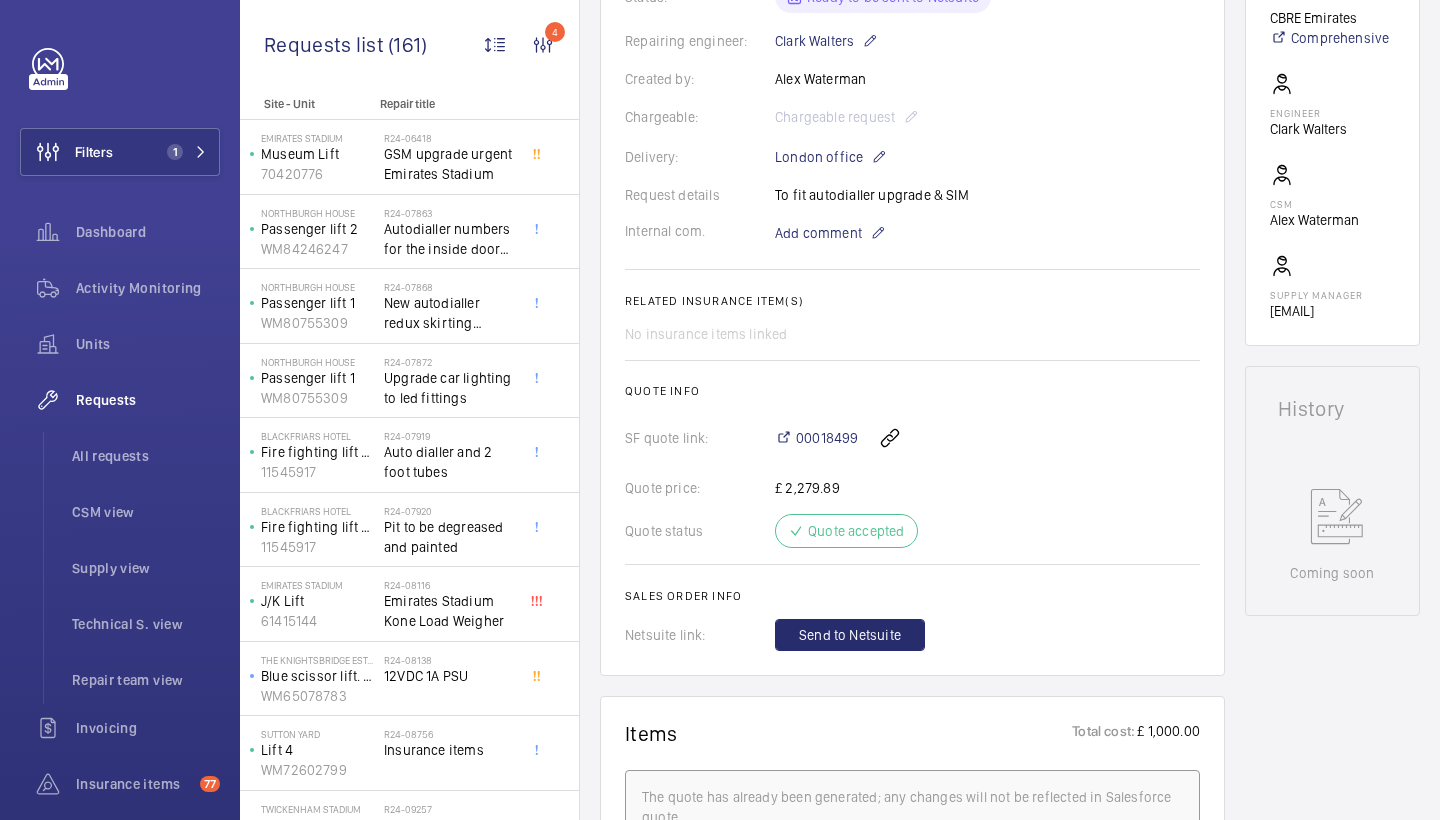 scroll, scrollTop: 493, scrollLeft: 0, axis: vertical 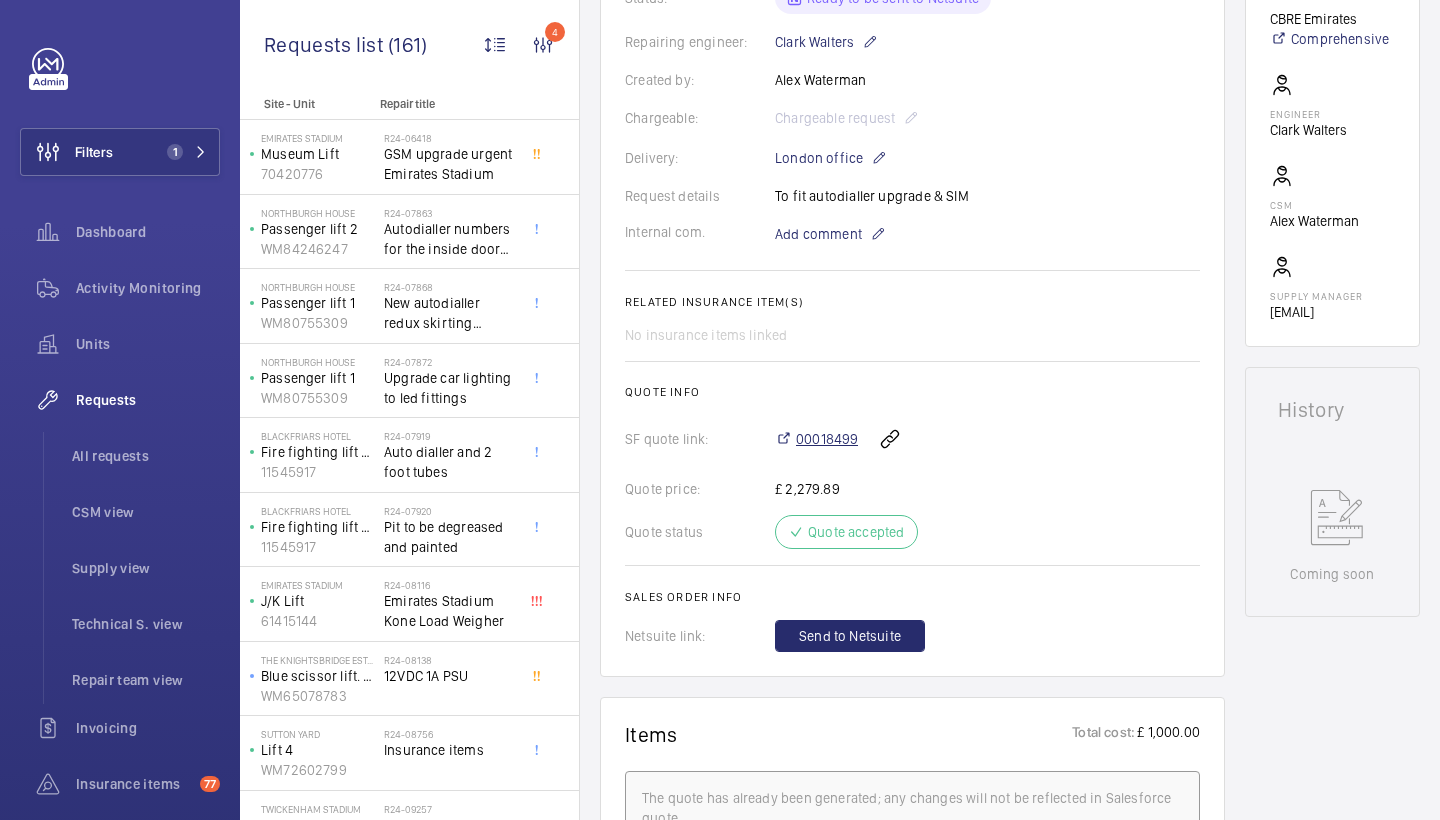 click on "00018499" 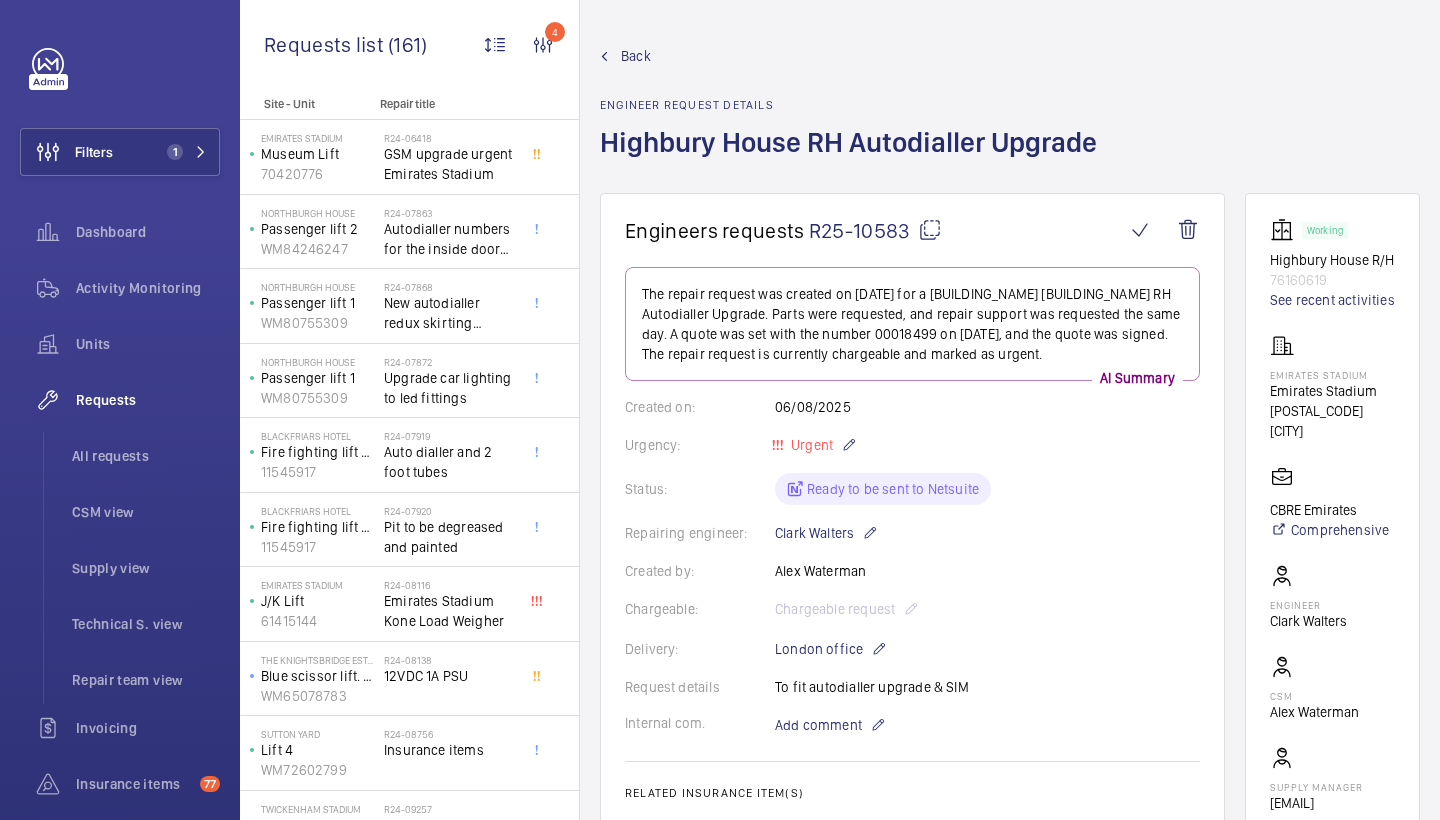 scroll, scrollTop: 0, scrollLeft: 0, axis: both 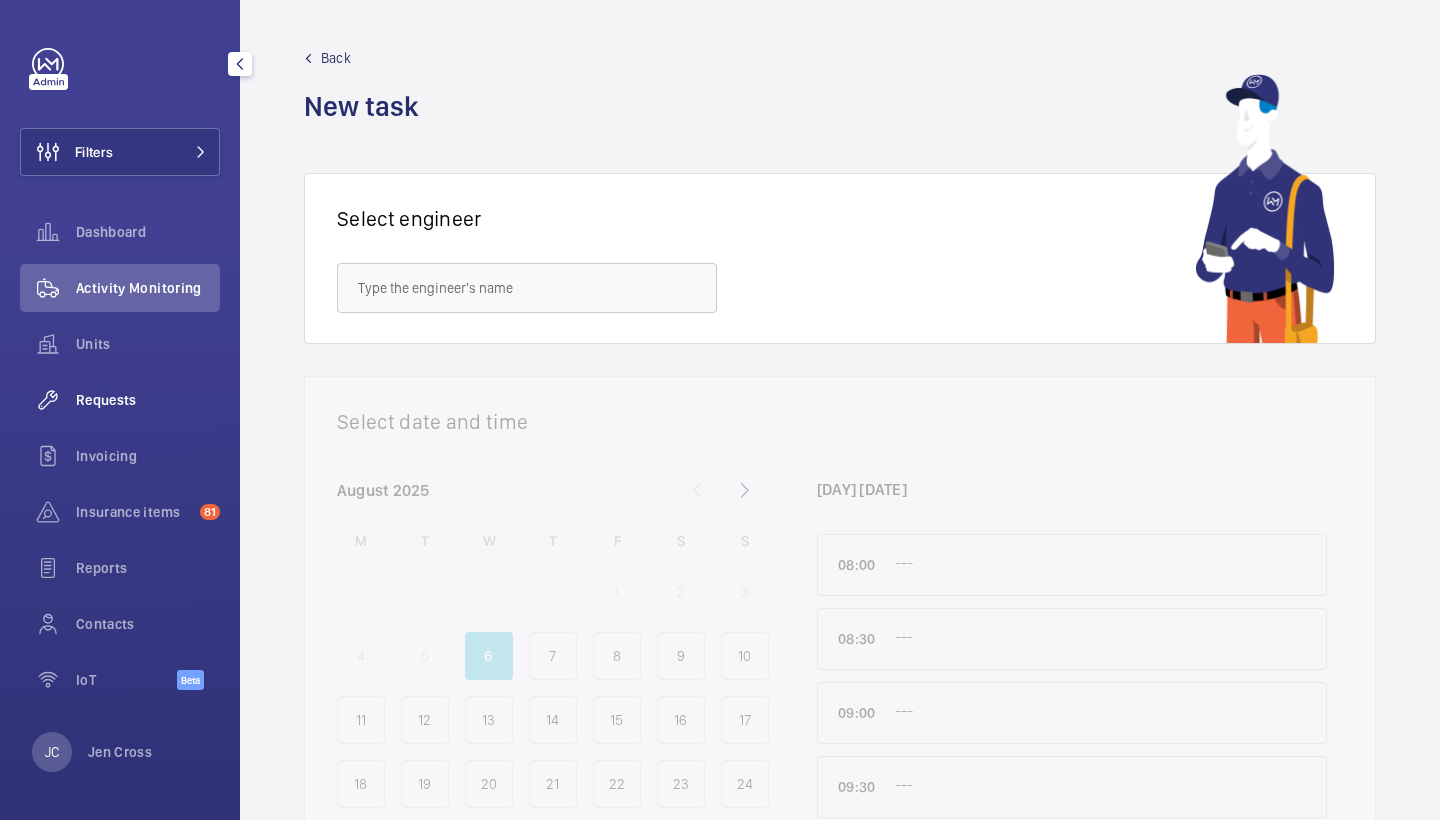 click on "Requests" 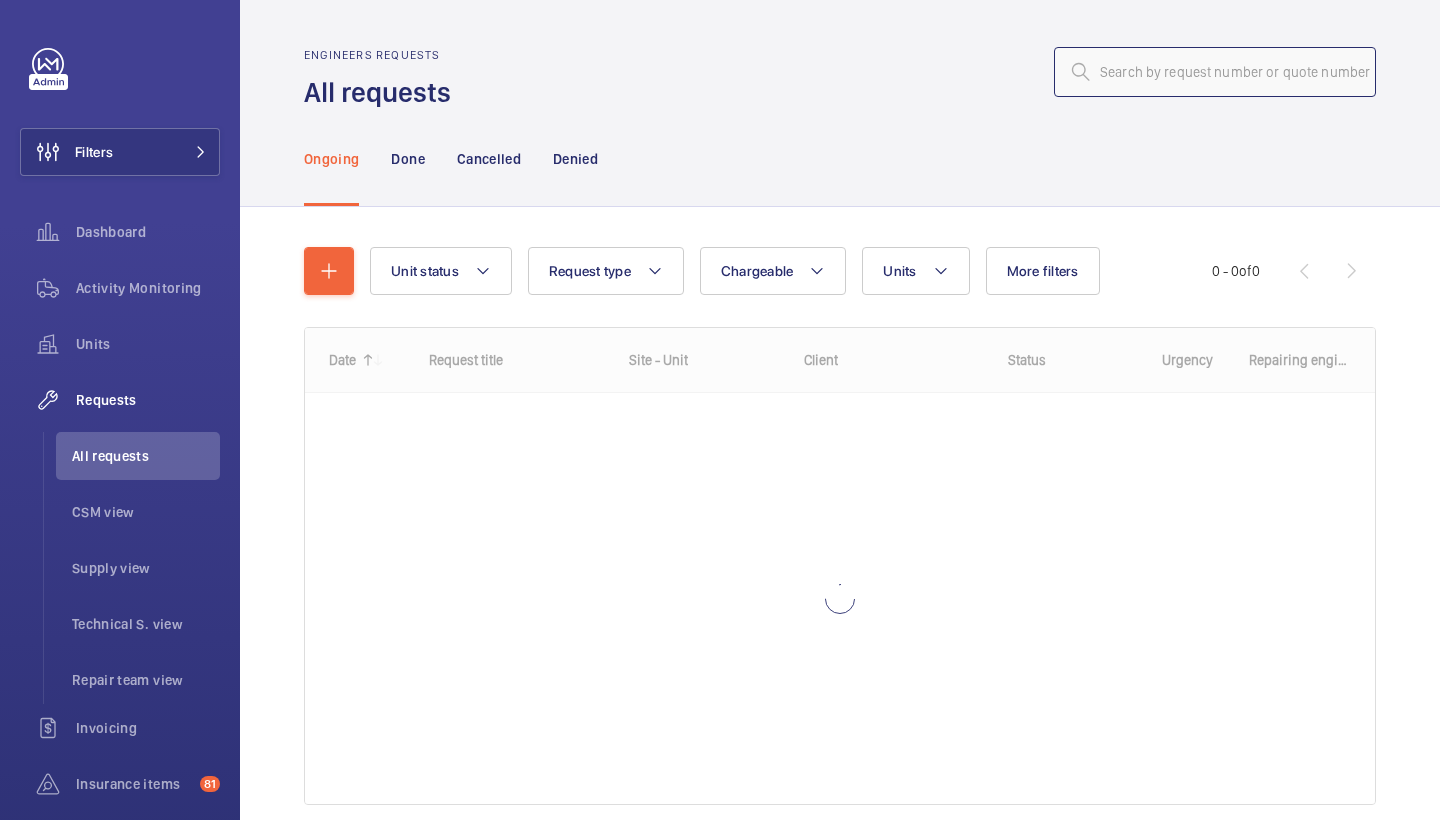 click 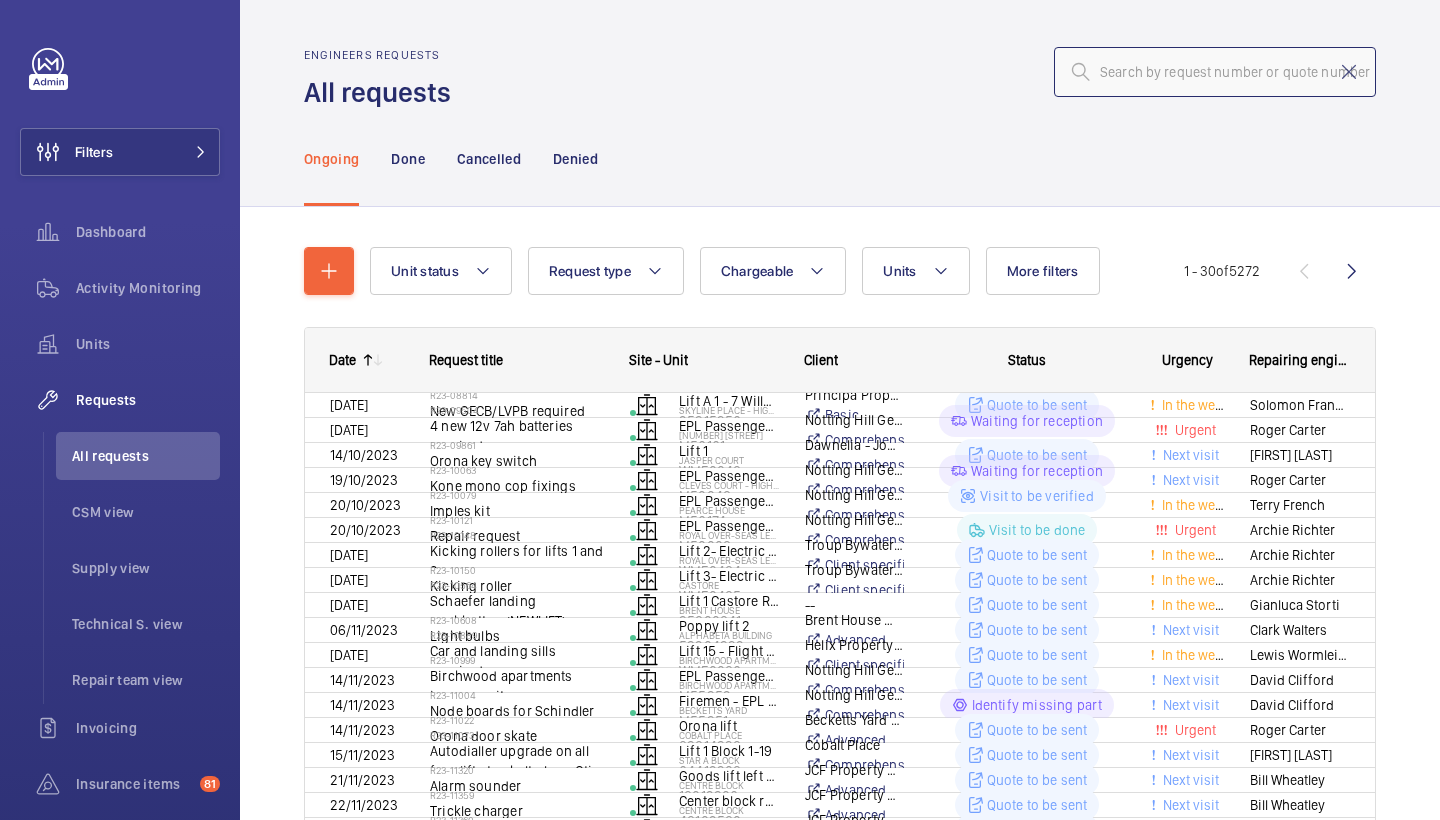 type on "R25-09500" 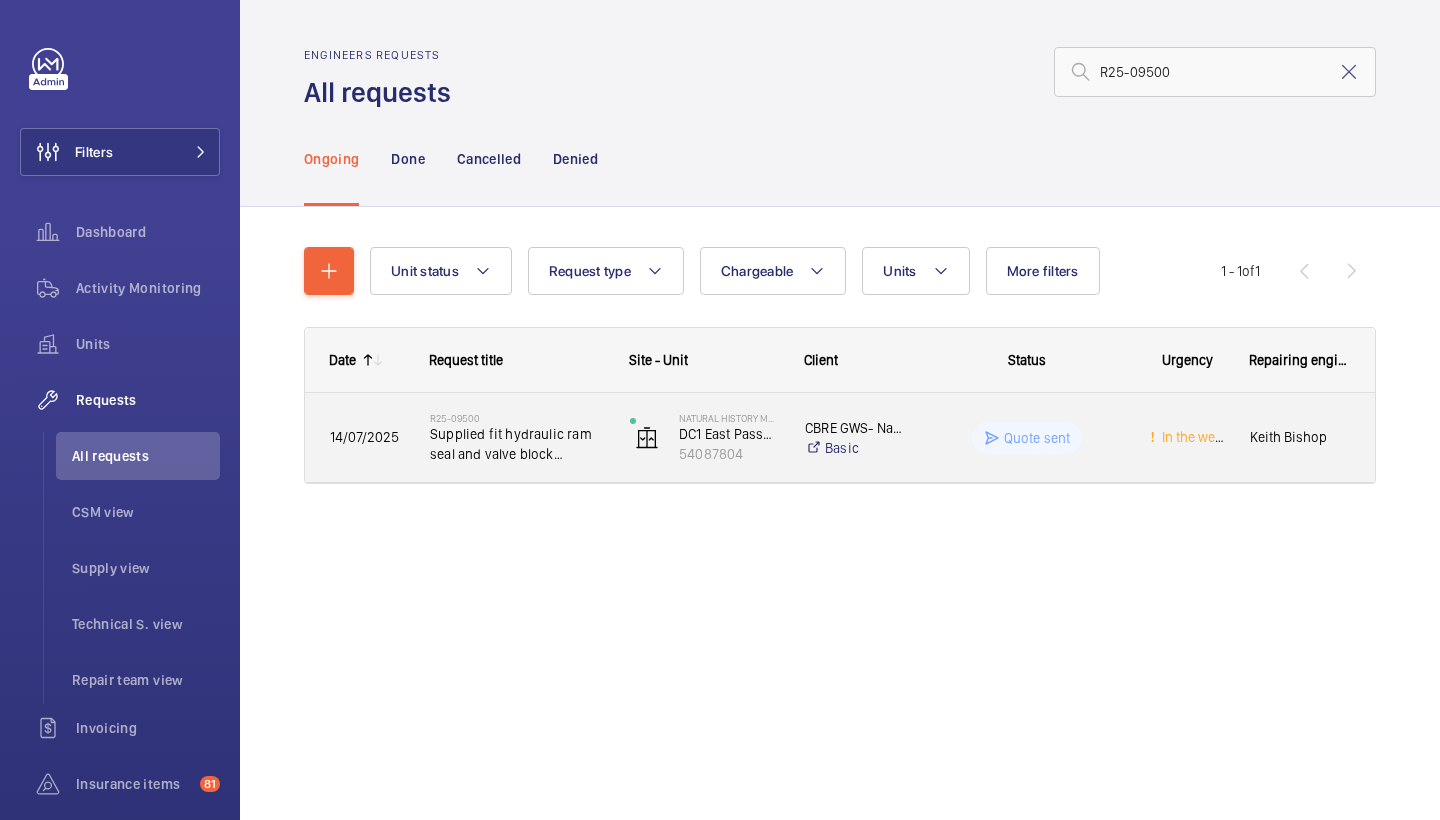 click on "Supplied fit hydraulic ram seal and valve block overhaul" 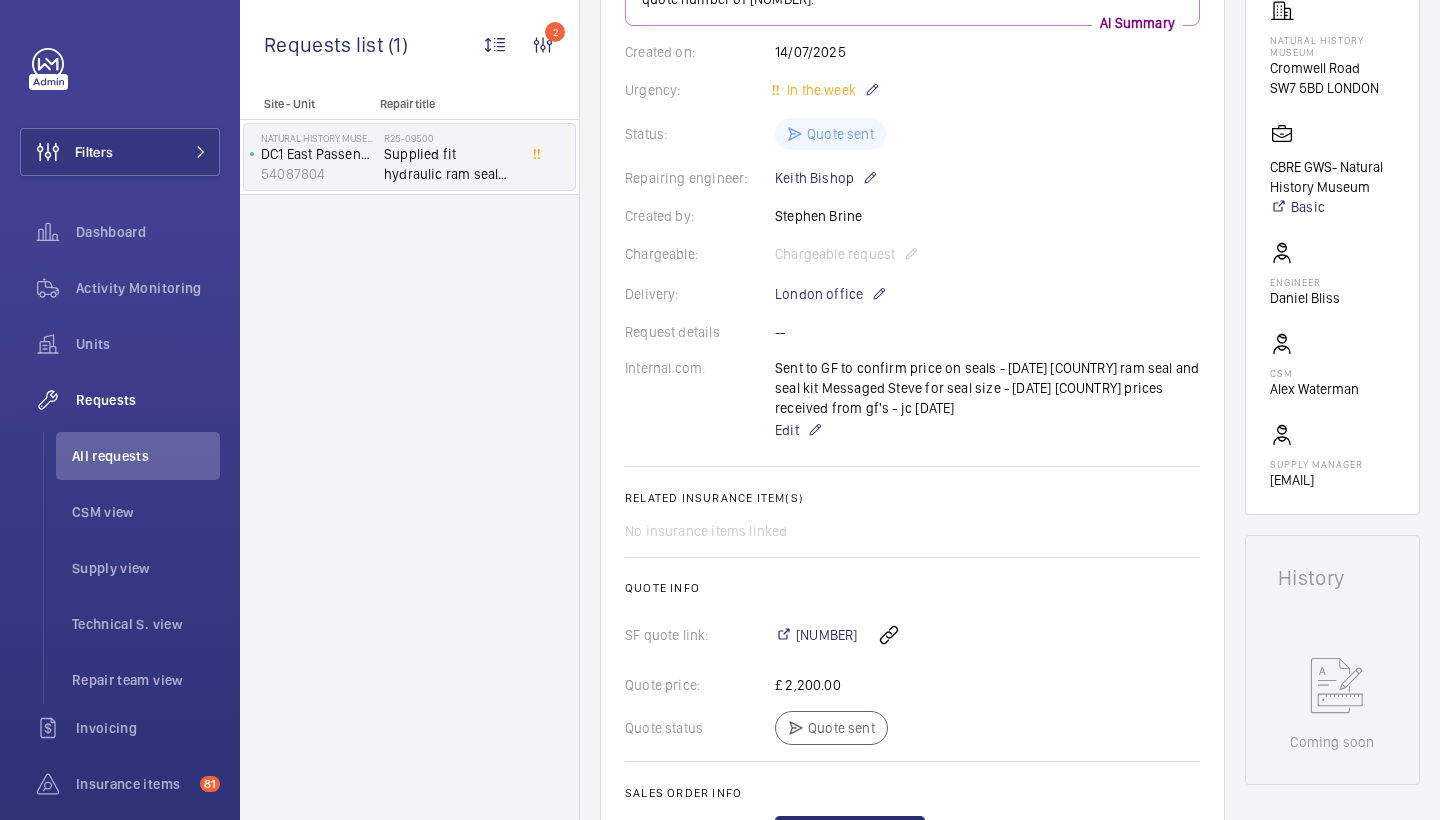 scroll, scrollTop: 452, scrollLeft: 0, axis: vertical 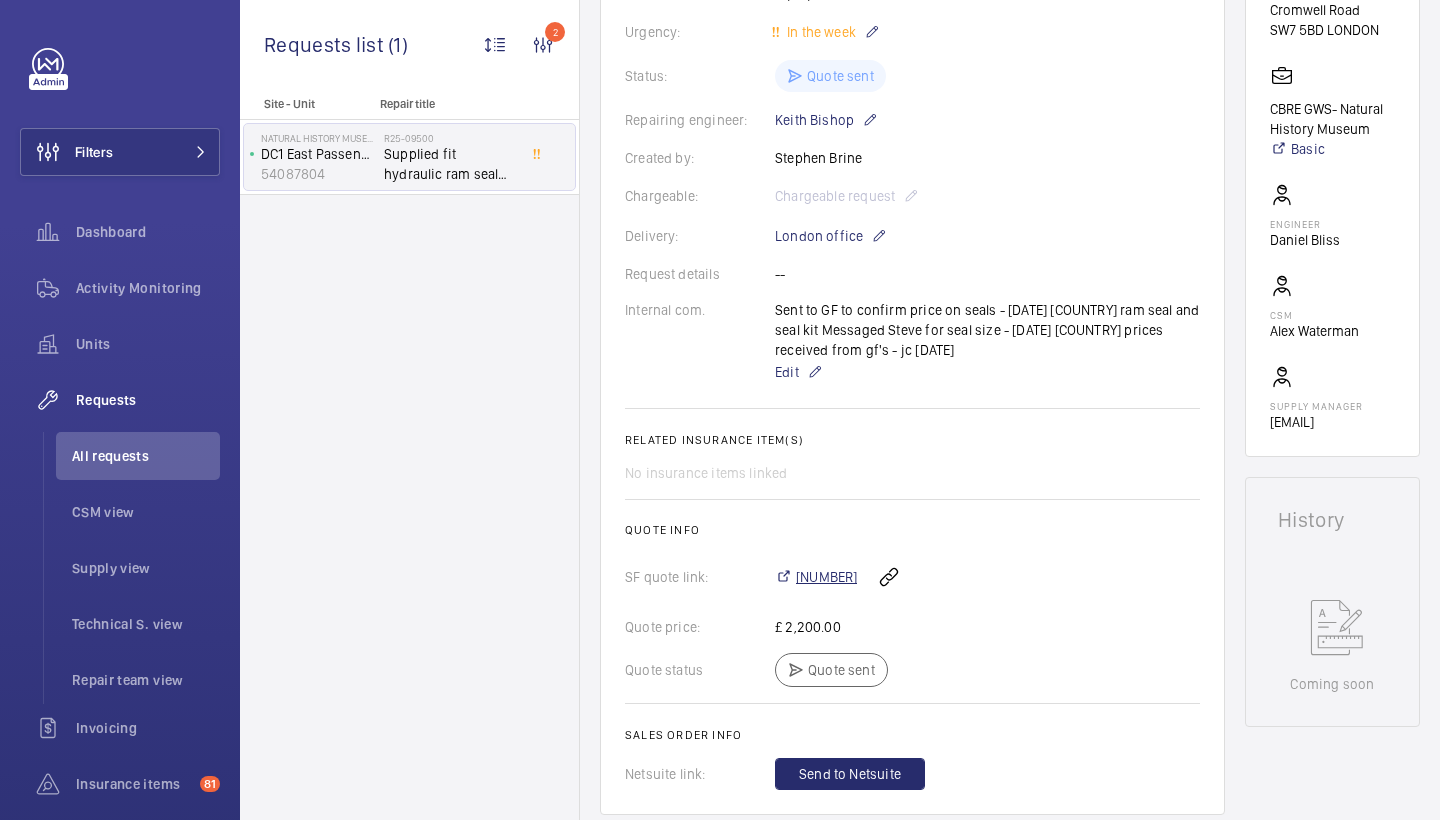 click on "00021113" 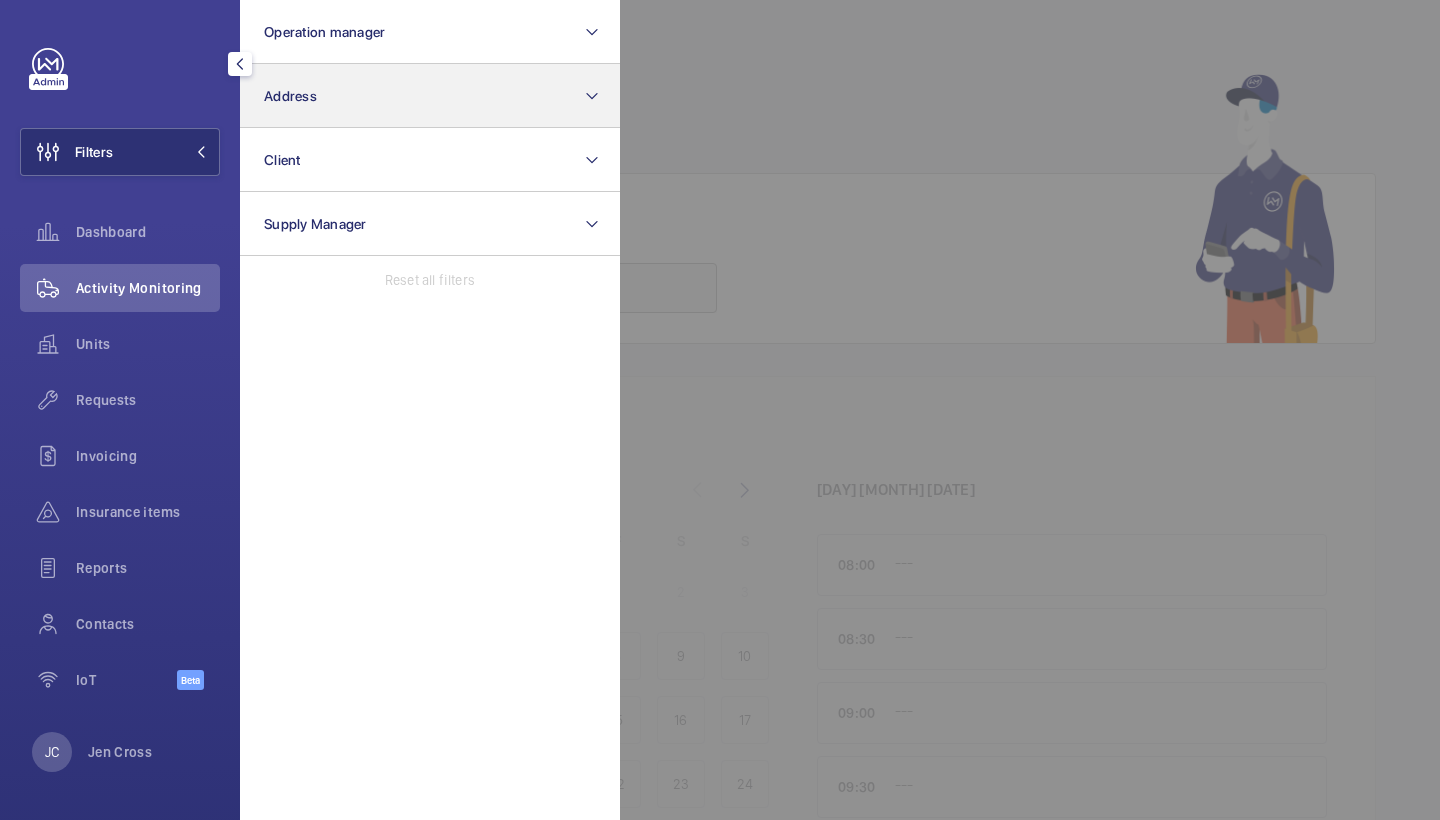 scroll, scrollTop: 0, scrollLeft: 0, axis: both 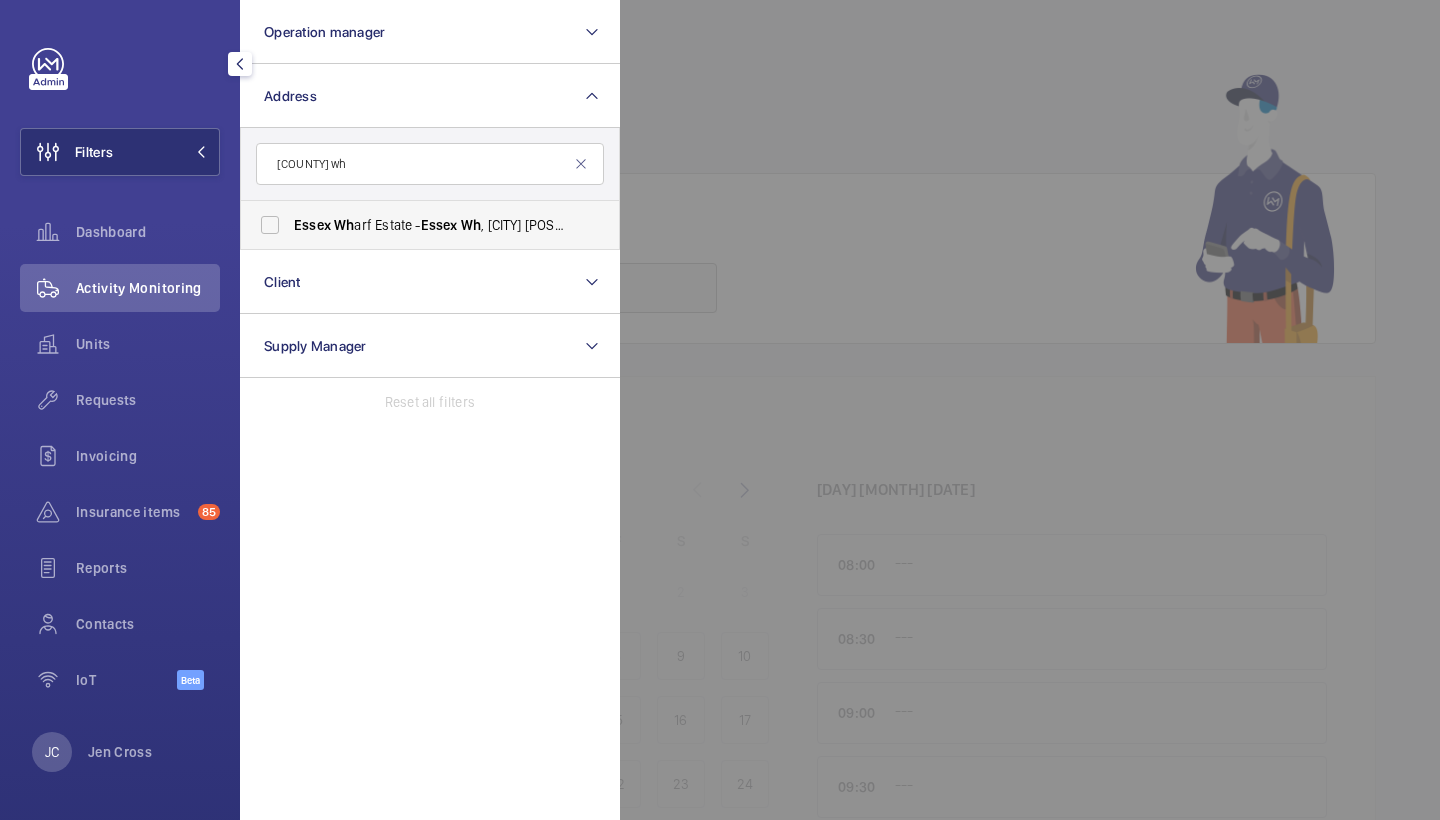 type on "[COUNTY] wh" 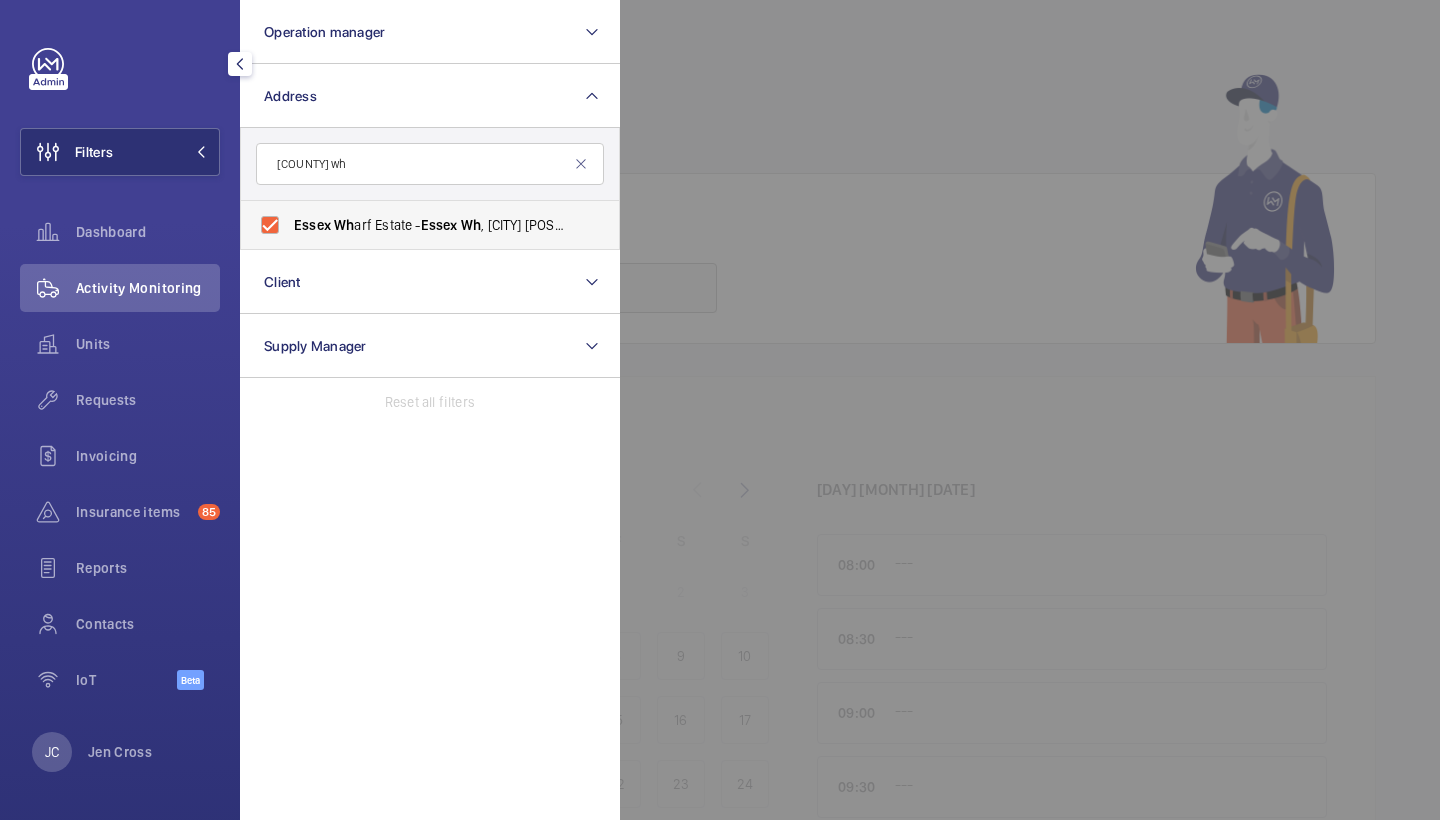 checkbox on "true" 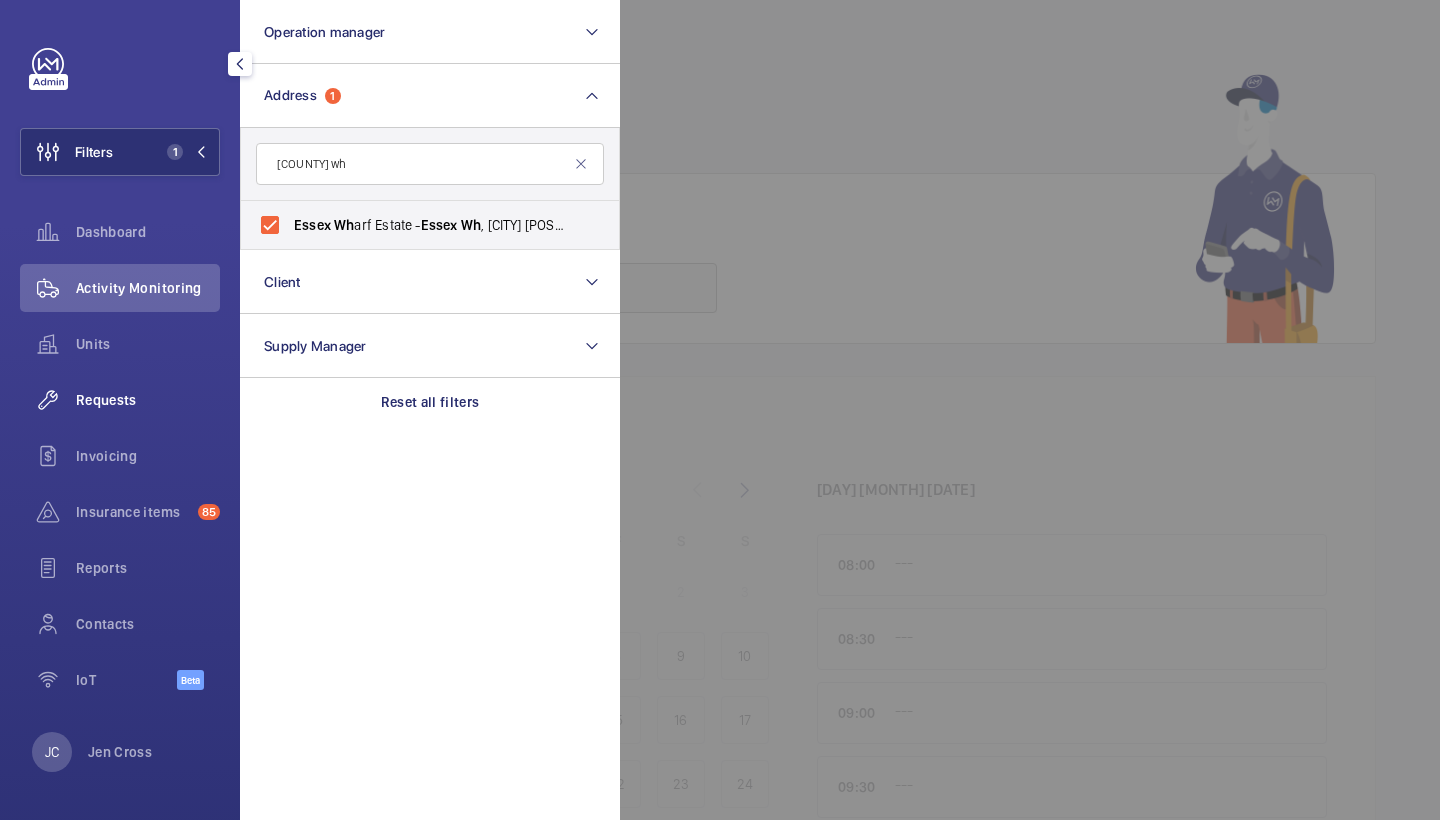 click on "Requests" 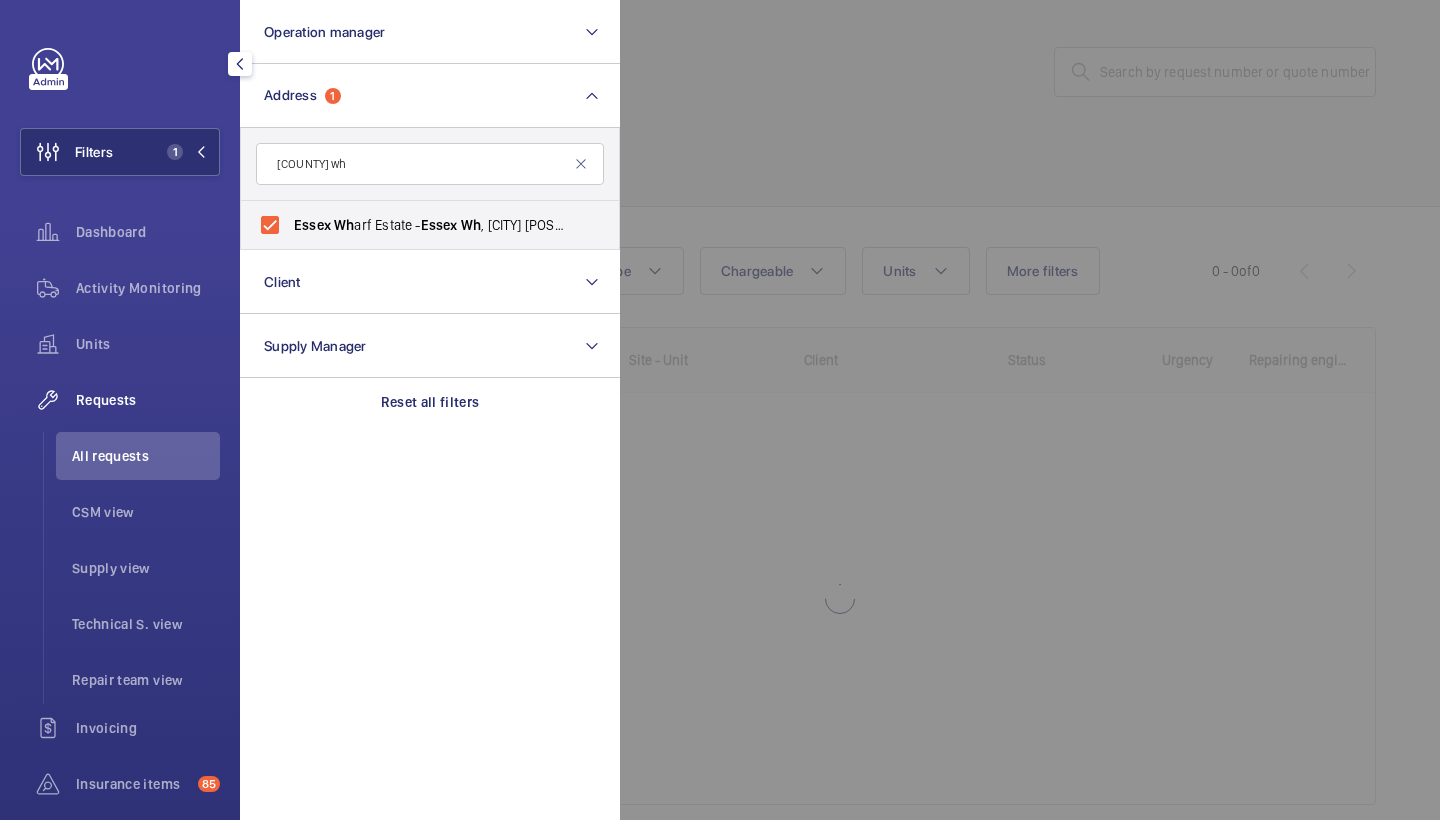 click 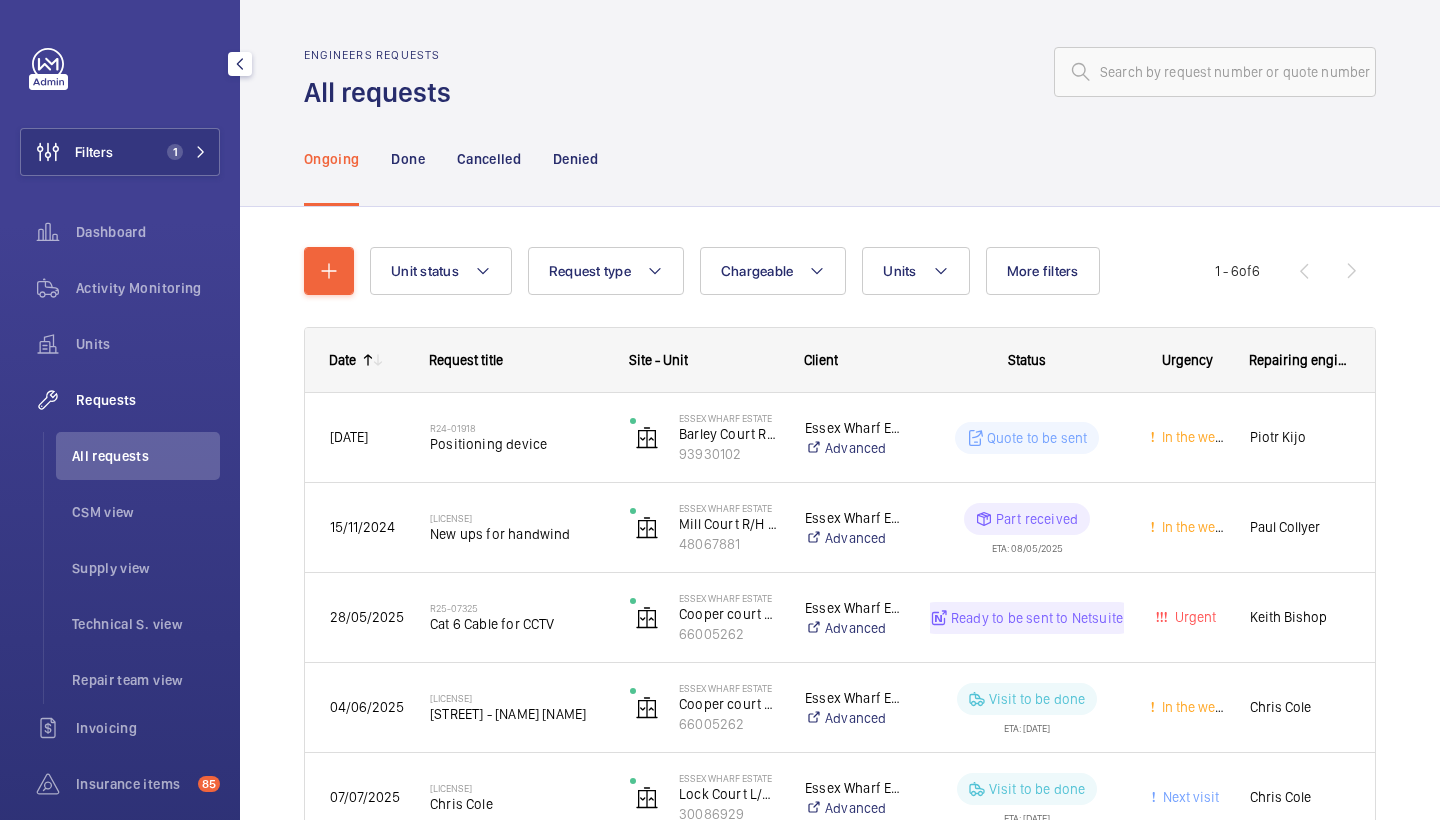 click on "Activity Monitoring" 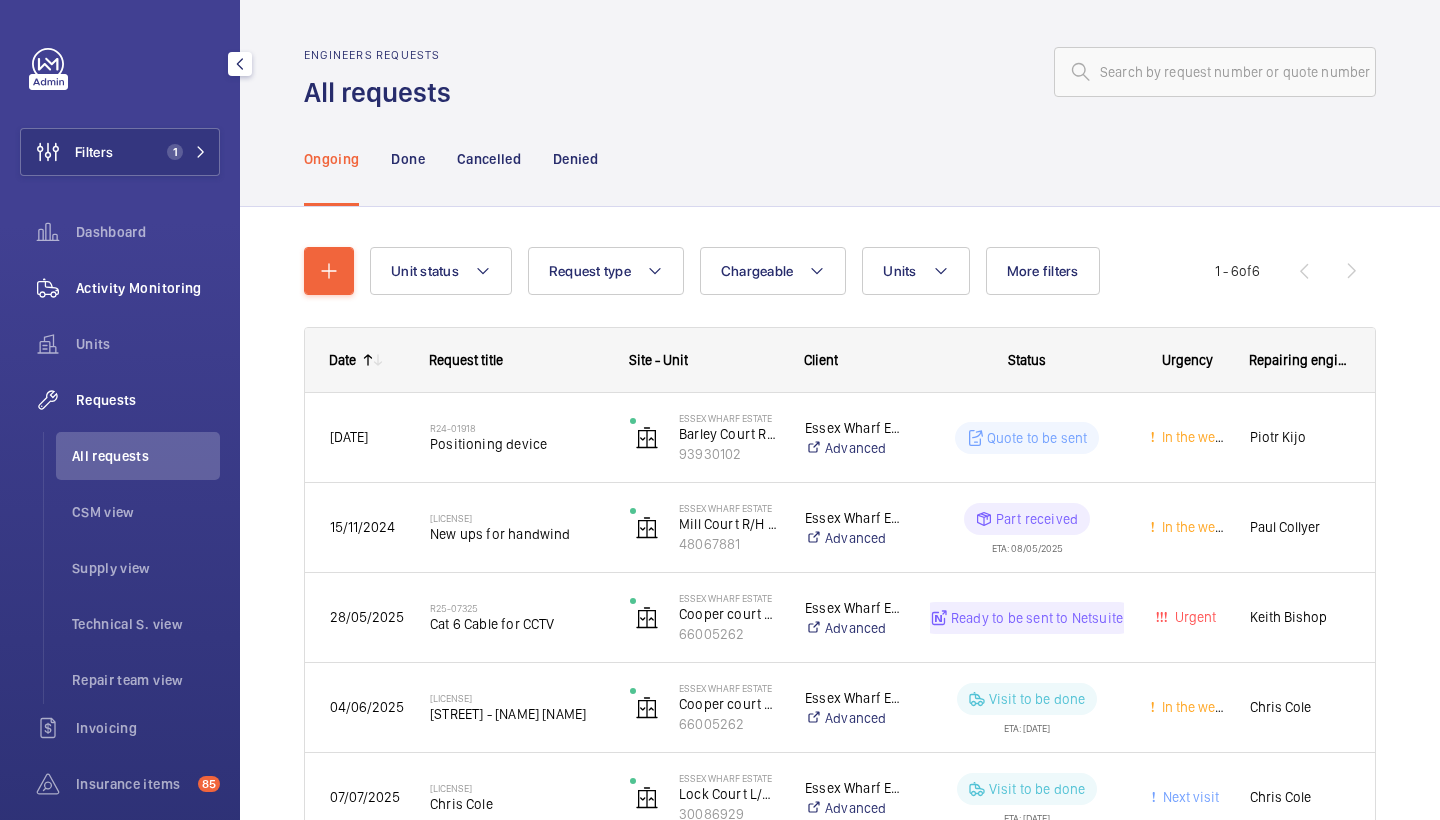 click on "Activity Monitoring" 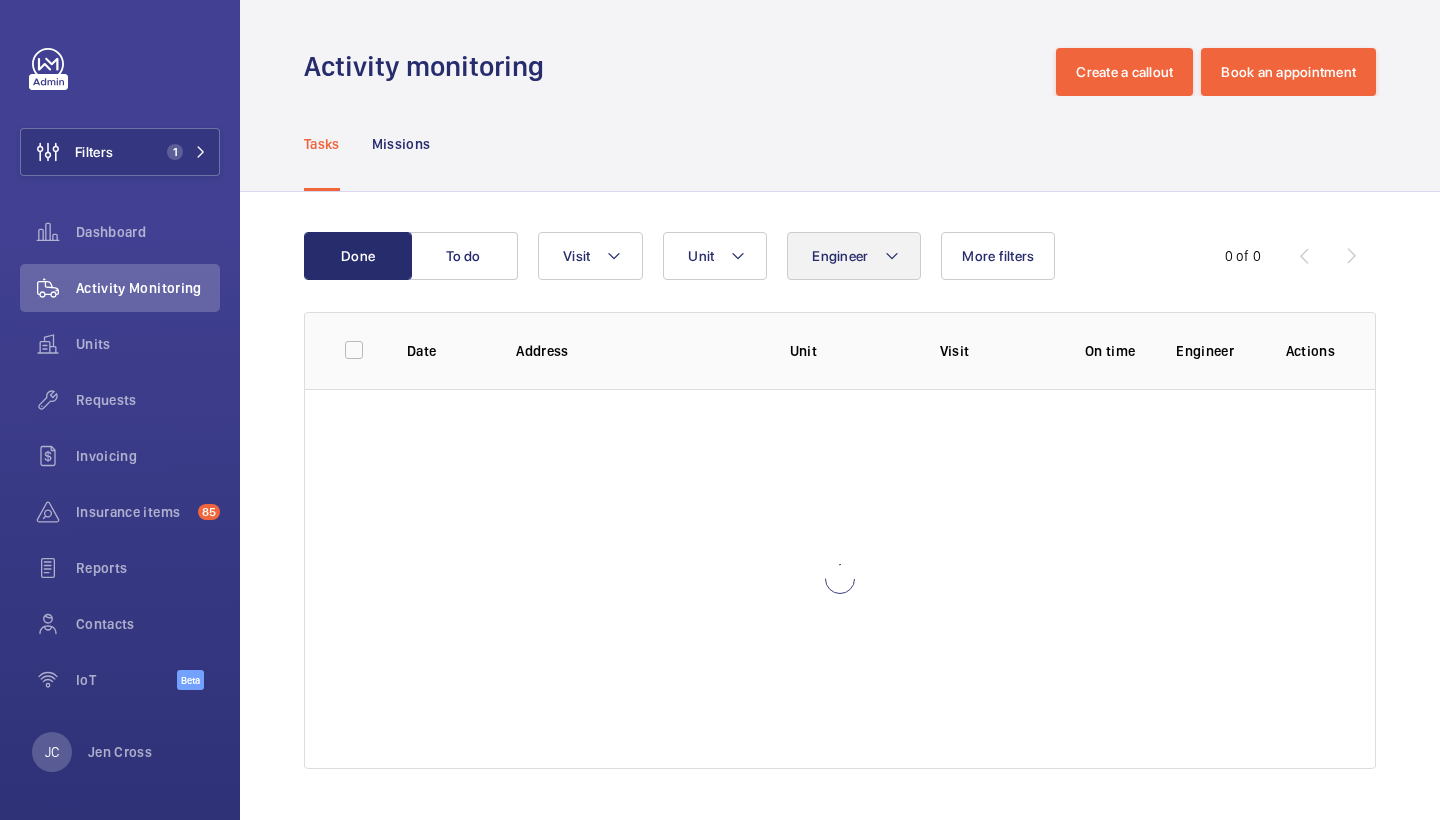 click on "Engineer" 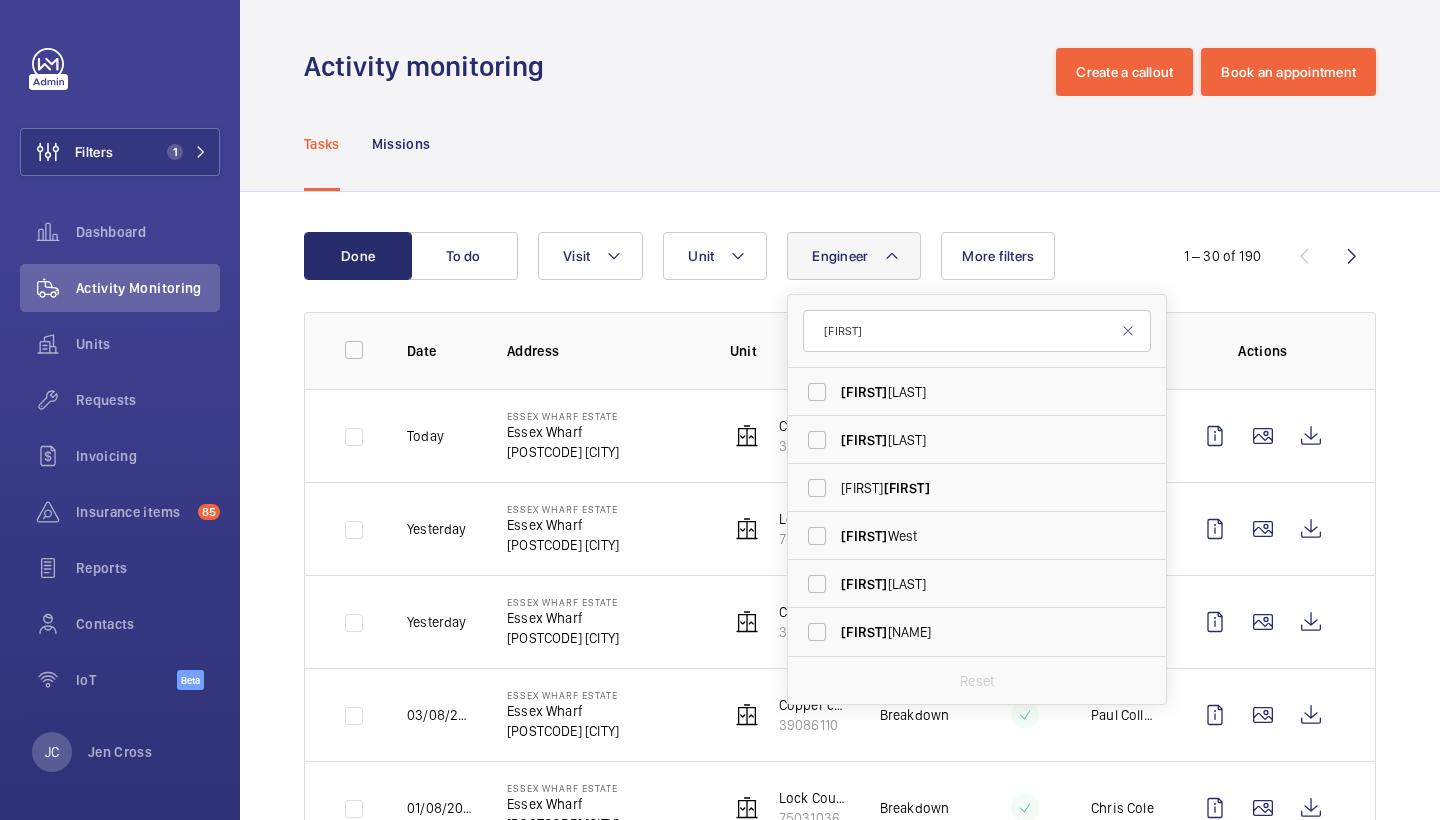type on "[FIRST]" 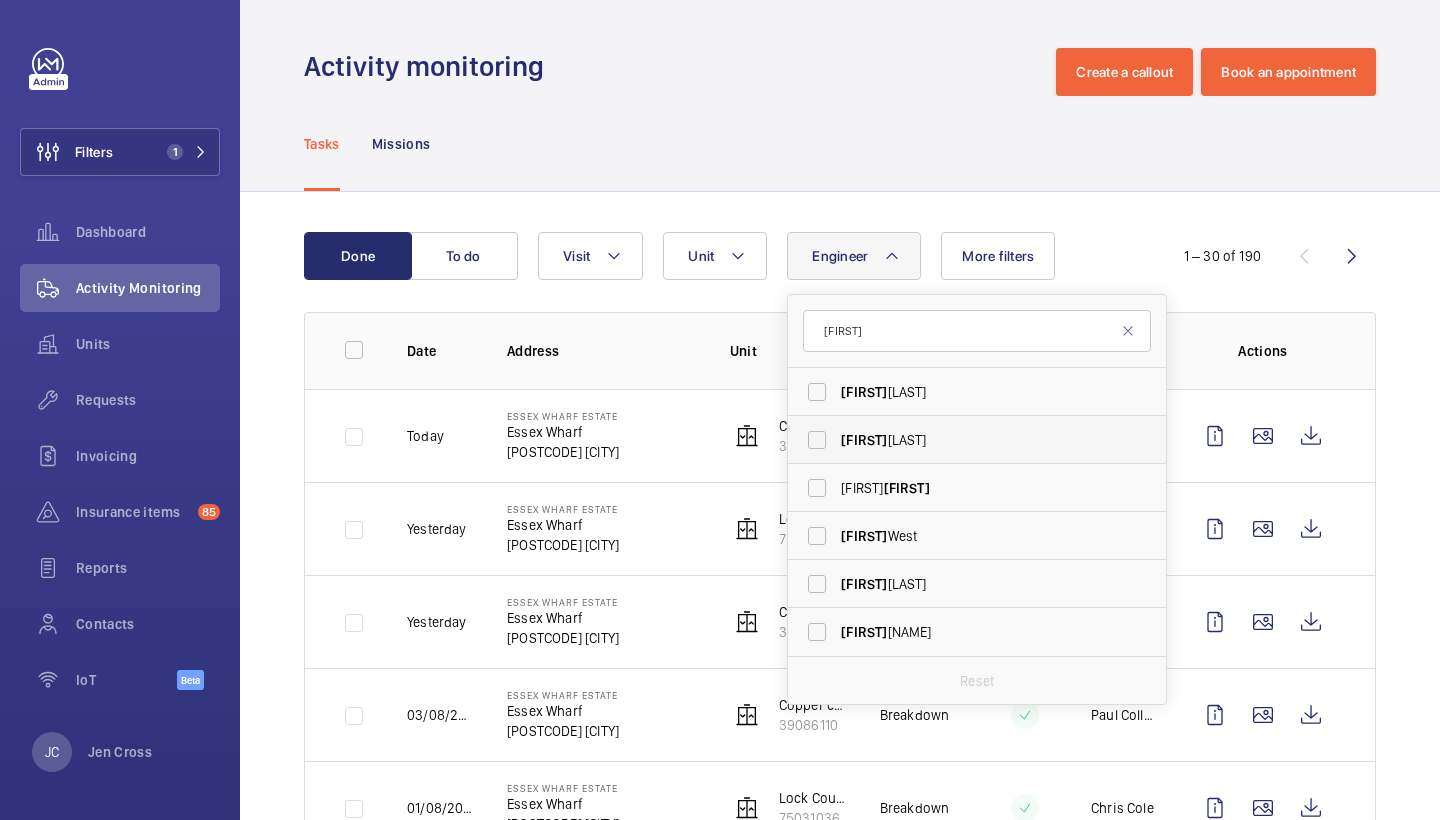 drag, startPoint x: 883, startPoint y: 257, endPoint x: 892, endPoint y: 434, distance: 177.22867 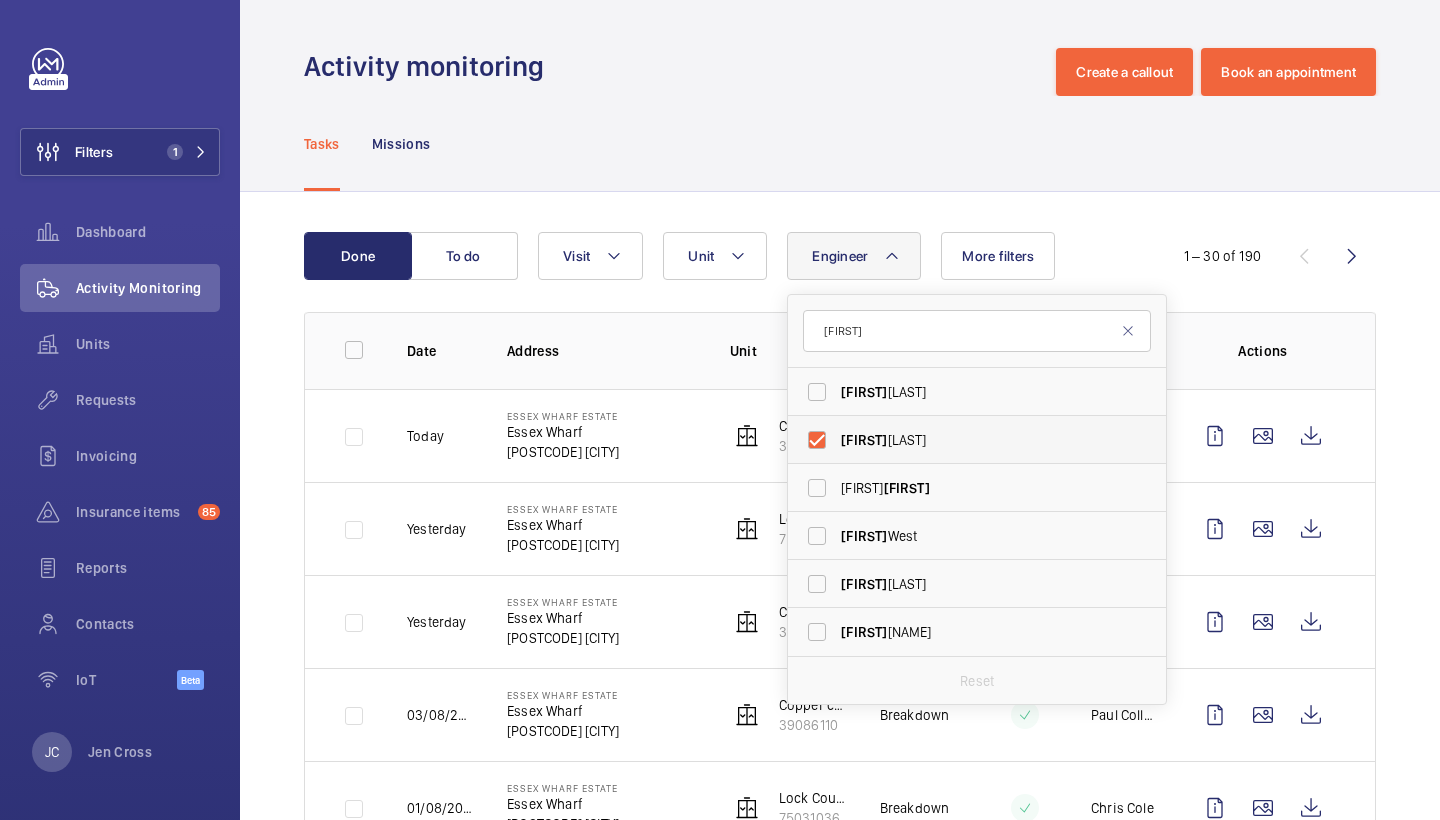 checkbox on "true" 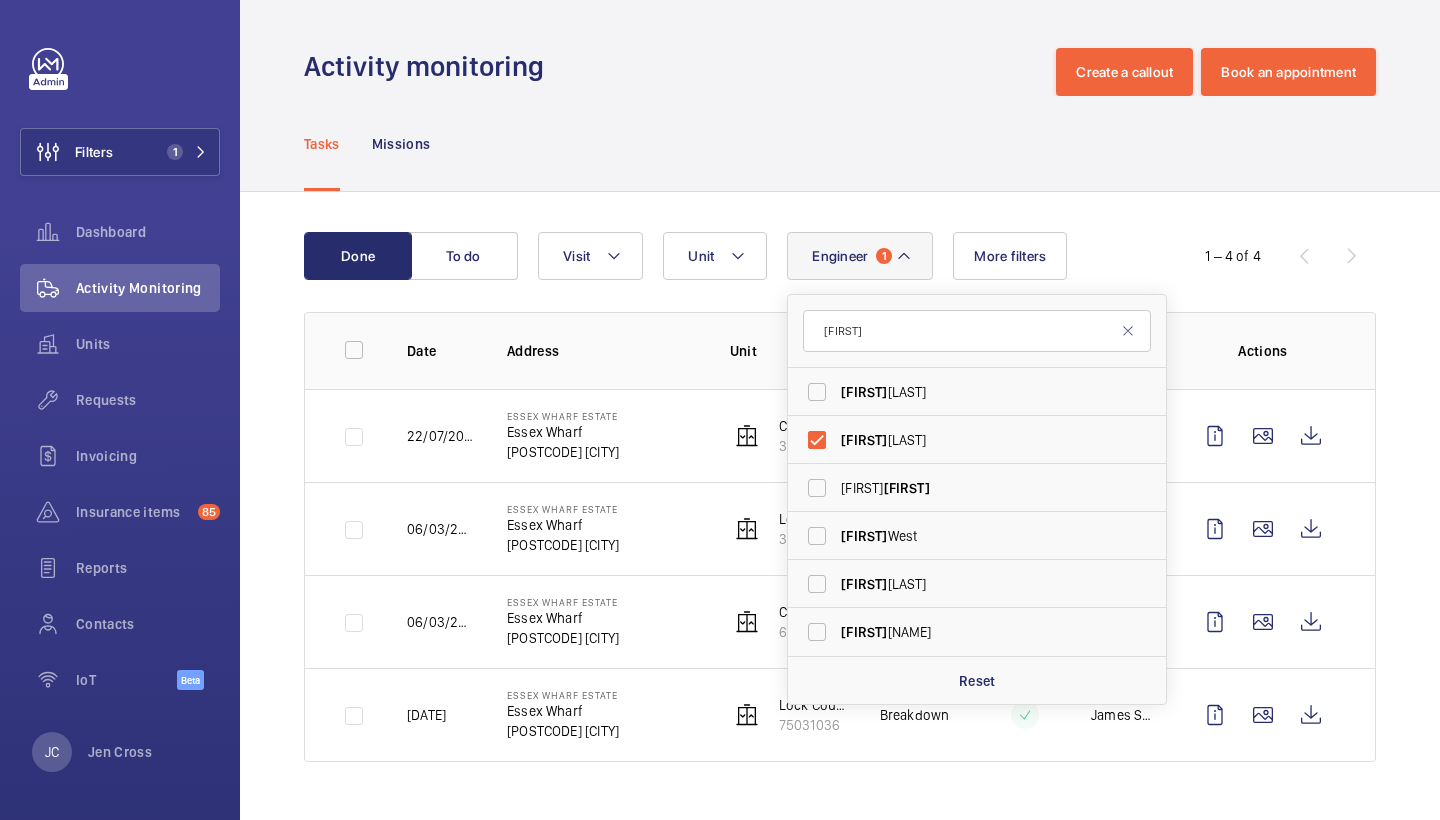 click on "Tasks Missions" 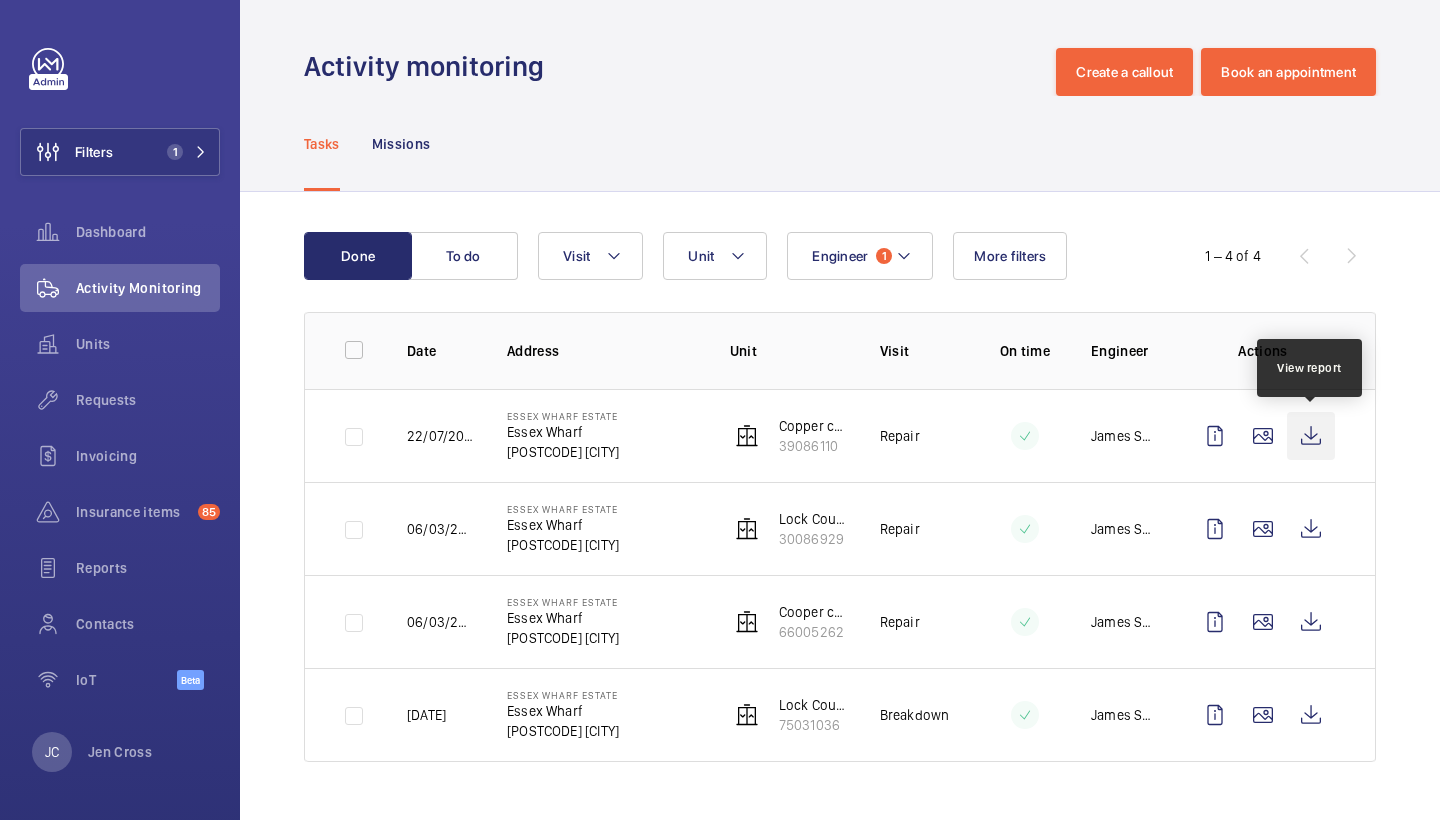 click 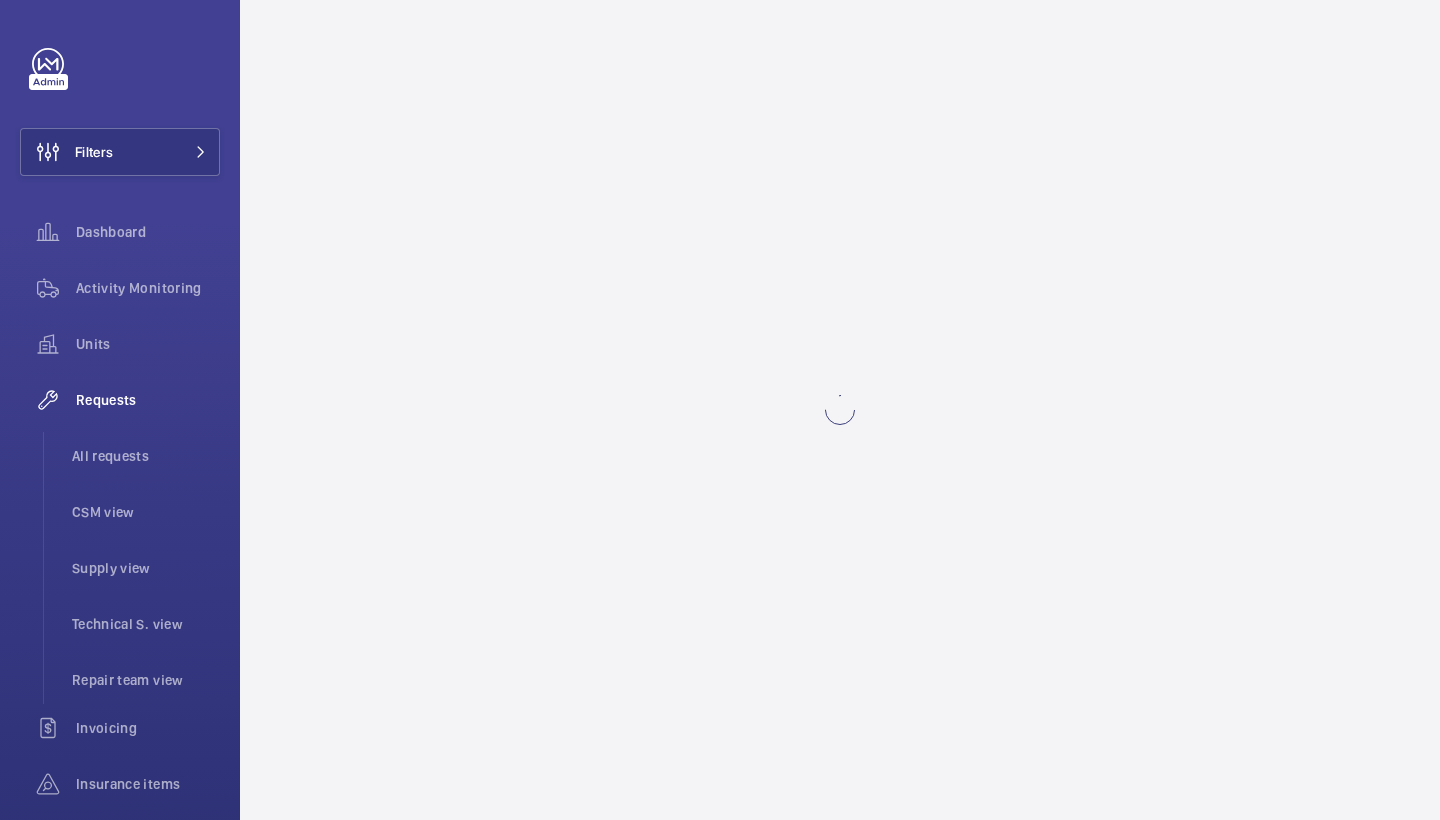 scroll, scrollTop: 0, scrollLeft: 0, axis: both 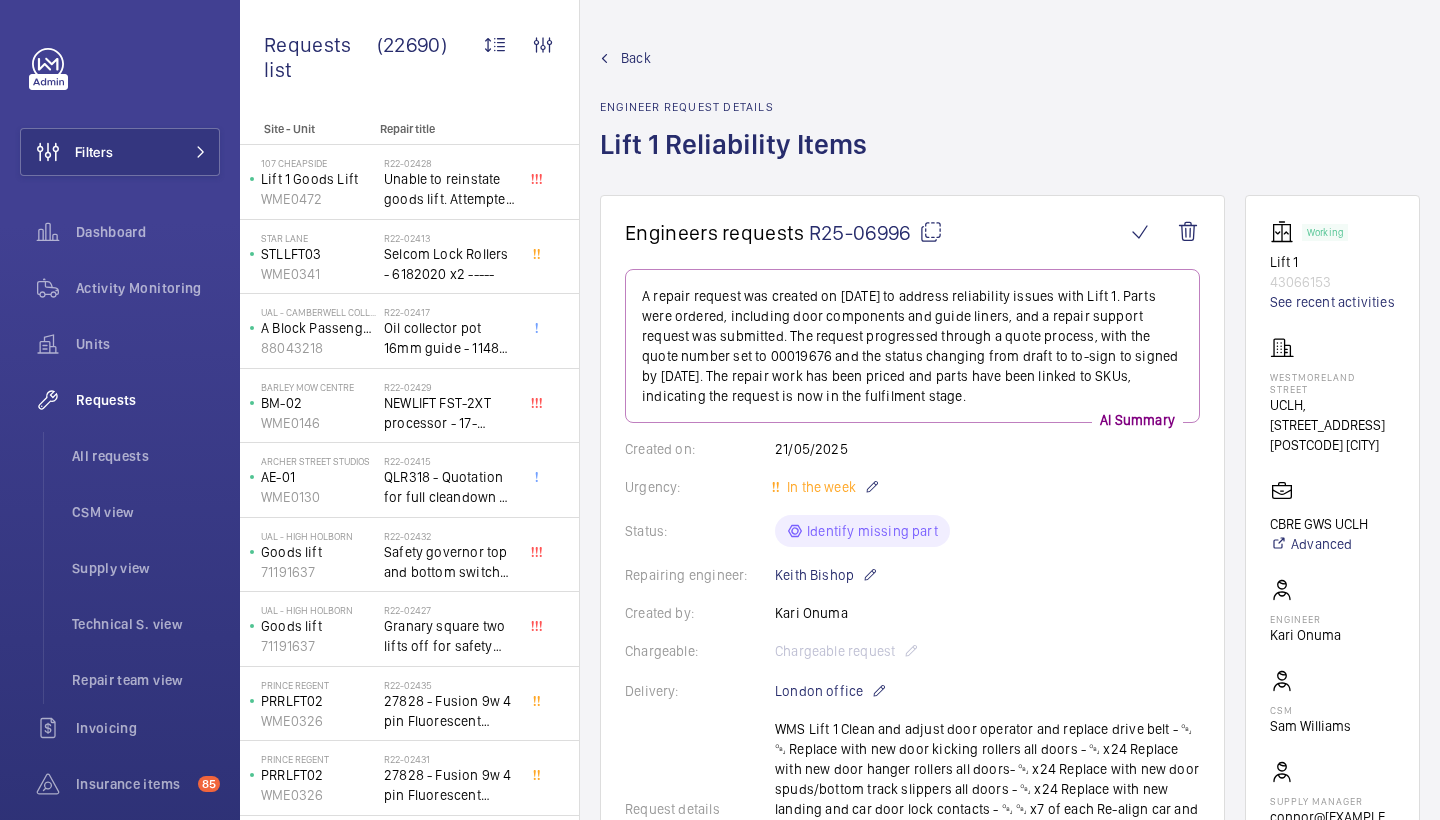 click 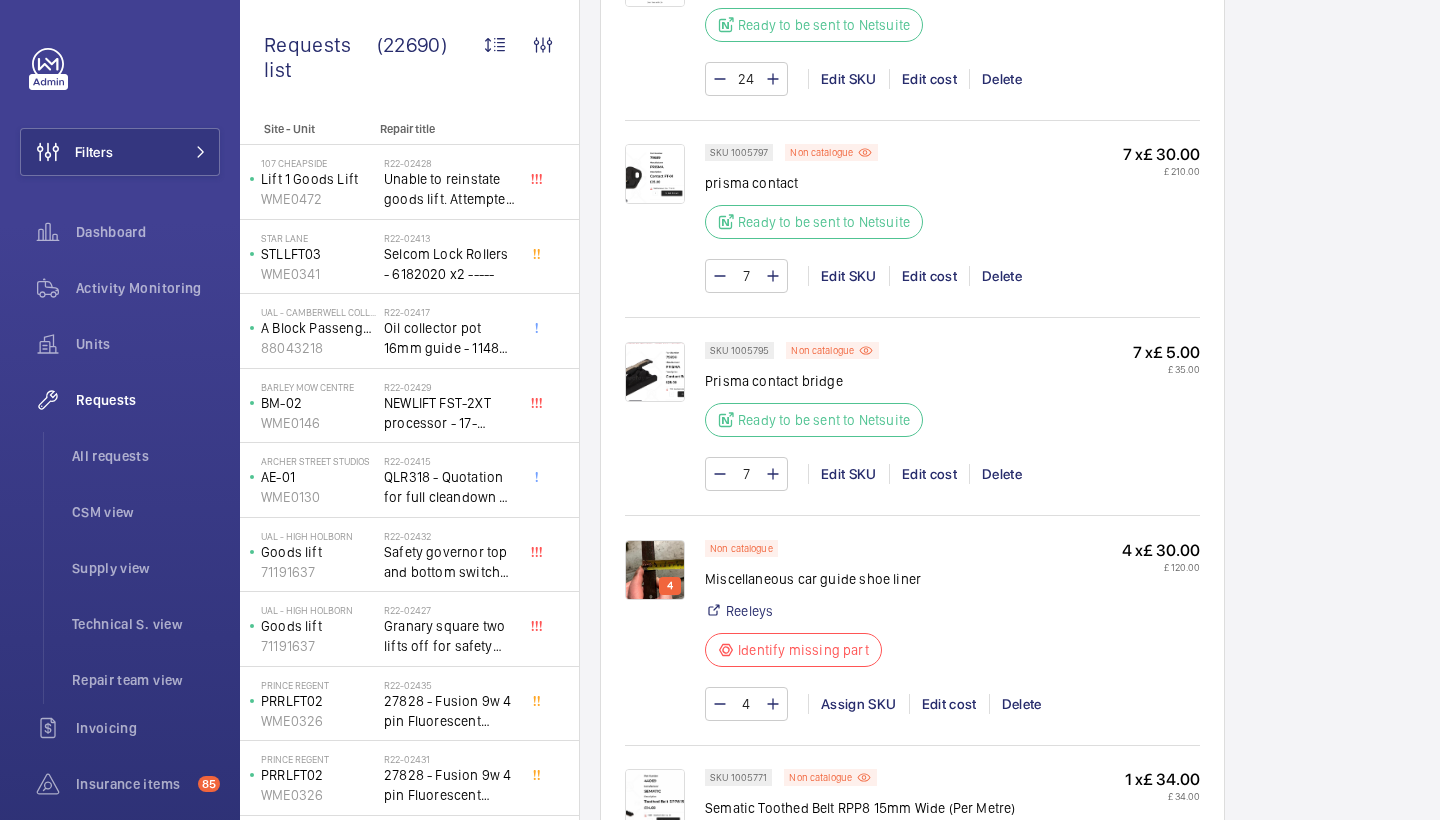 scroll, scrollTop: 2215, scrollLeft: 0, axis: vertical 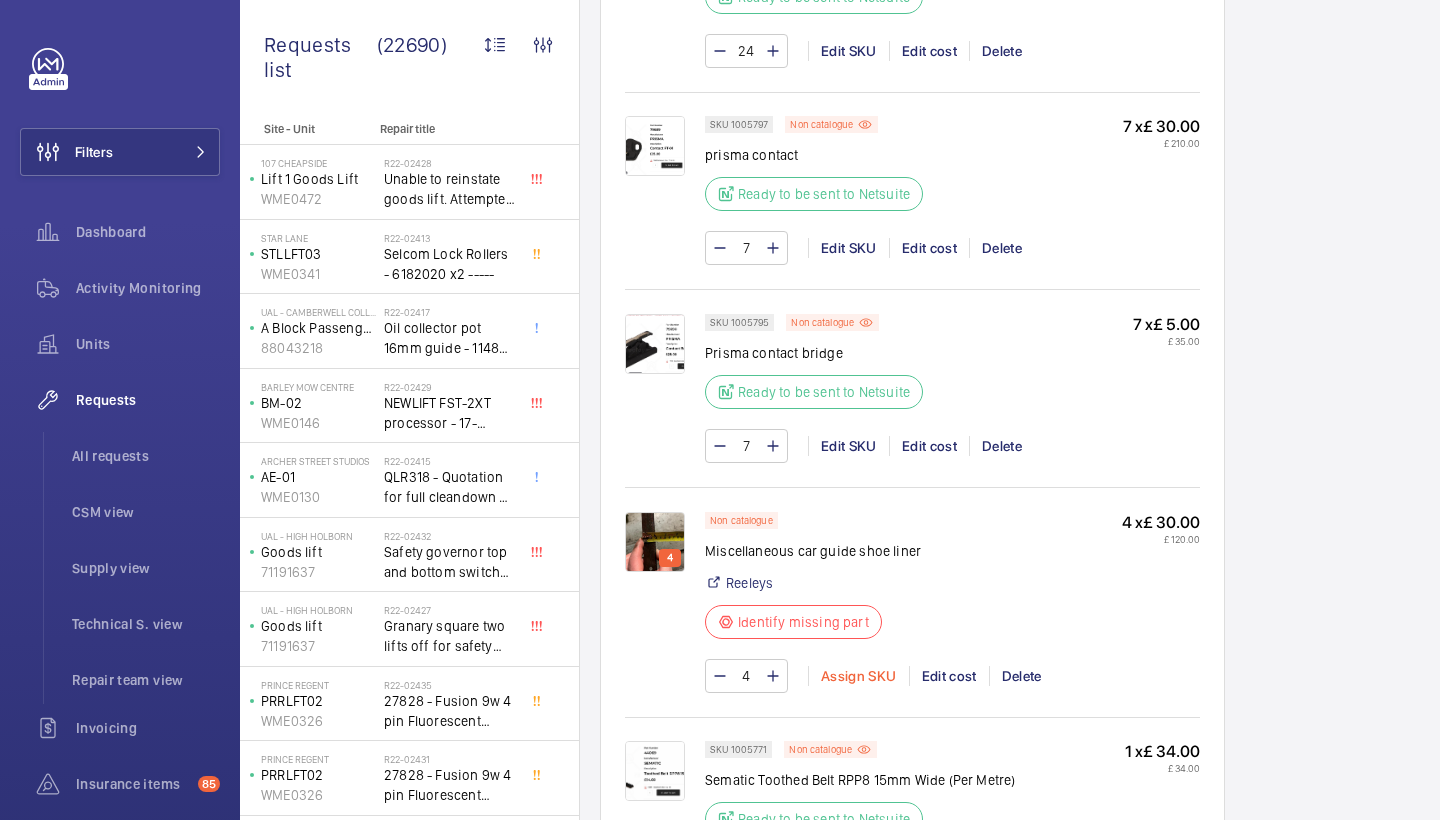 click on "Assign SKU" 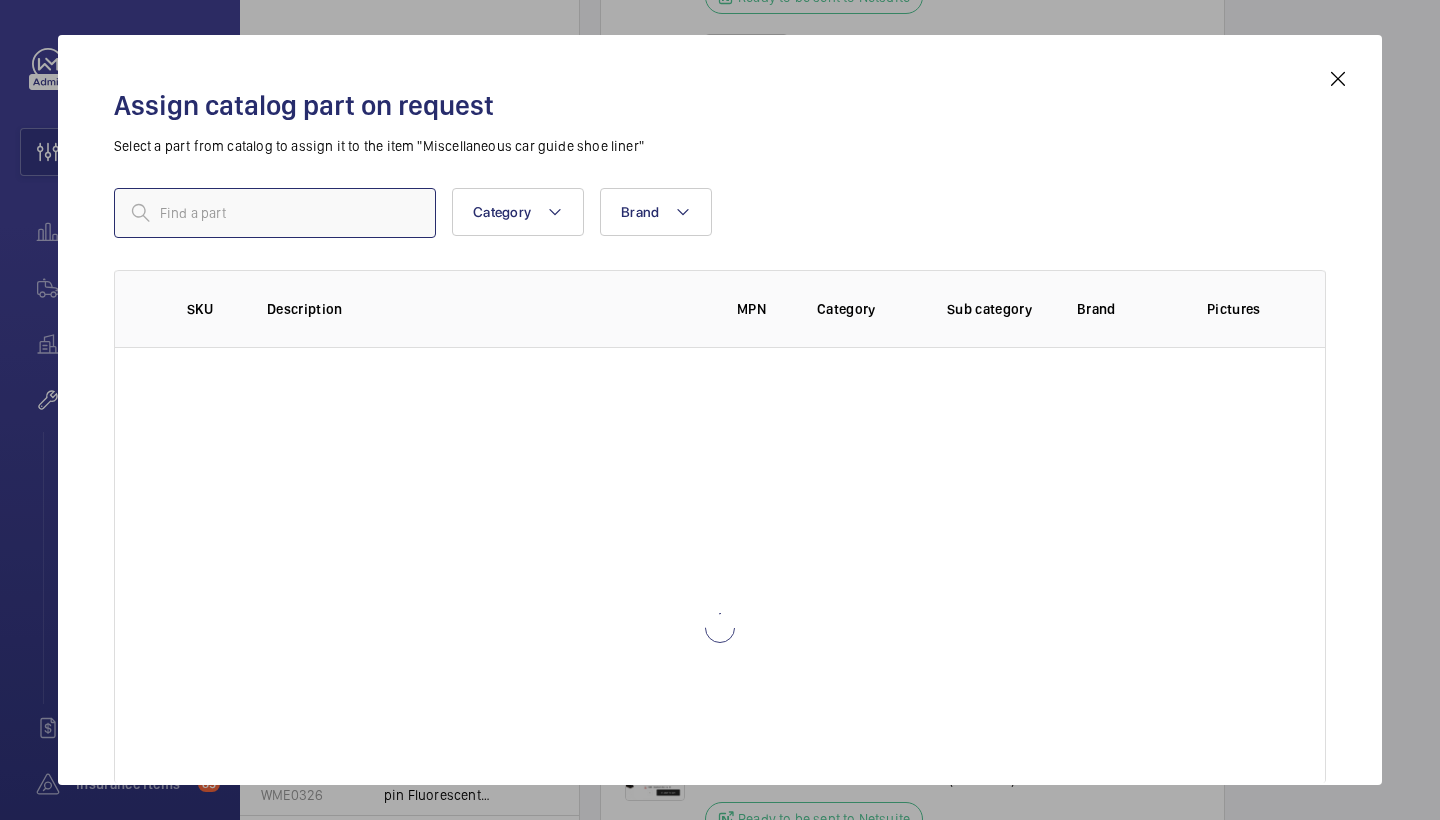 click at bounding box center (275, 213) 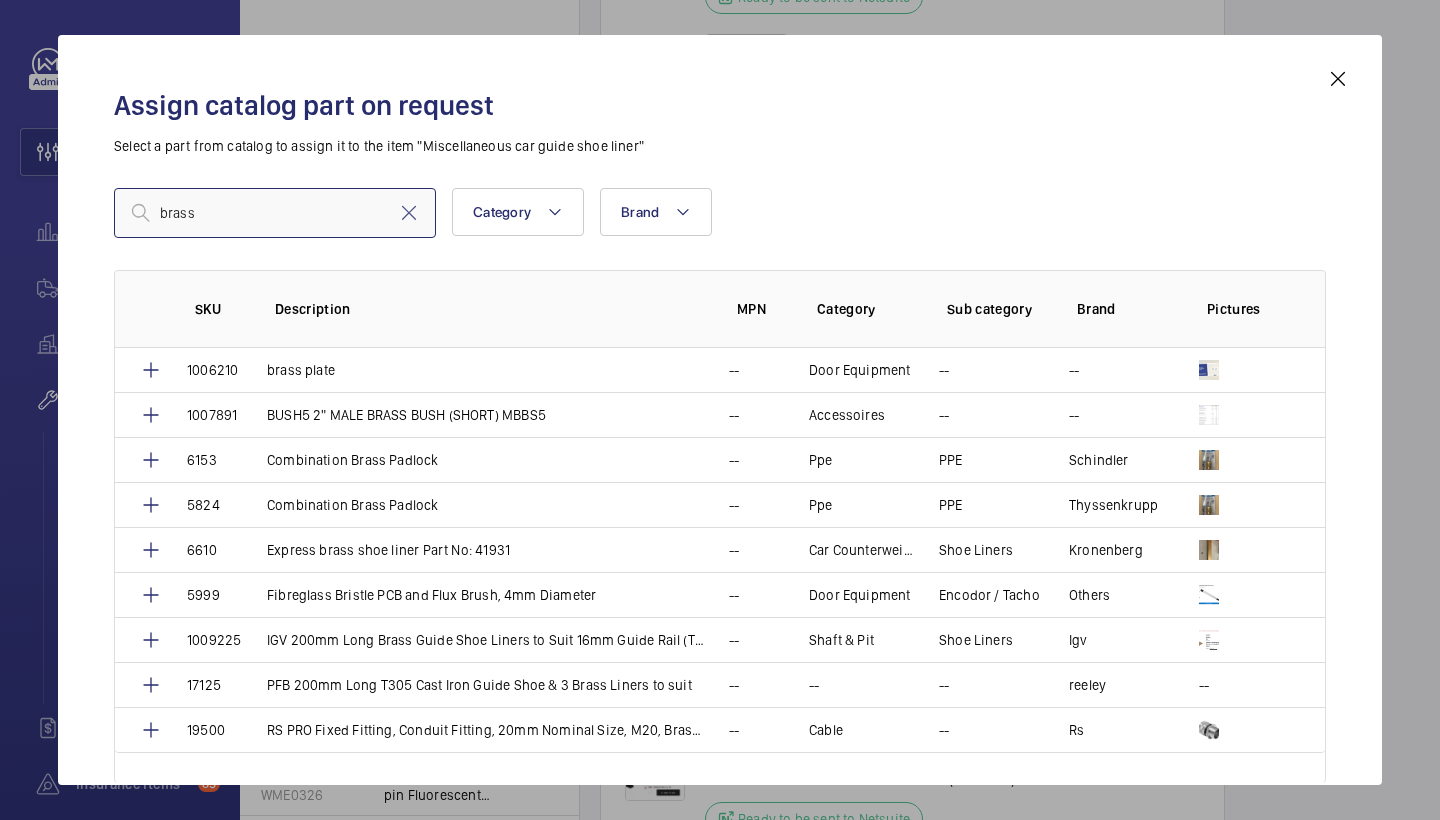 type on "brass" 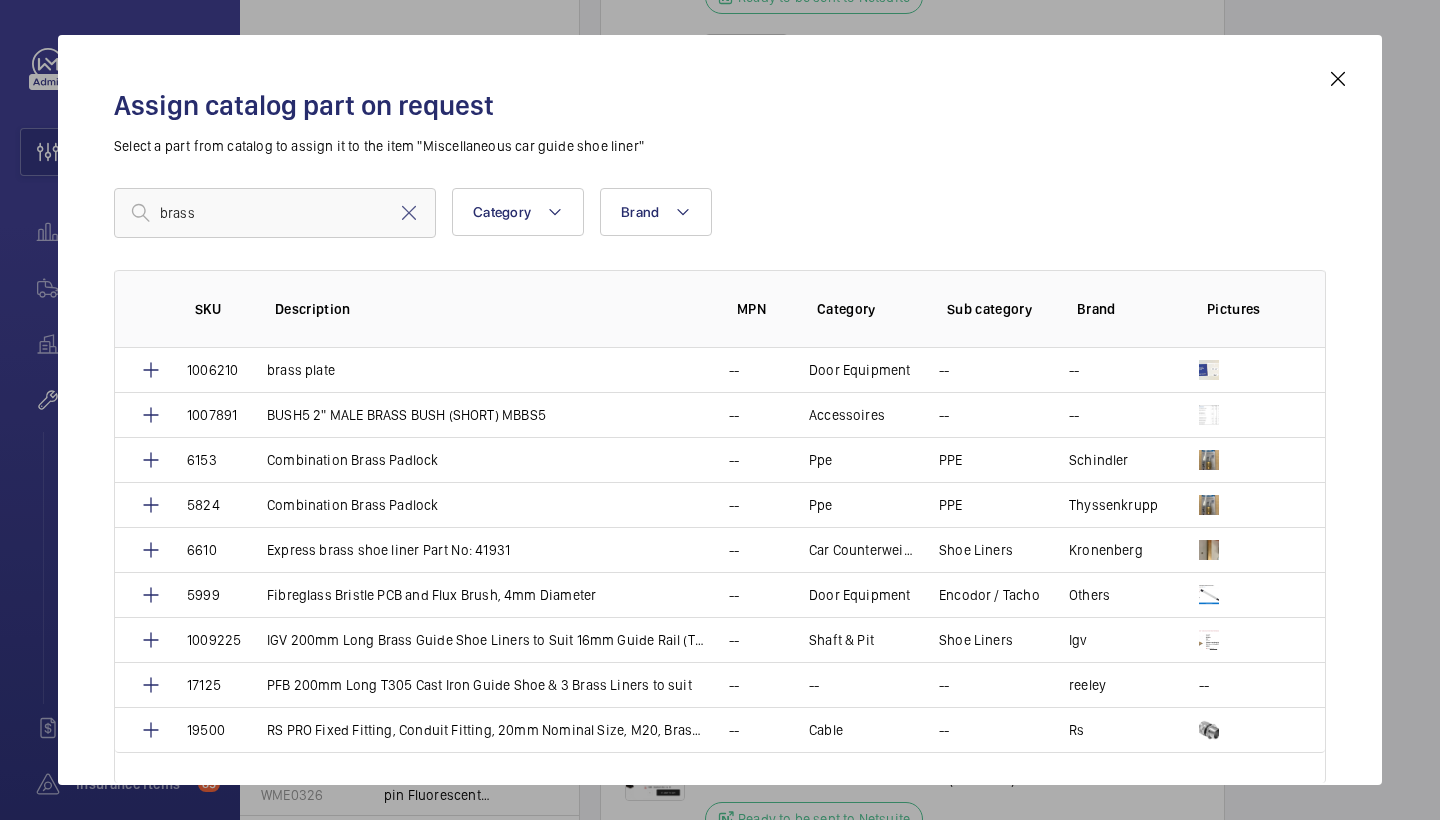 click at bounding box center (1338, 79) 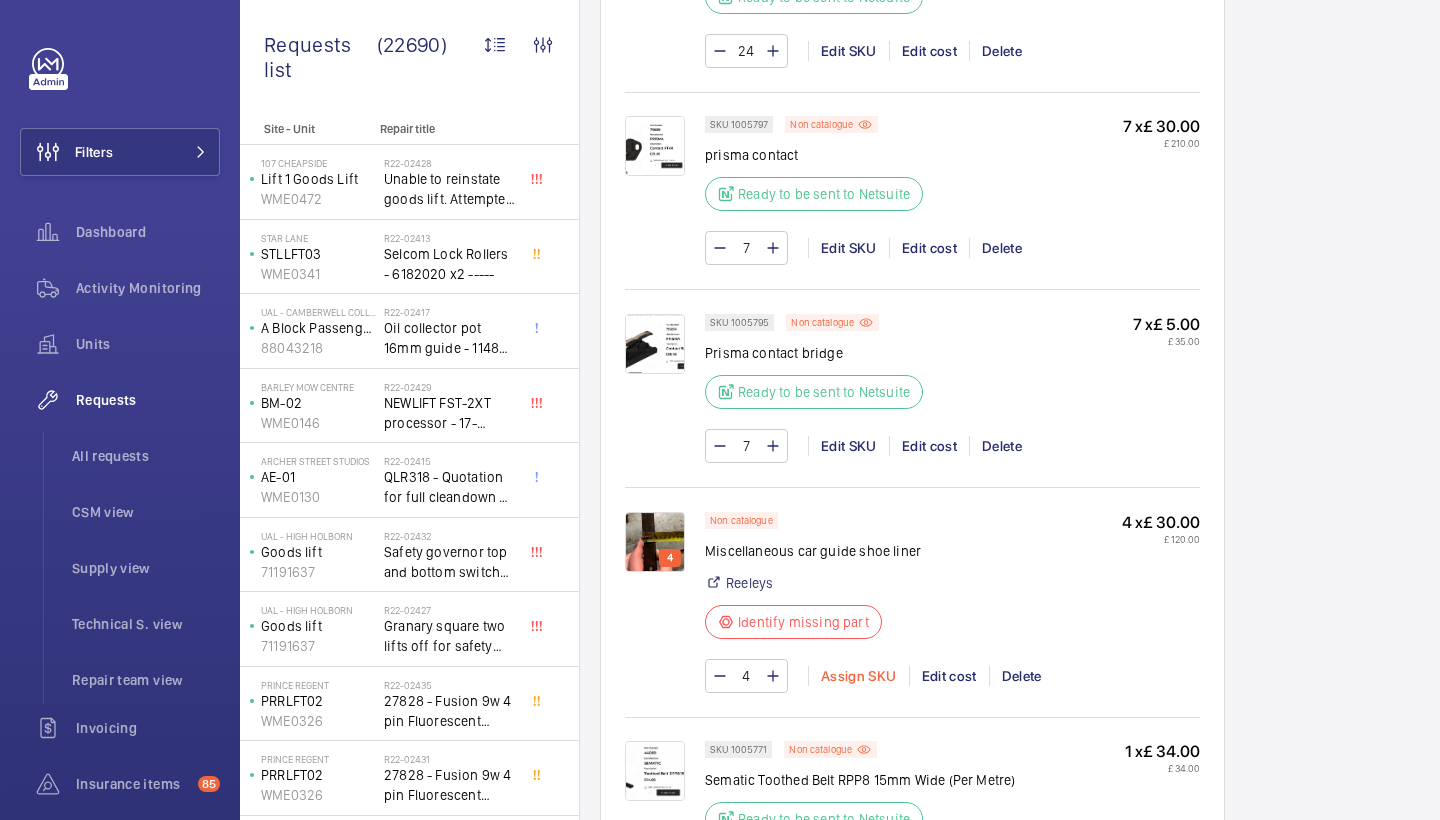 click on "Assign SKU" 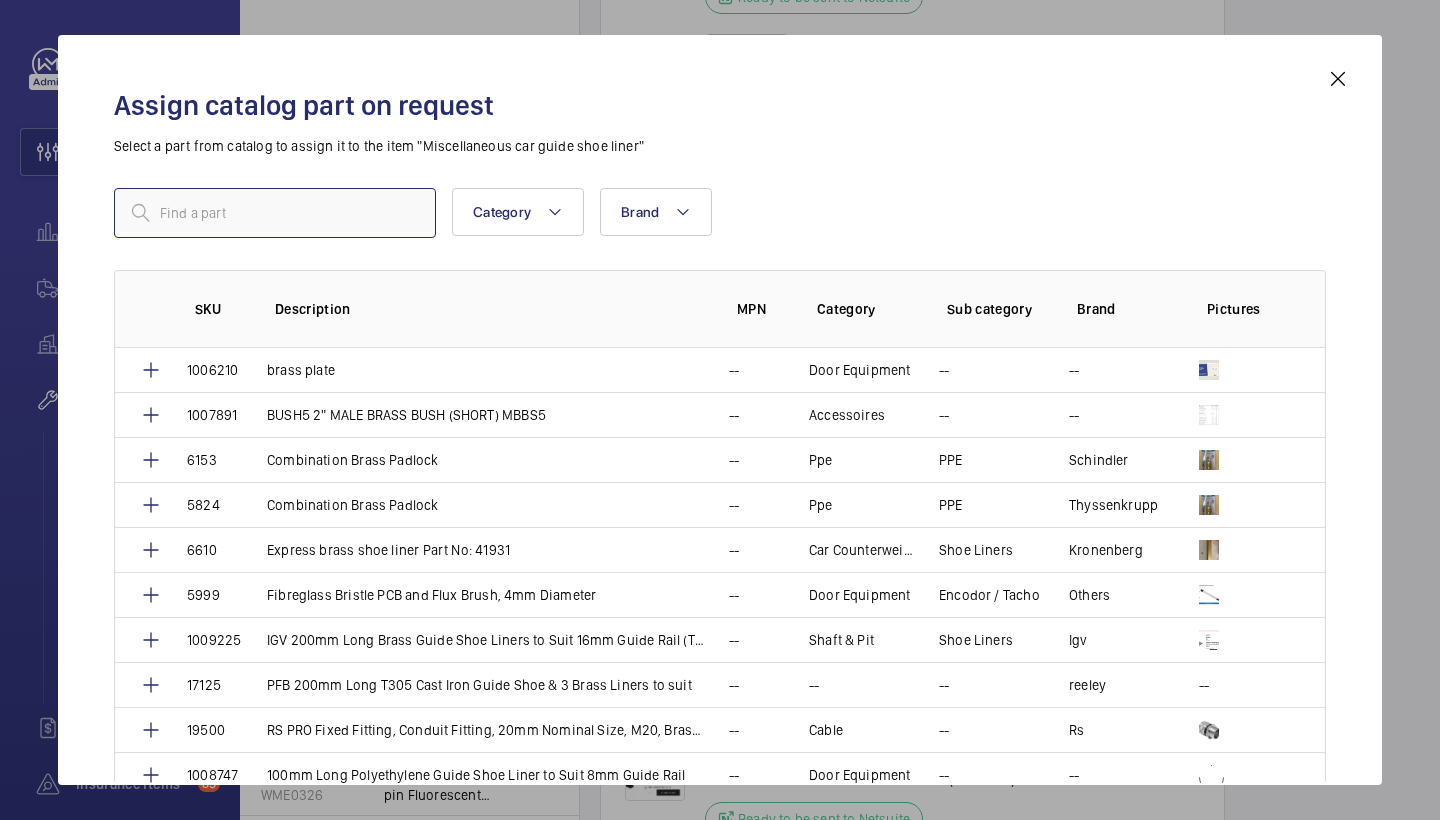 click at bounding box center [275, 213] 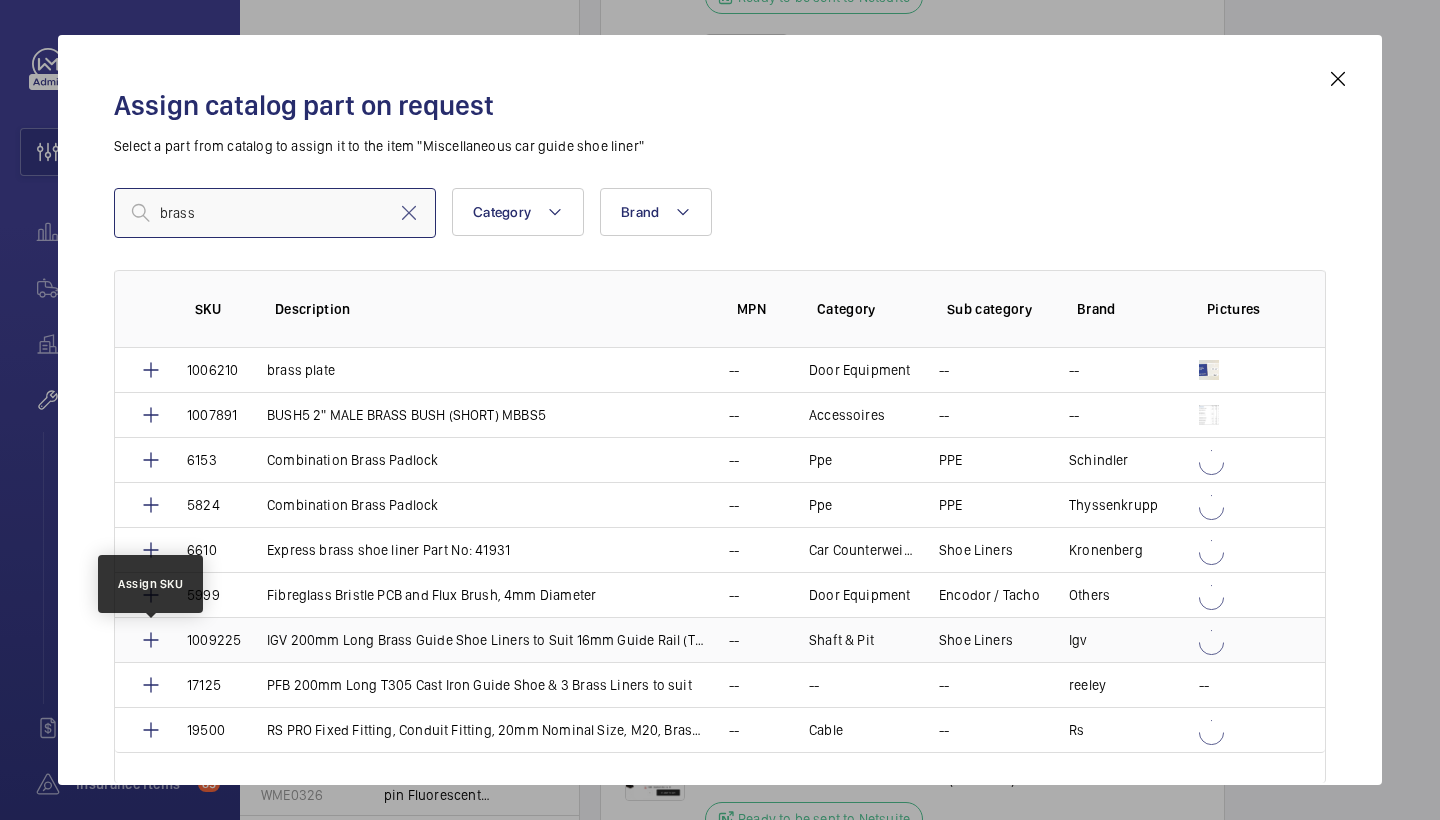 type on "brass" 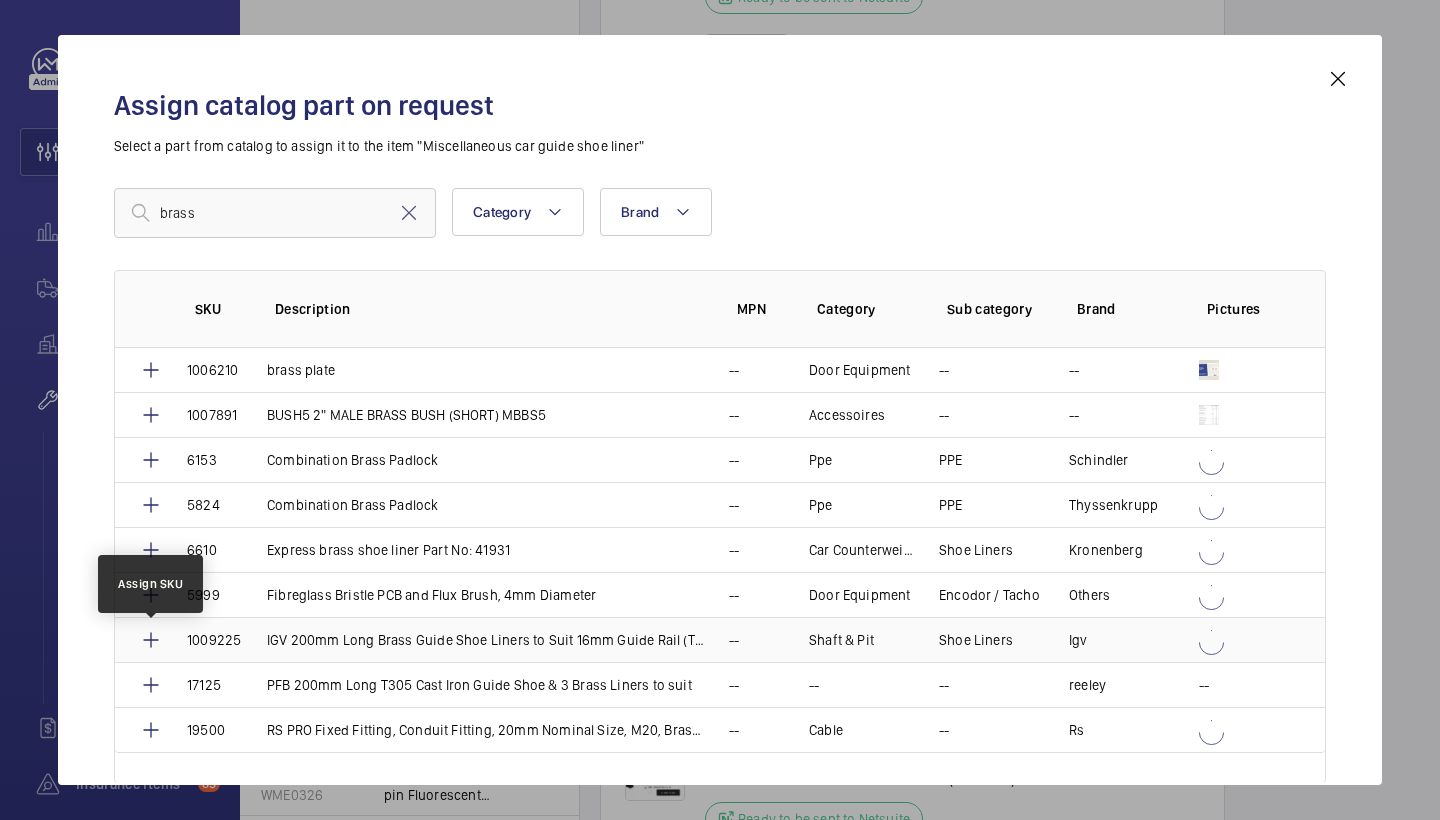 click at bounding box center [151, 640] 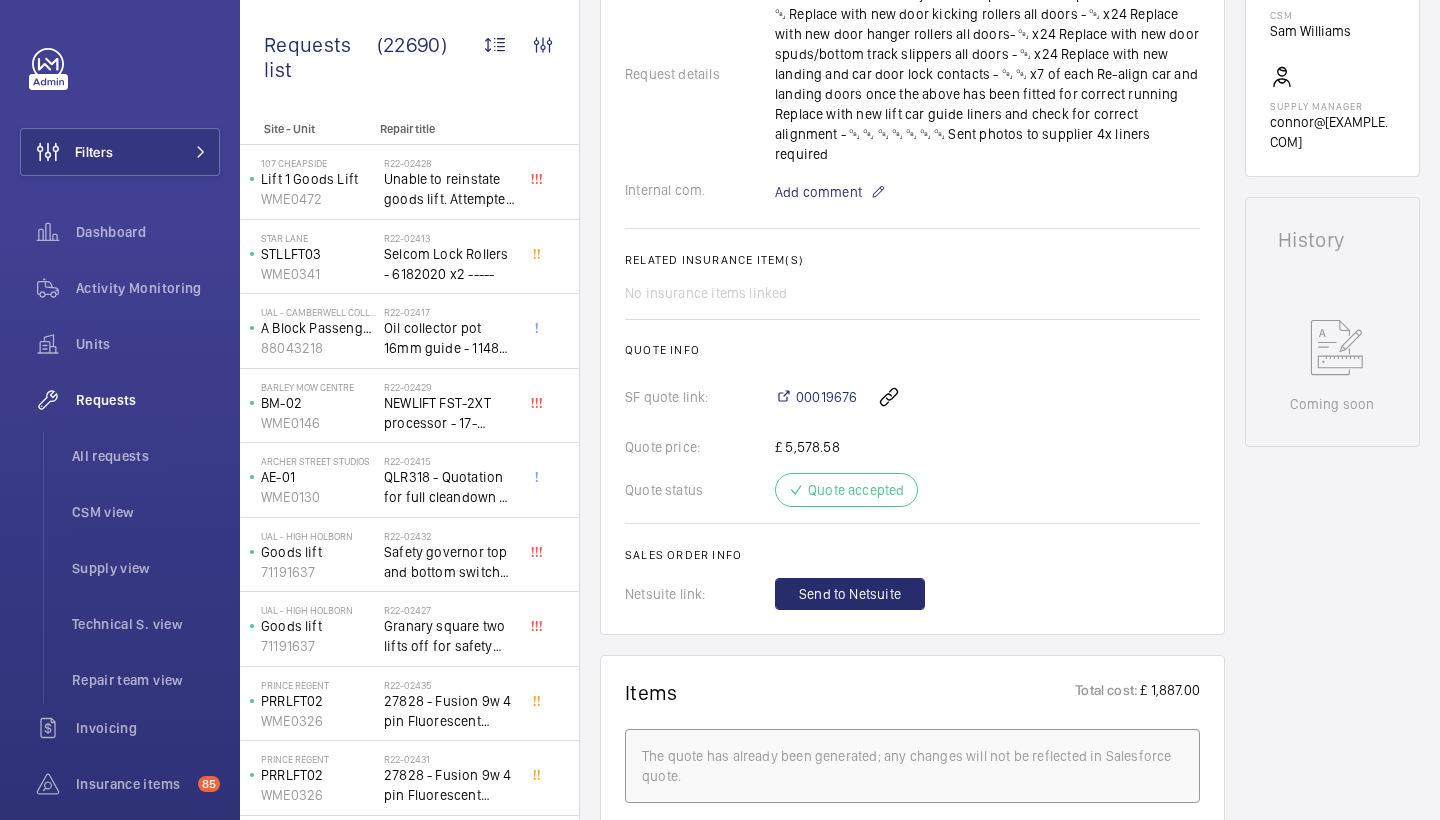 scroll, scrollTop: 1076, scrollLeft: 0, axis: vertical 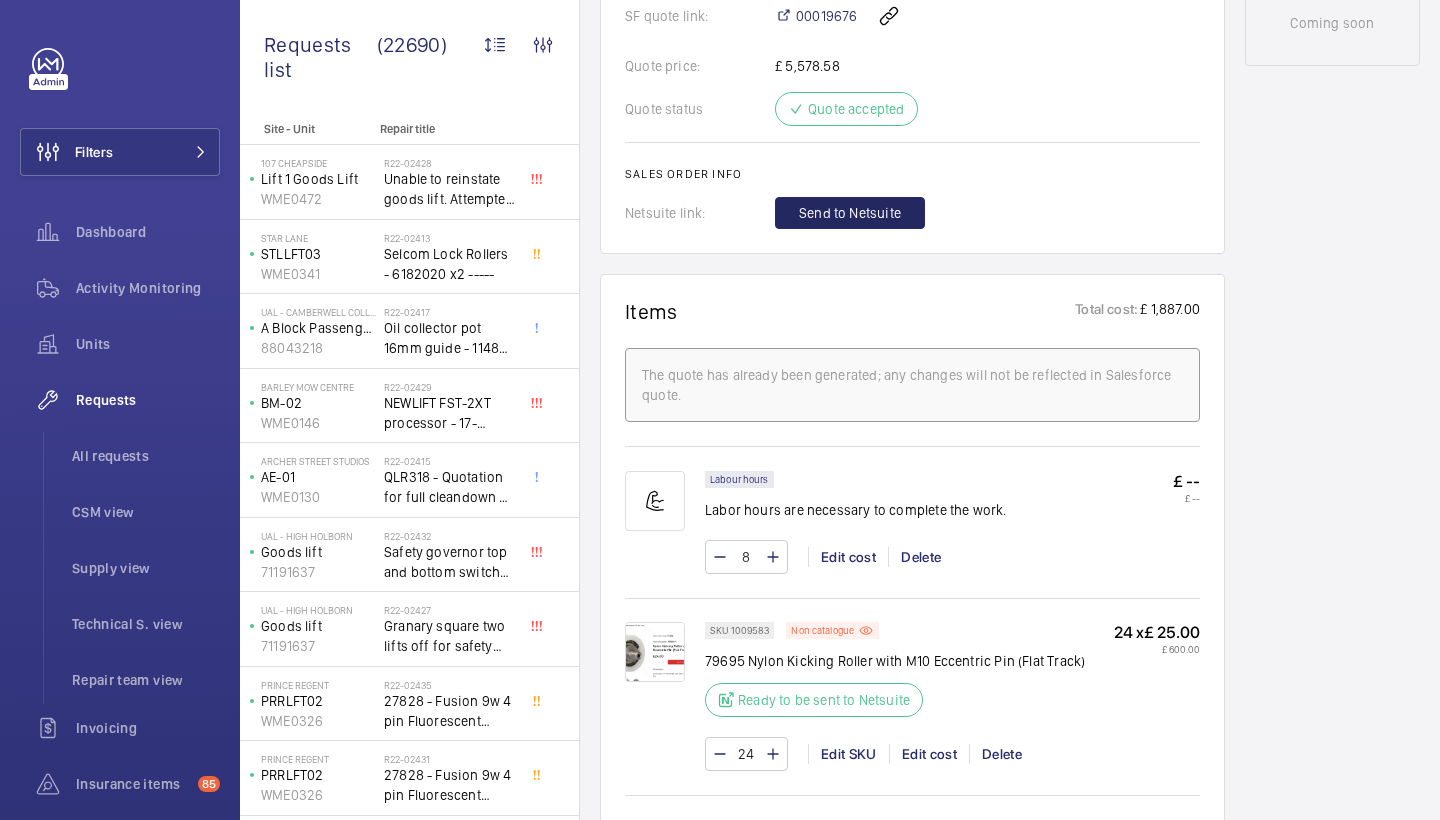 click on "Send to Netsuite" 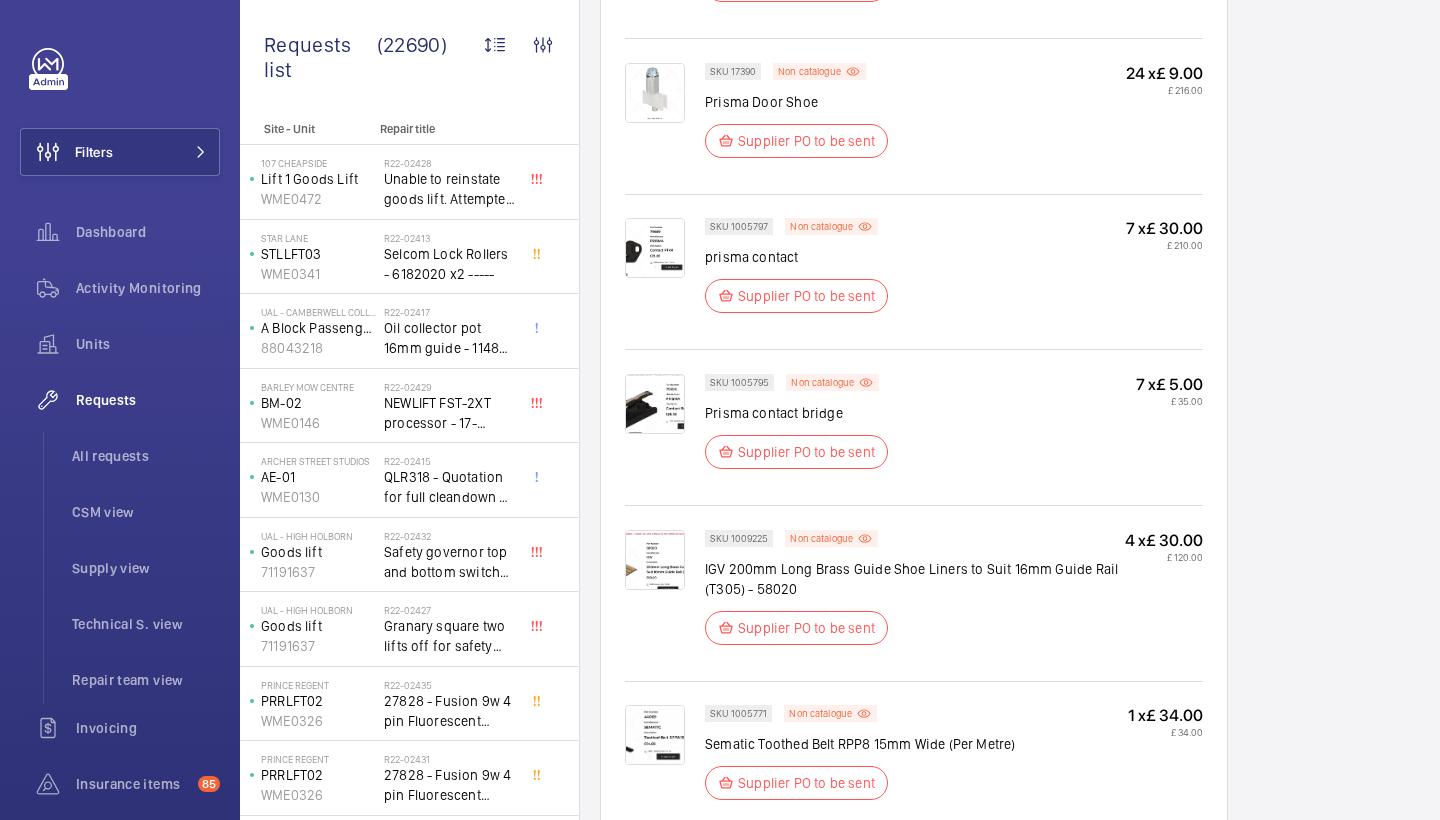scroll, scrollTop: 932, scrollLeft: 0, axis: vertical 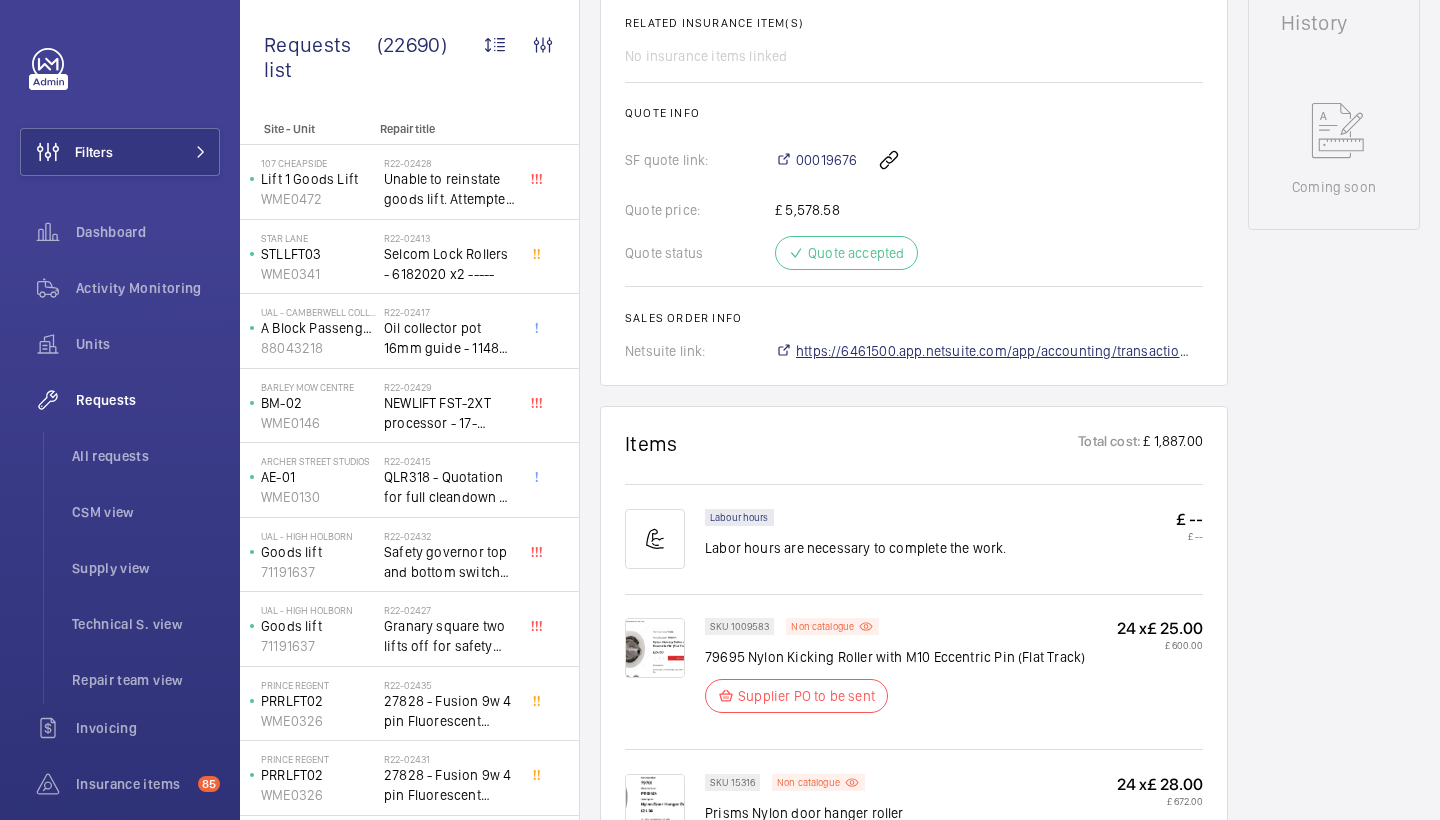 click on "https://6461500.app.netsuite.com/app/accounting/transactions/salesord.nl?id=2882505" 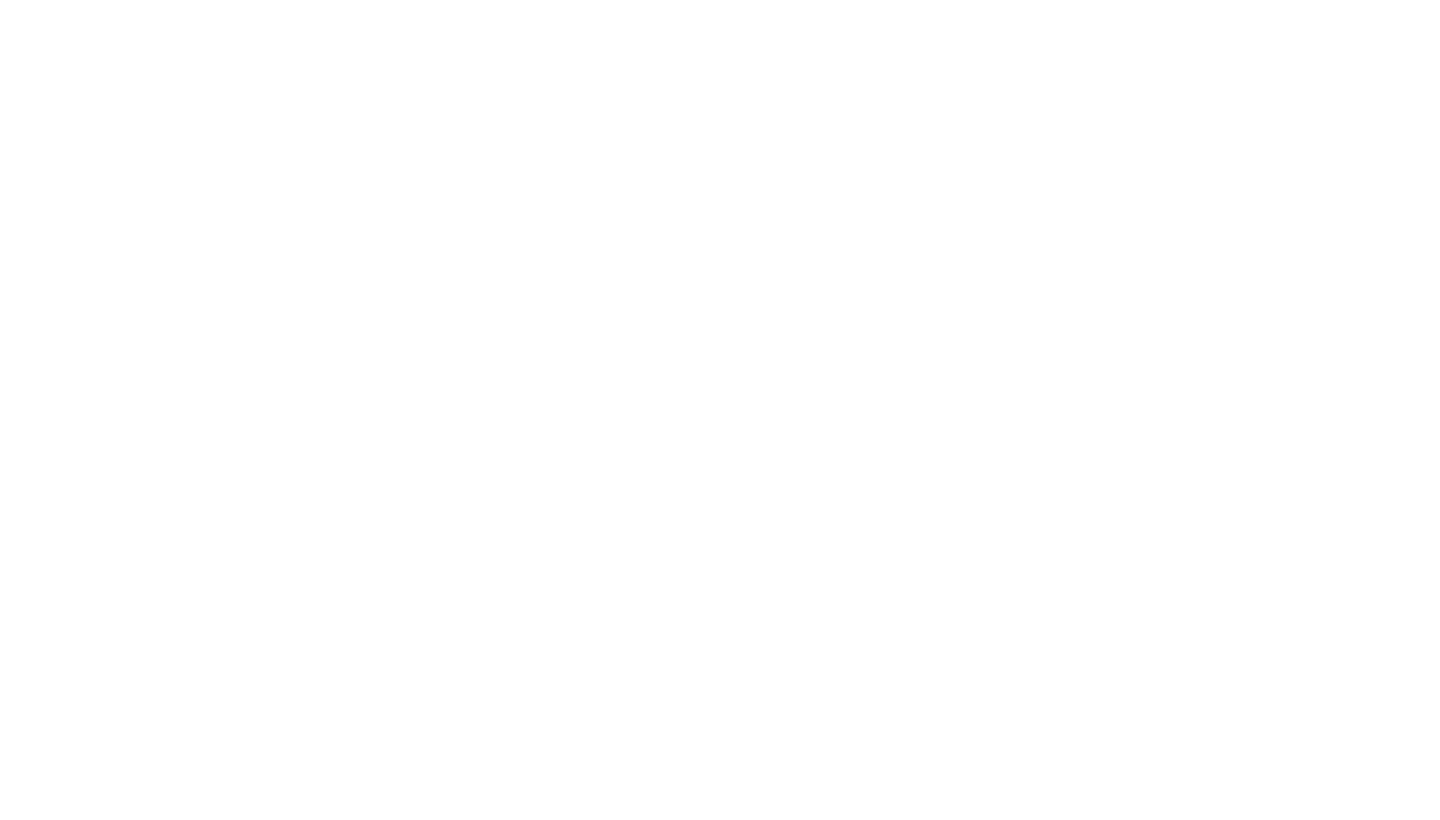 scroll, scrollTop: 0, scrollLeft: 0, axis: both 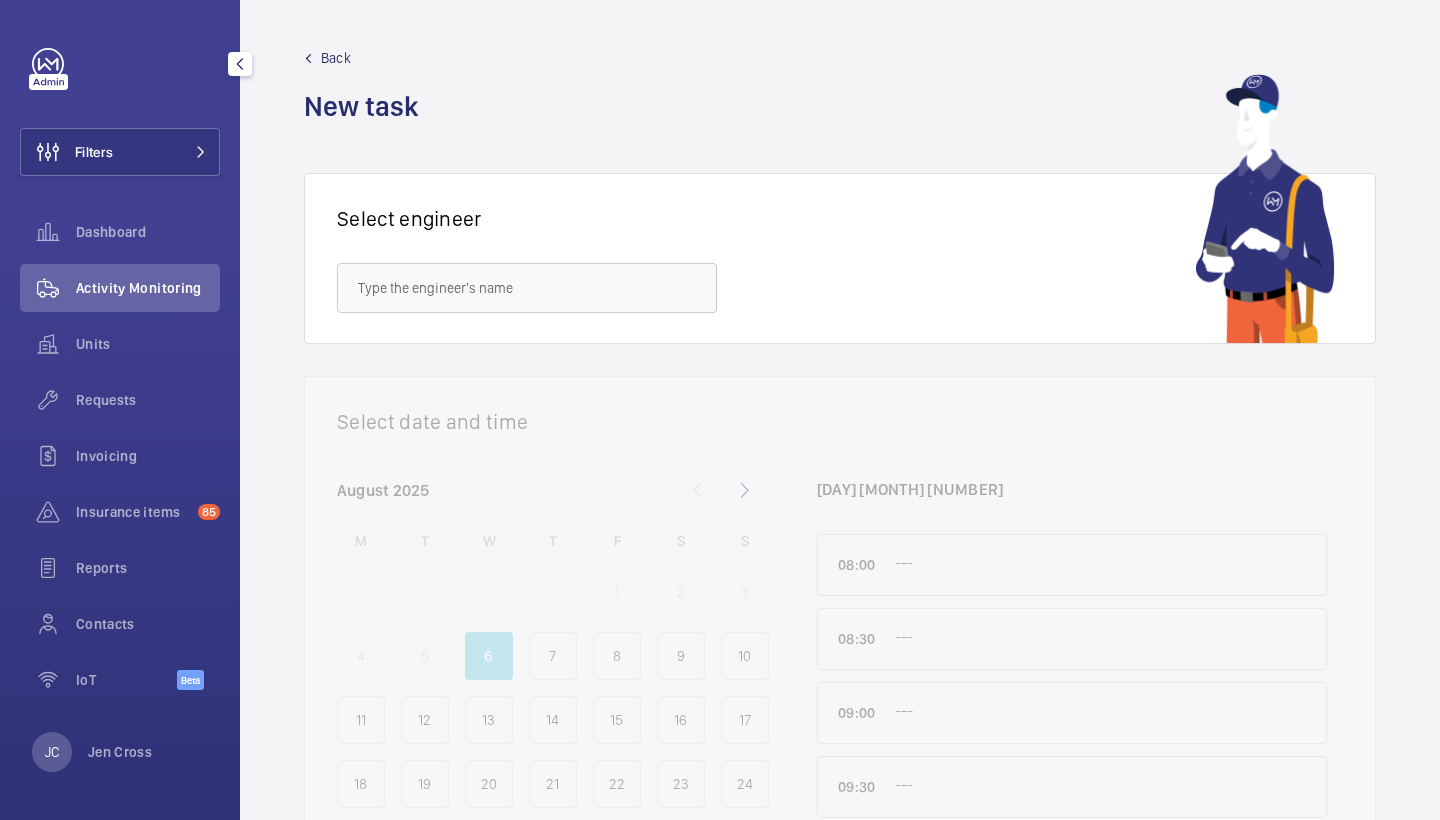 click on "Activity Monitoring" 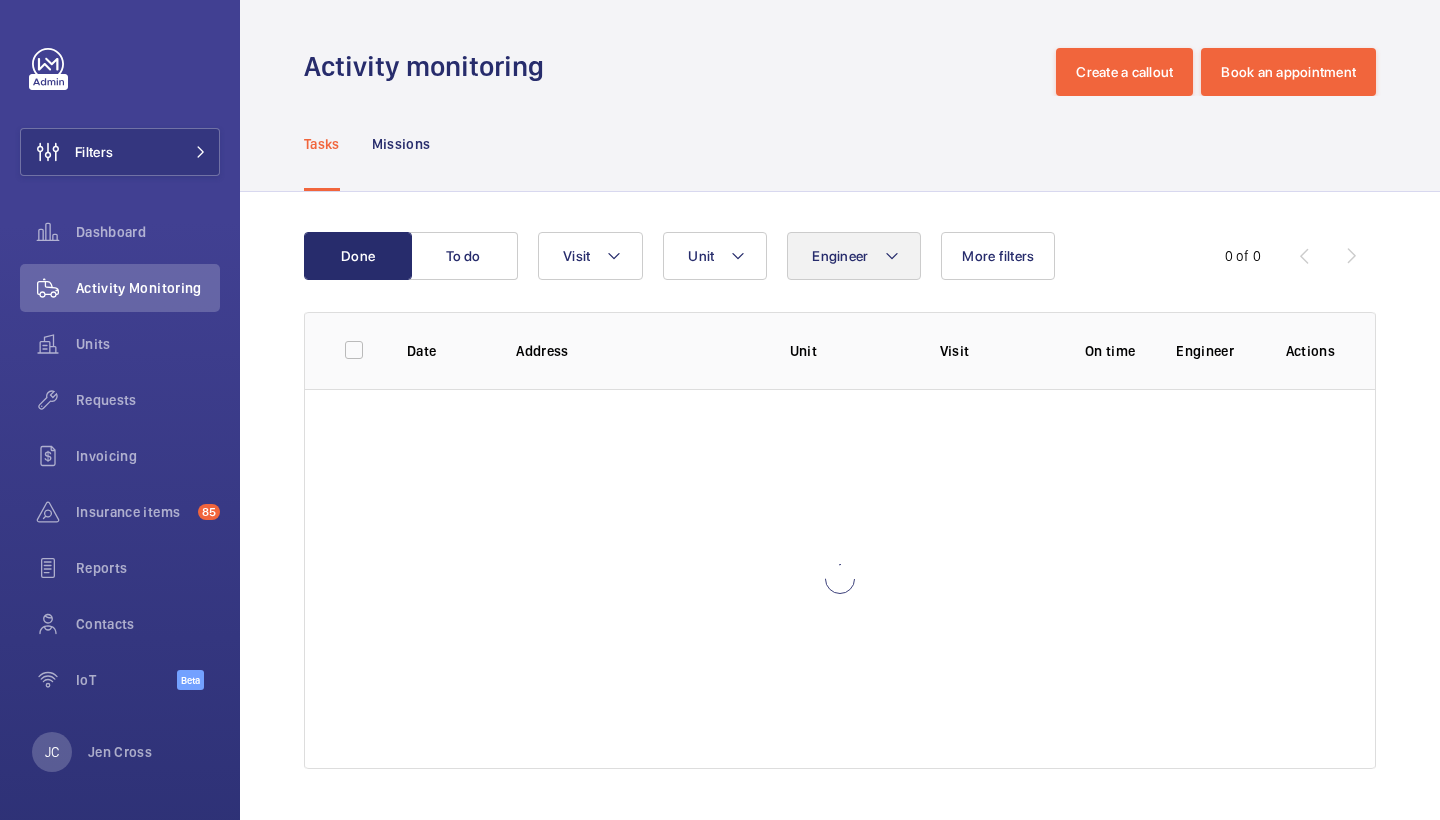 click 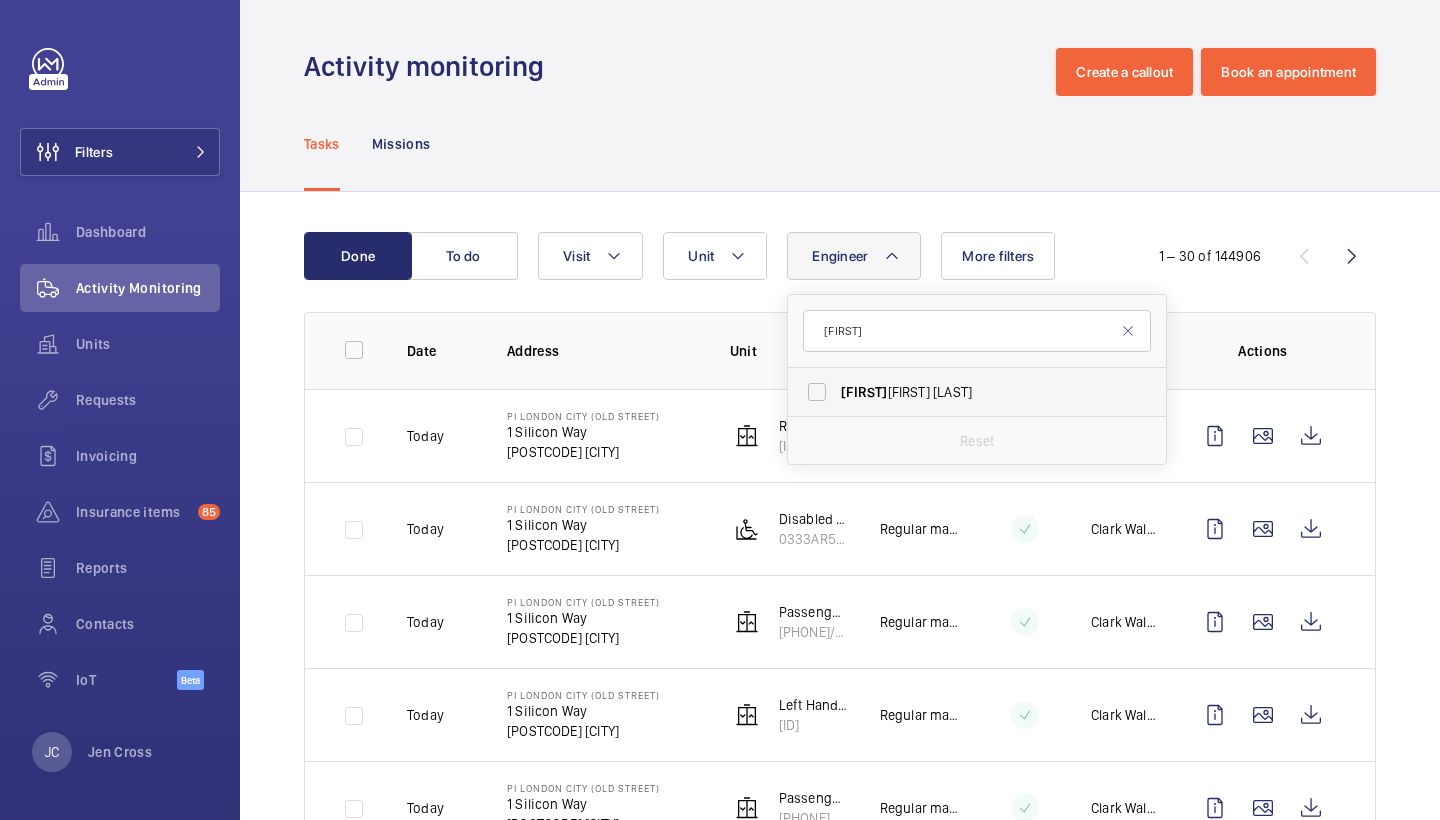 type on "[FIRST]" 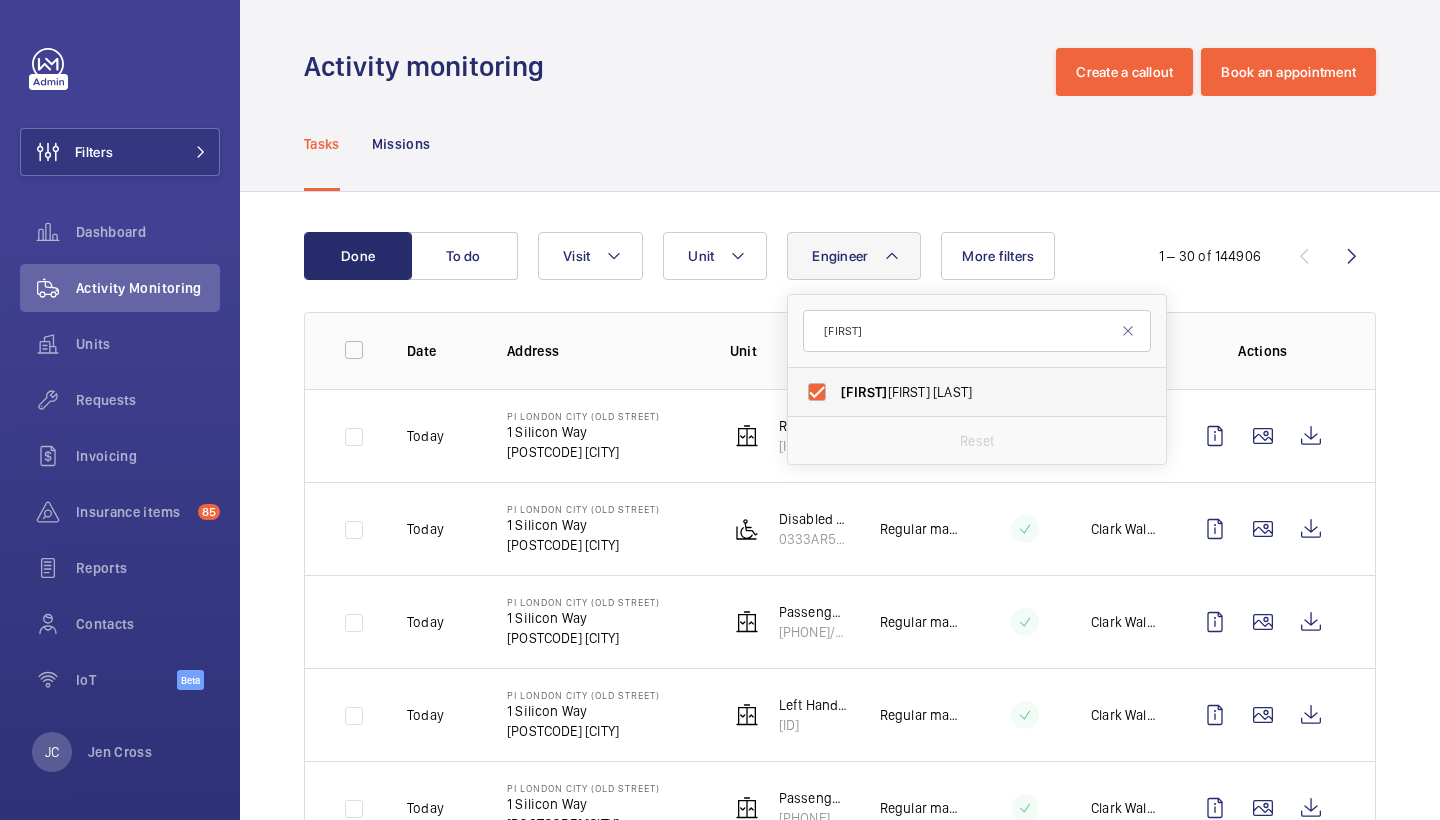 checkbox on "true" 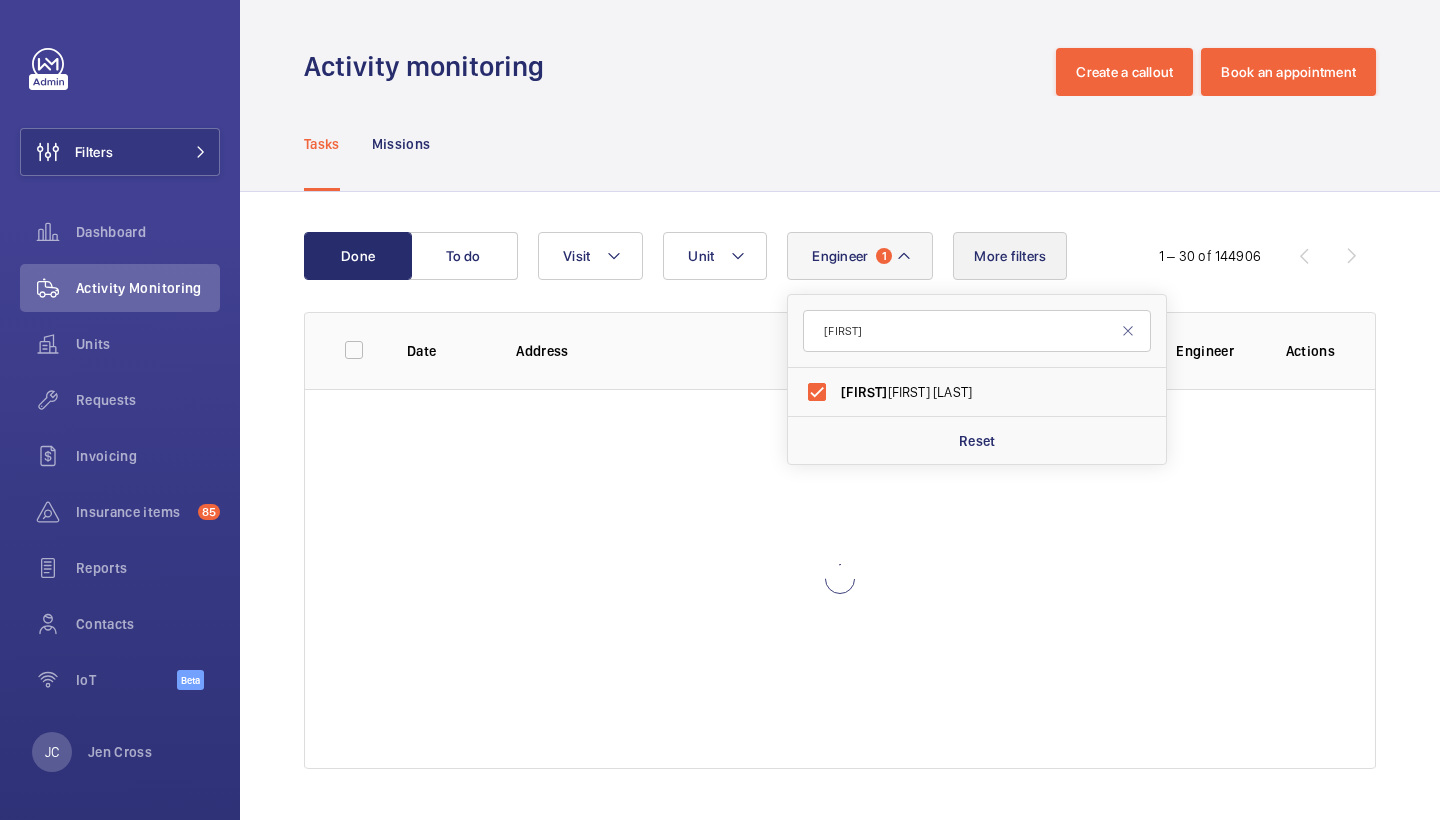 click on "More filters" 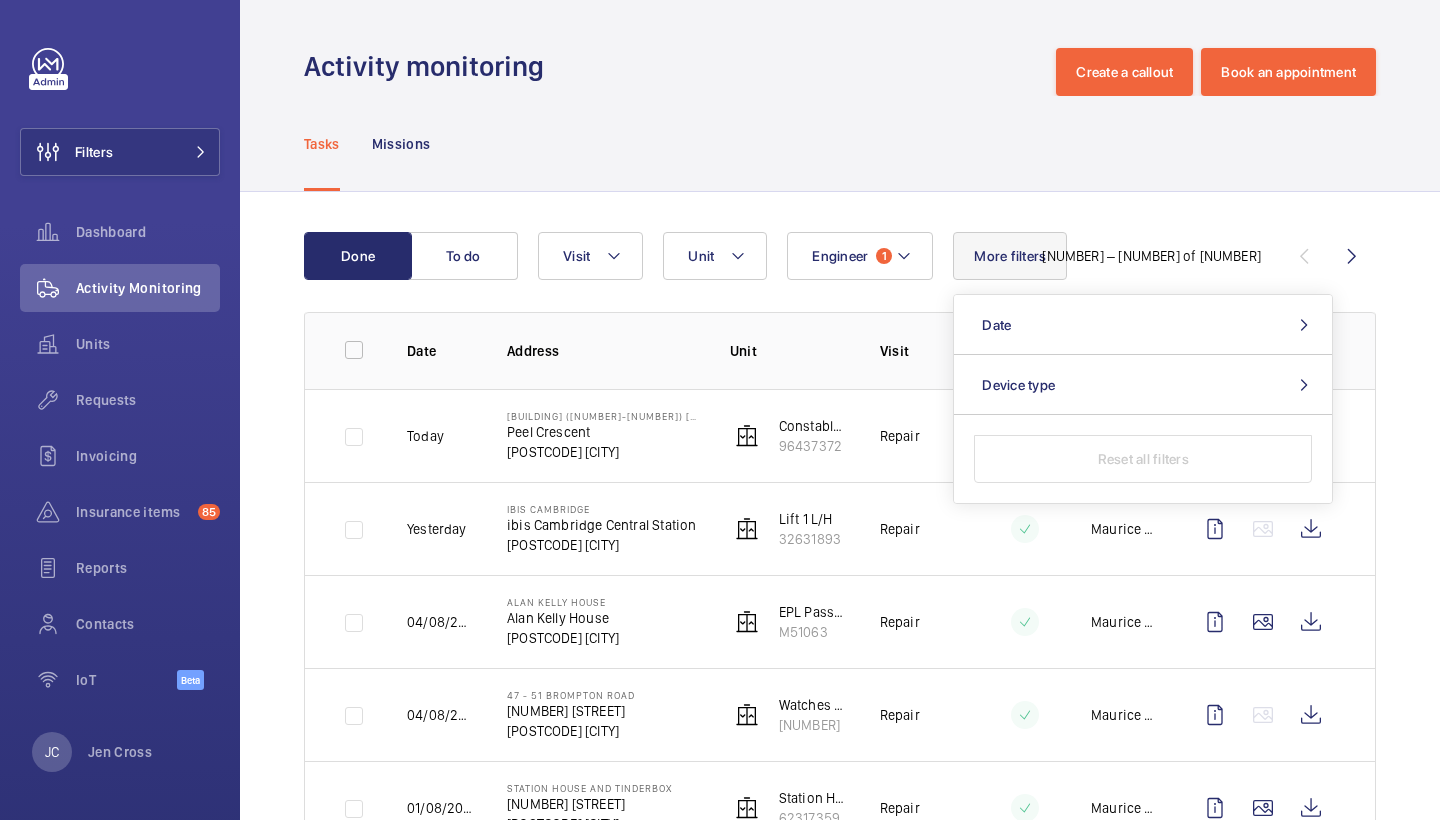 click on "Date" 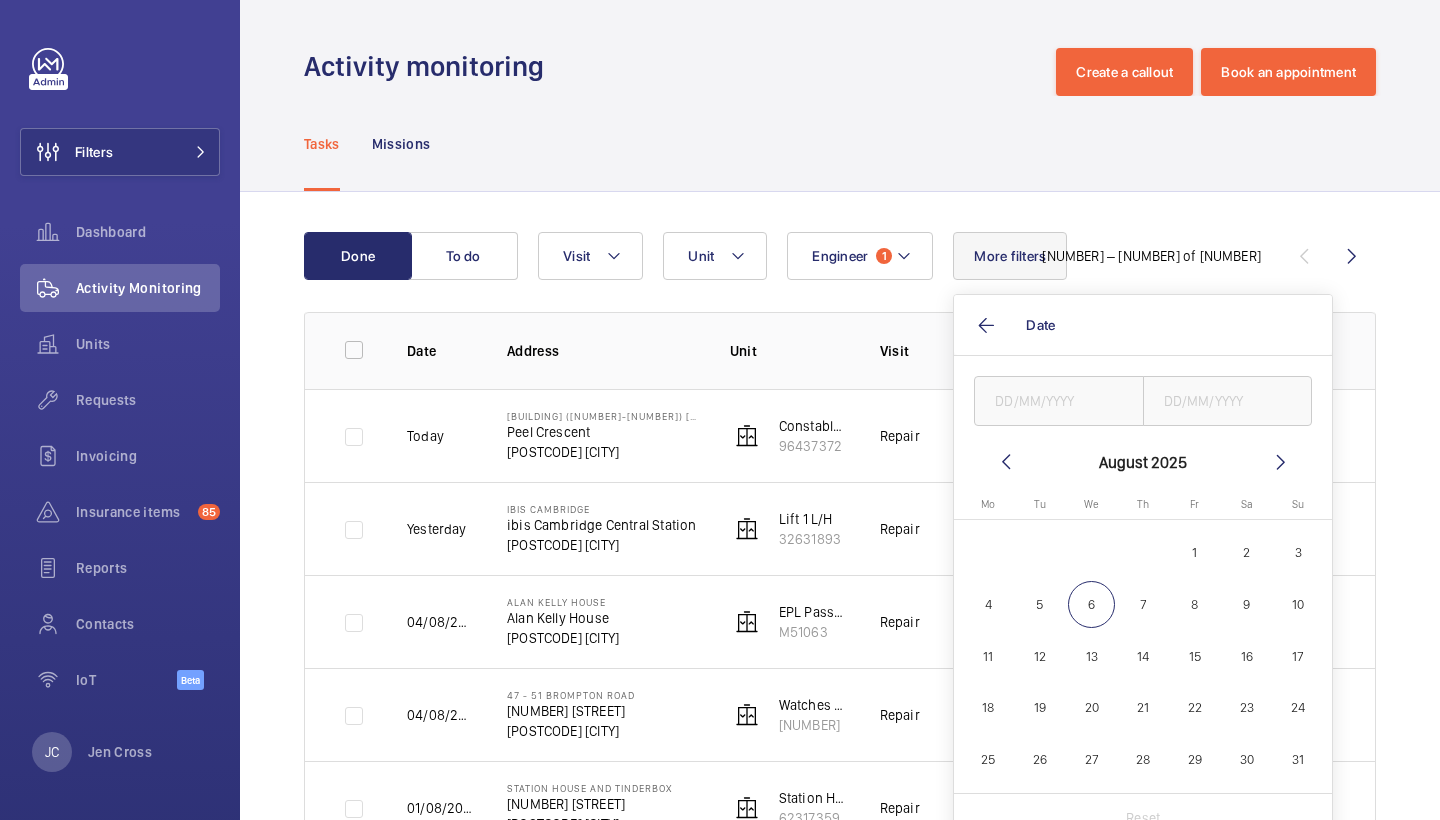 click on "4" 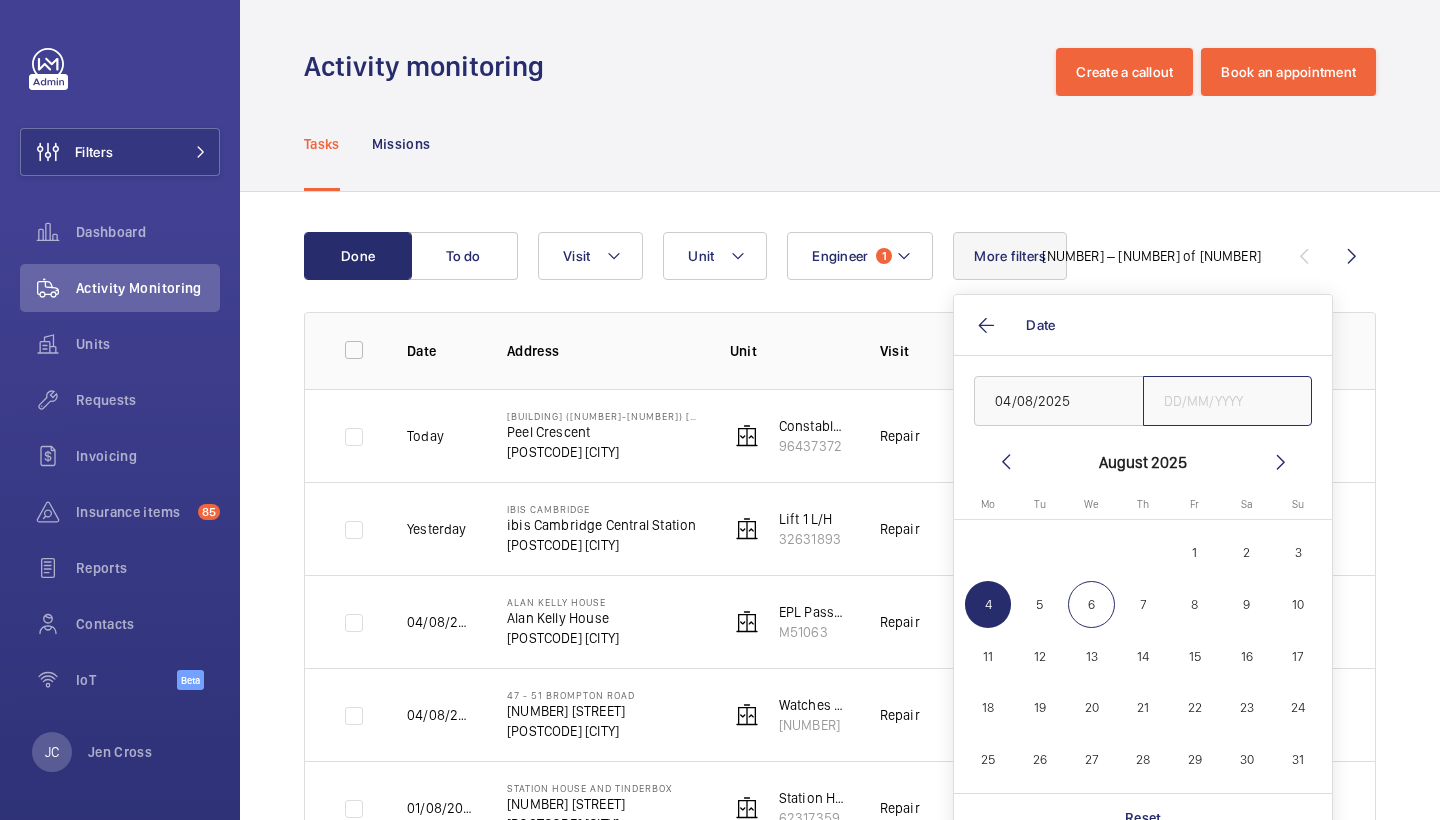 click 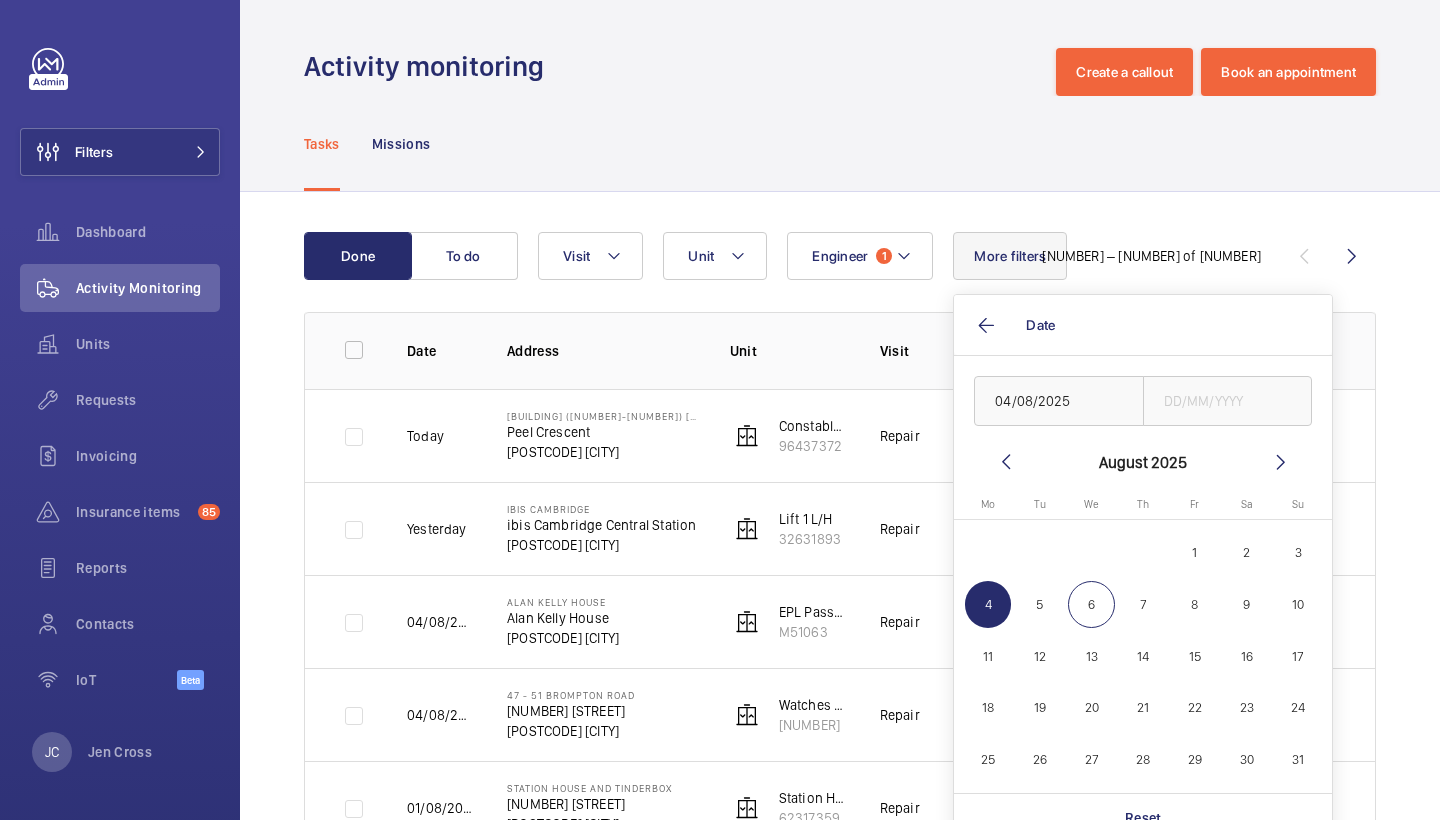 click on "4" 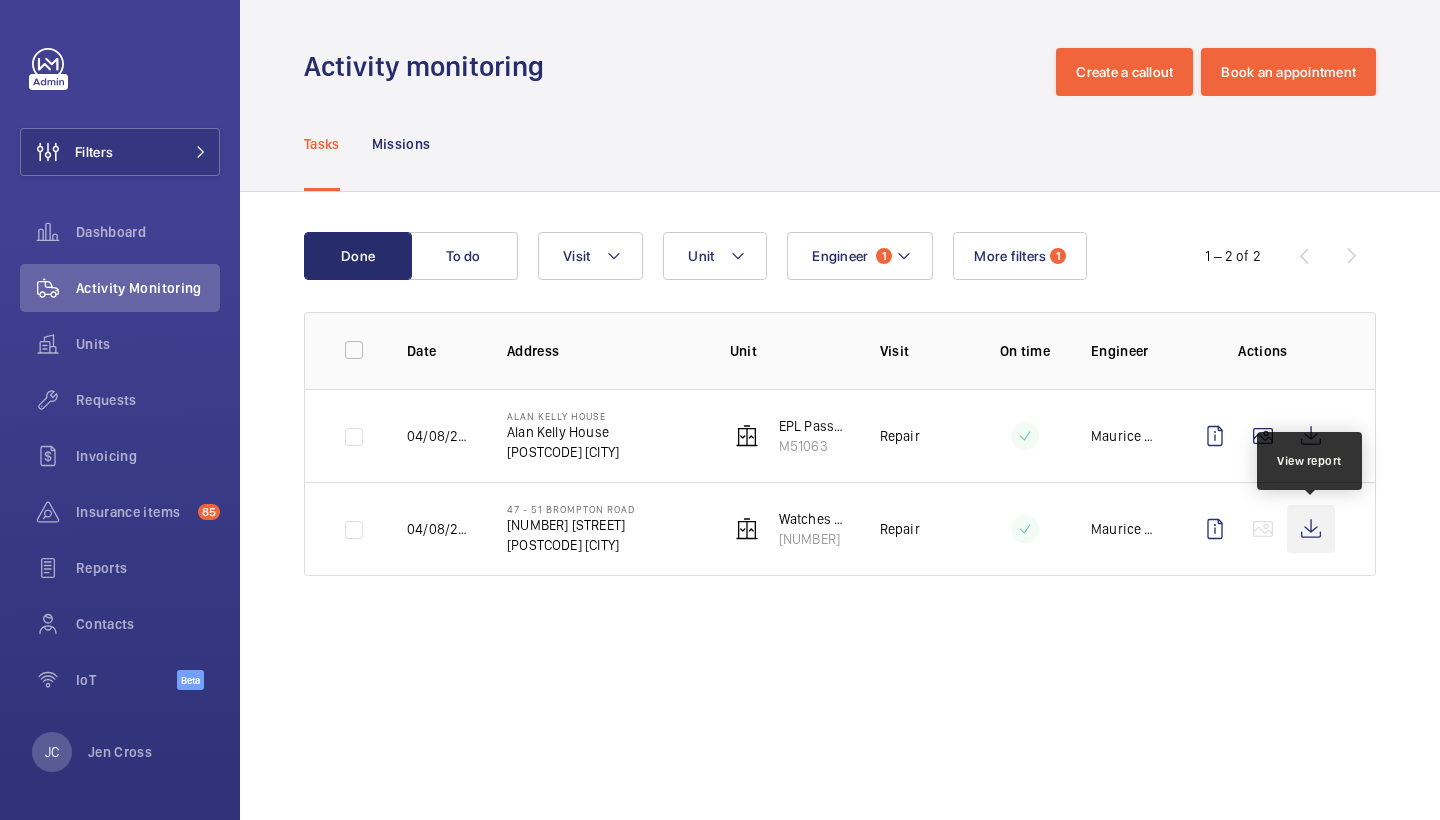 click 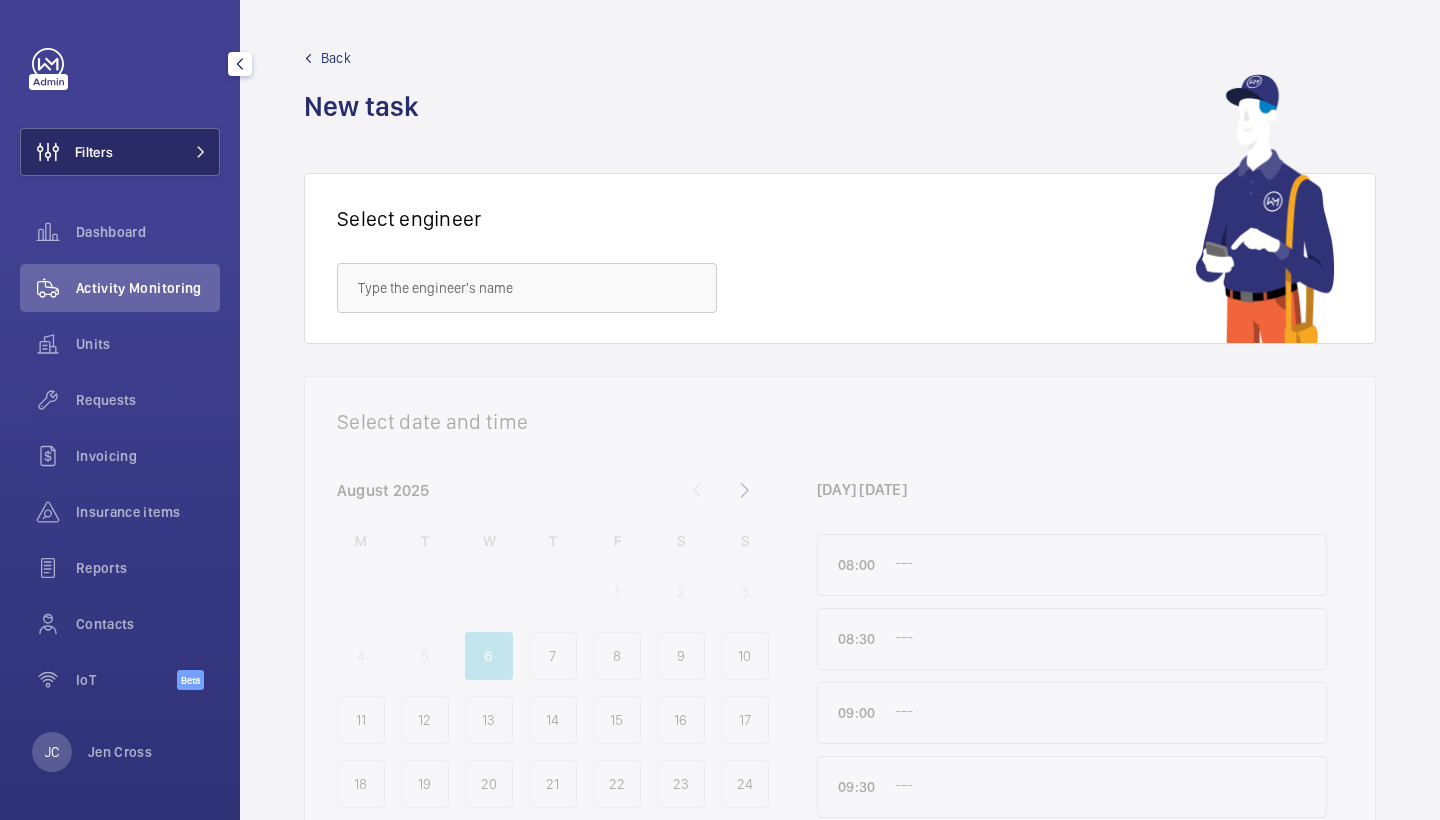 scroll, scrollTop: 0, scrollLeft: 0, axis: both 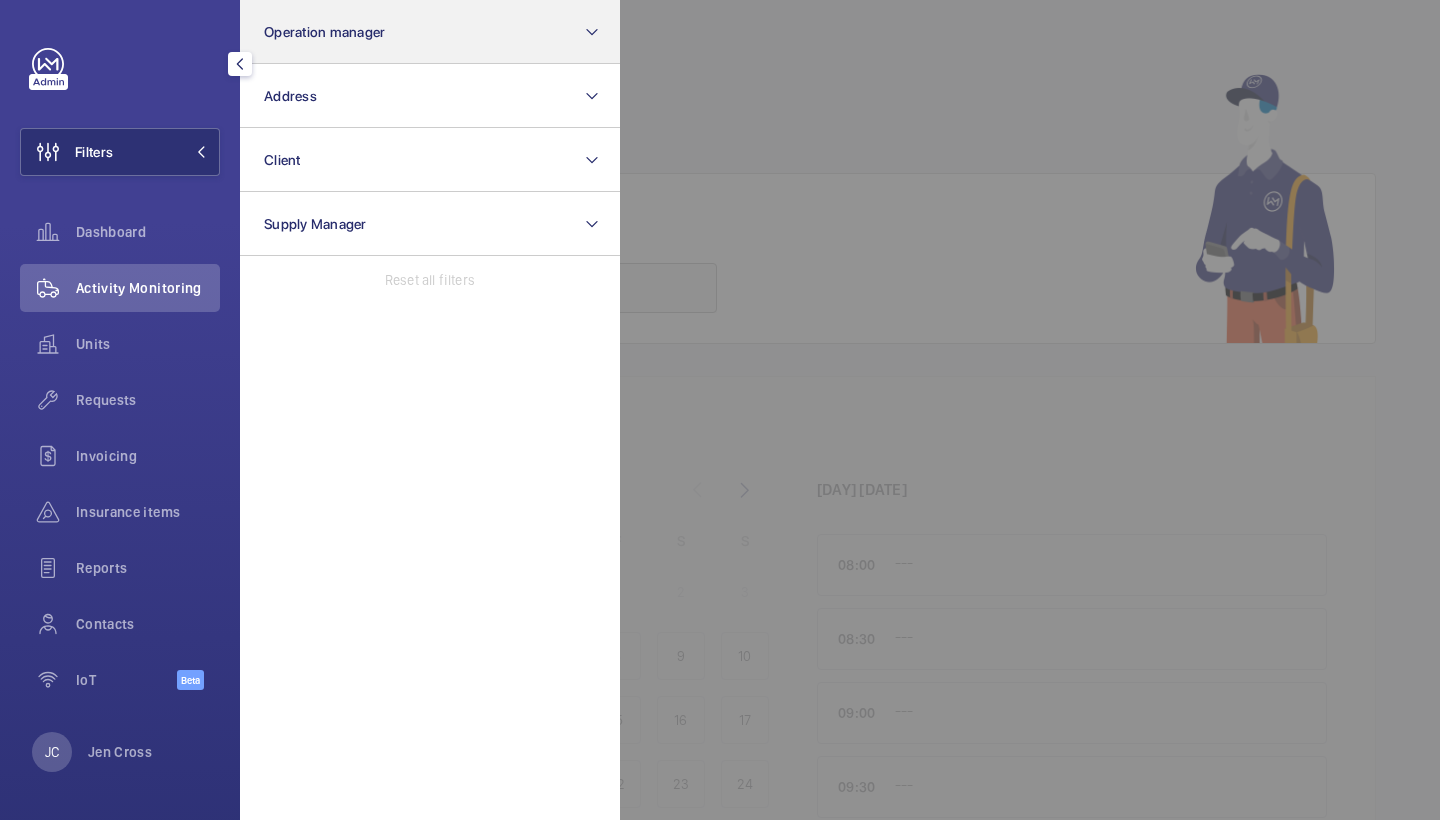 click on "Operation manager" 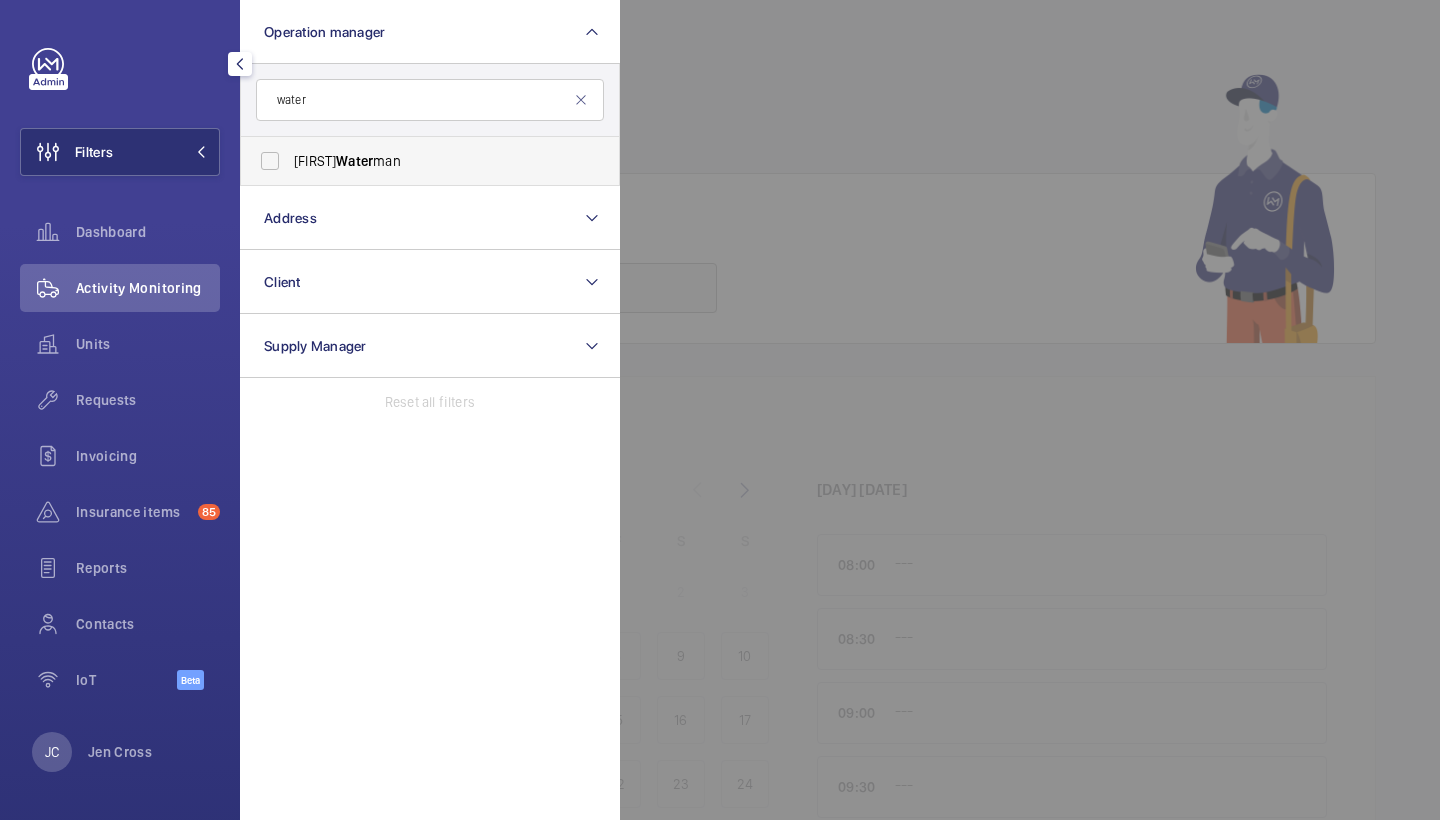 type on "water" 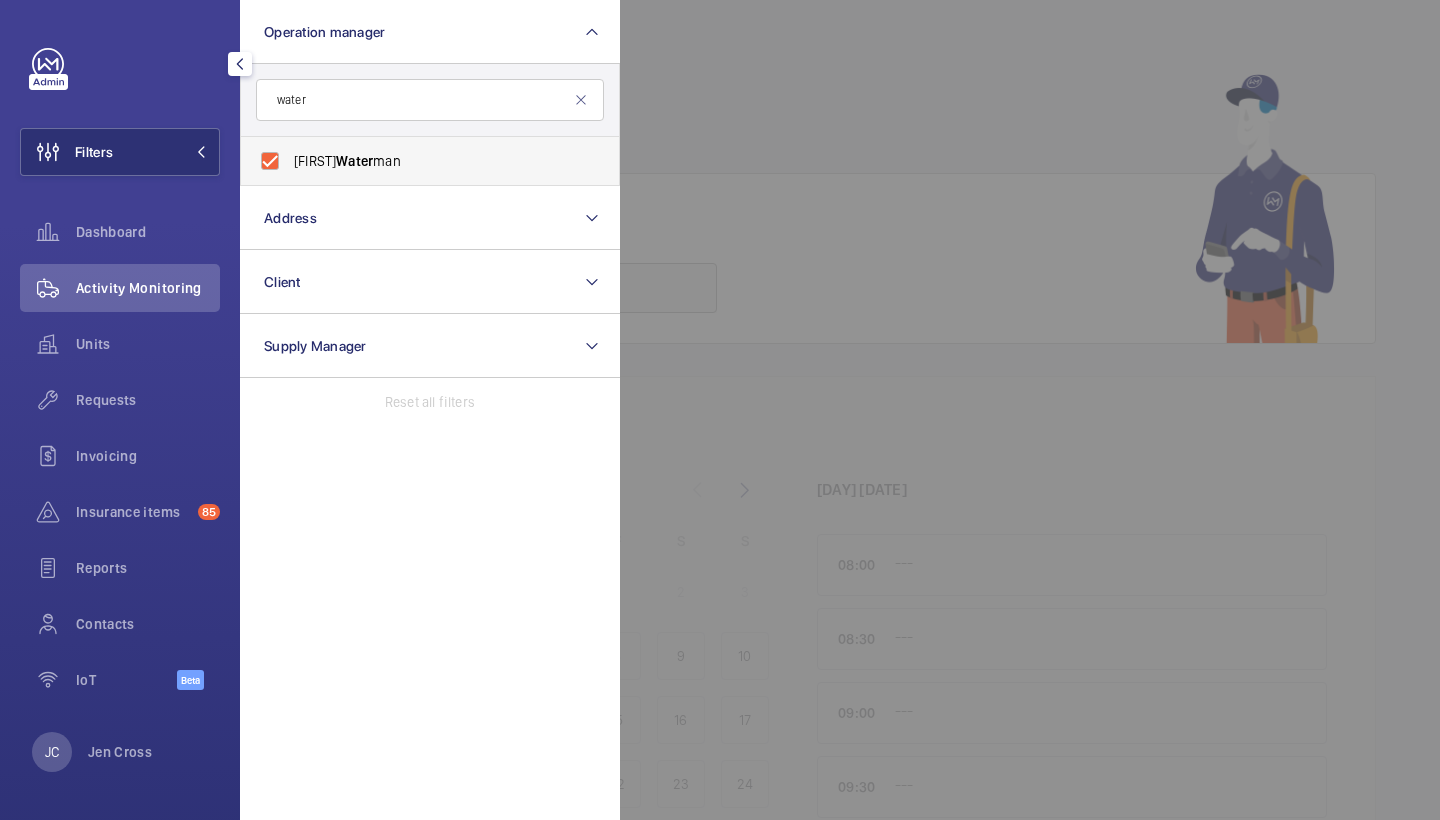 checkbox on "true" 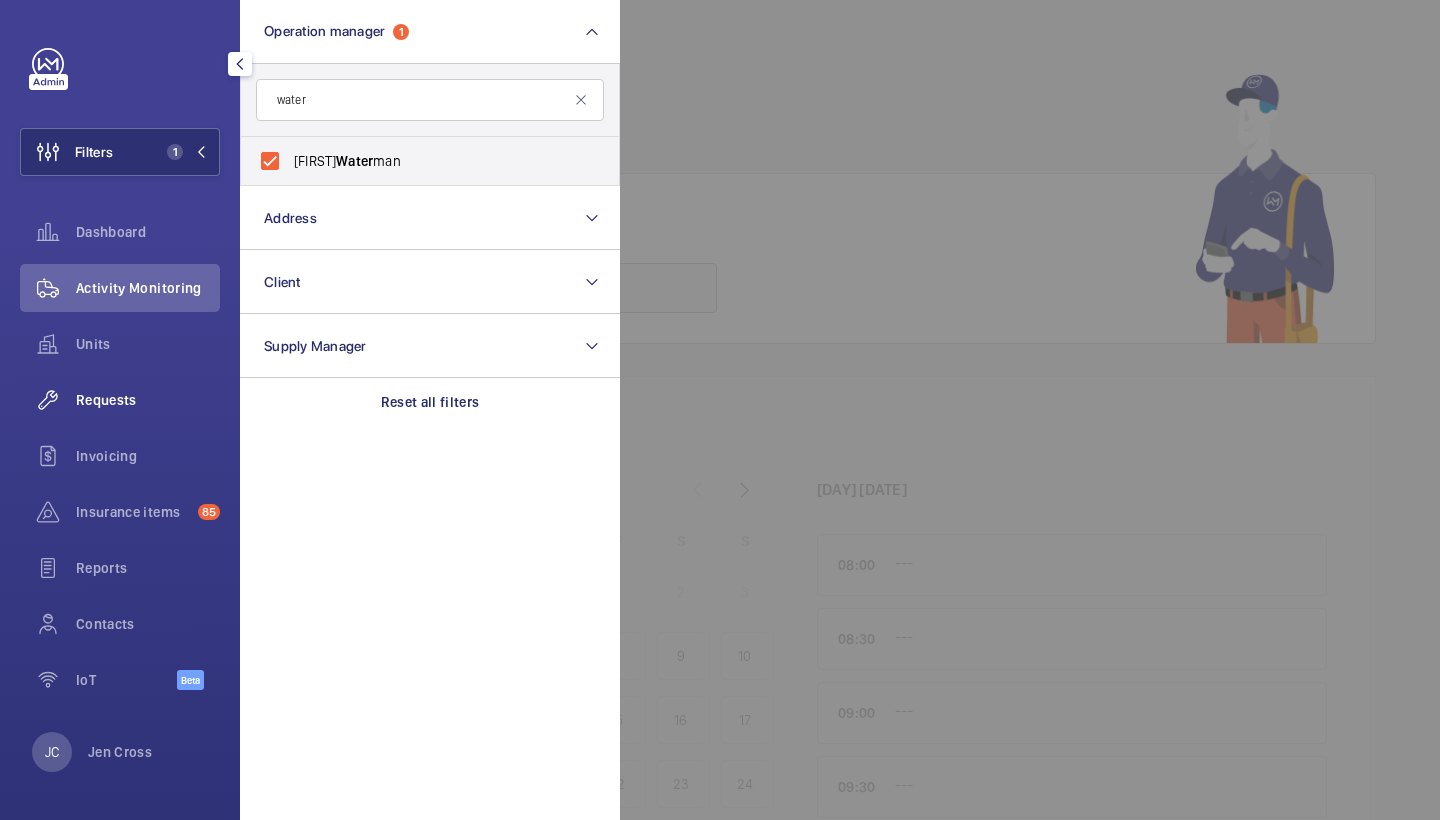 click on "Requests" 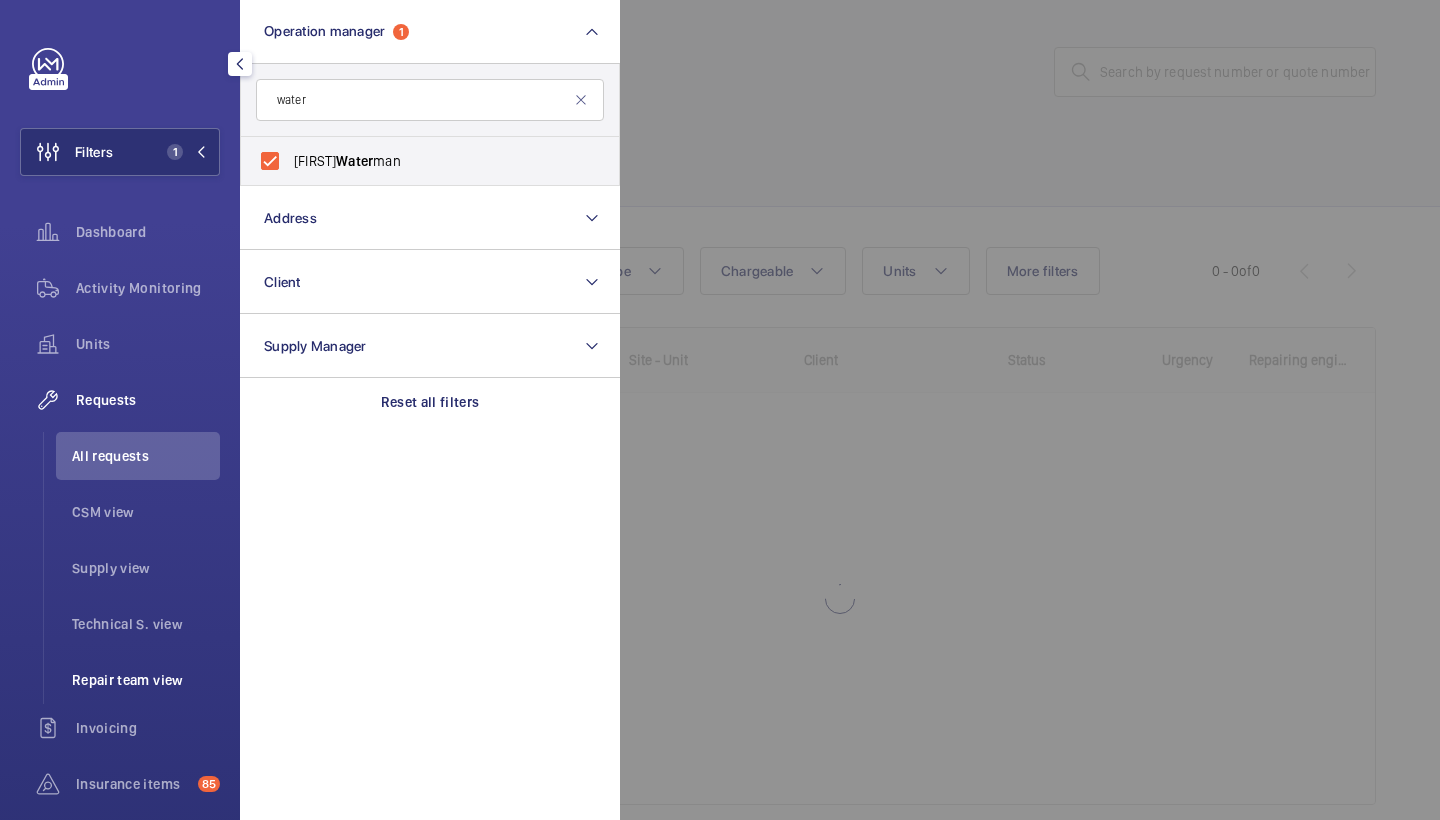 drag, startPoint x: 155, startPoint y: 687, endPoint x: 153, endPoint y: 676, distance: 11.18034 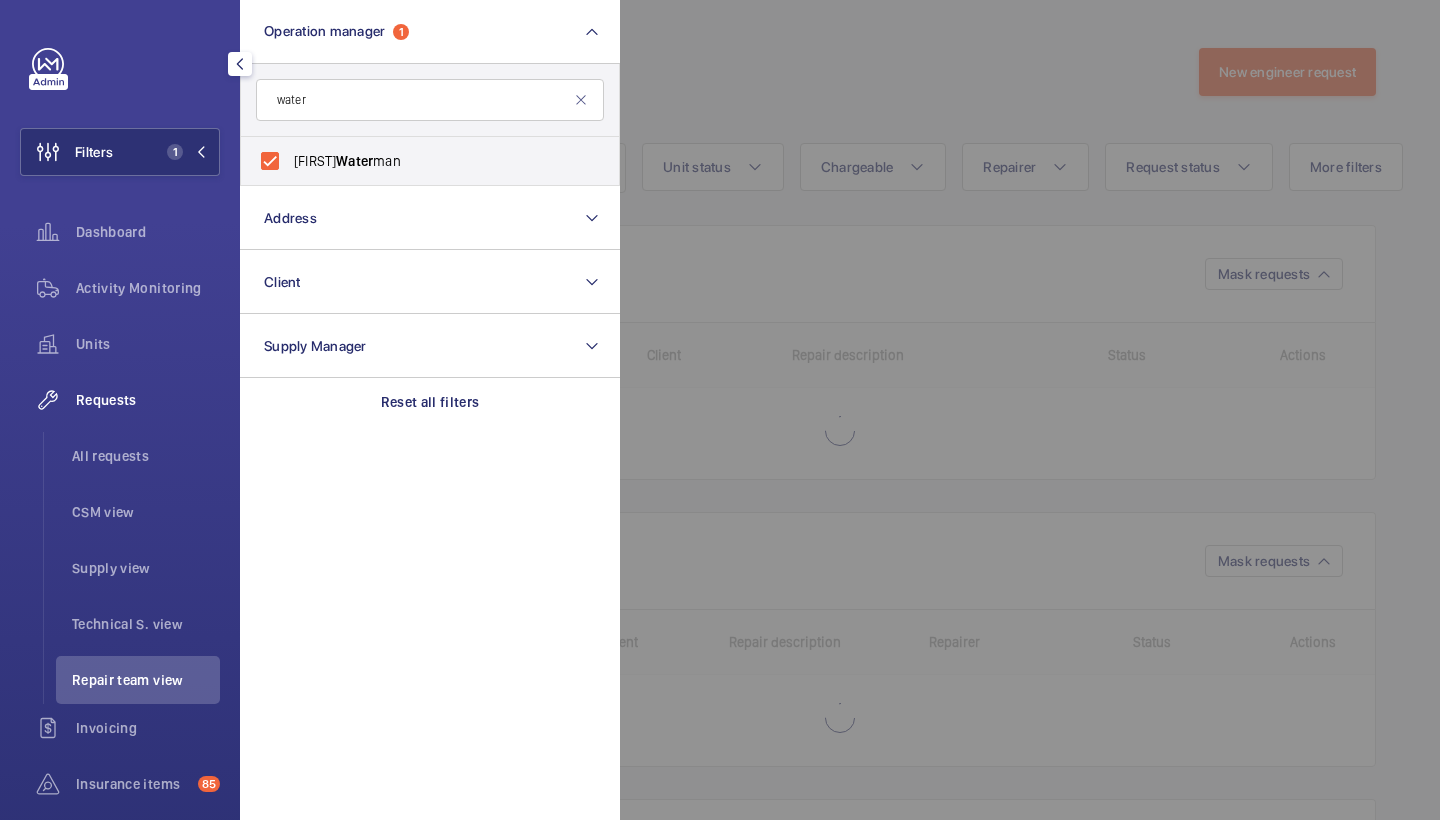 click 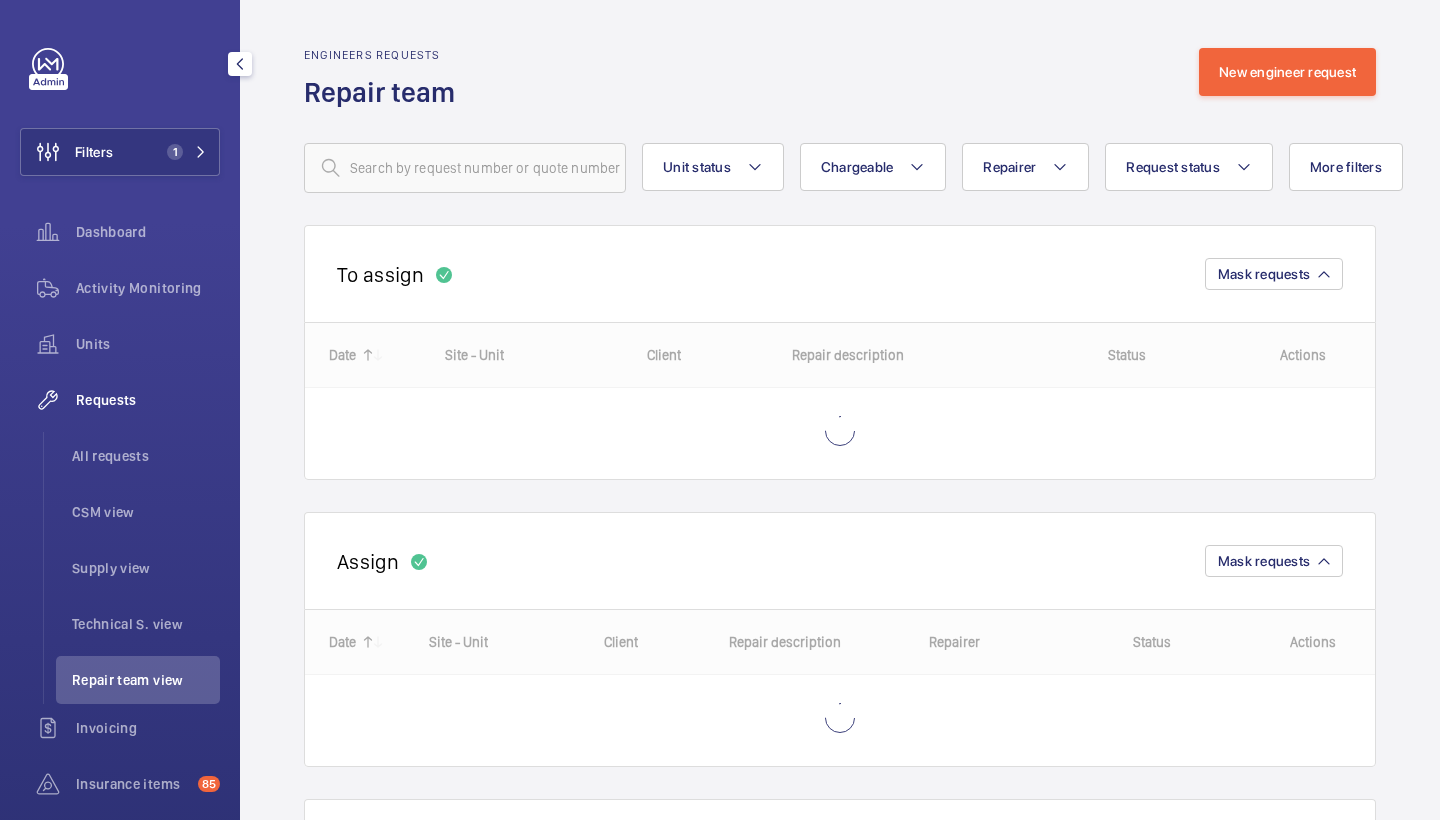 click on "Engineers requests  Repair team  New engineer request  Unit status Chargeable Repairer Request status More filters Device type Reset all filters To assign Mask requests
Date
Site - Unit
Client
to" 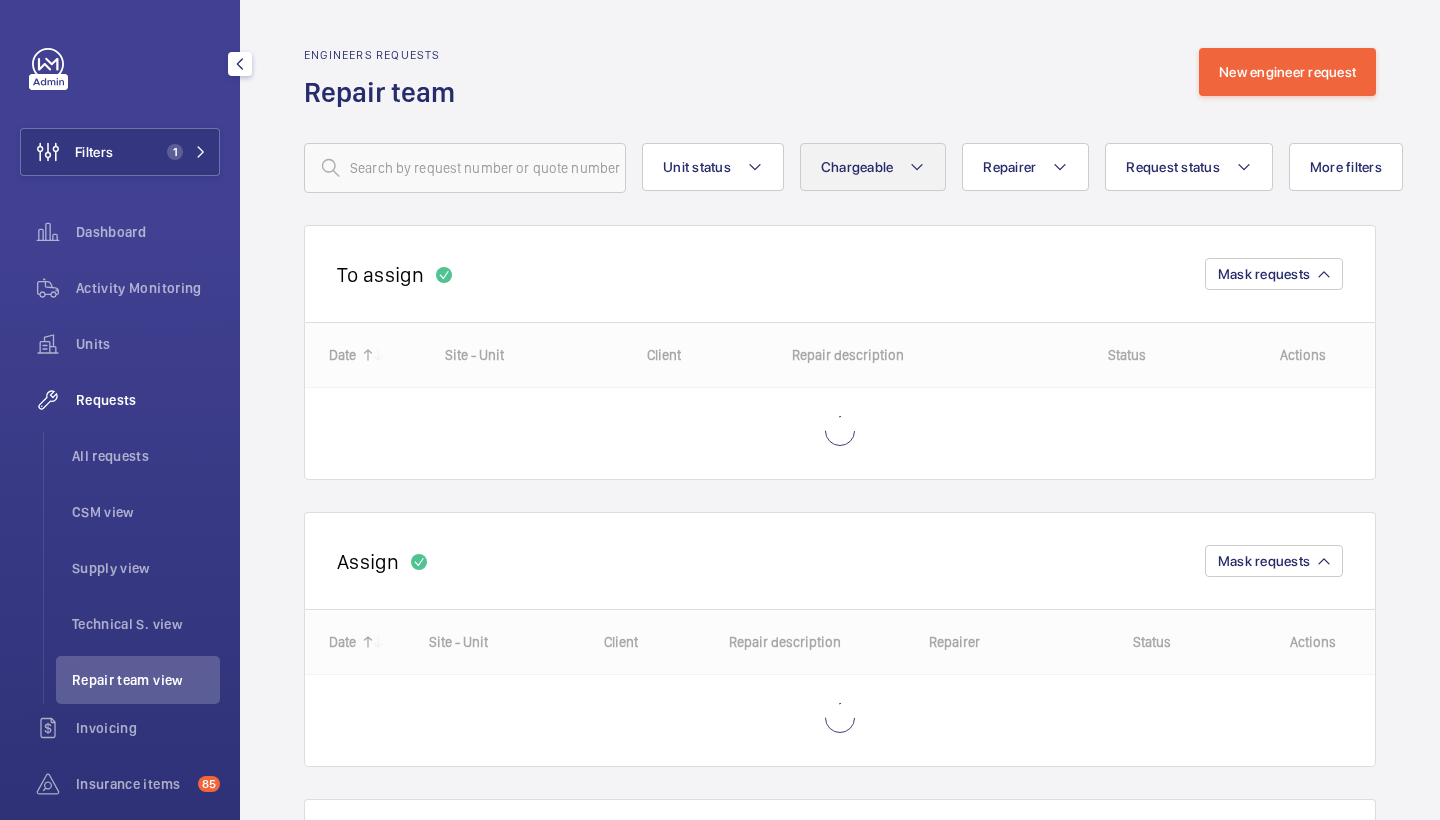 click on "Chargeable" 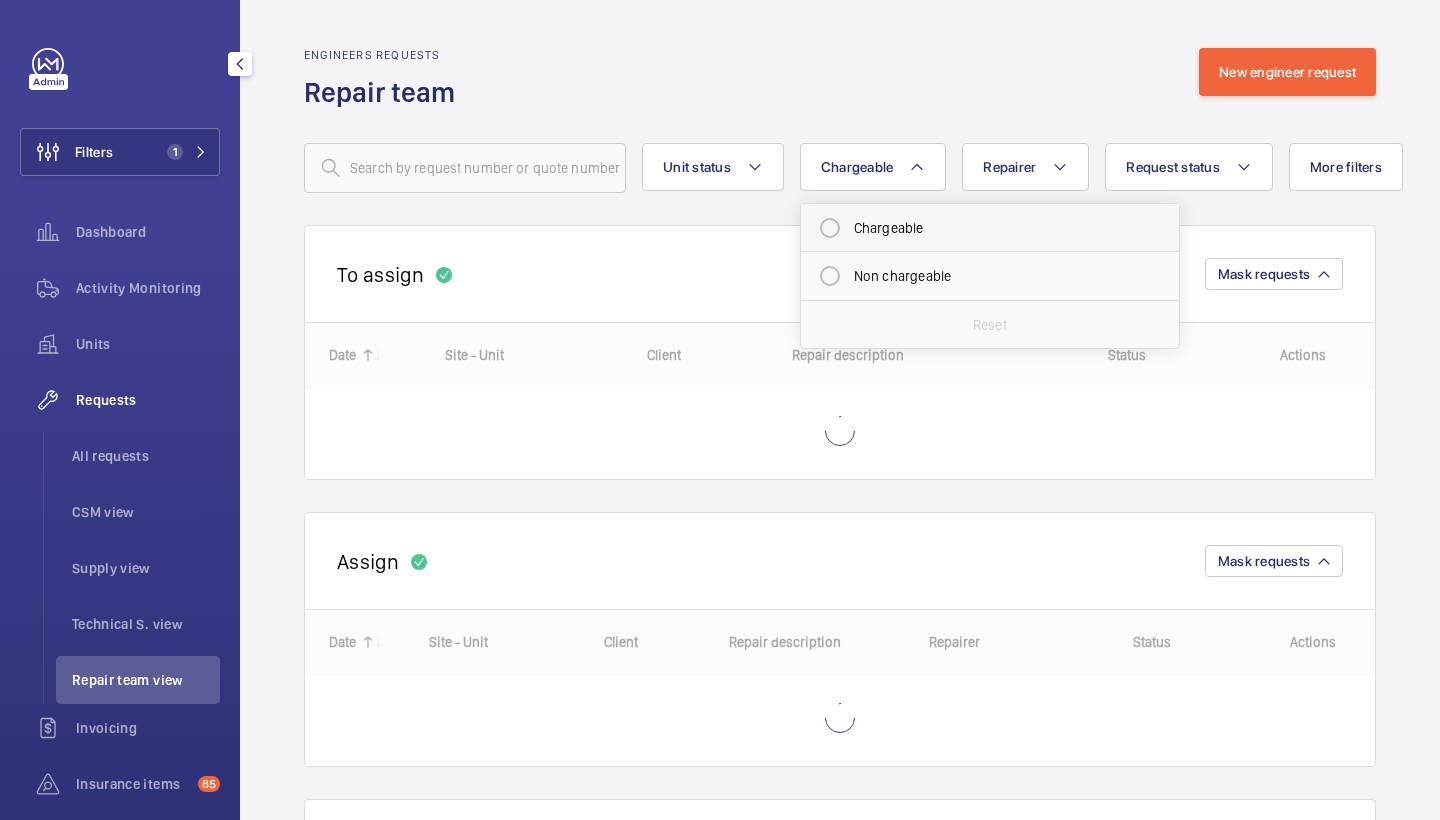 click on "Chargeable" at bounding box center (990, 228) 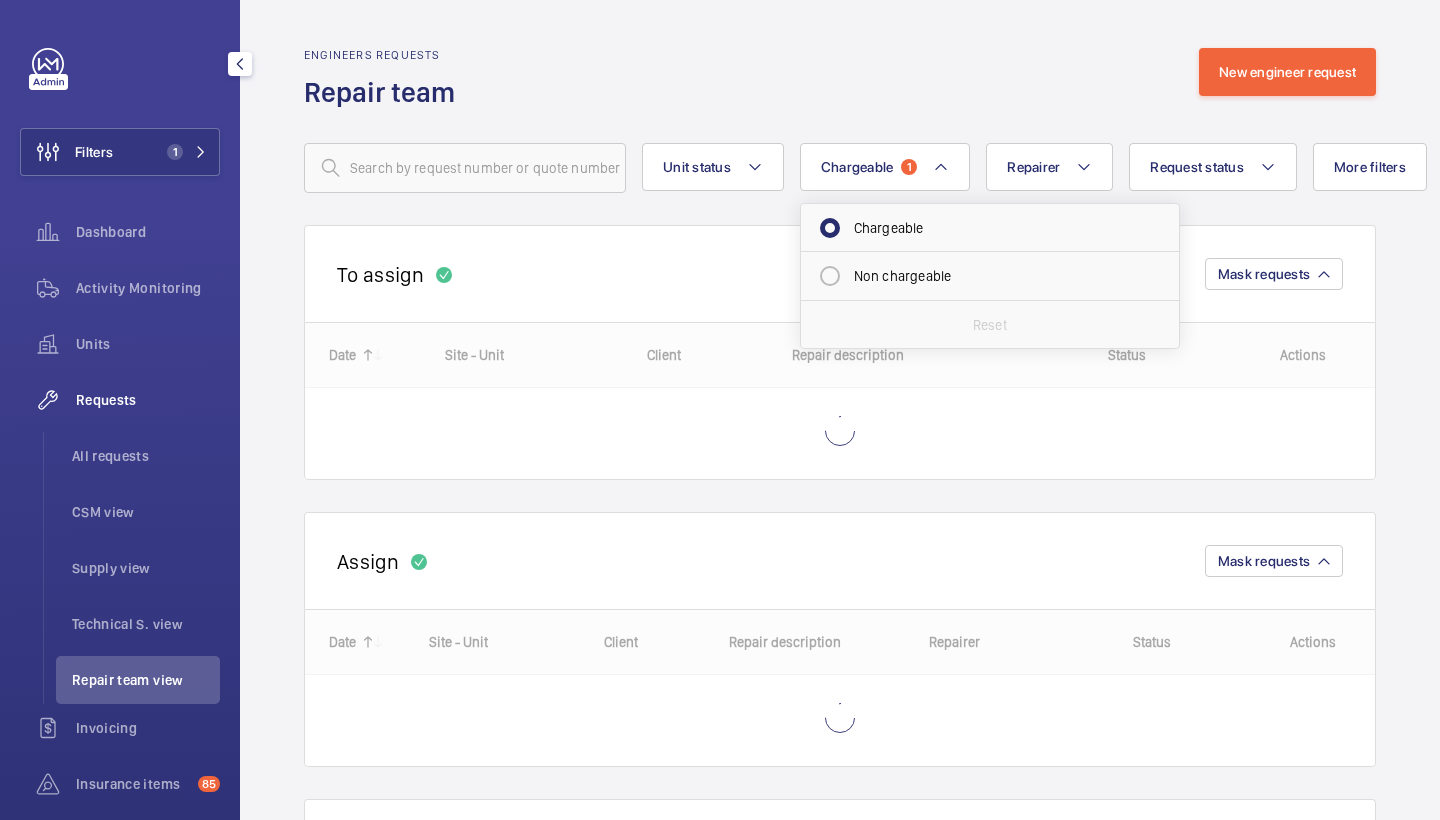 click on "Engineers requests  Repair team  New engineer request" 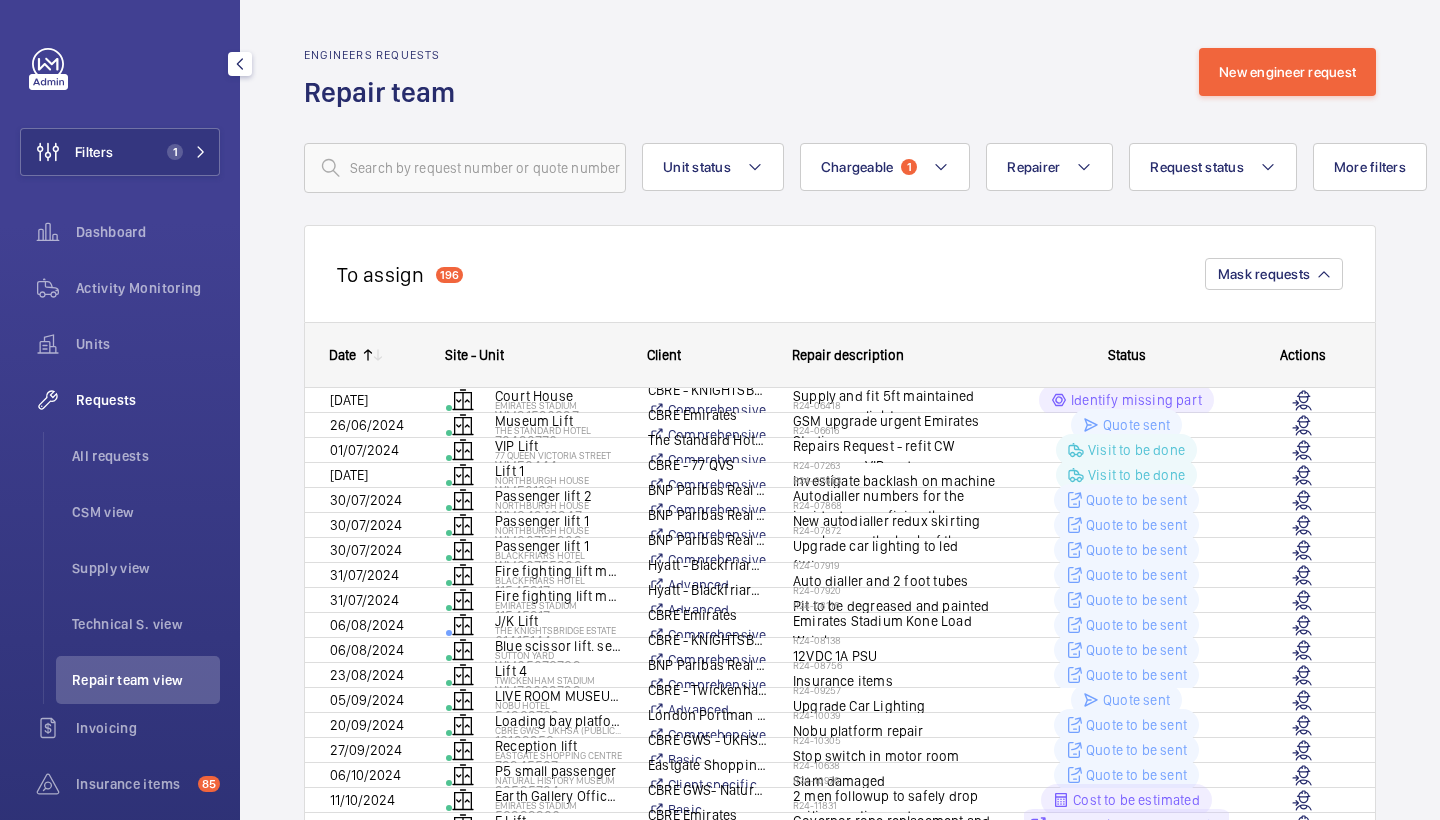 click on "Engineers requests  Repair team  New engineer request  Unit status Chargeable 1 Repairer Request status More filters Device type Reset all filters To assign  196  Mask requests
Date
Site - Unit
Client
to" 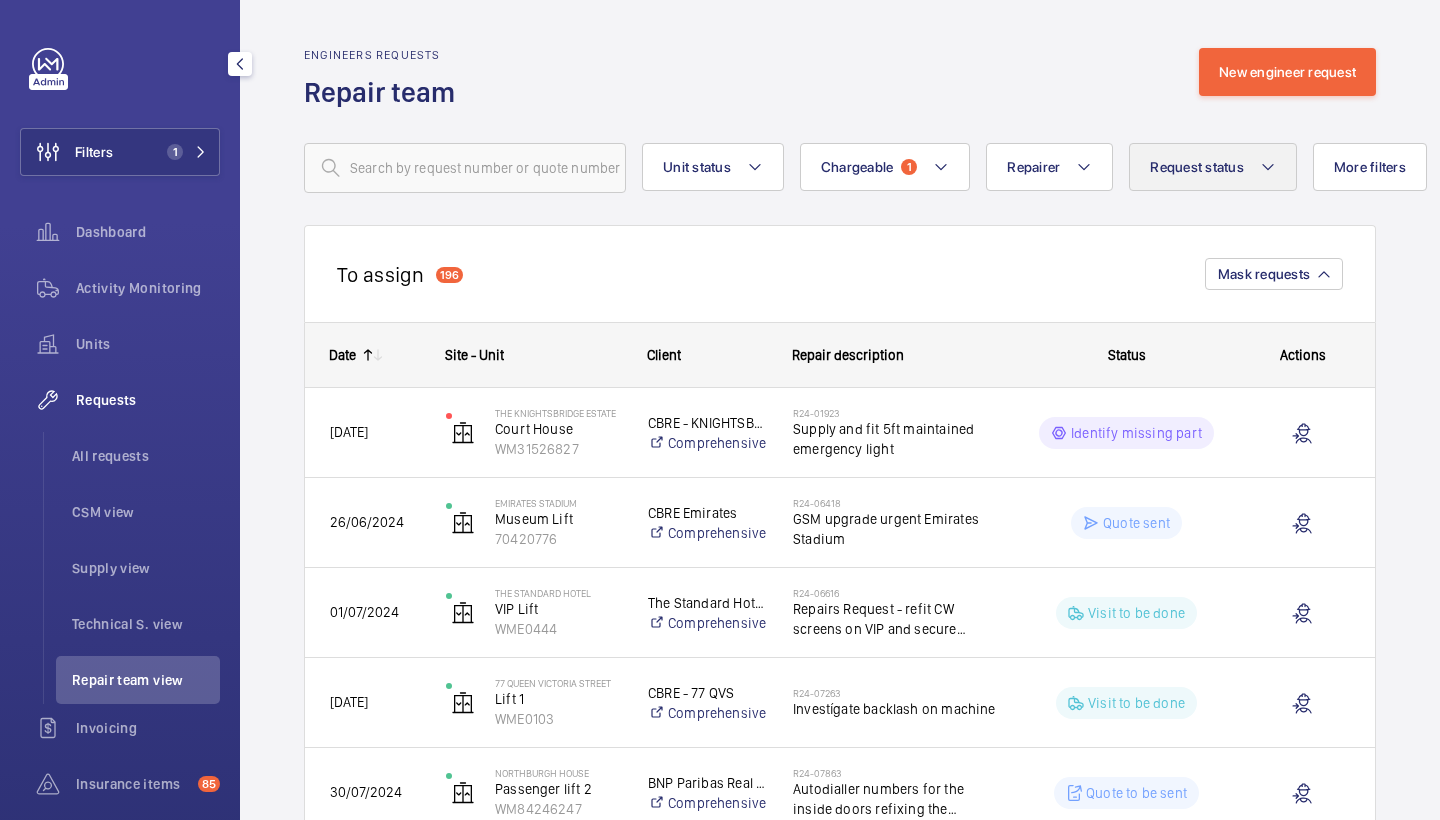 click on "Request status" 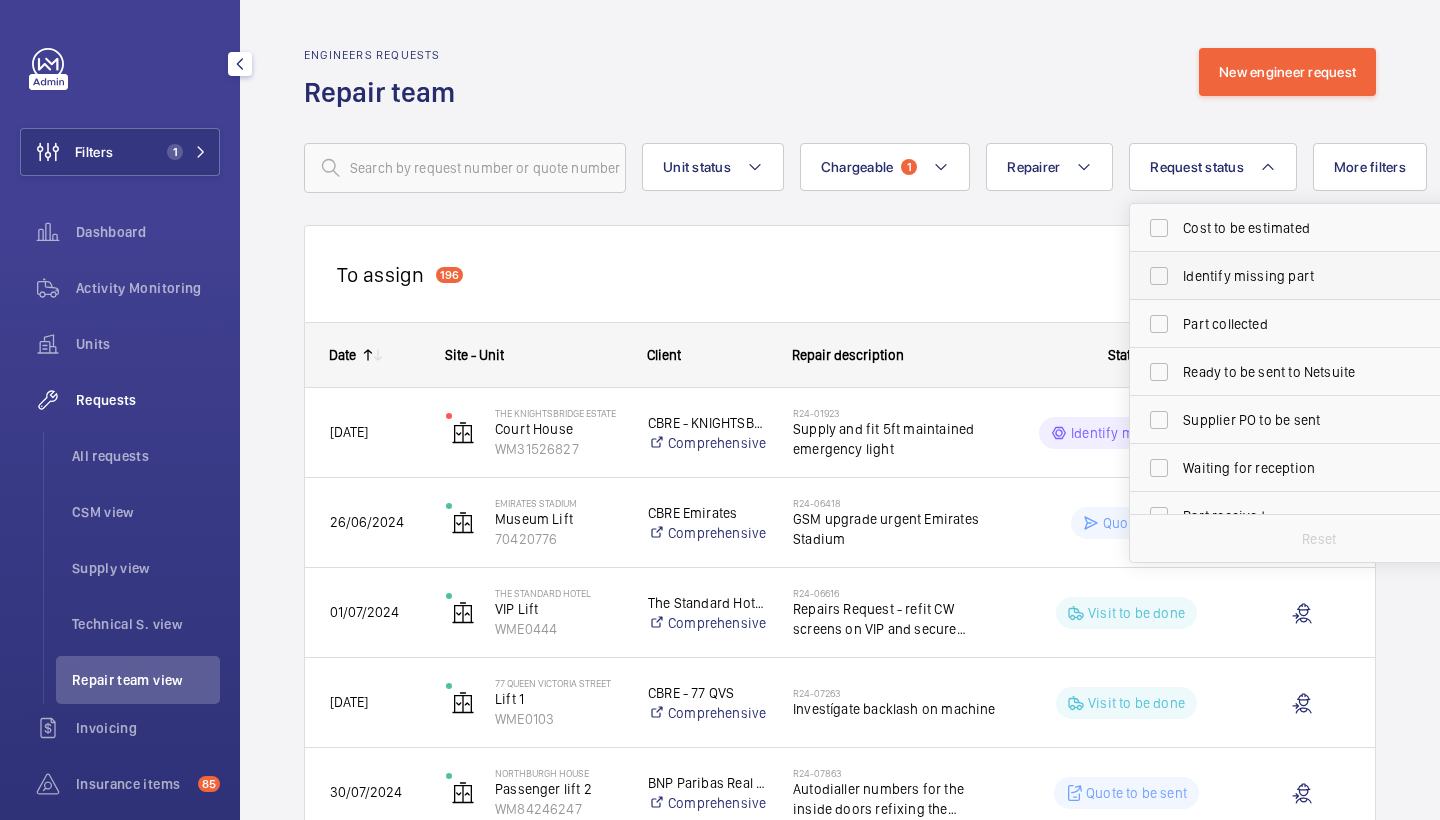 click on "Identify missing part" at bounding box center (1320, 276) 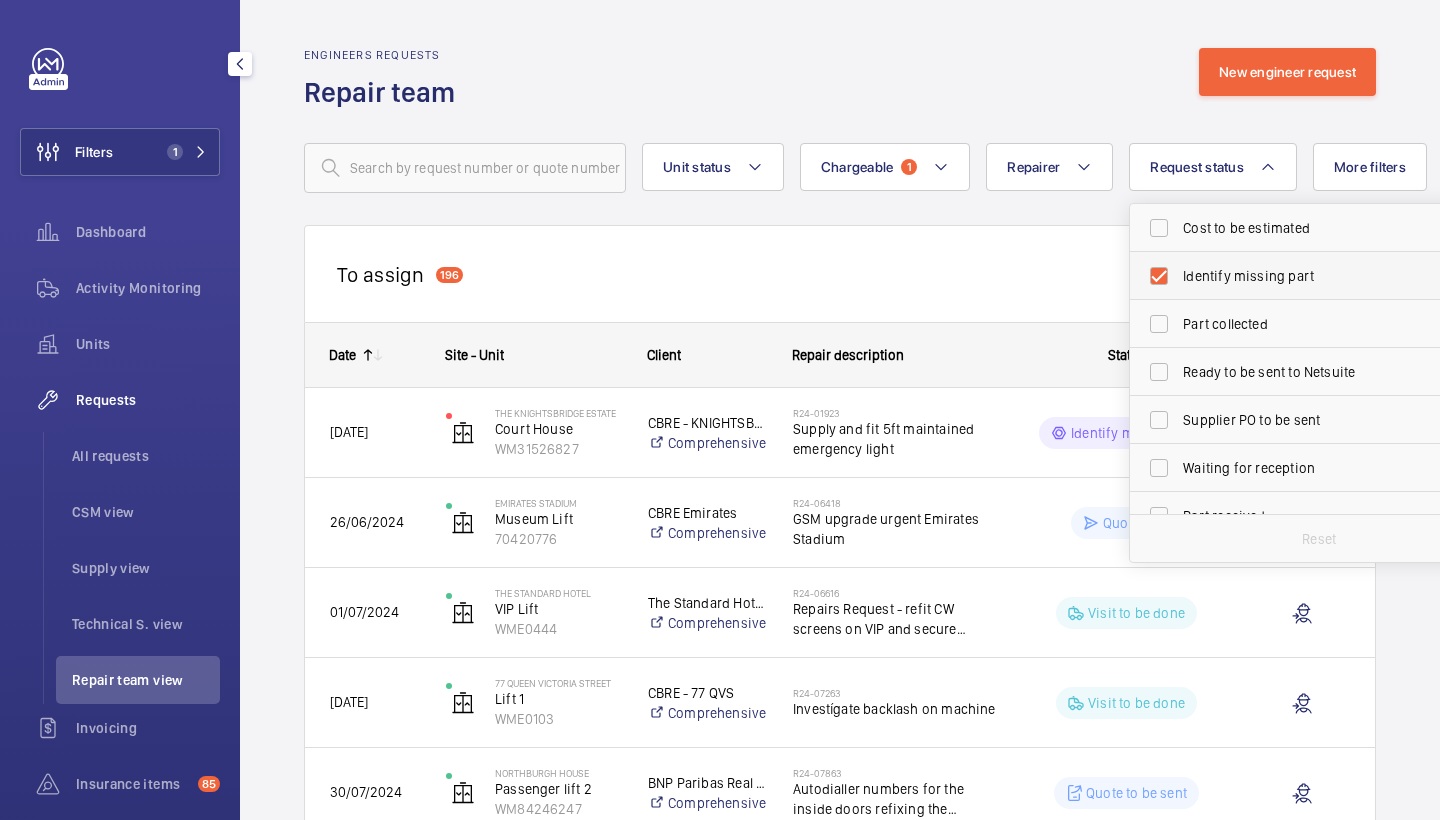 checkbox on "true" 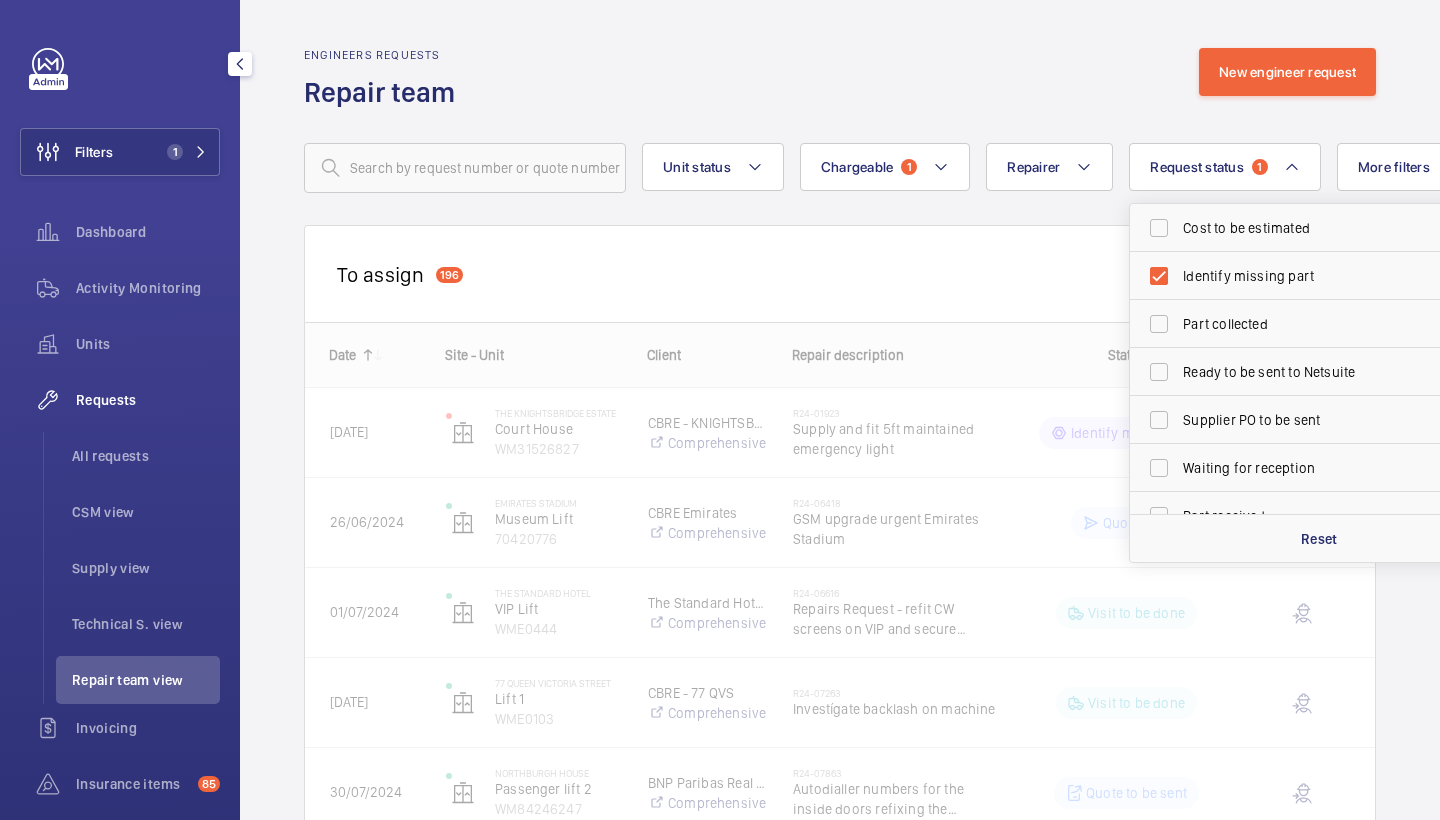 click on "Engineers requests  Repair team  New engineer request" 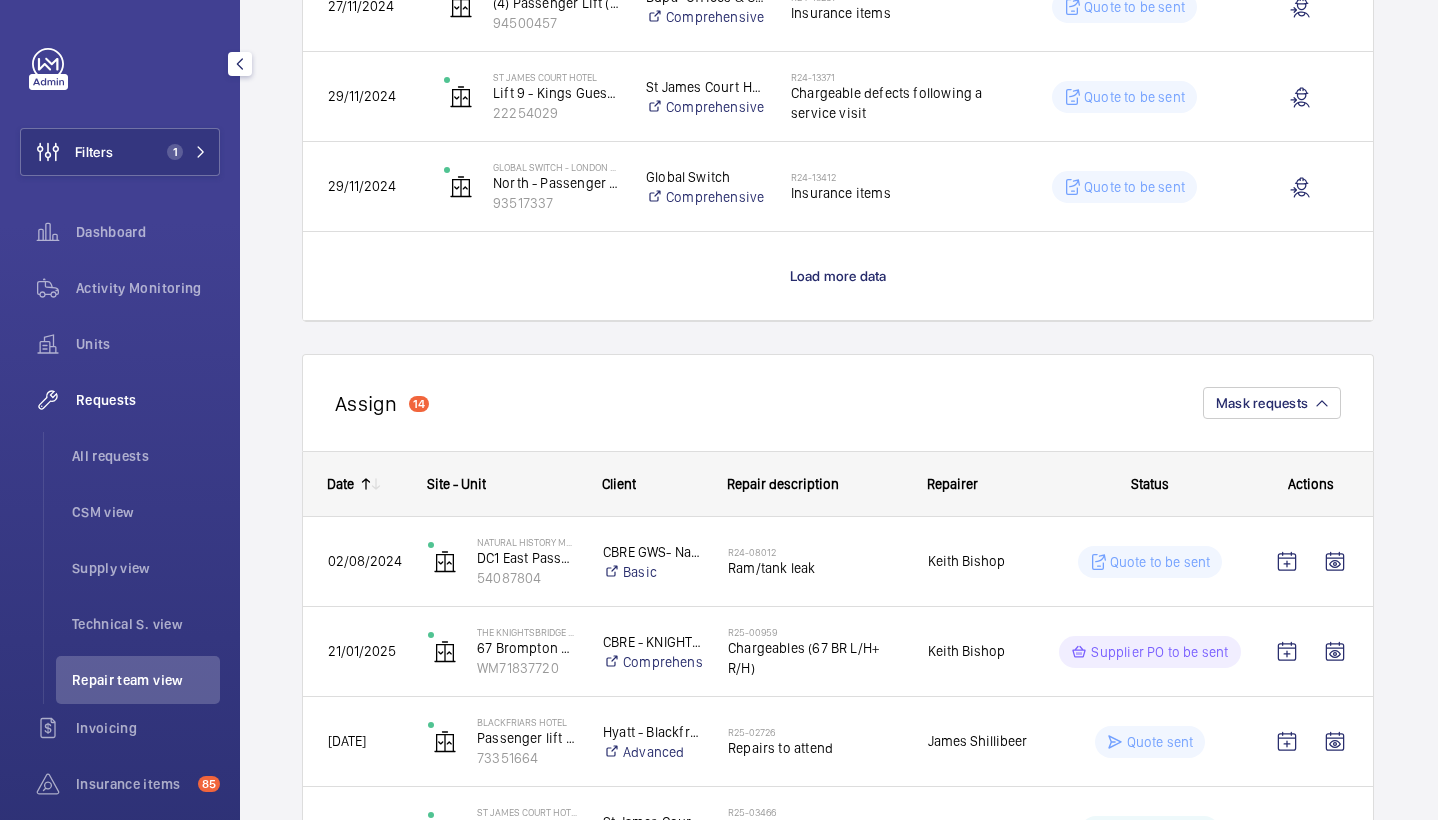 scroll, scrollTop: 1948, scrollLeft: 3, axis: both 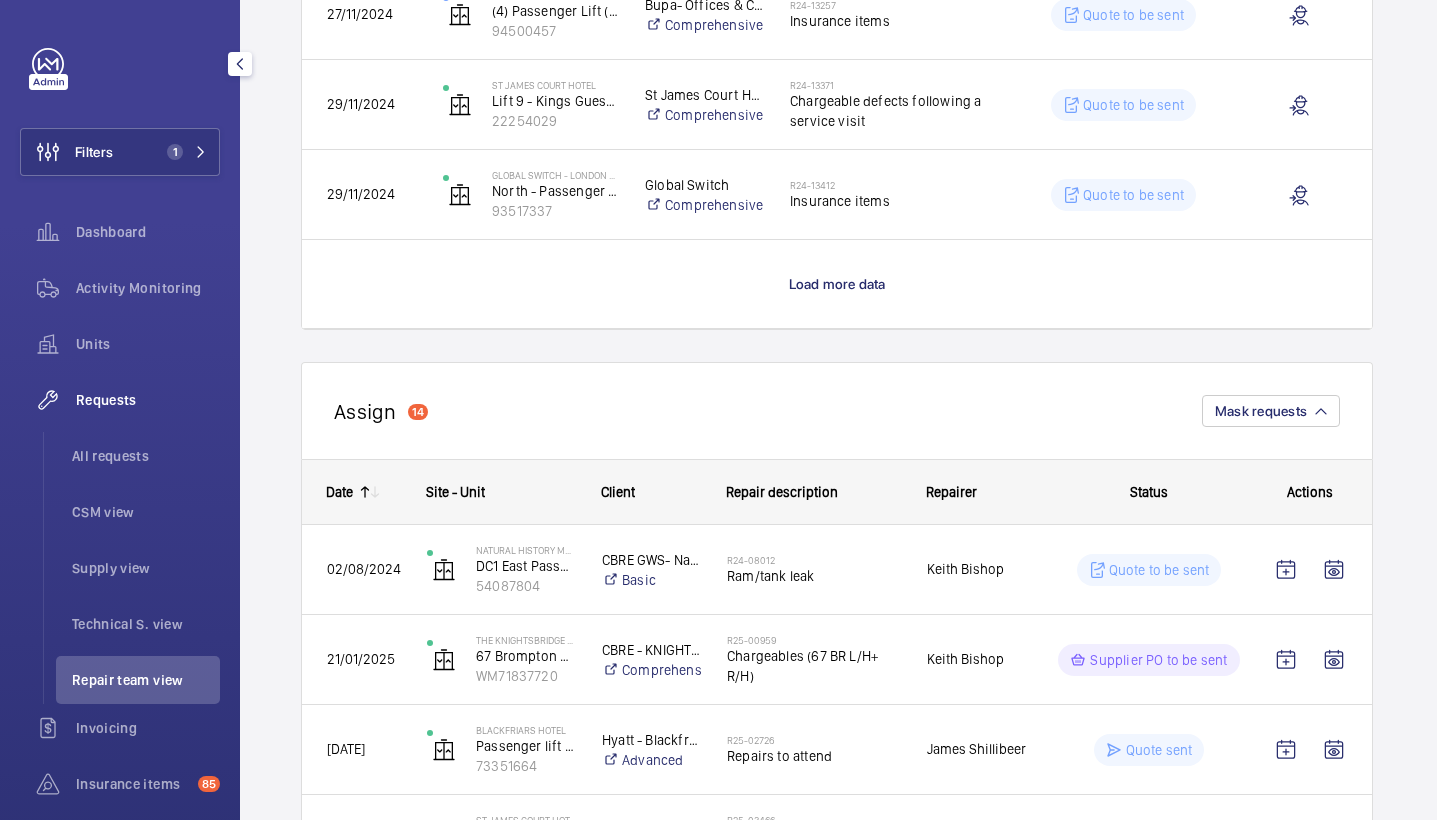 click on "Load more data" 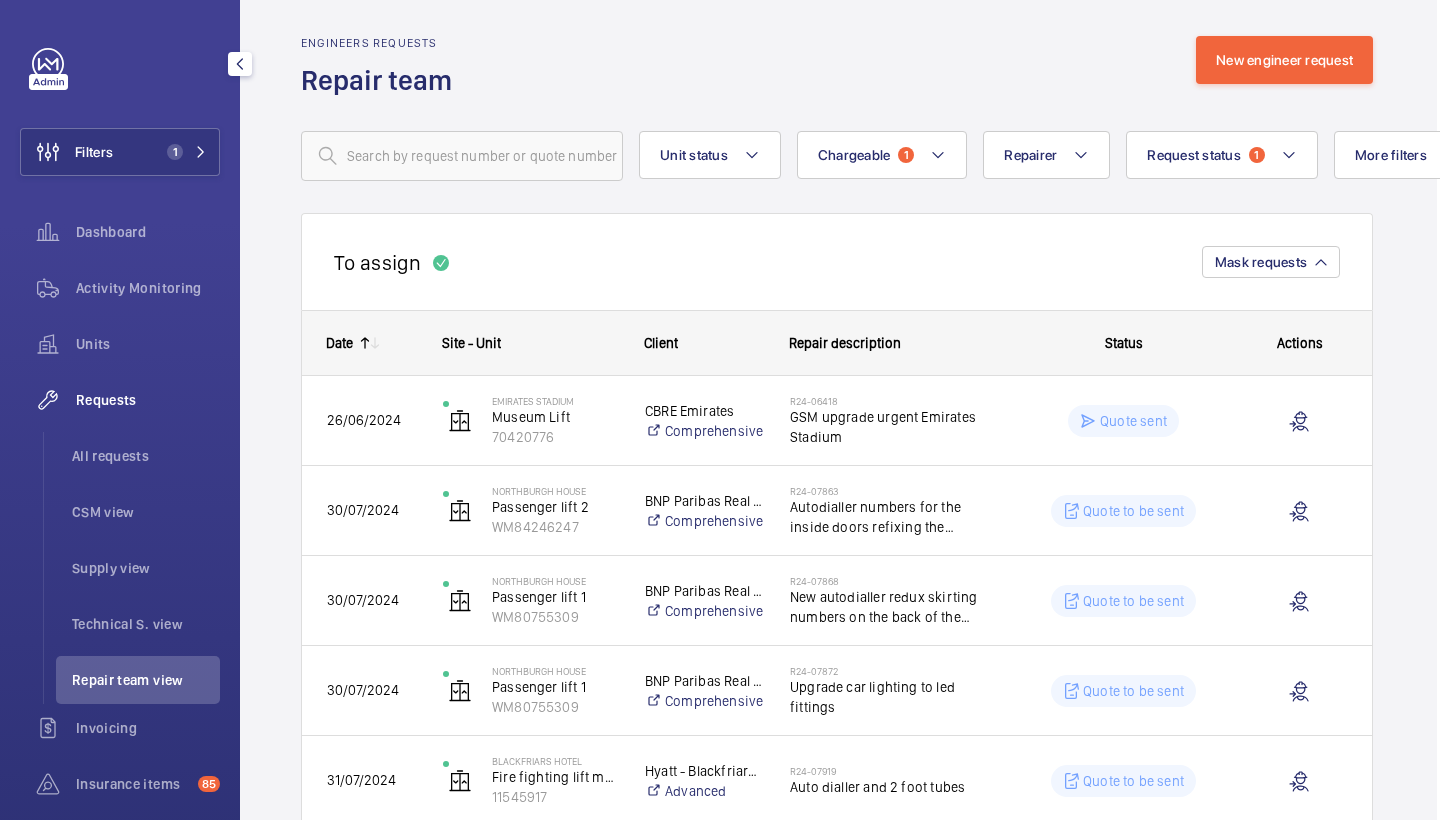 scroll, scrollTop: 11, scrollLeft: 1, axis: both 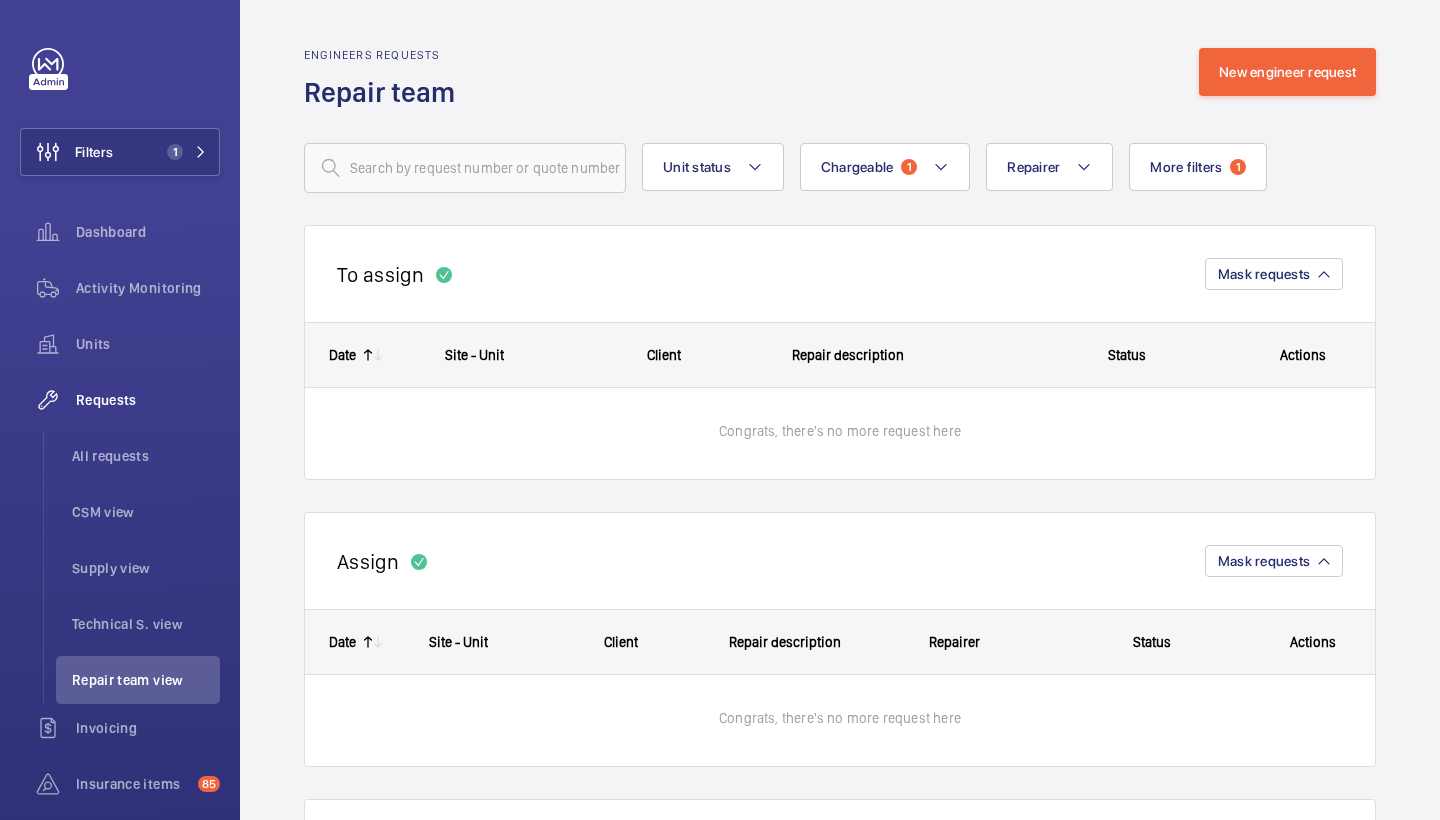 click on "More filters  1  Request status  1 Device type Reset all filters" 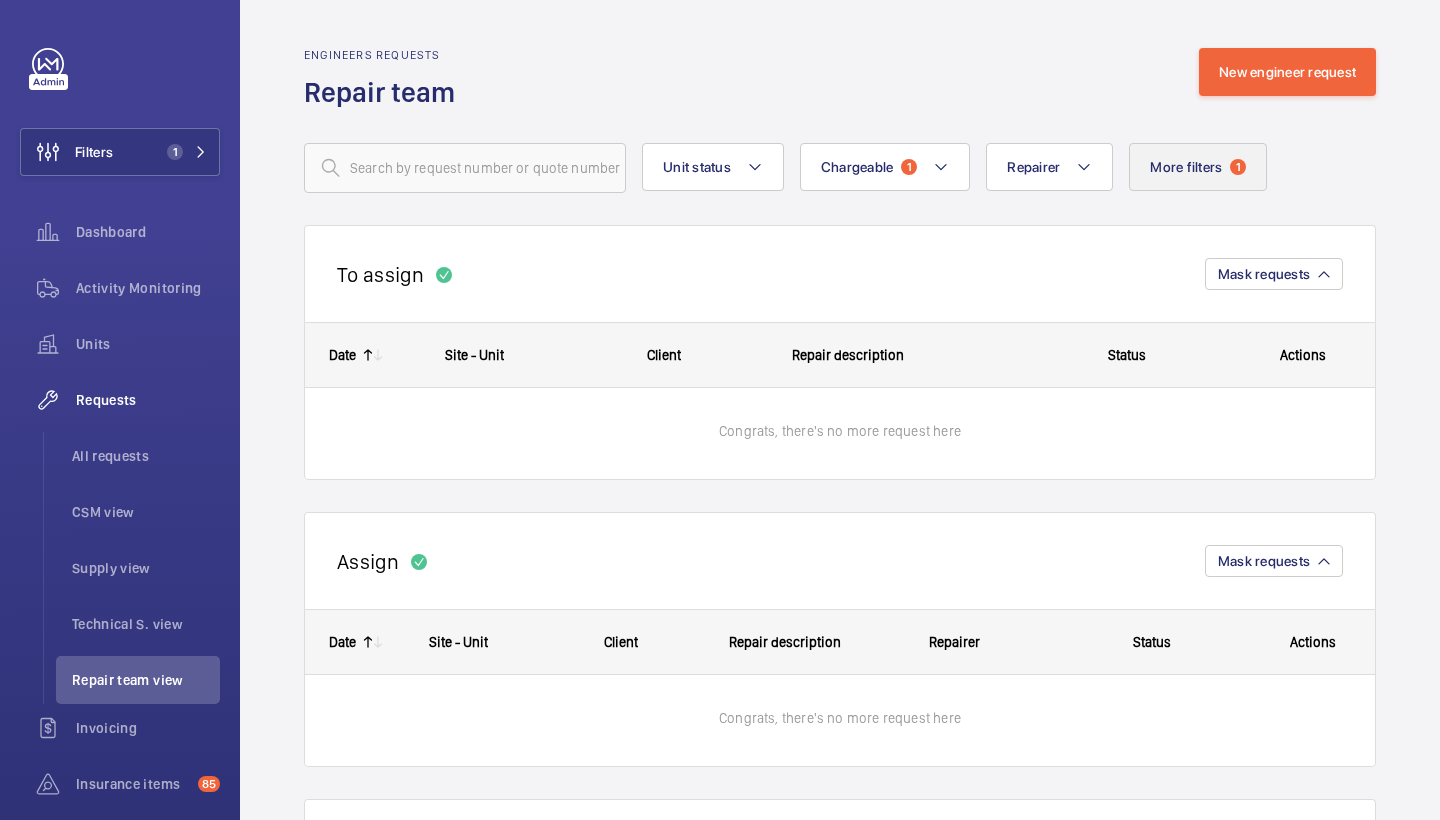click on "More filters  1" 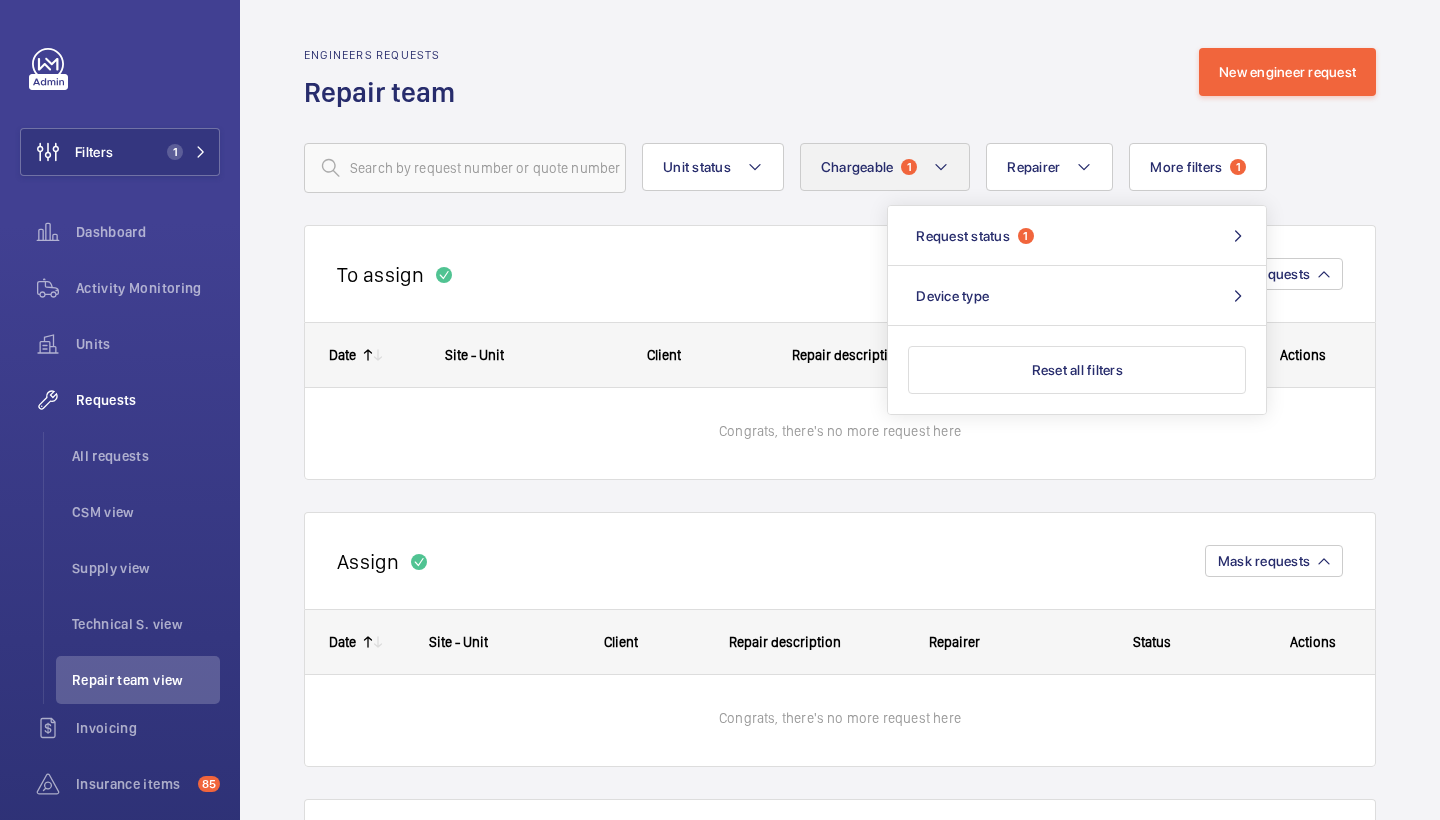 click on "Chargeable 1" 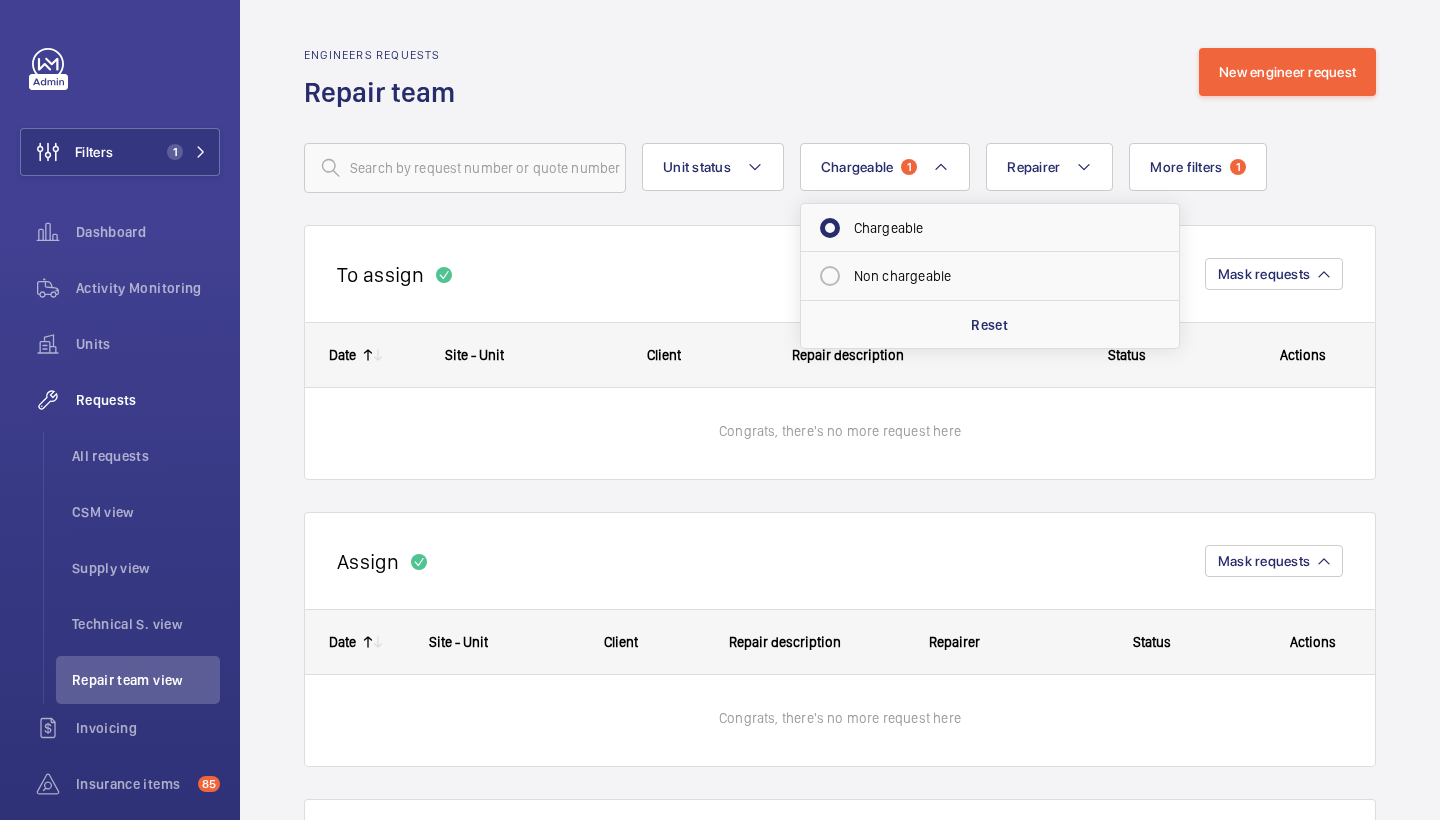 click on "Engineers requests  Repair team  New engineer request" 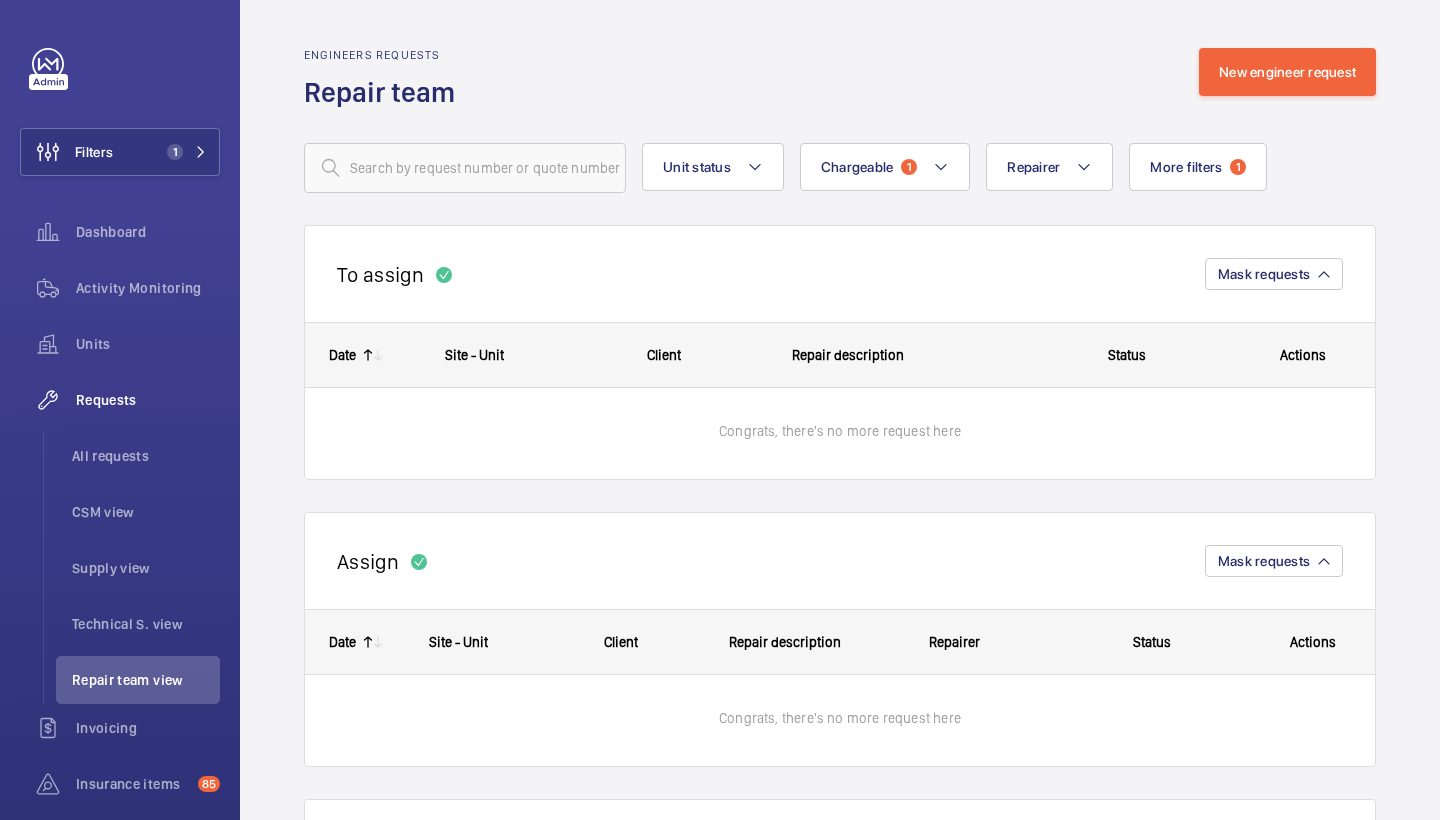 scroll, scrollTop: 0, scrollLeft: 0, axis: both 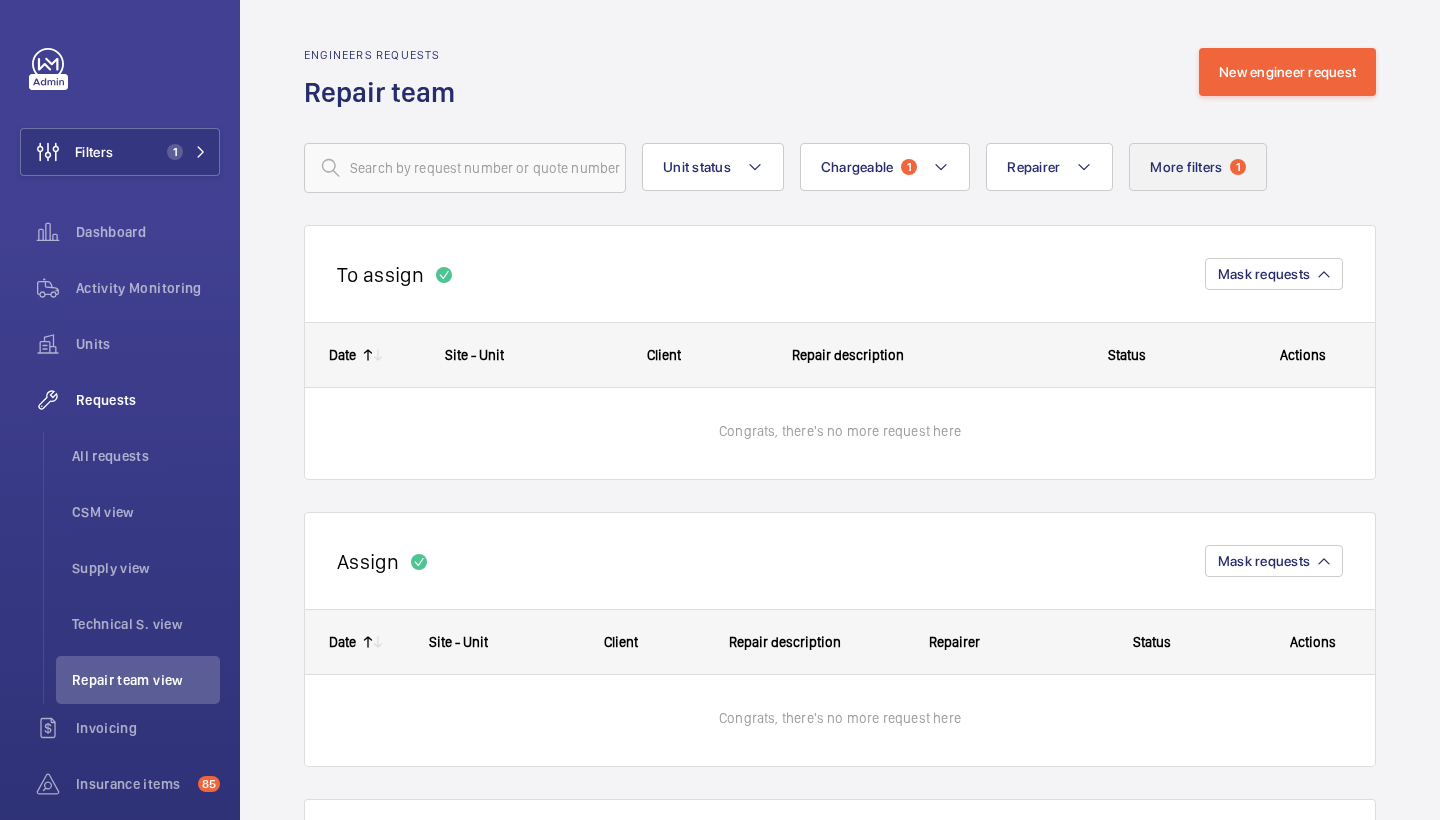 click on "More filters  1" 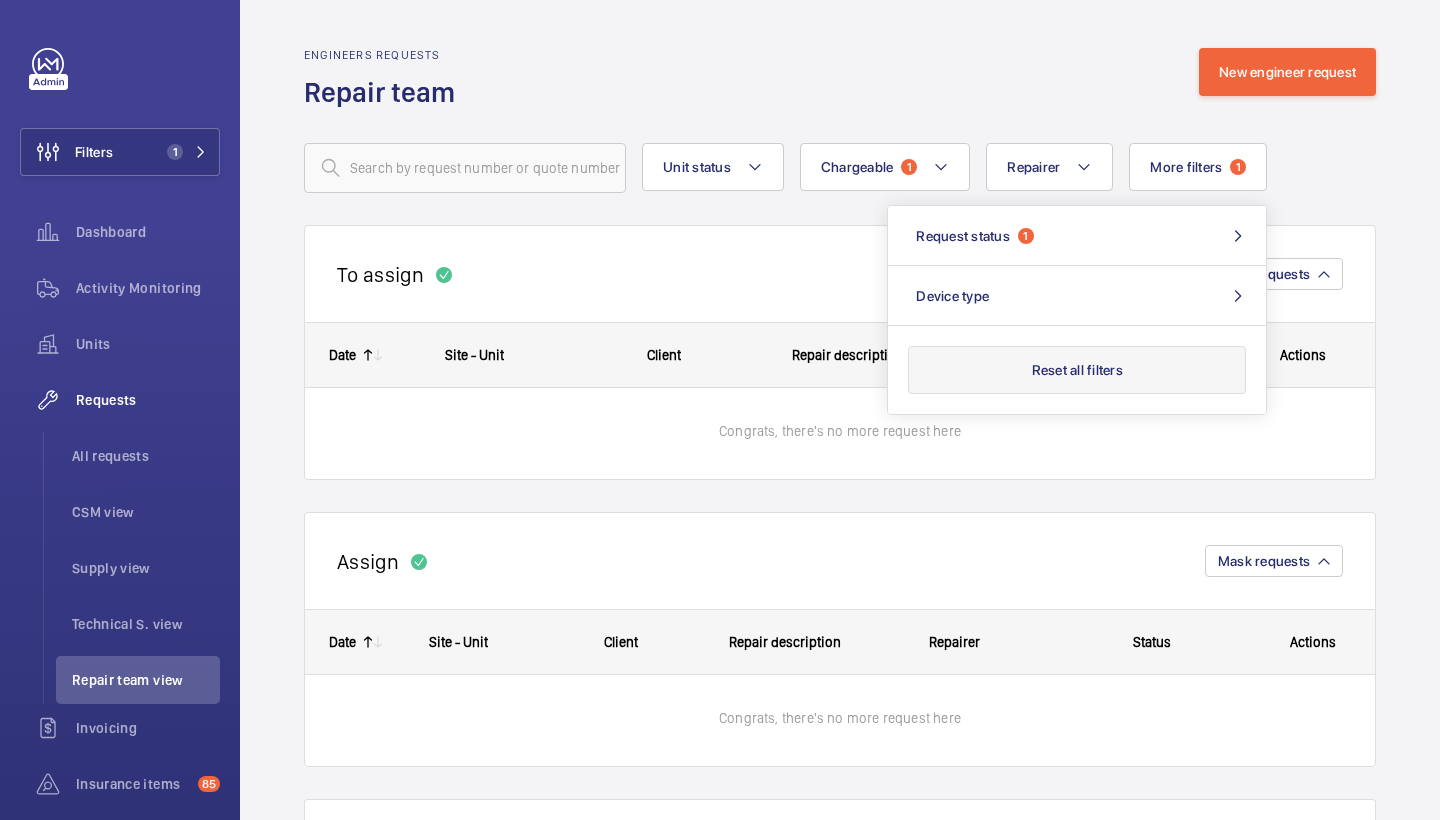 click on "Reset all filters" 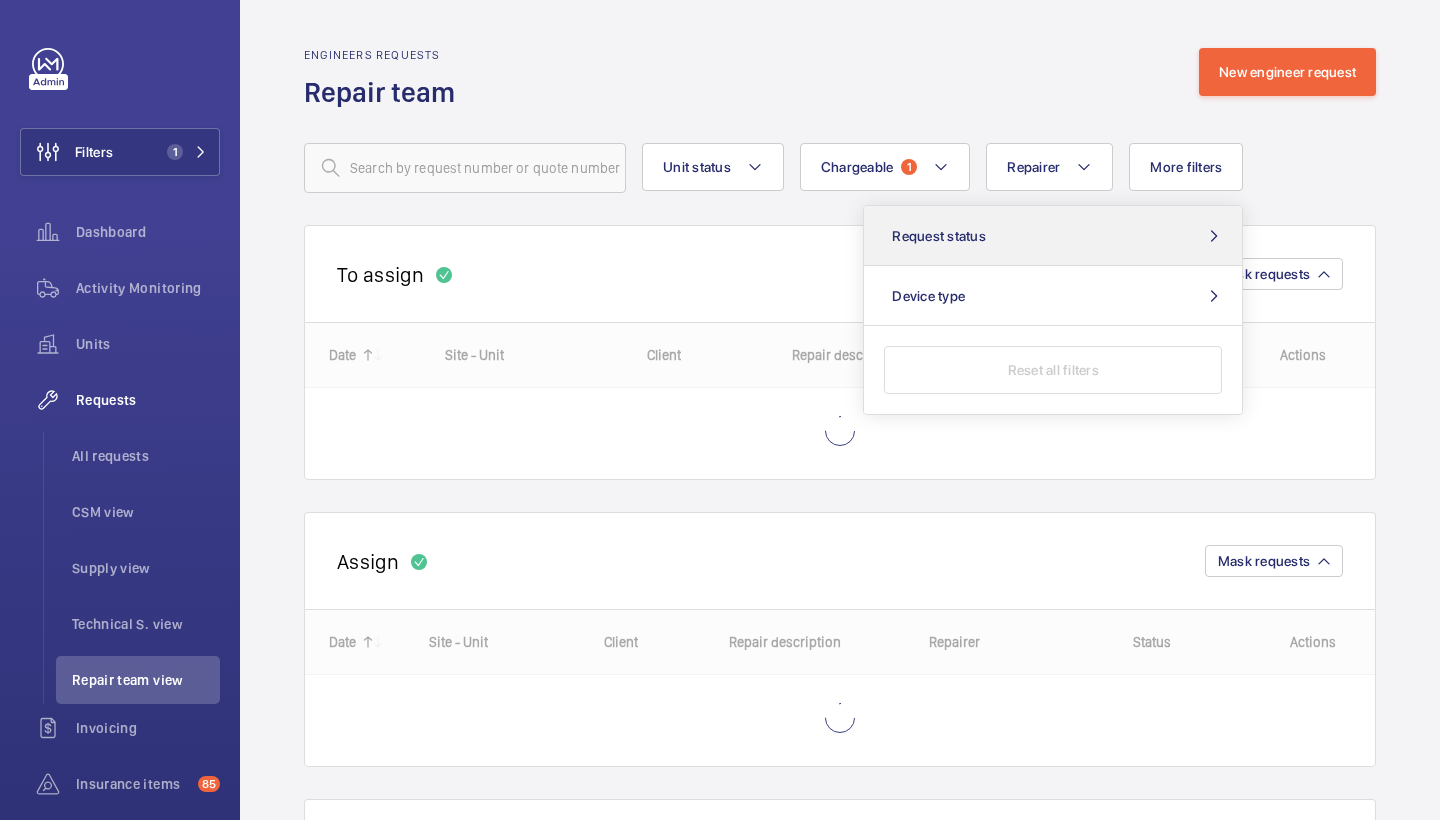 click on "Request status" 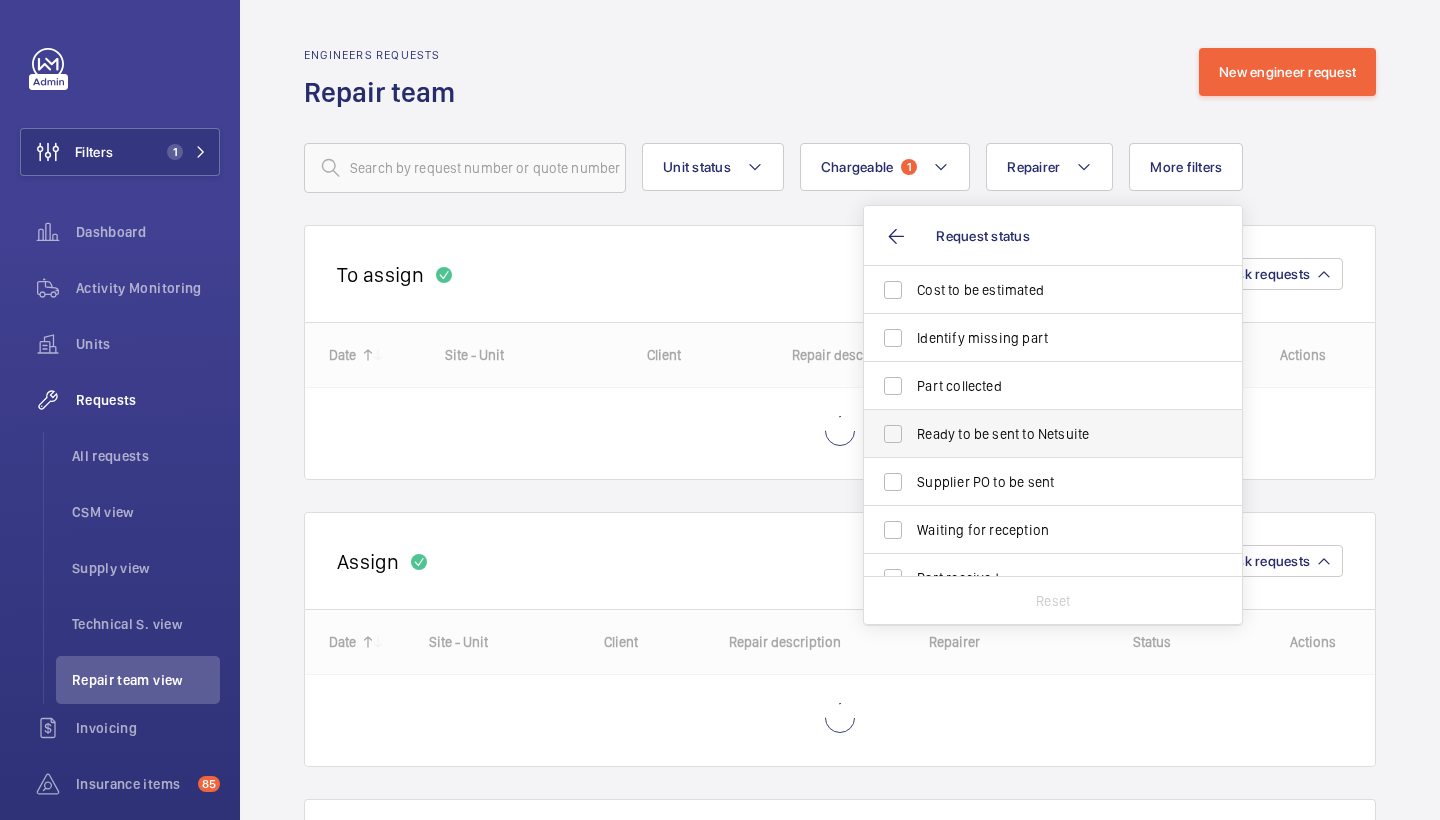 click on "Ready to be sent to Netsuite" at bounding box center [1038, 434] 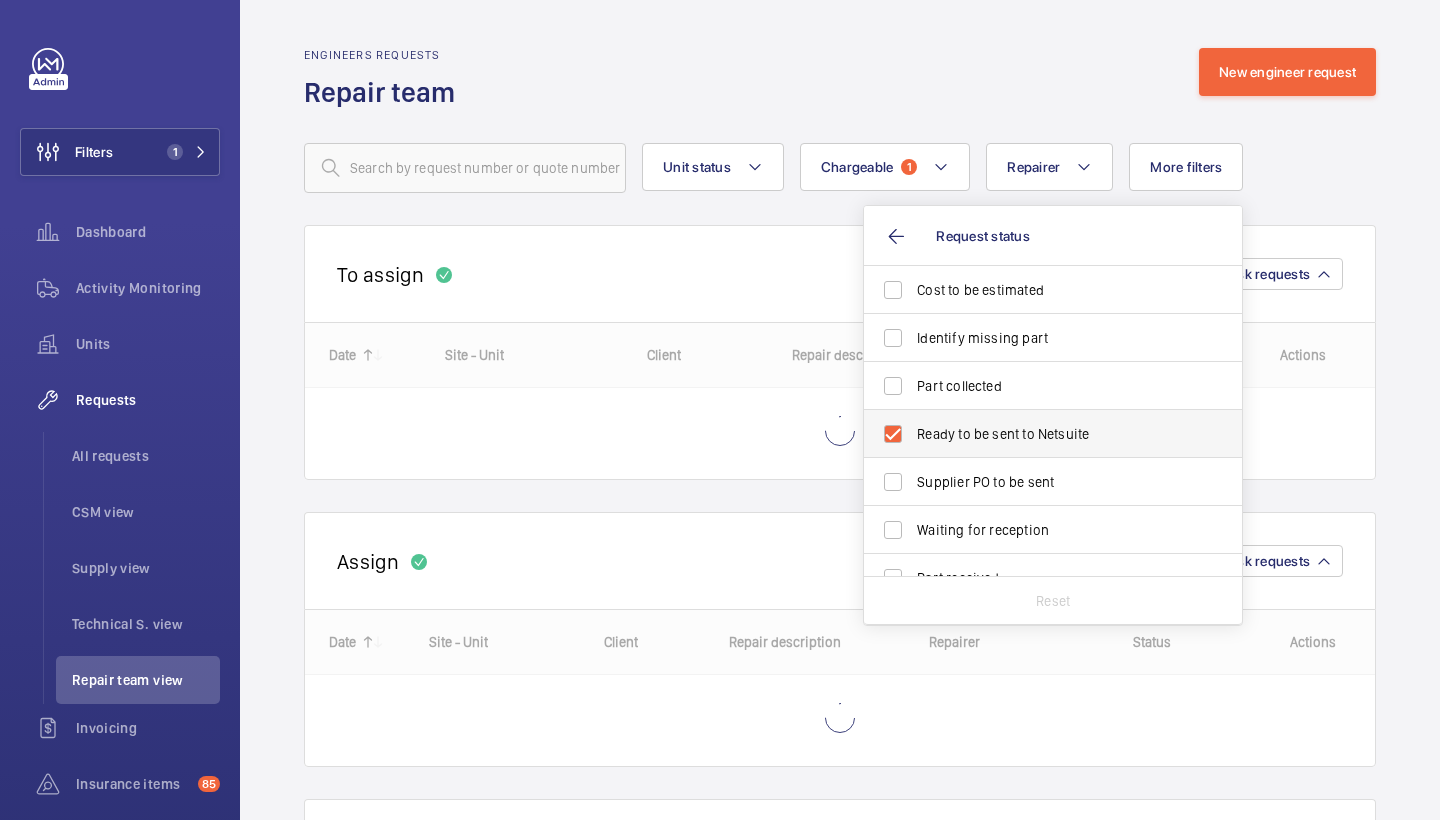 checkbox on "true" 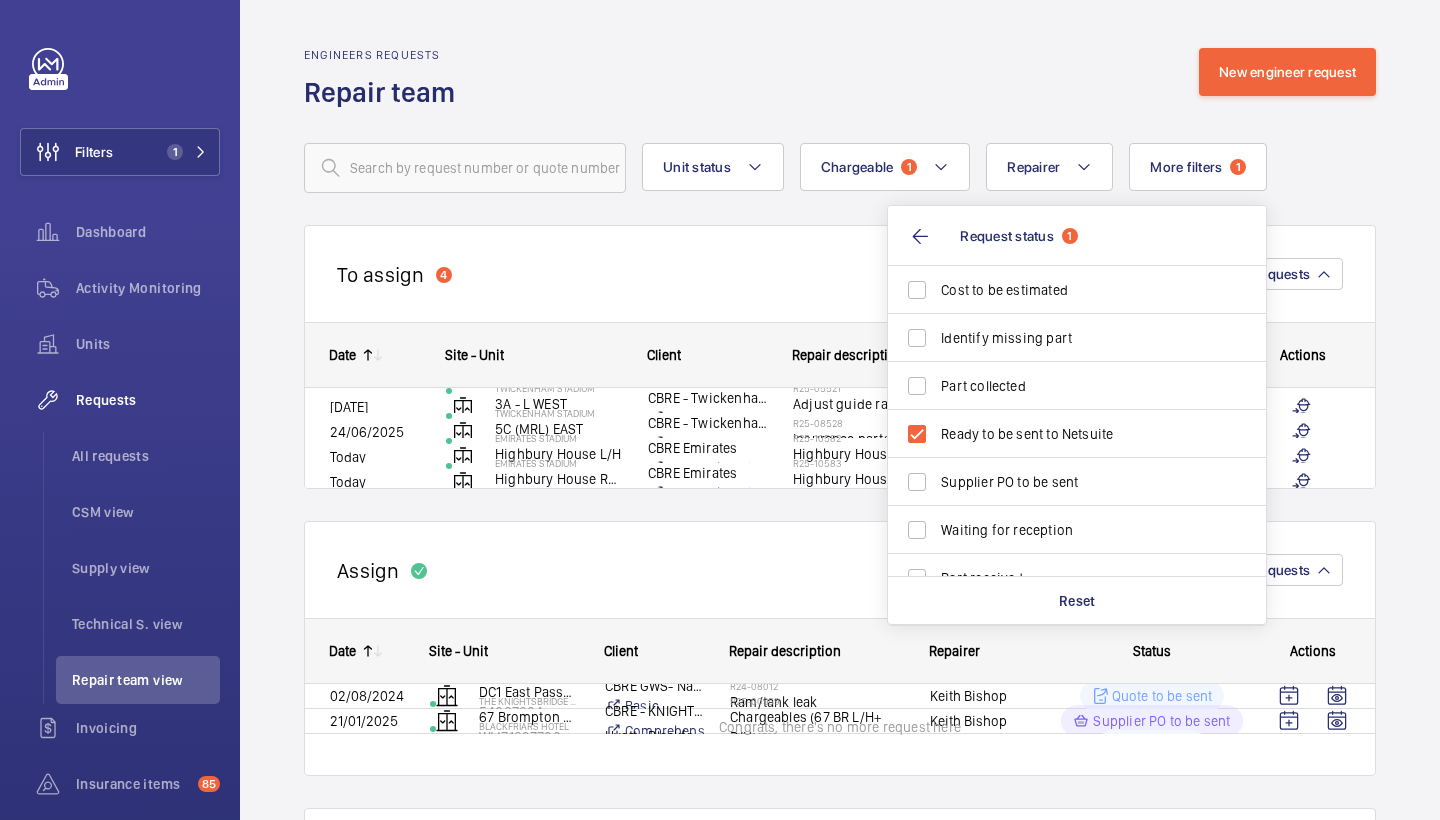 click on "Engineers requests  Repair team  New engineer request" 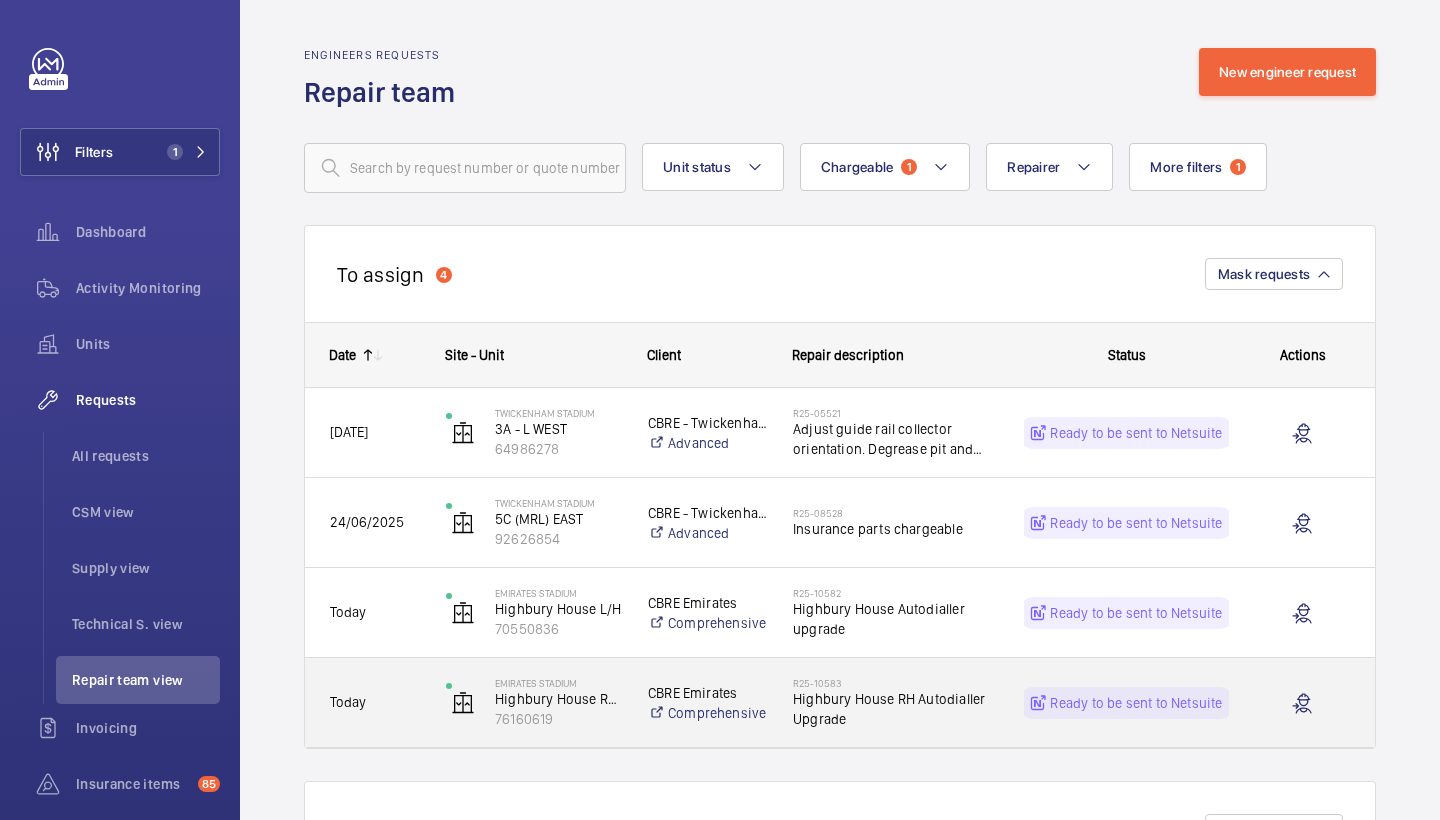 click on "Highbury House RH Autodialler Upgrade" 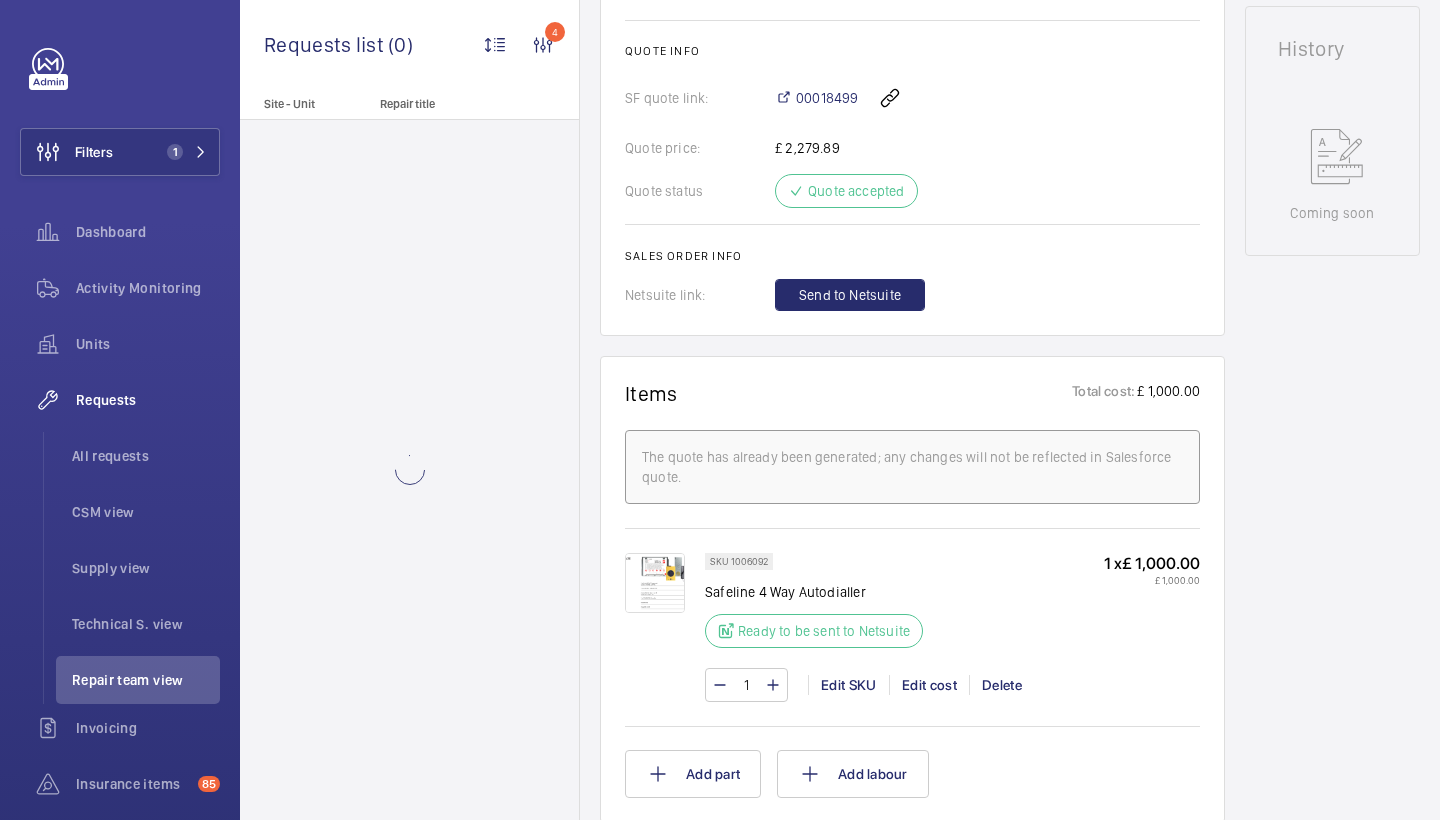 scroll, scrollTop: 1013, scrollLeft: 0, axis: vertical 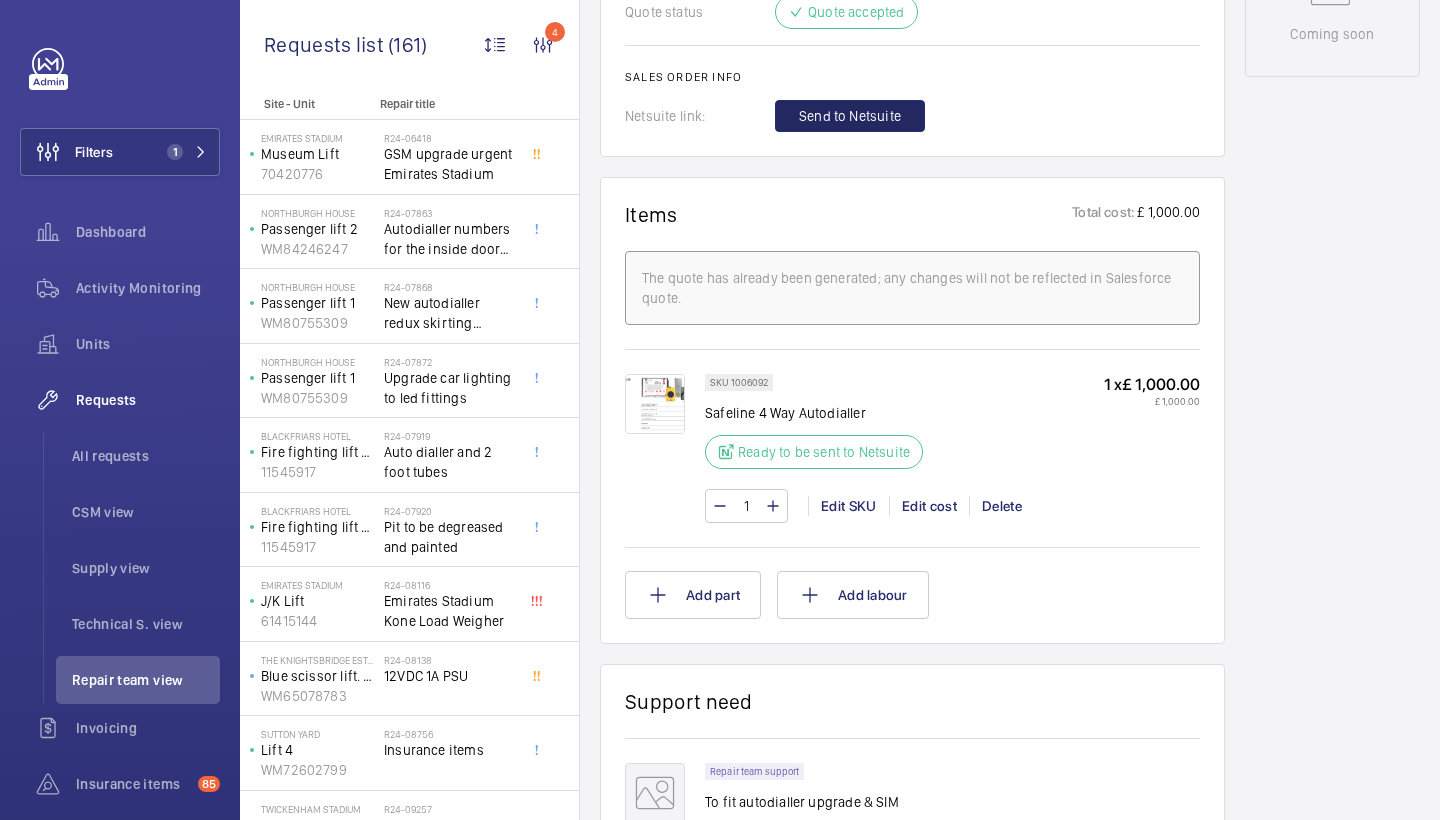 click on "Send to Netsuite" 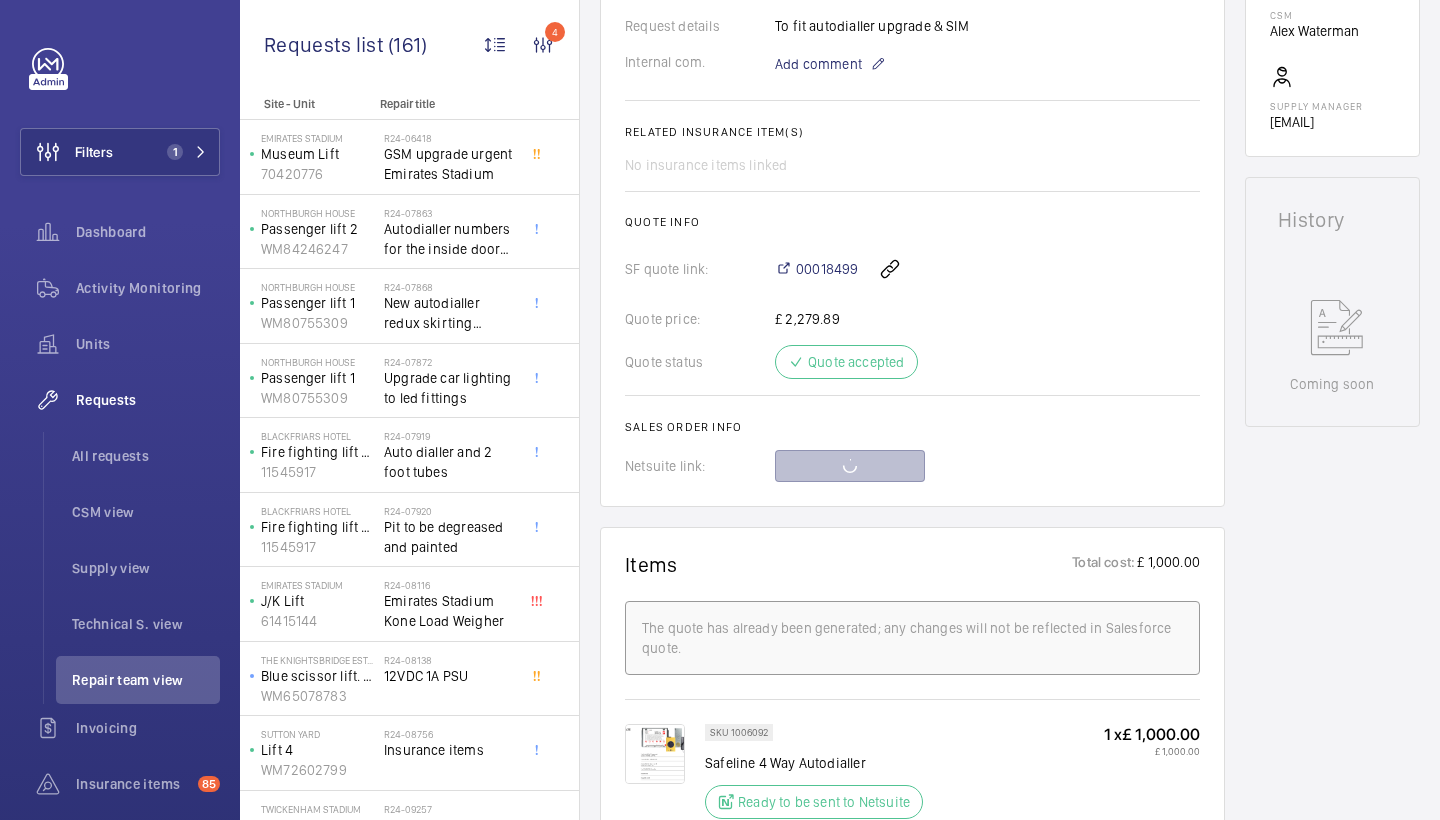 scroll, scrollTop: 666, scrollLeft: 0, axis: vertical 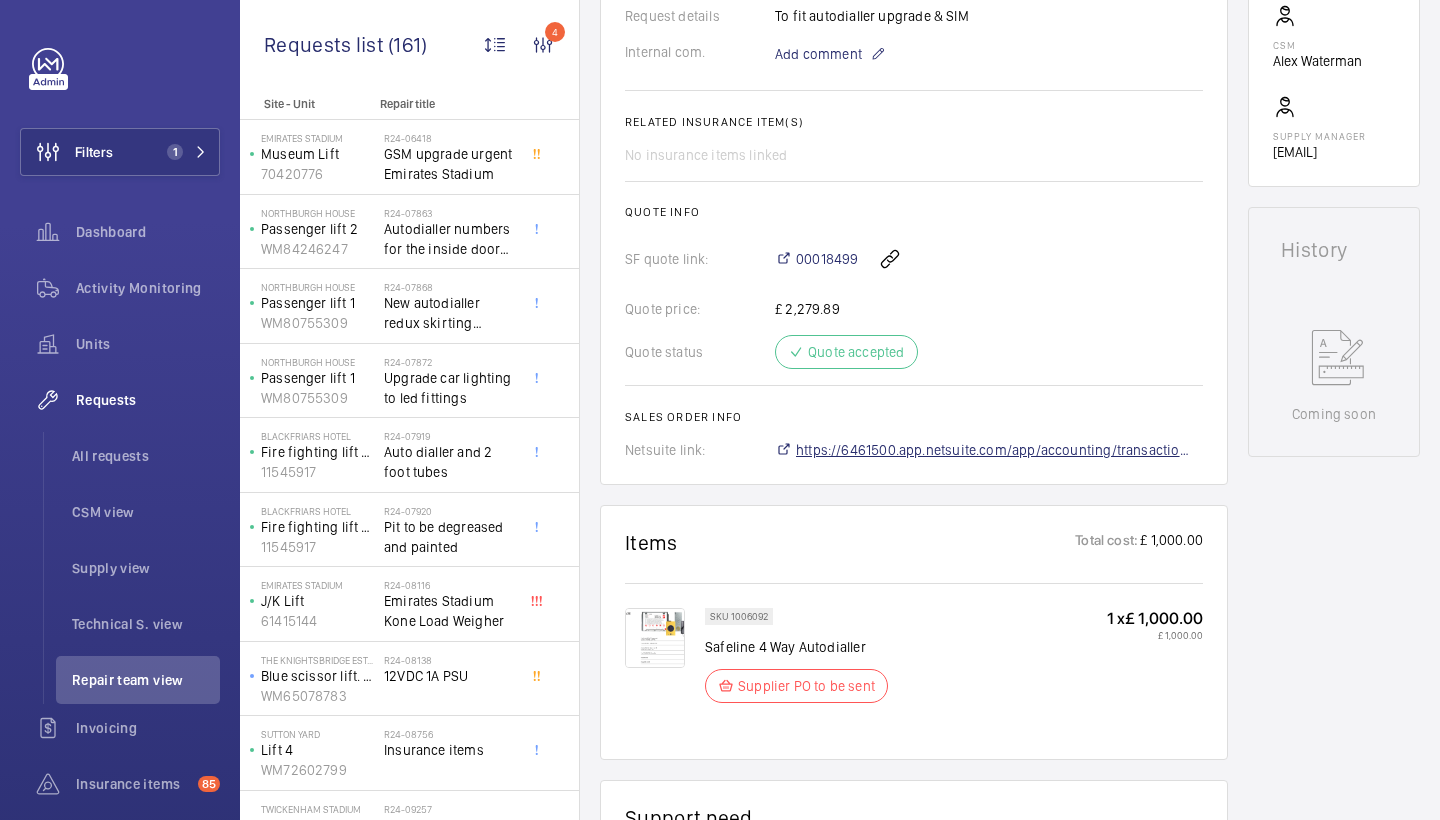 click on "https://6461500.app.netsuite.com/app/accounting/transactions/salesord.nl?id=2882510" 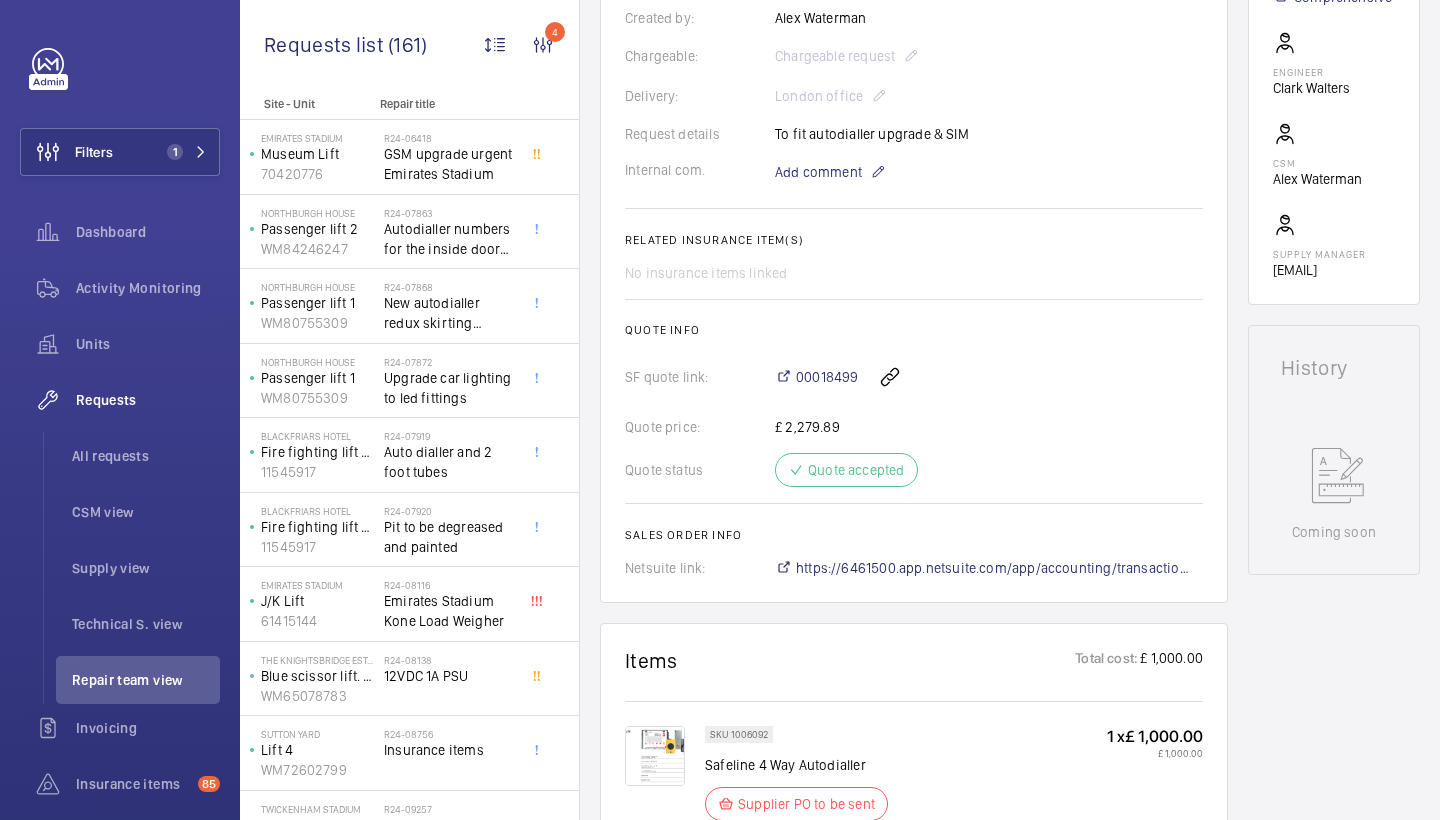 scroll, scrollTop: 529, scrollLeft: 0, axis: vertical 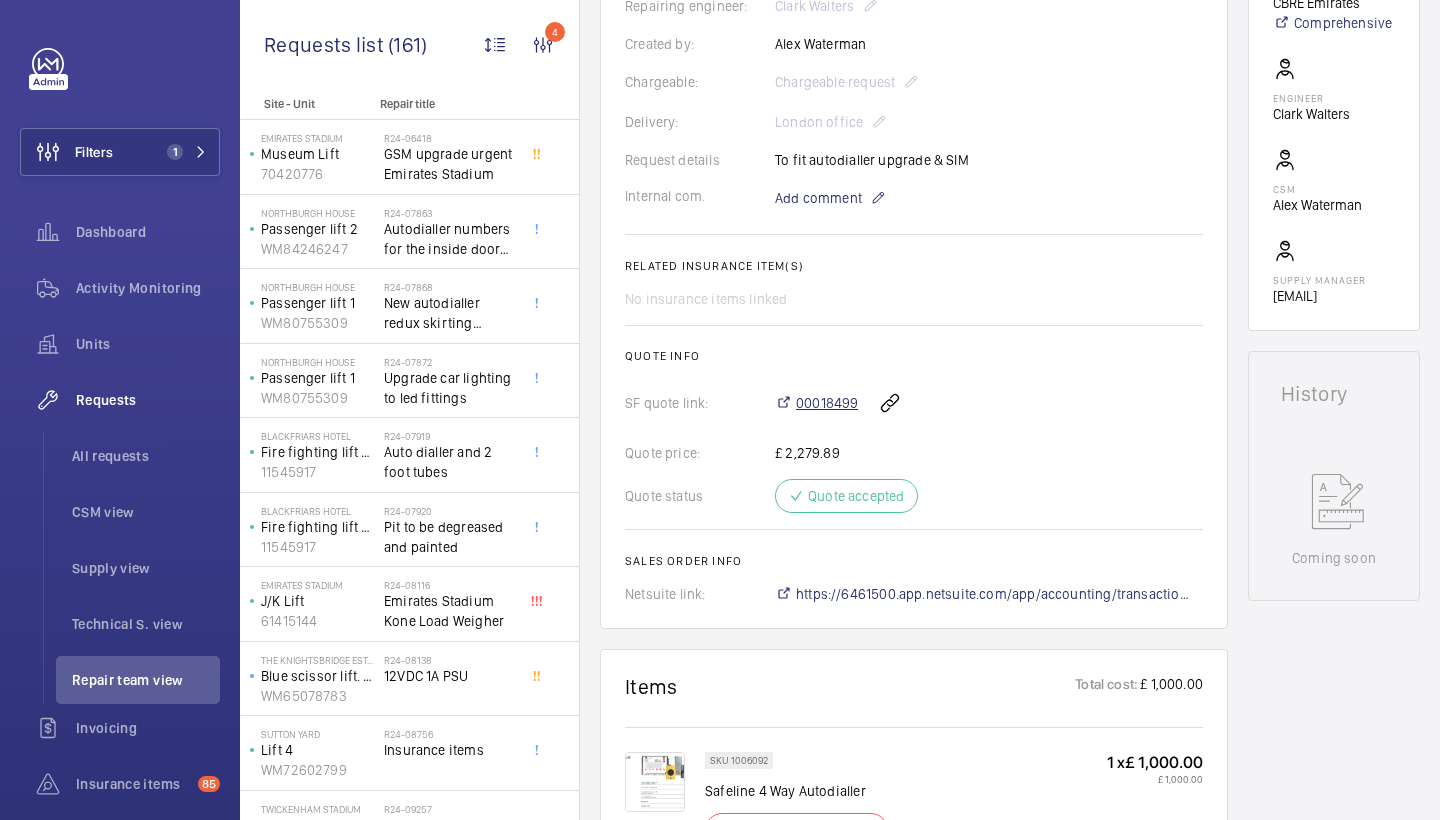click on "00018499" 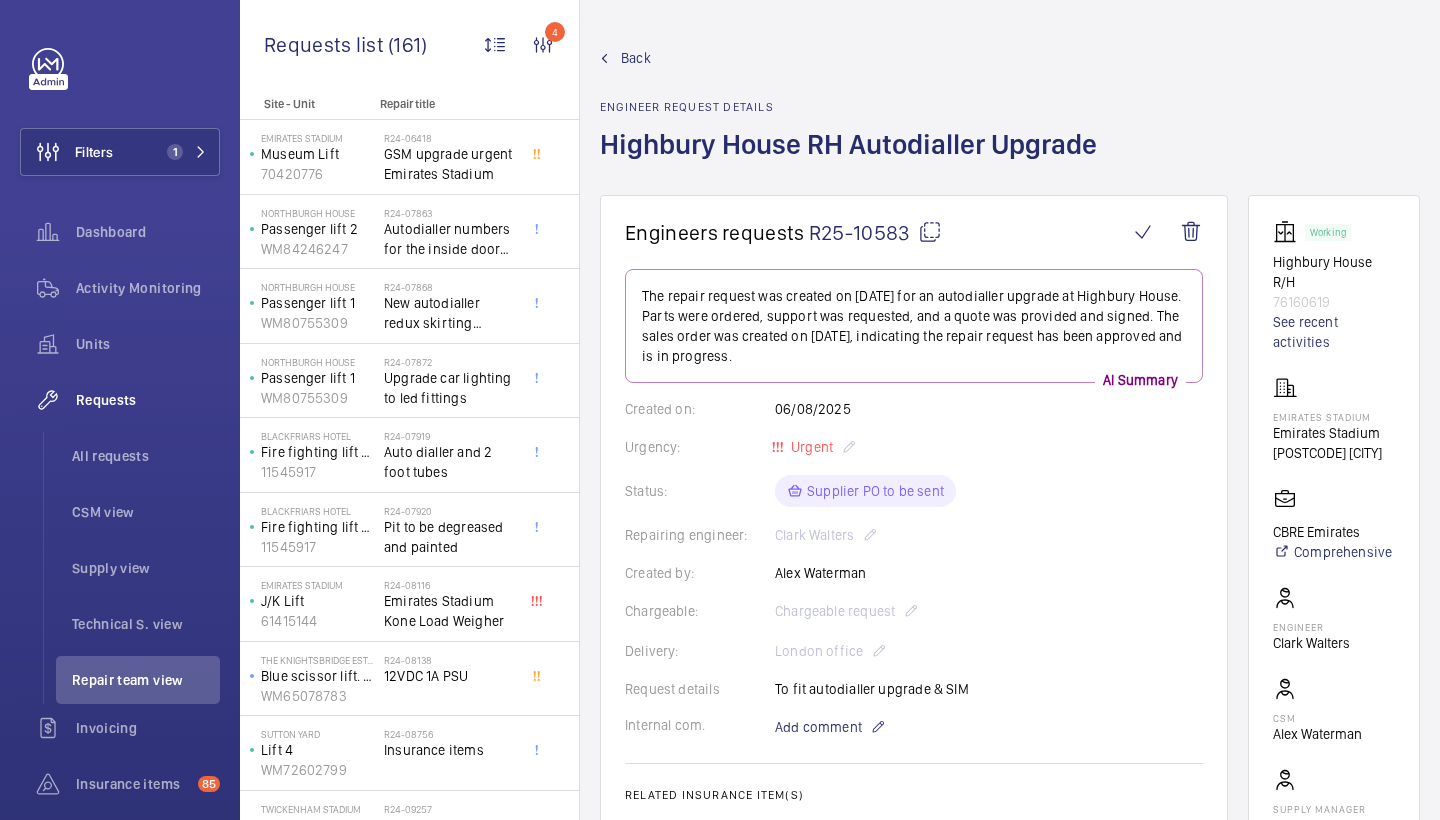 scroll, scrollTop: 0, scrollLeft: 0, axis: both 